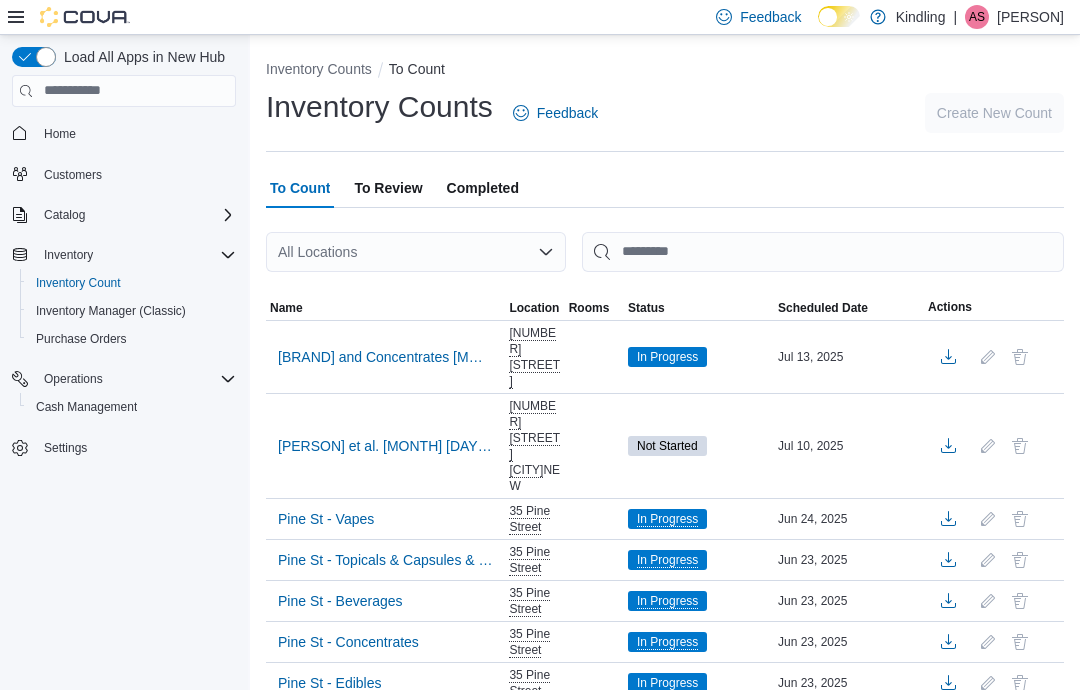 scroll, scrollTop: 0, scrollLeft: 0, axis: both 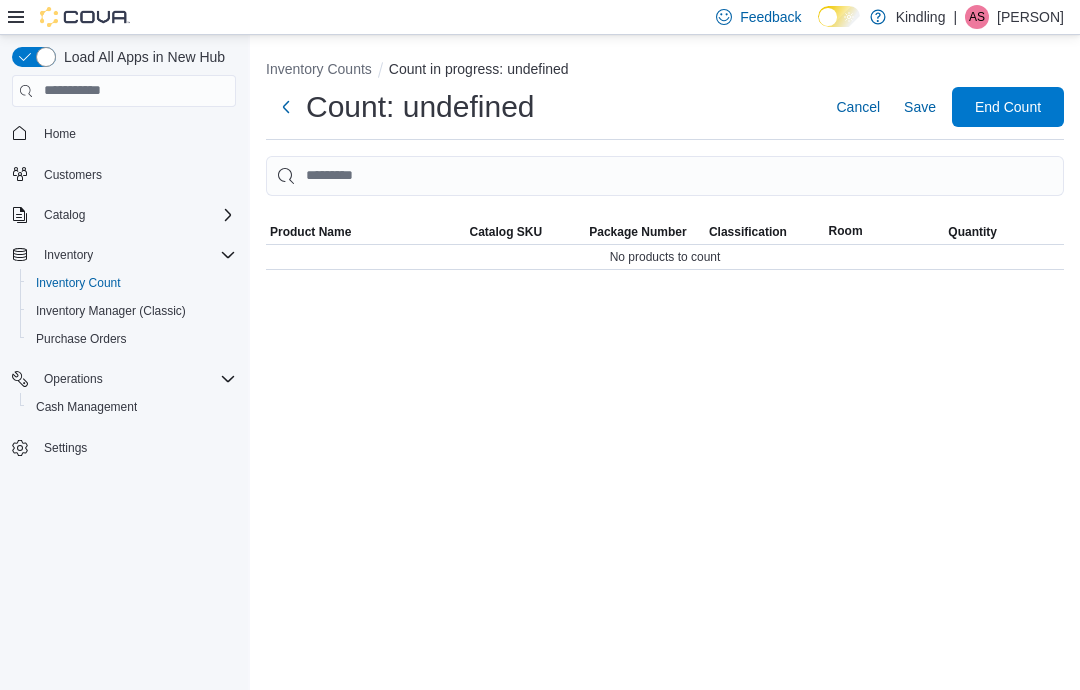 click on "Inventory Counts Count in progress: undefined Count: undefined  Cancel Save End Count Sorting Product Name Catalog SKU Package Number Classification Room Quantity No products to count" at bounding box center [665, 363] 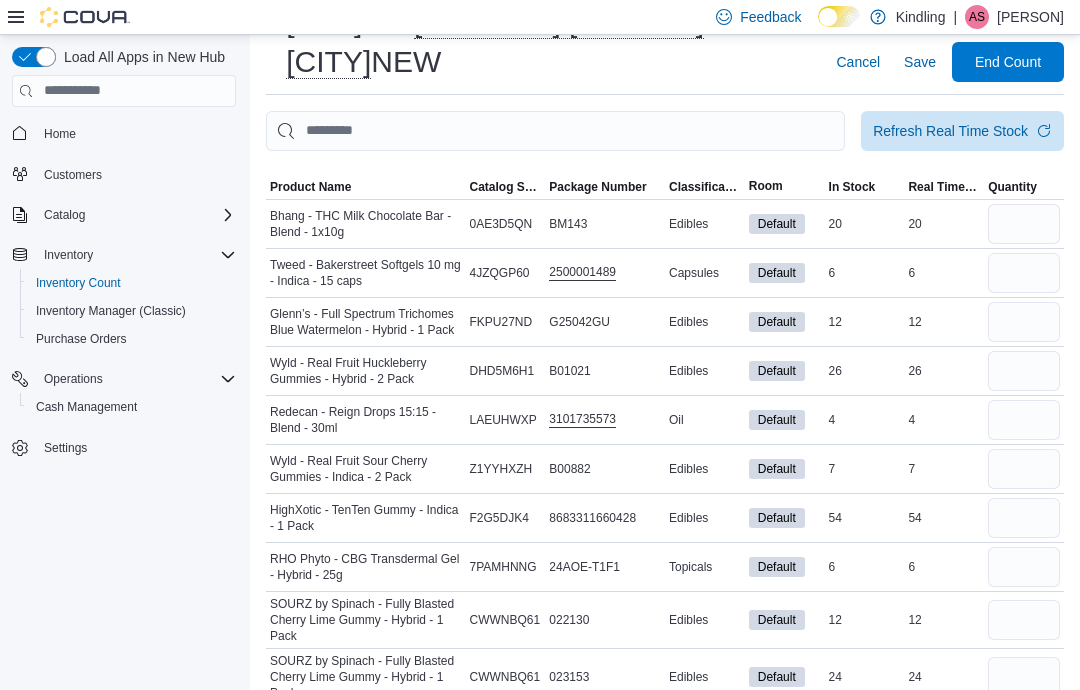 scroll, scrollTop: 0, scrollLeft: 0, axis: both 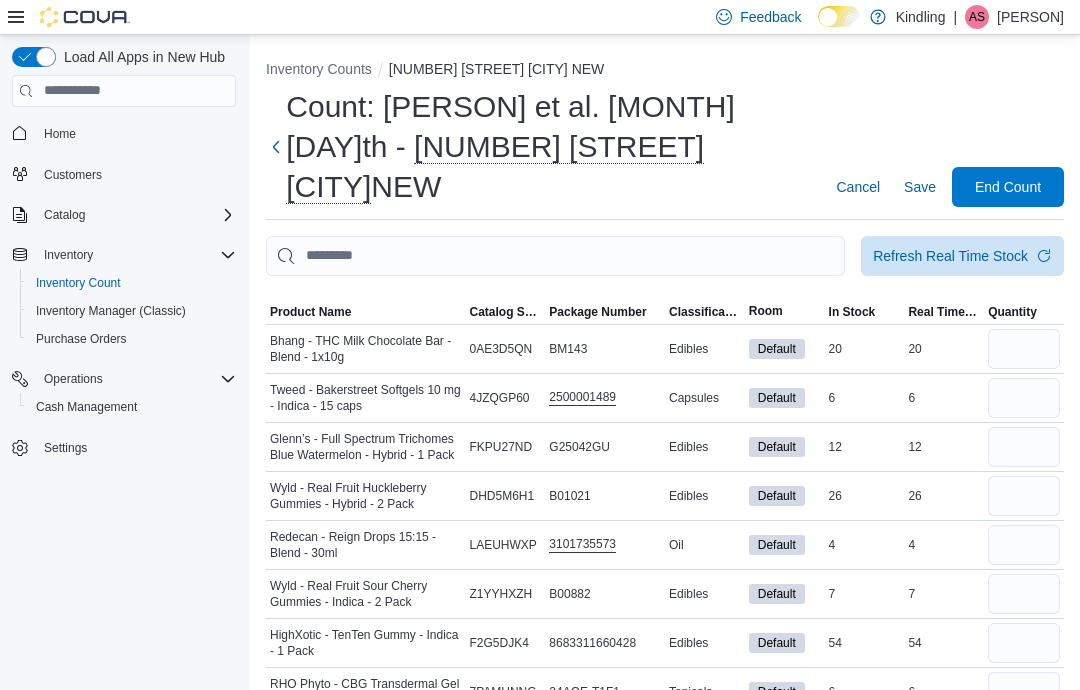 click on "Product Name" at bounding box center [366, 312] 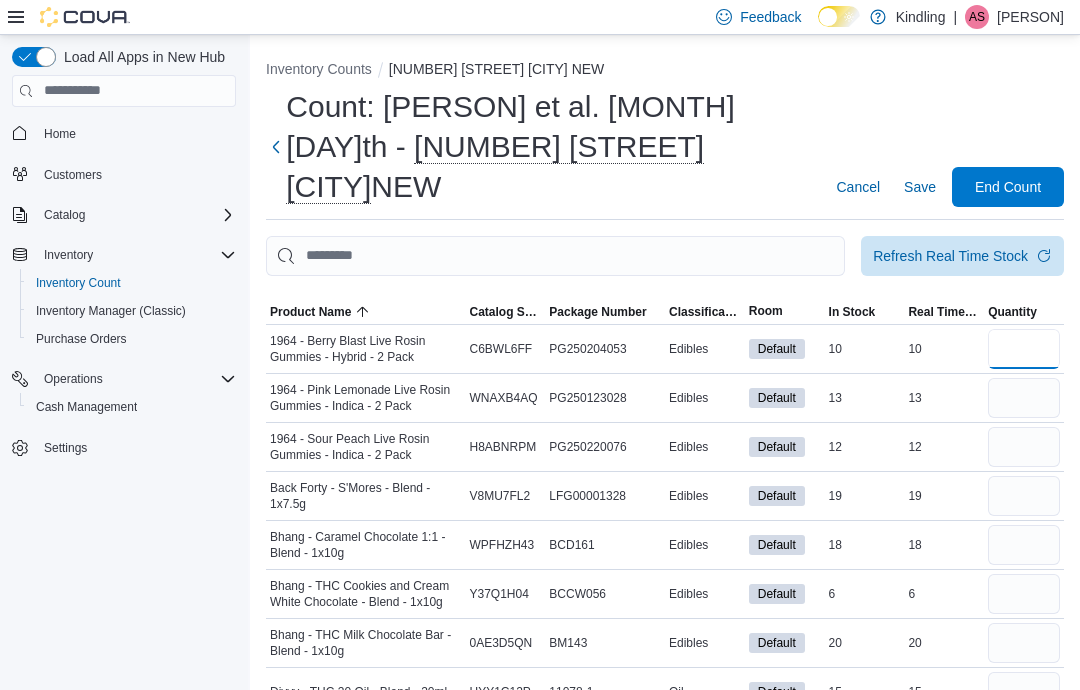 click at bounding box center [1024, 349] 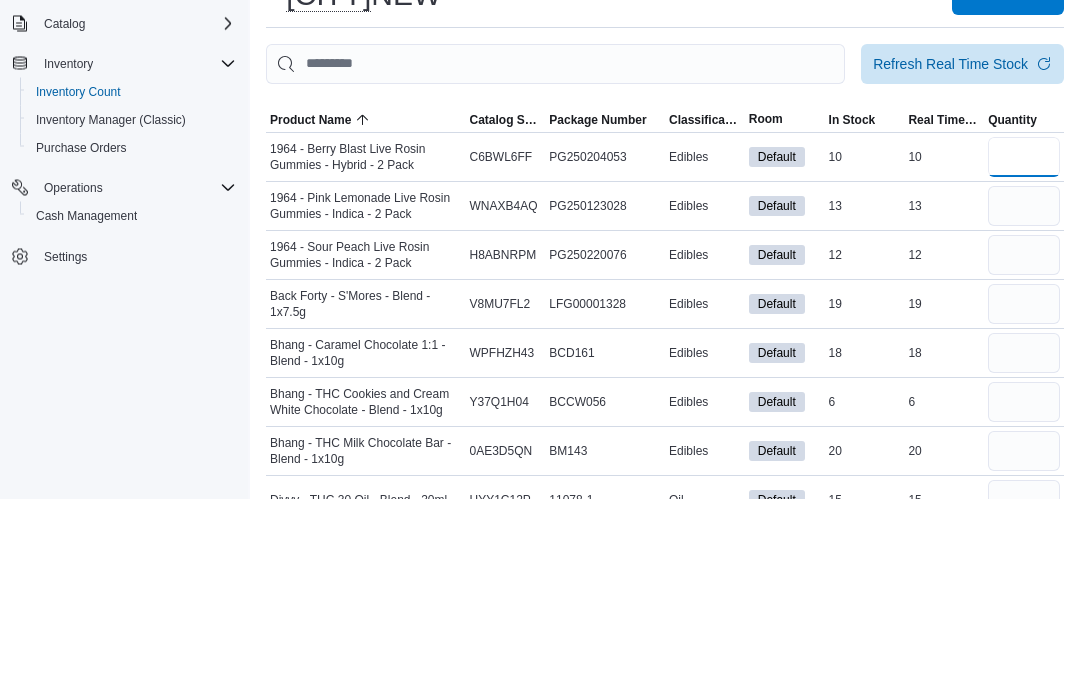 type on "**" 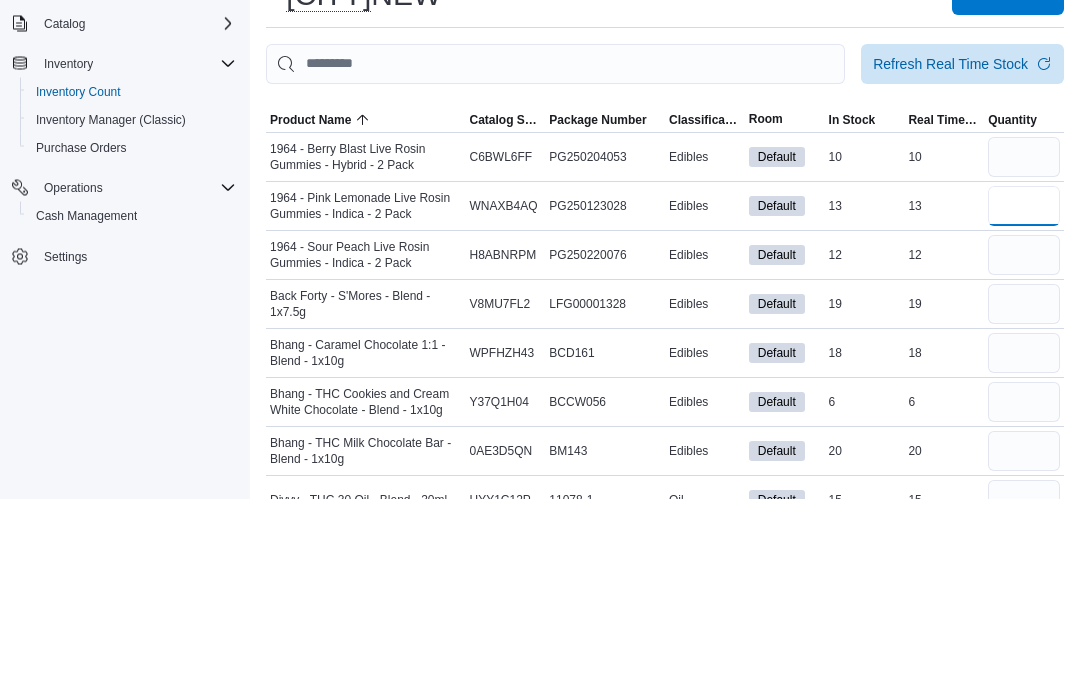 click at bounding box center [1024, 398] 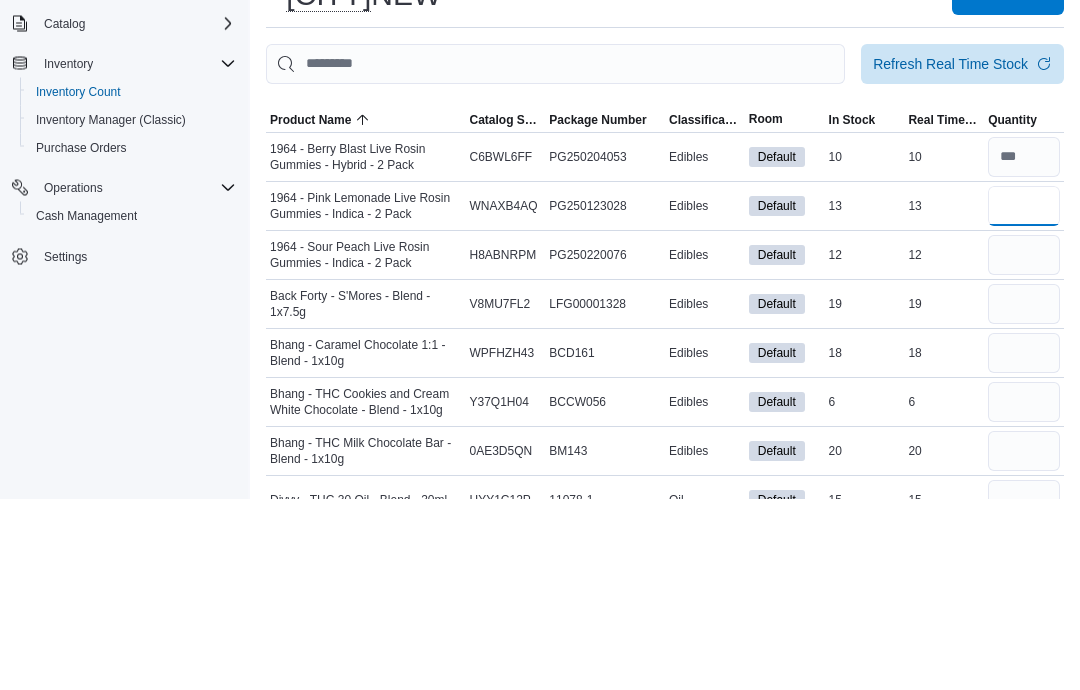 type on "**" 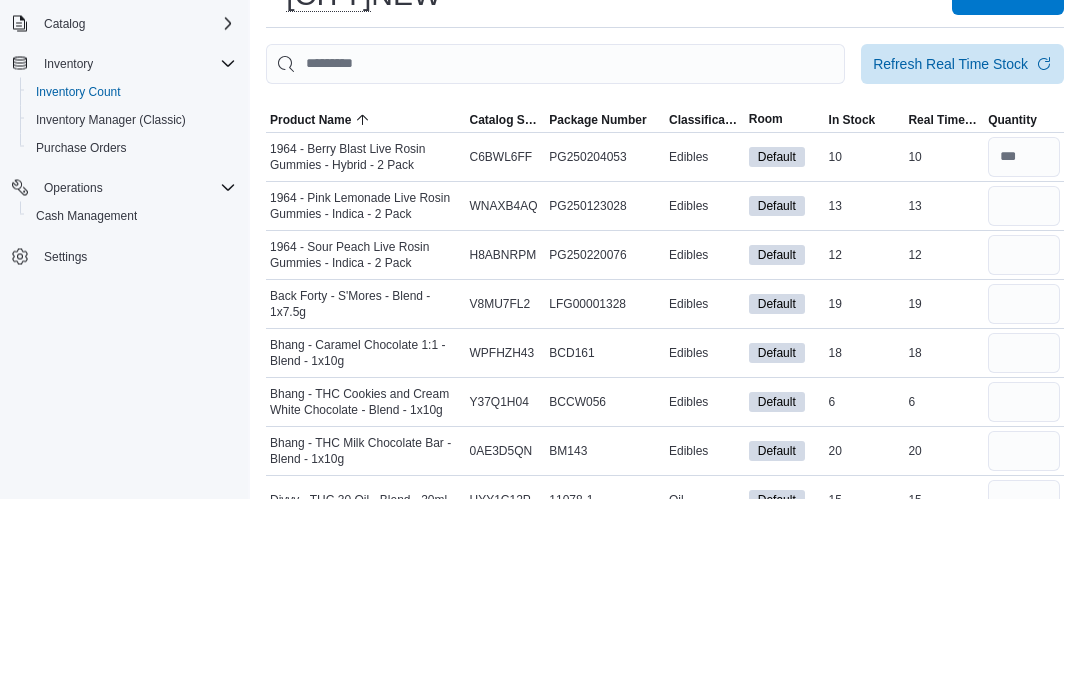 click at bounding box center [1024, 447] 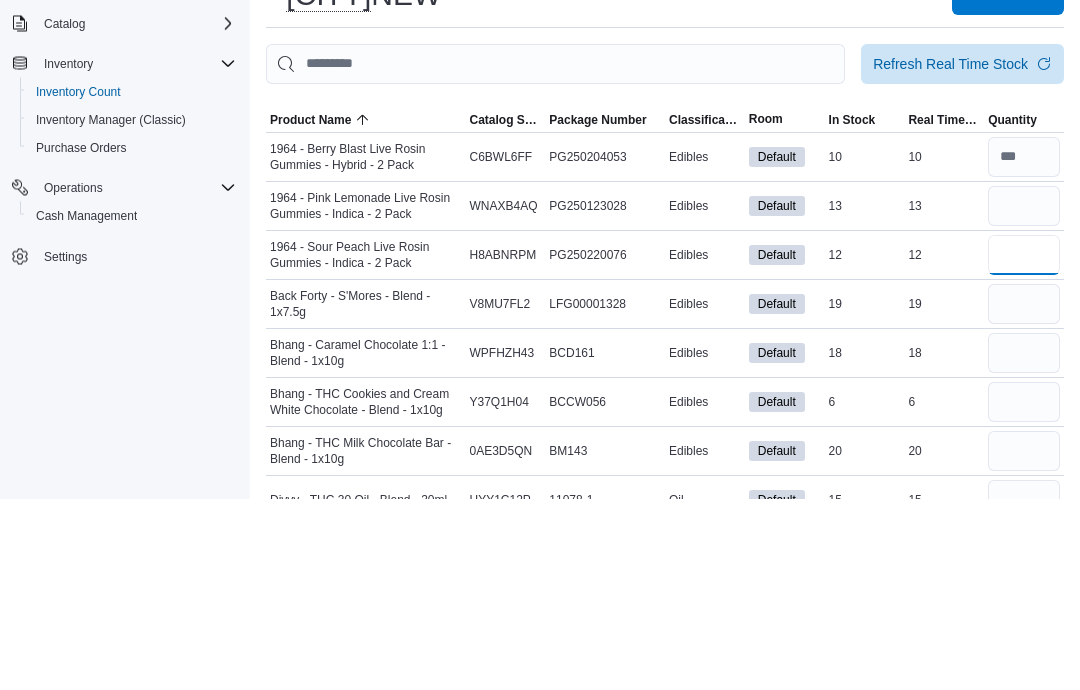 type 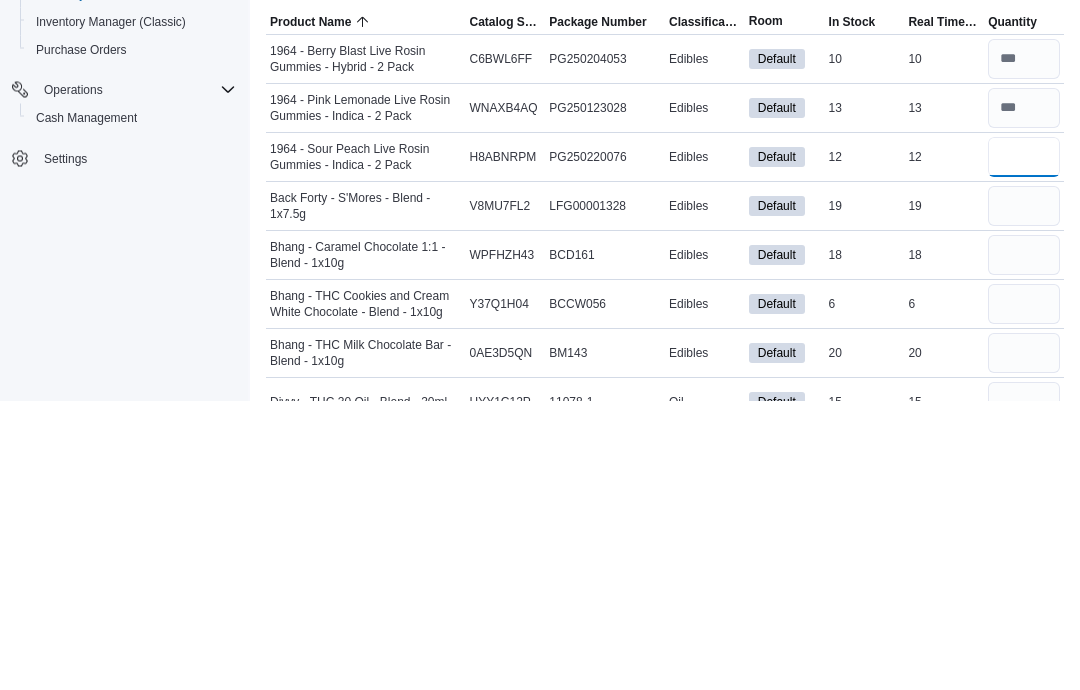 type on "**" 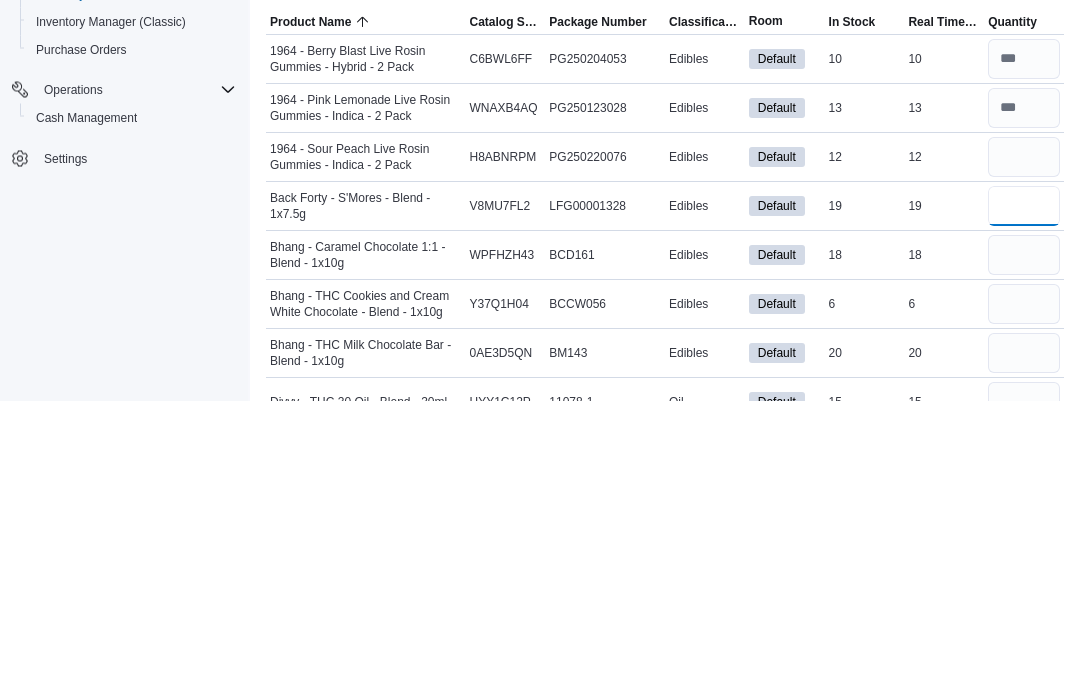 click at bounding box center (1024, 496) 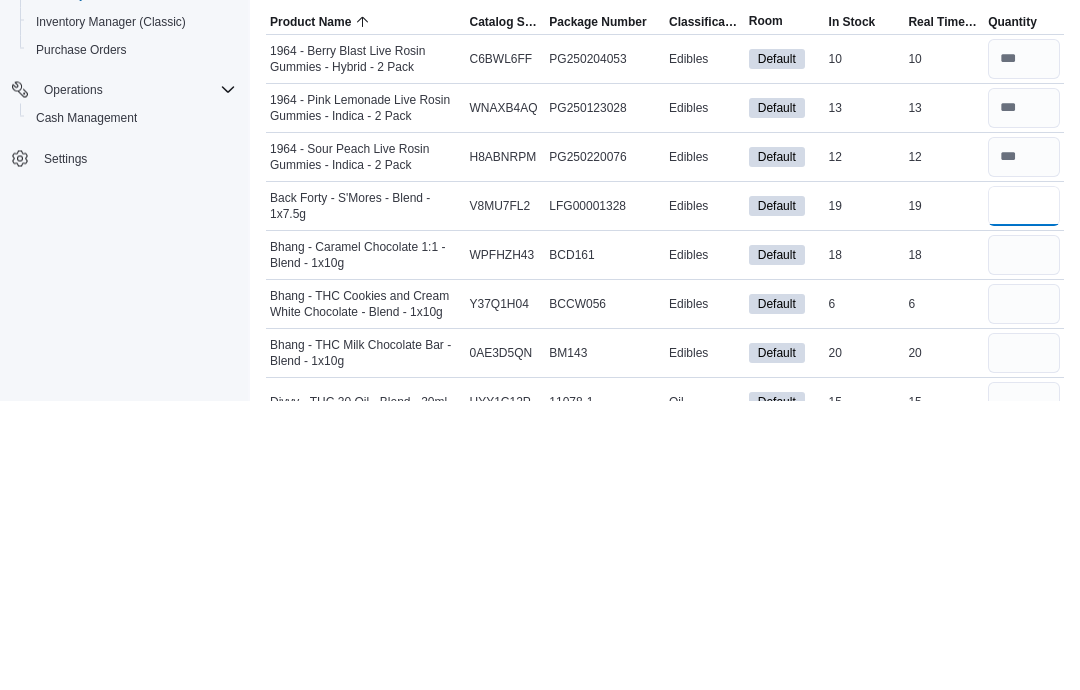 type on "**" 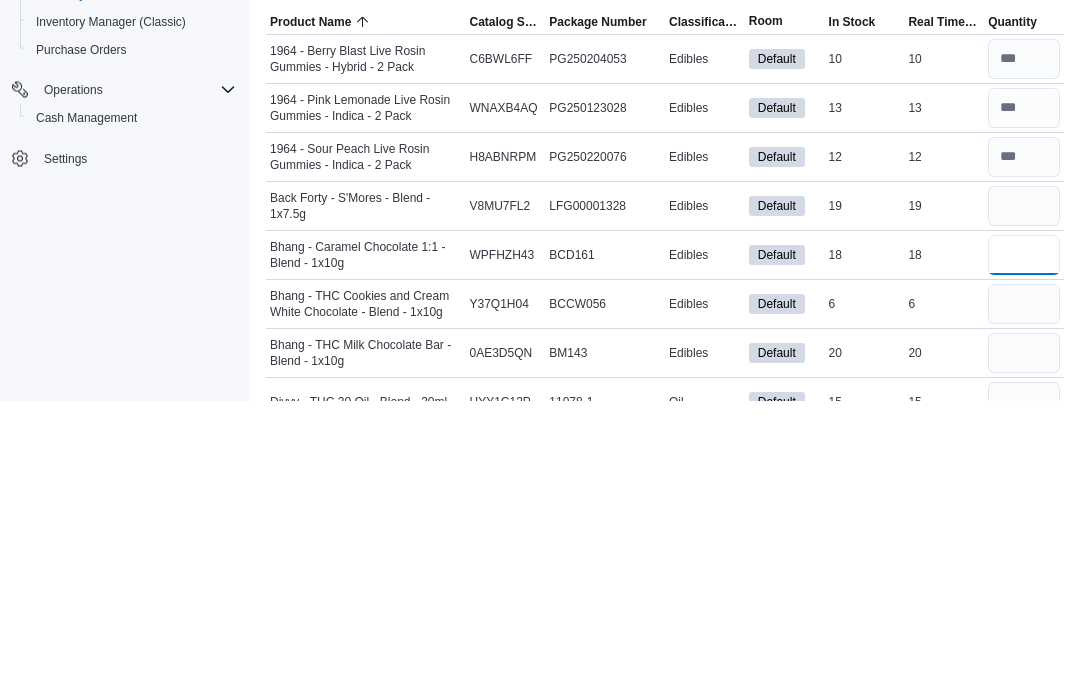click at bounding box center [1024, 545] 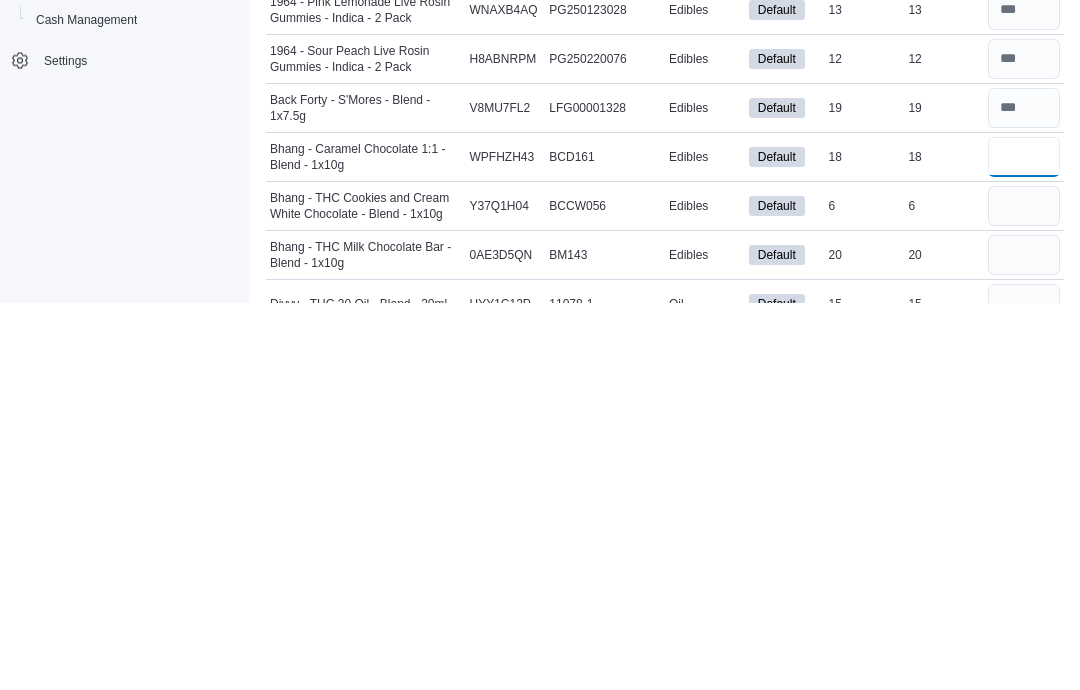 type on "**" 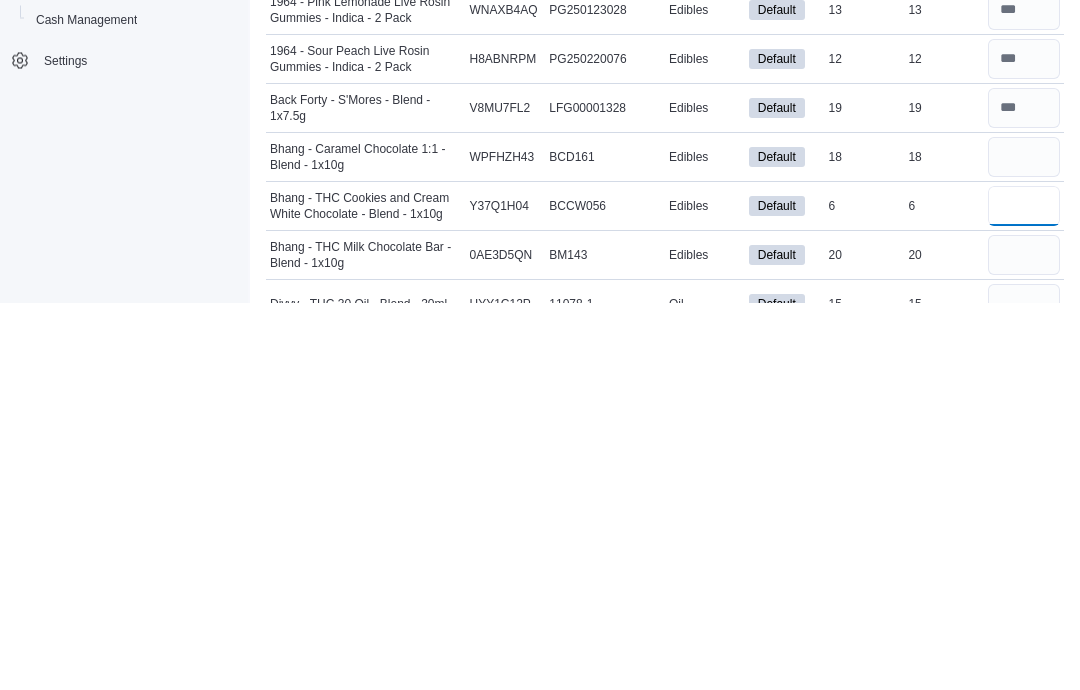 click at bounding box center [1024, 594] 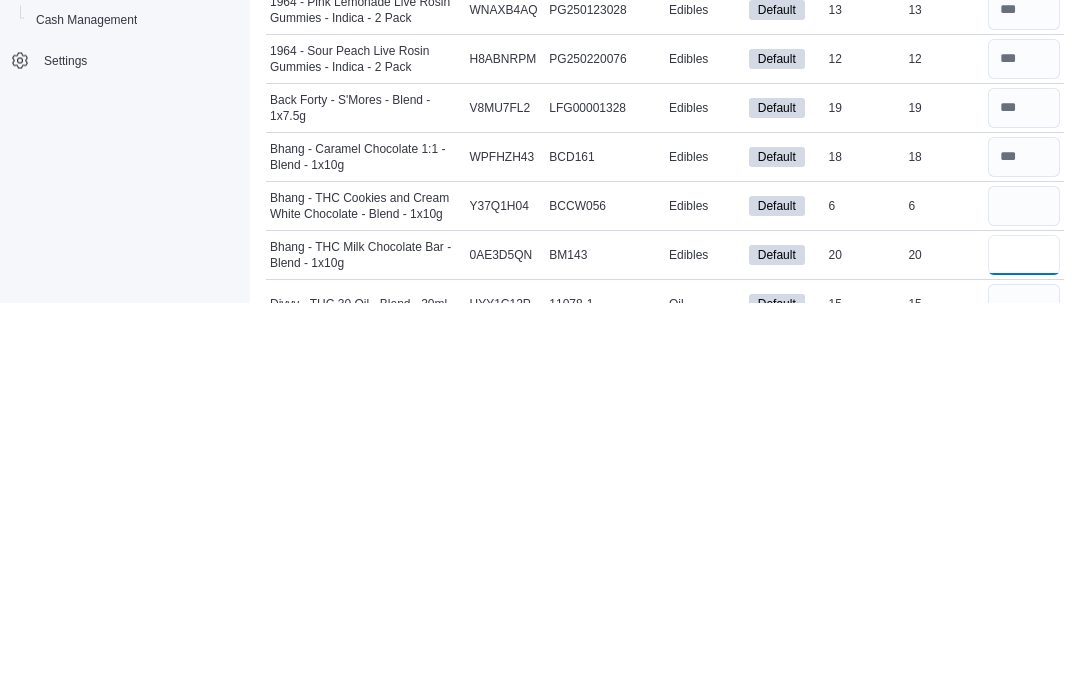 click at bounding box center (1024, 643) 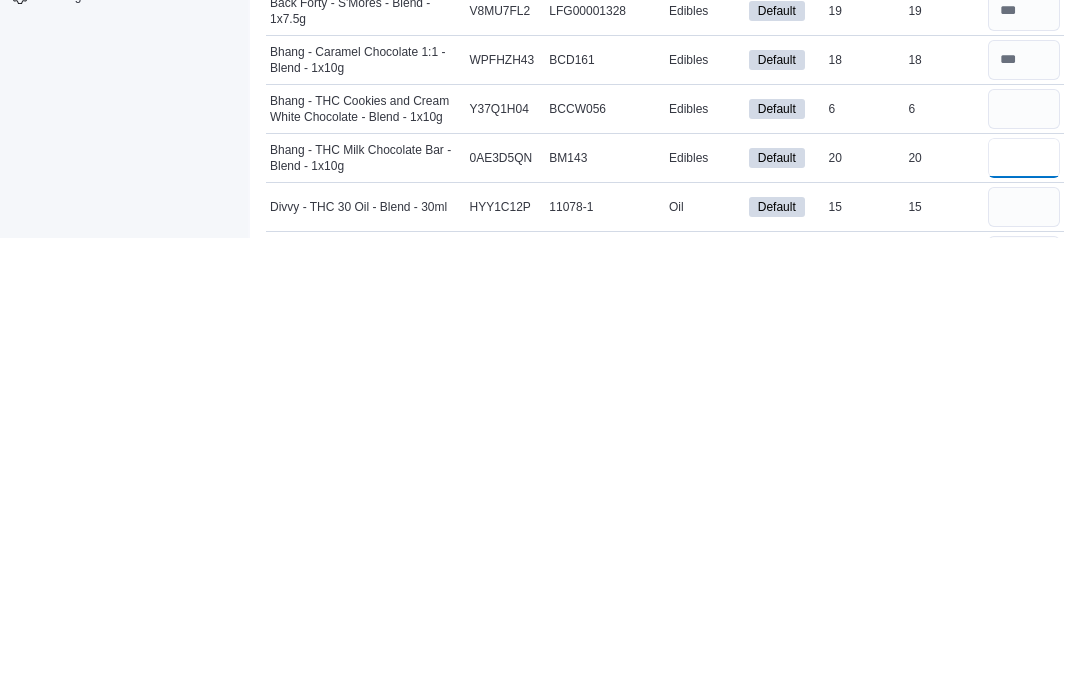 type on "**" 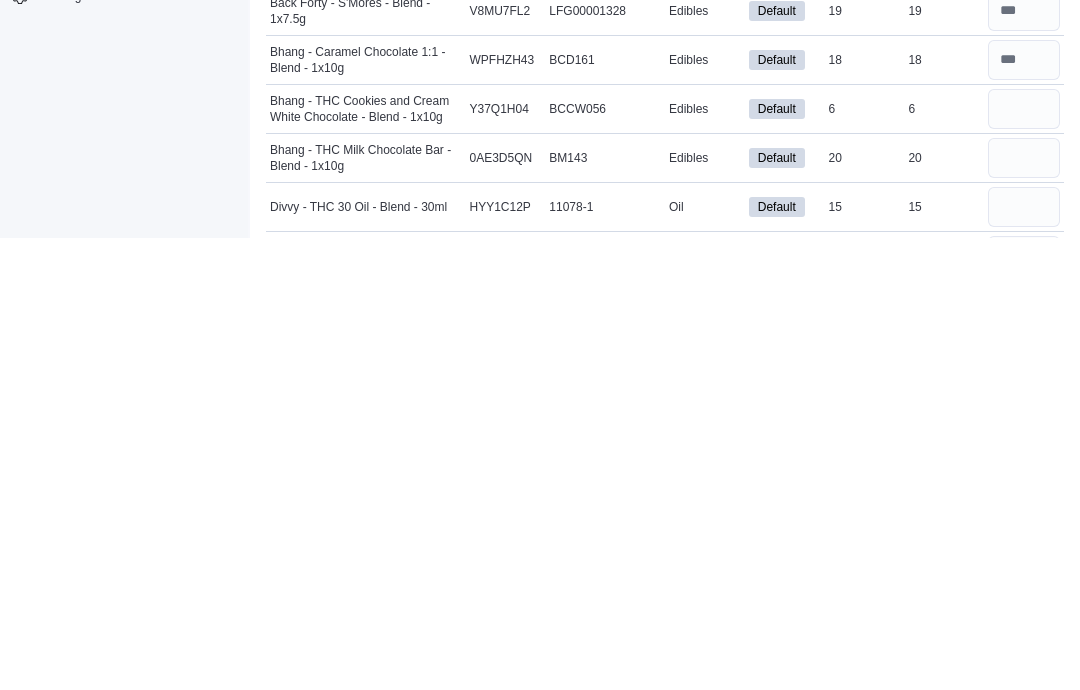 click at bounding box center (1024, 561) 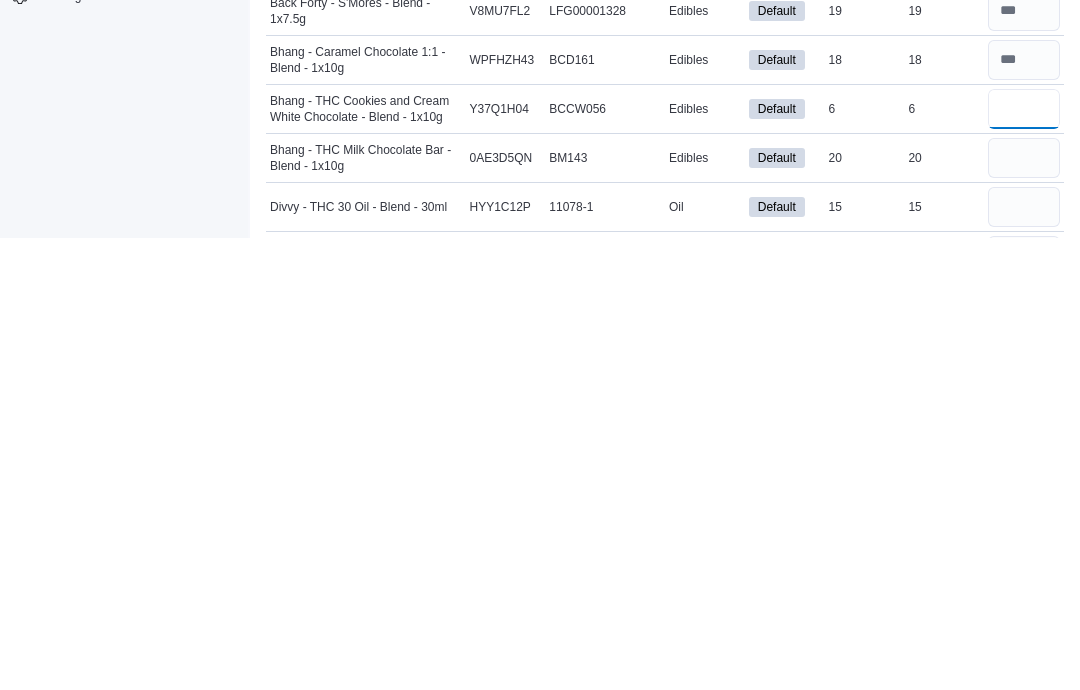 type 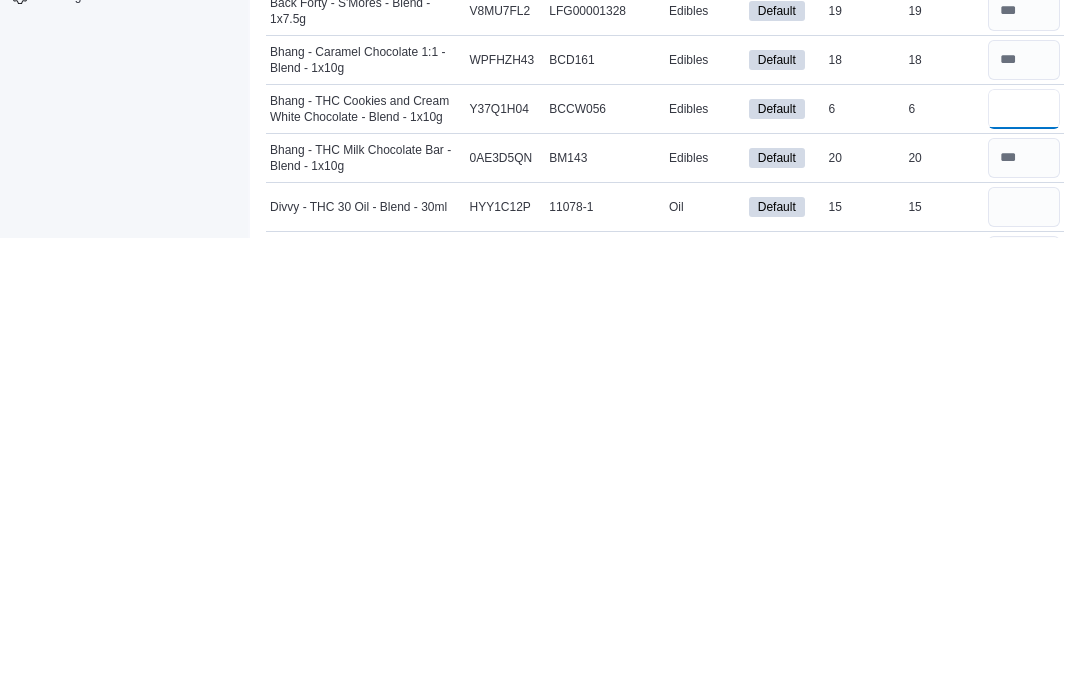 type on "*" 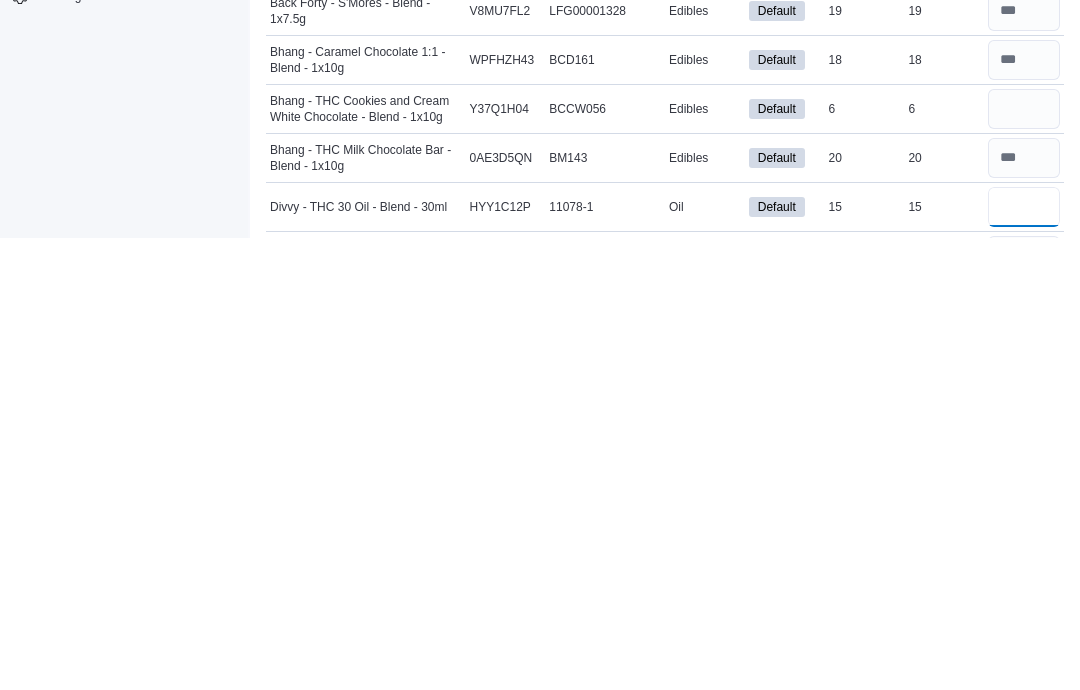 click at bounding box center (1024, 659) 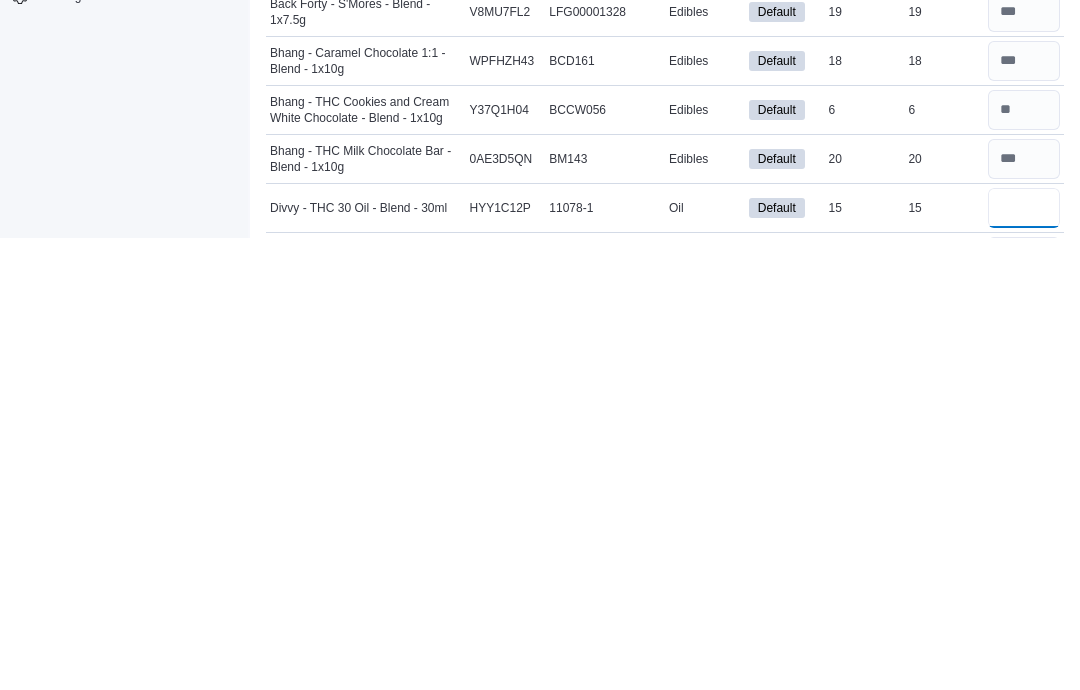 scroll, scrollTop: 33, scrollLeft: 0, axis: vertical 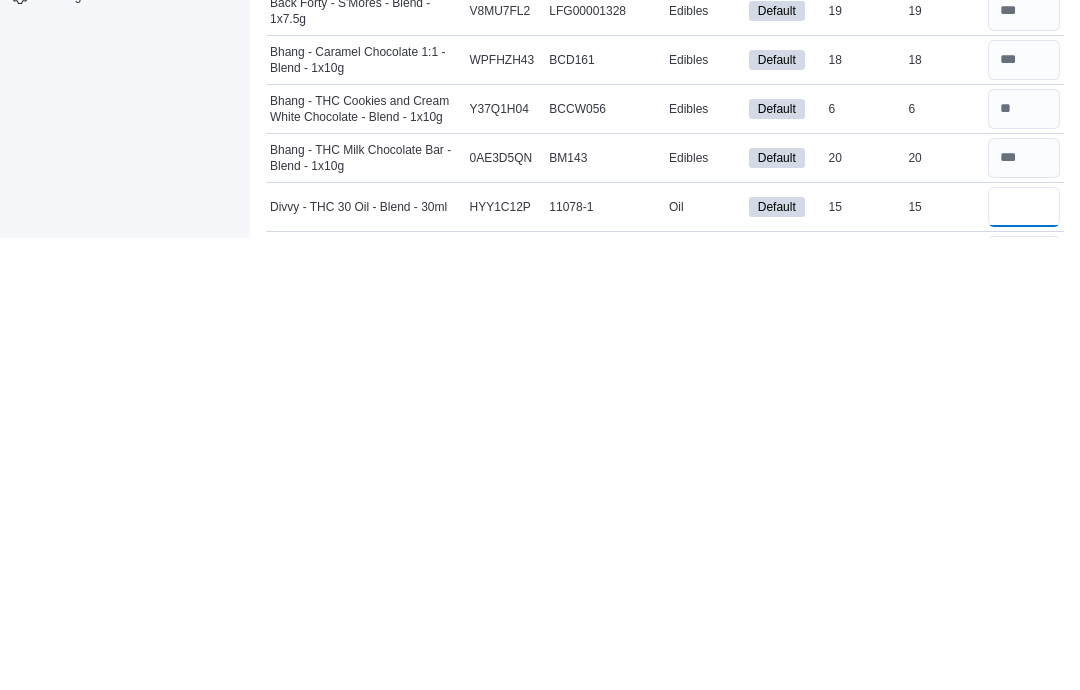 type on "**" 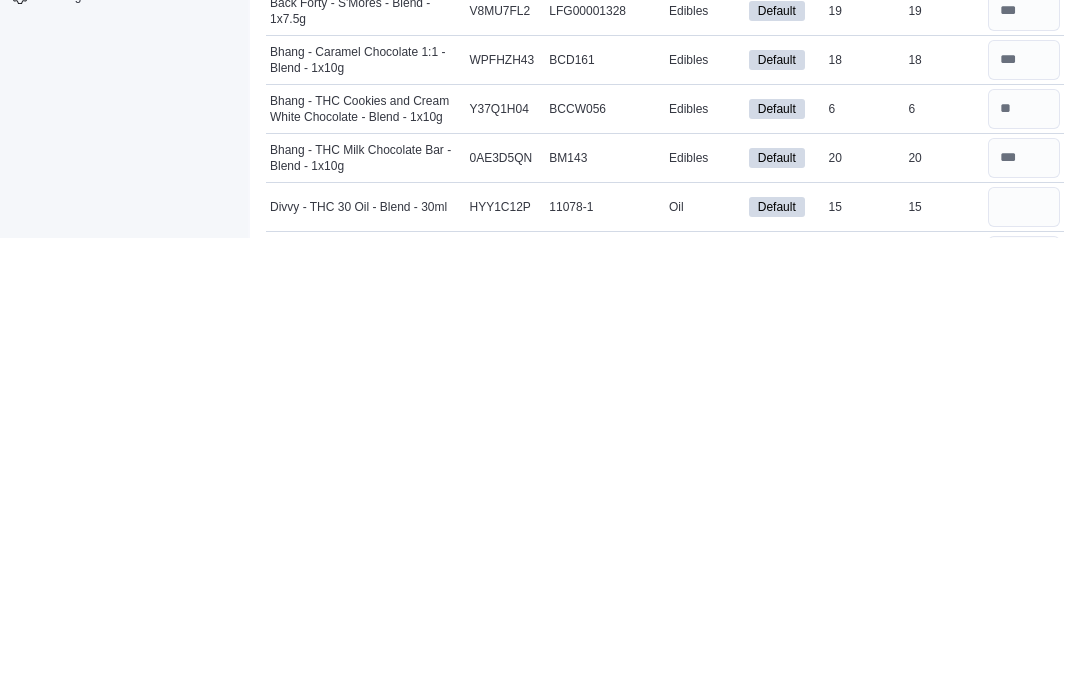 click at bounding box center (1024, 708) 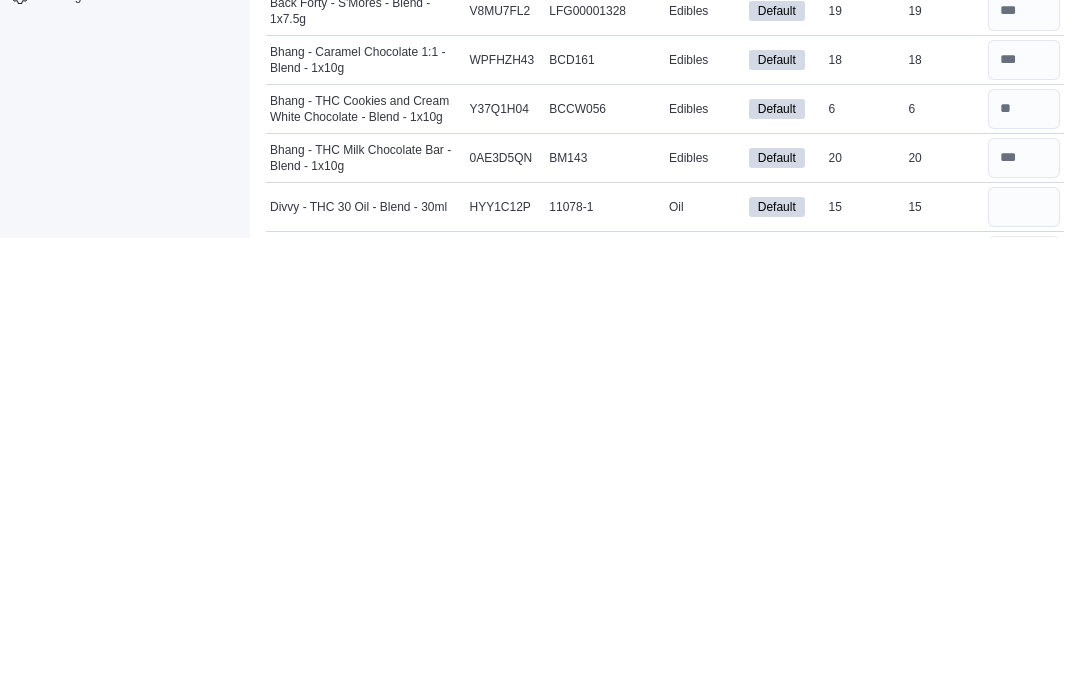 type 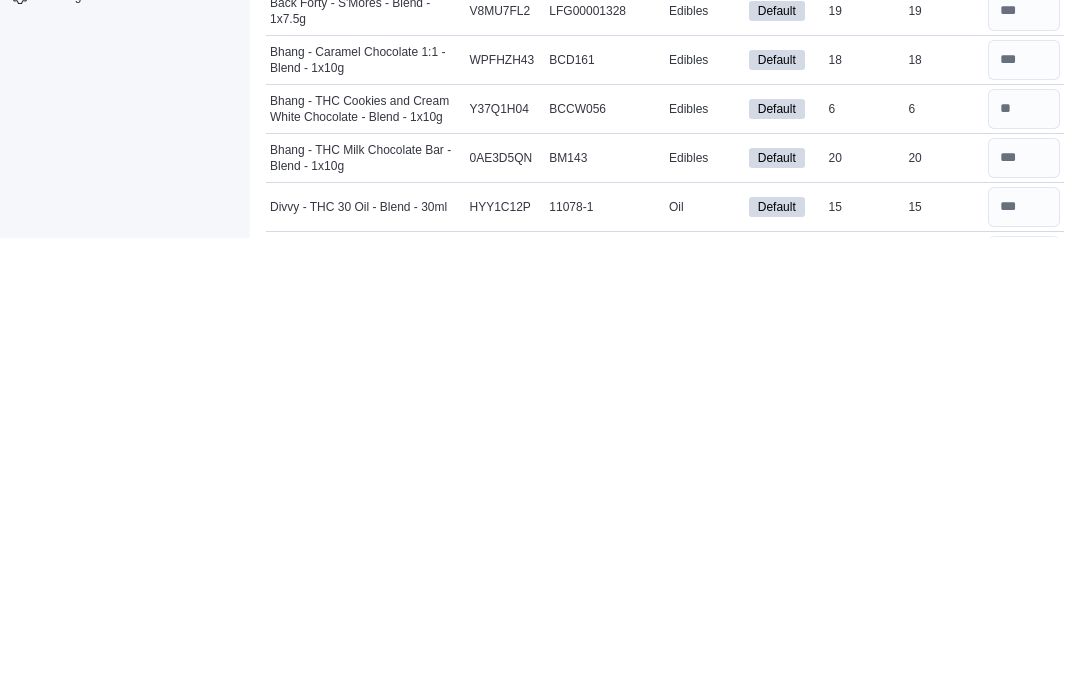 type on "*" 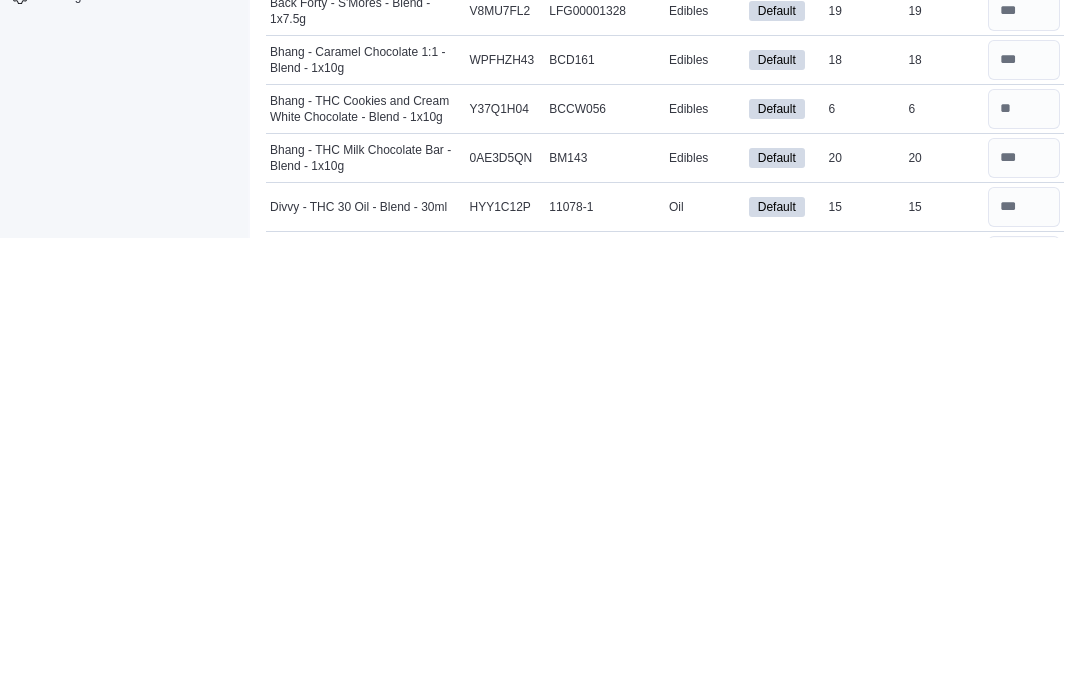 click at bounding box center [1024, 757] 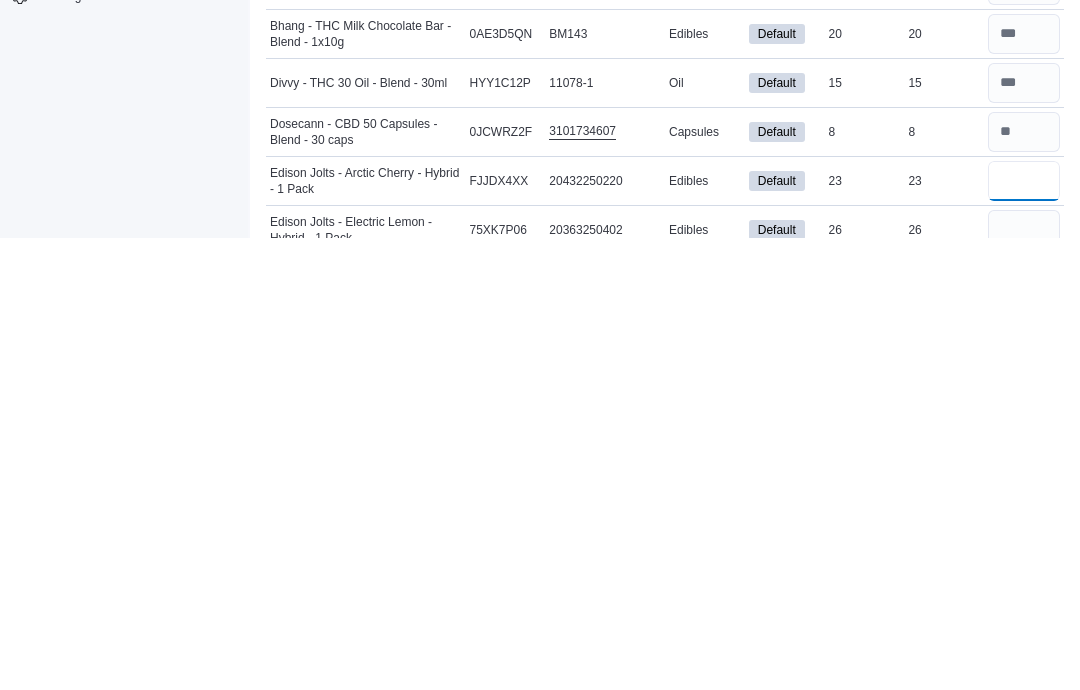 scroll, scrollTop: 159, scrollLeft: 0, axis: vertical 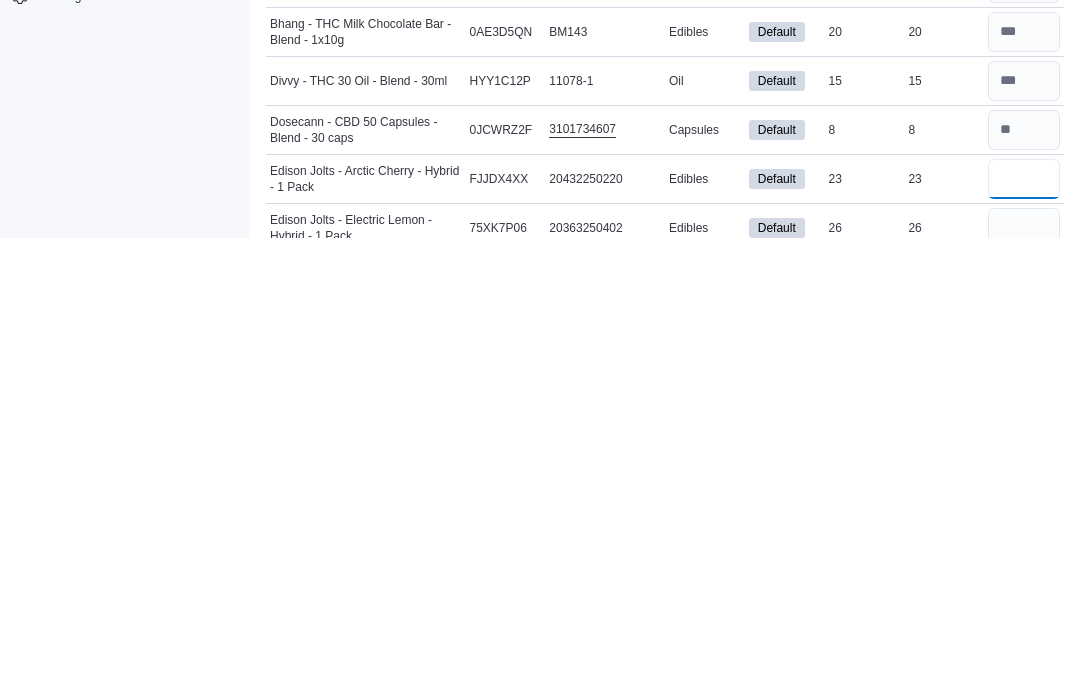 type on "**" 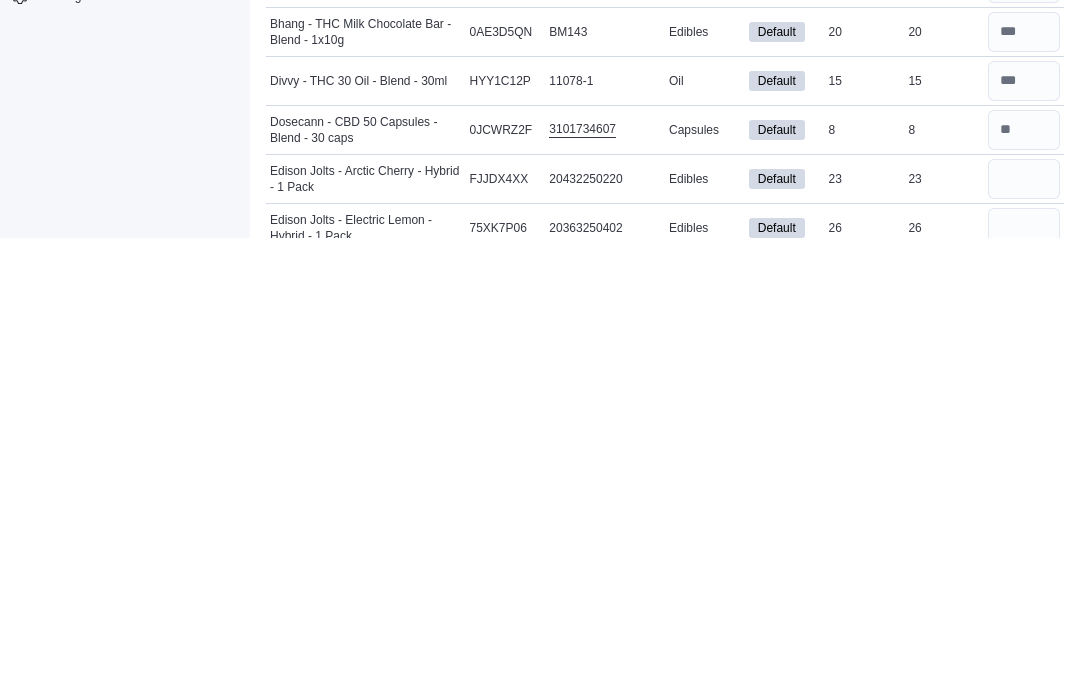 click at bounding box center (1024, 680) 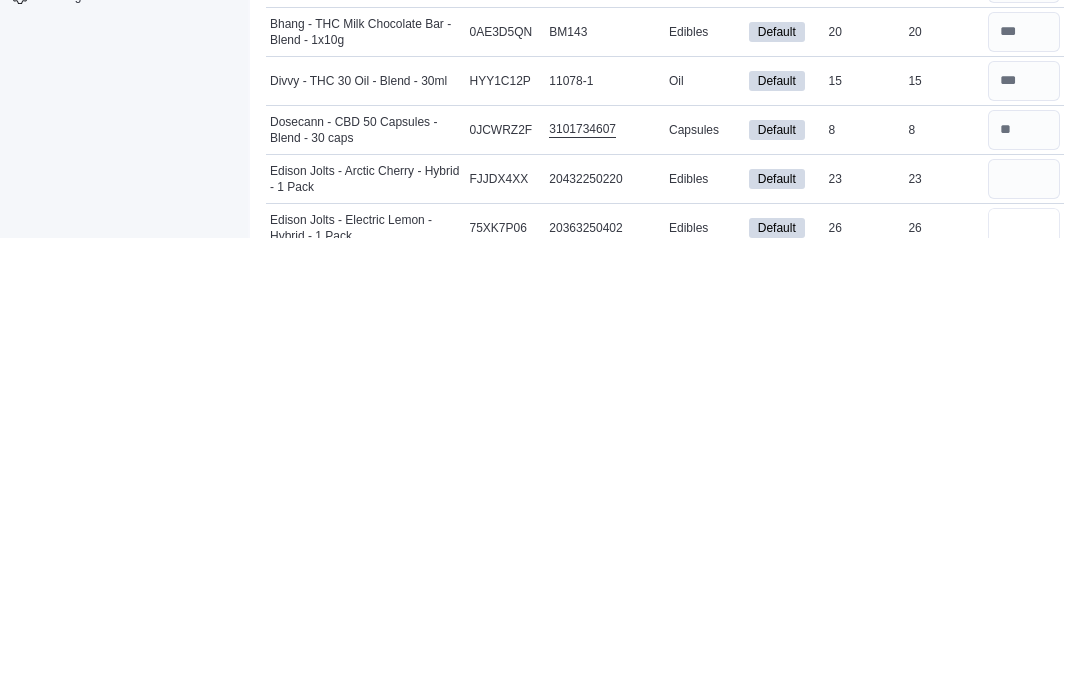 type 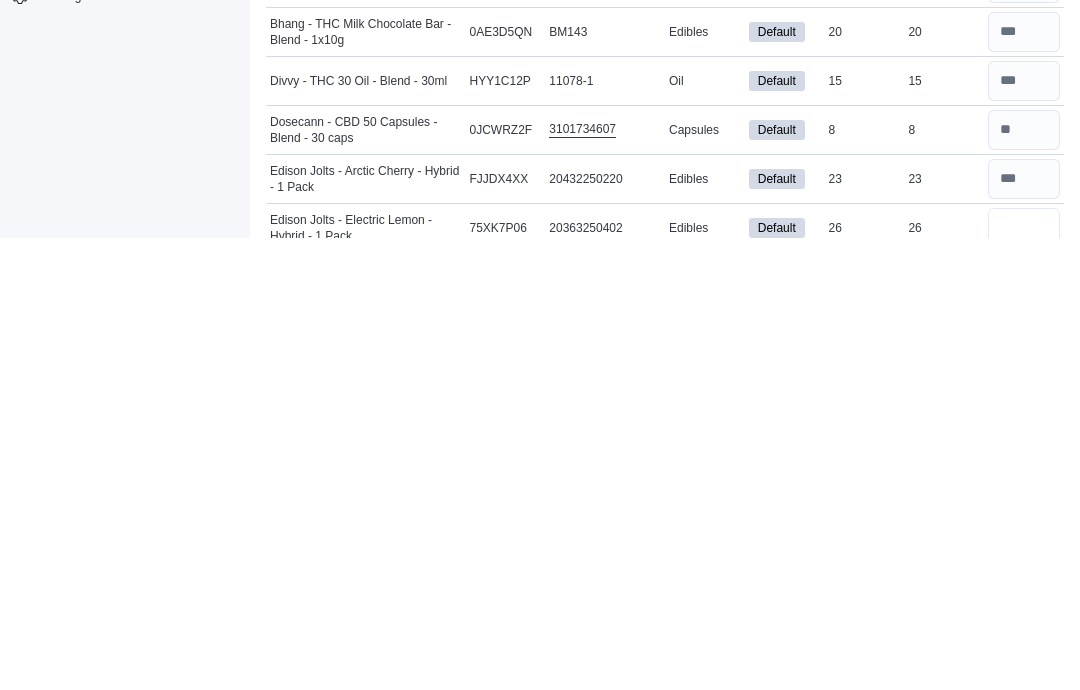 type on "**" 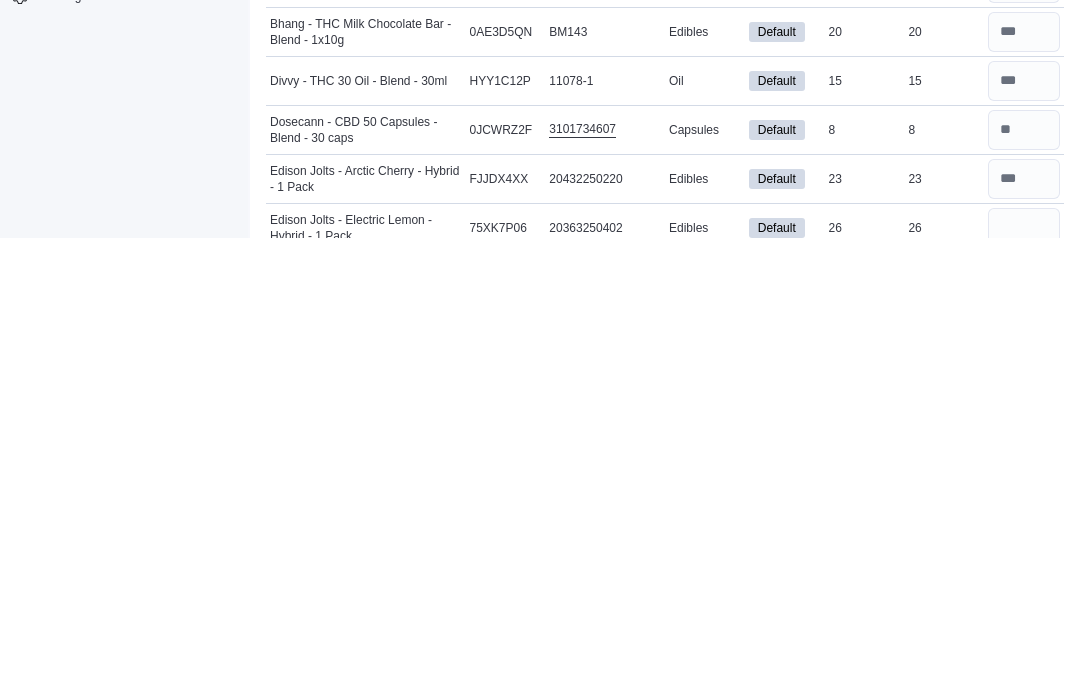click at bounding box center [1024, 778] 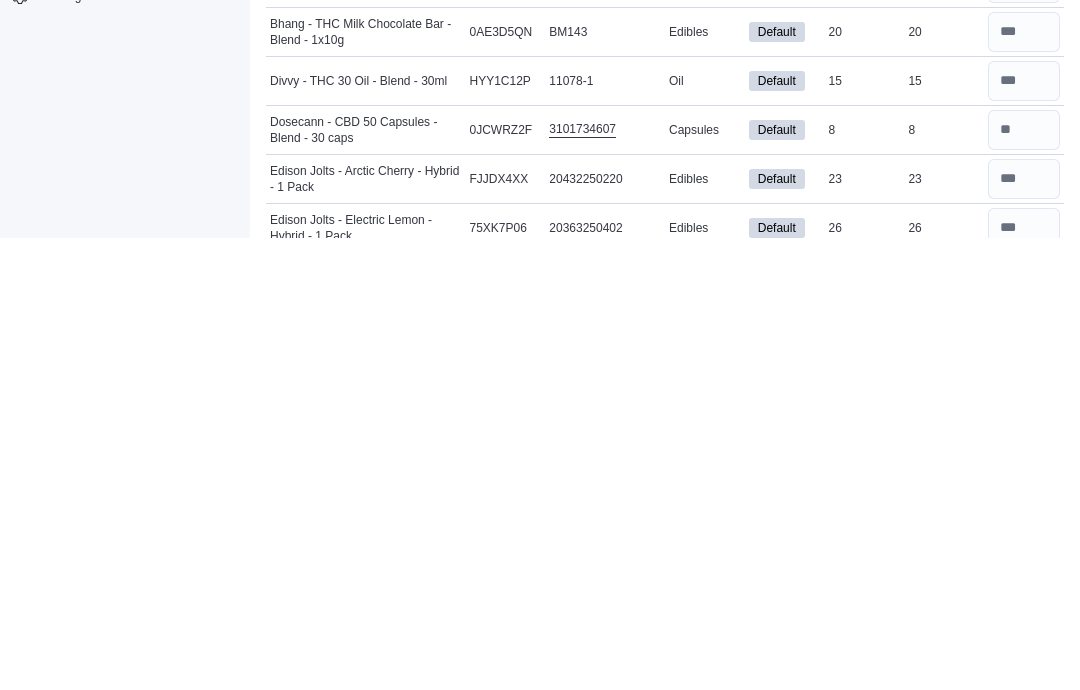 scroll, scrollTop: 287, scrollLeft: 0, axis: vertical 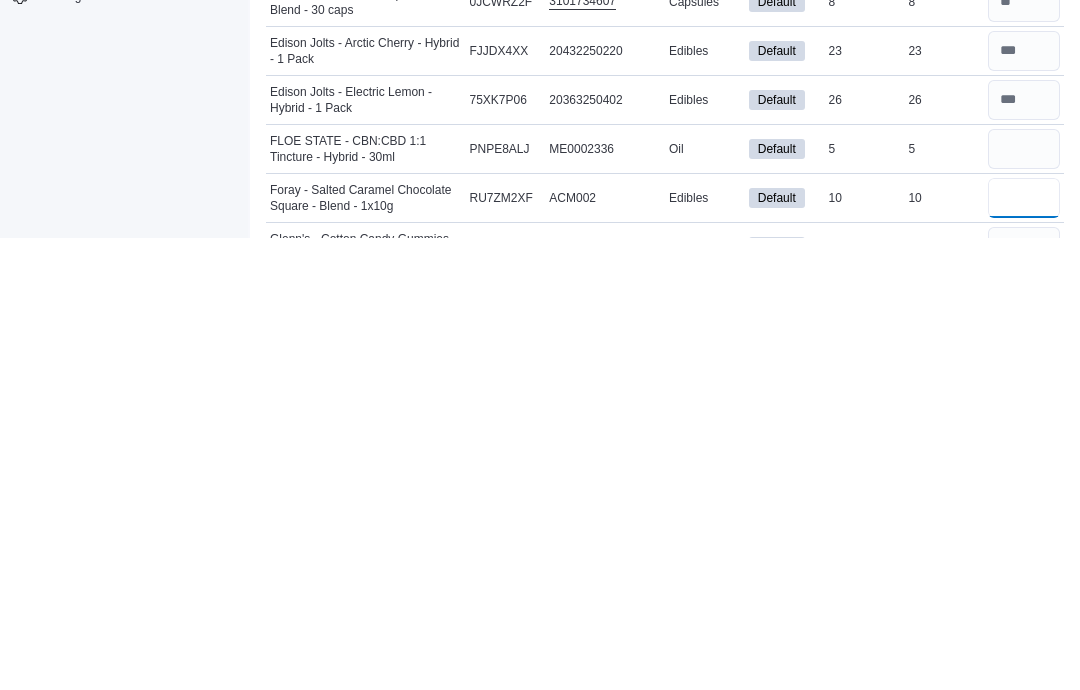 click on "**" at bounding box center (1024, 650) 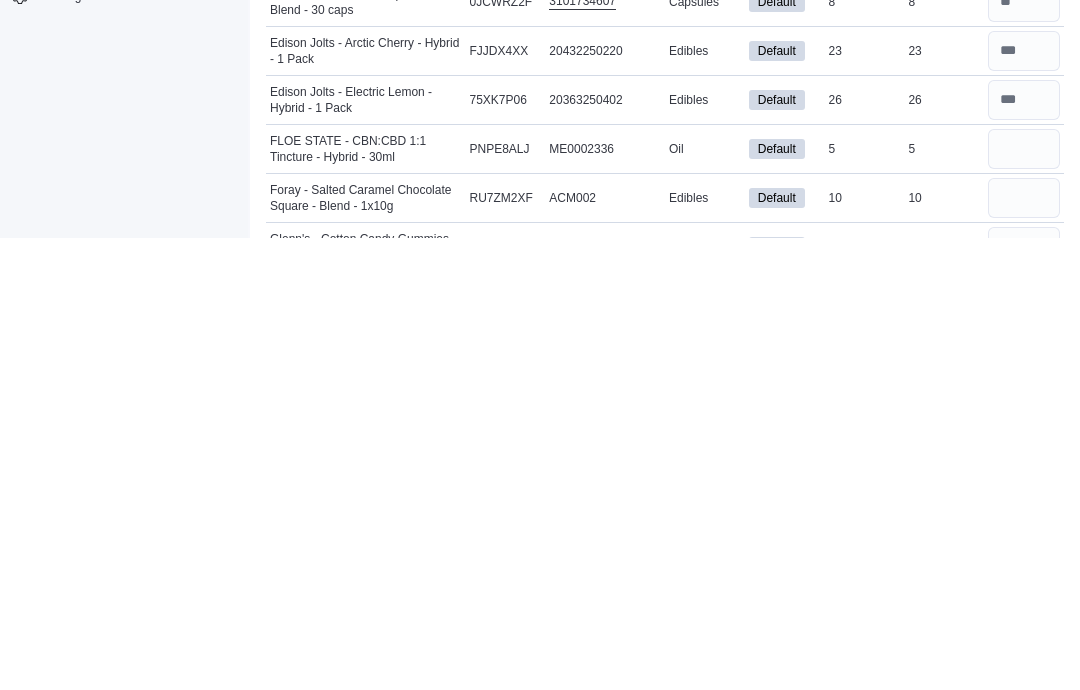 click at bounding box center [1024, 699] 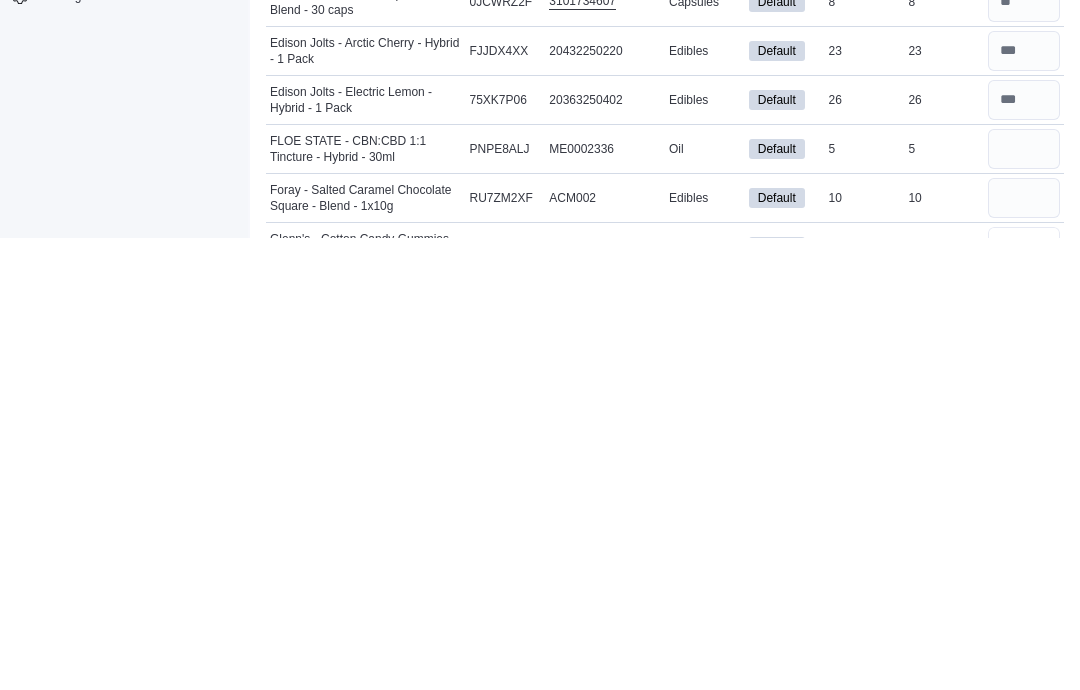 type 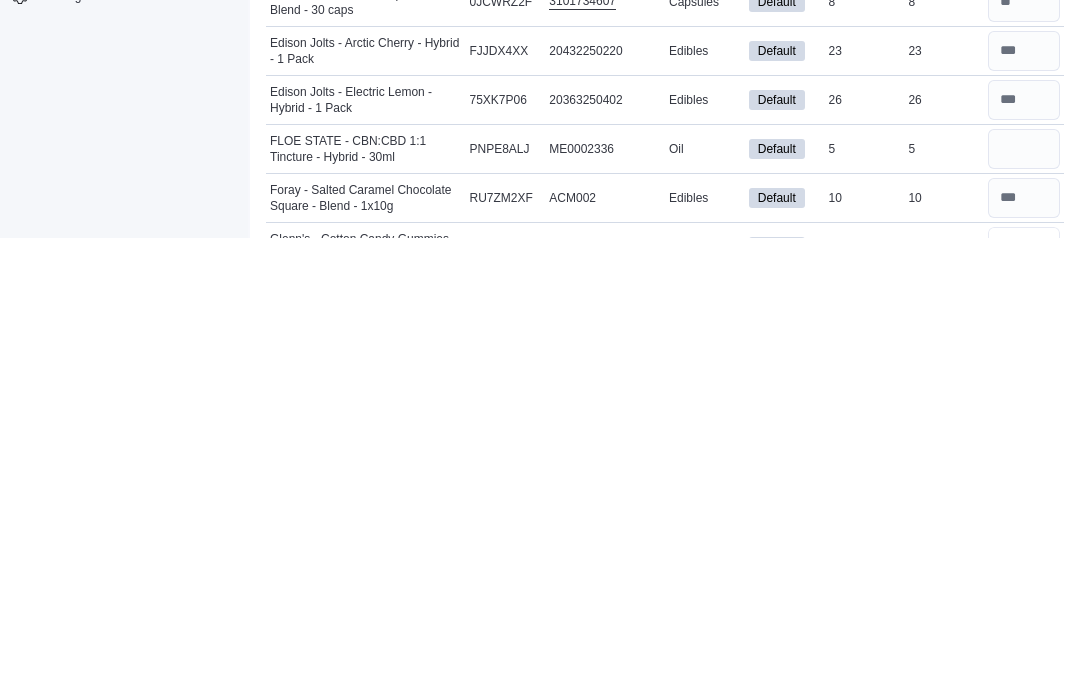 type on "**" 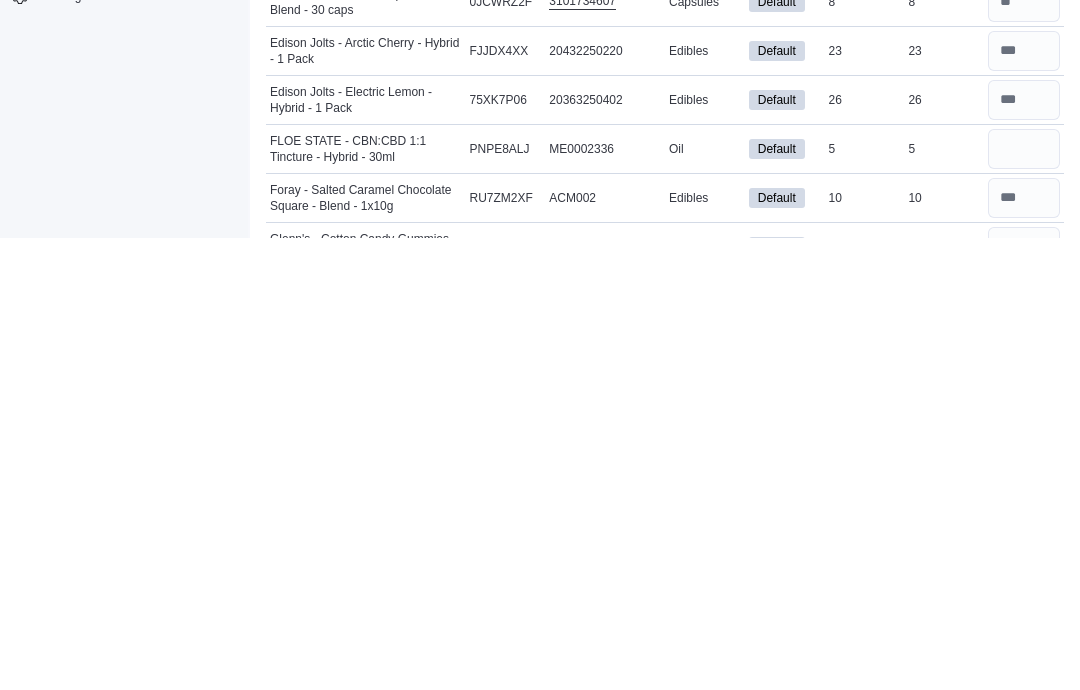 click at bounding box center (1024, 748) 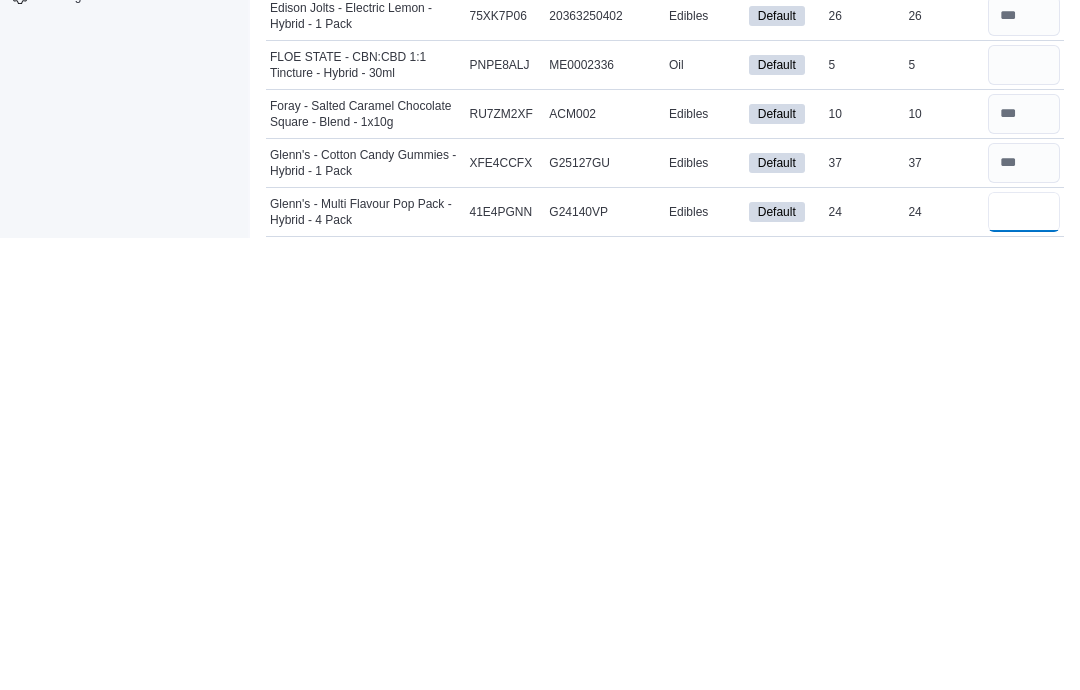 scroll, scrollTop: 379, scrollLeft: 0, axis: vertical 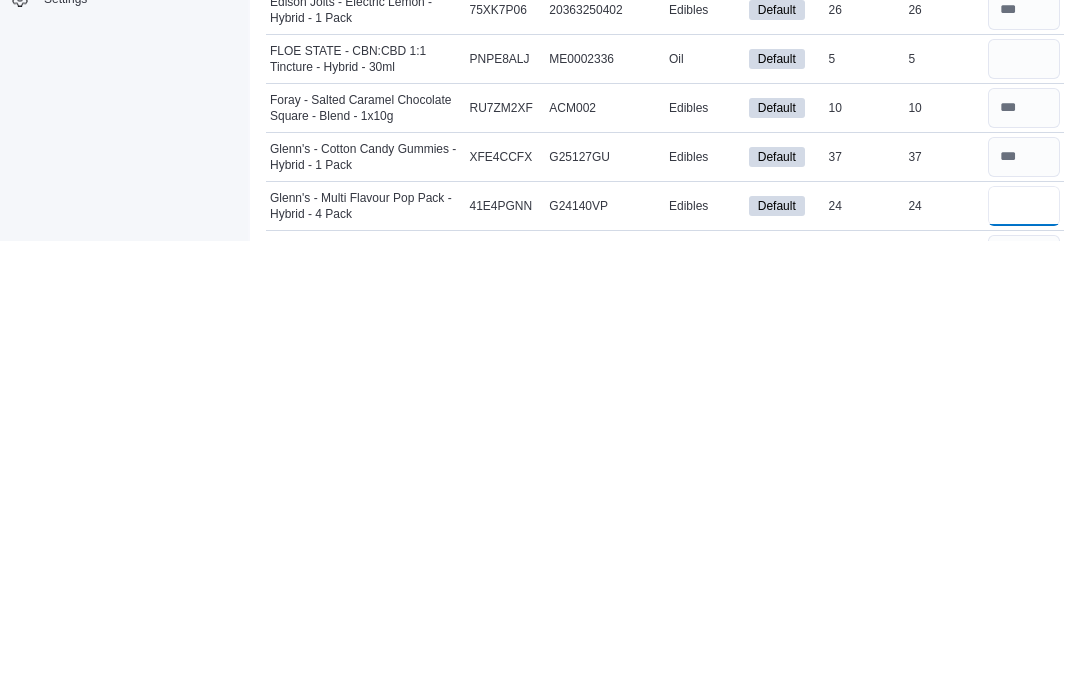 type on "**" 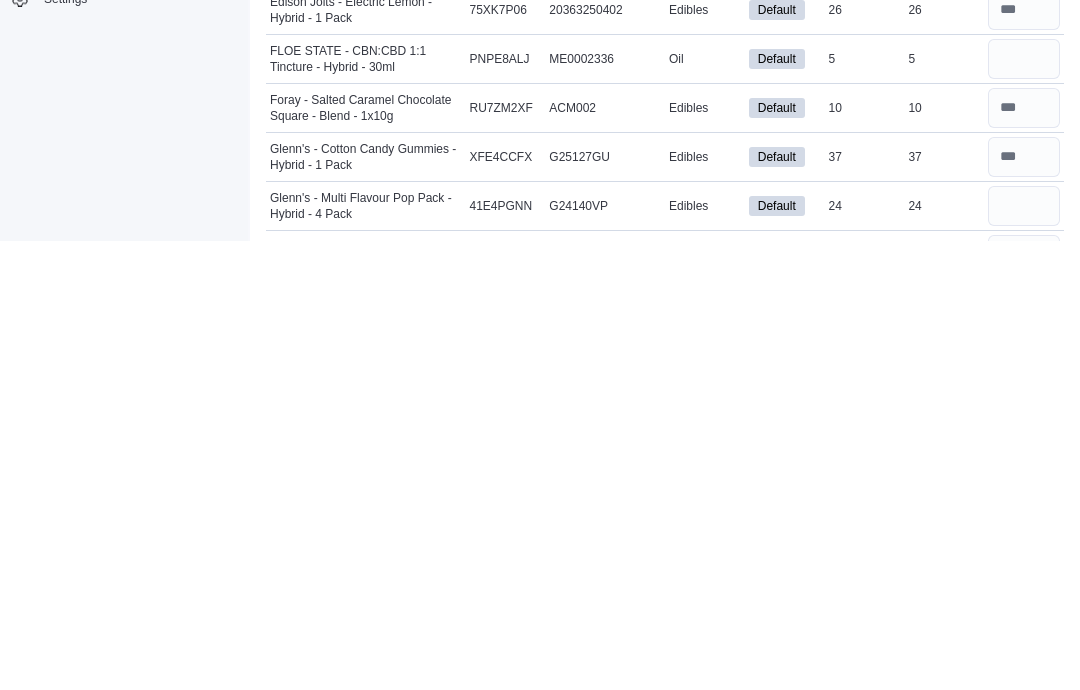 click at bounding box center [1024, 705] 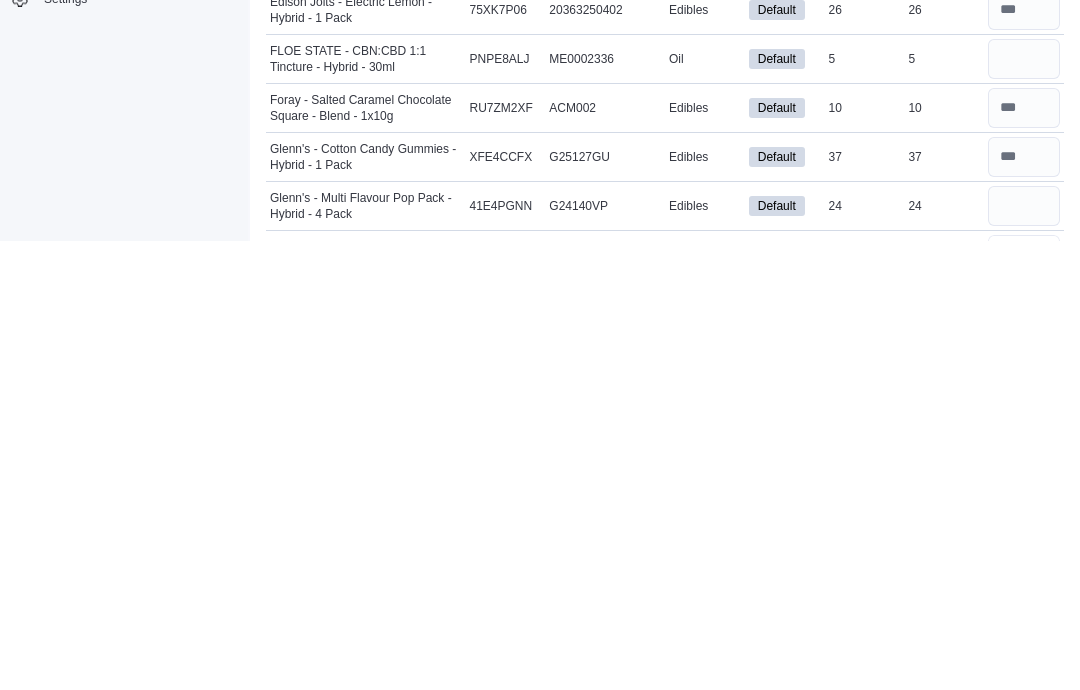 type 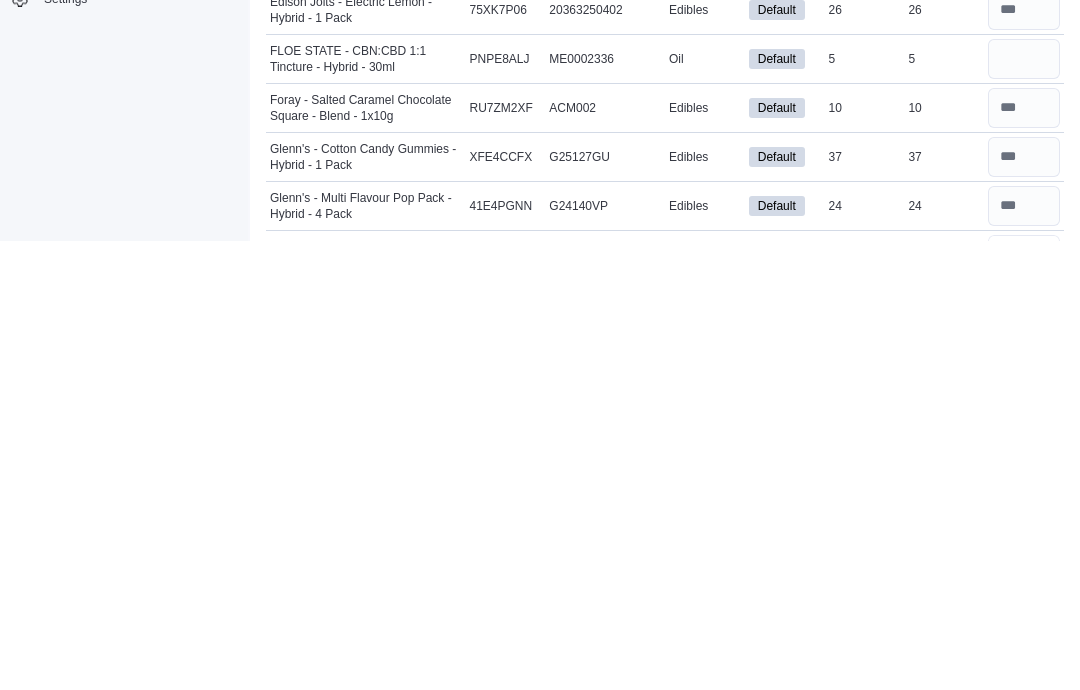 type on "*" 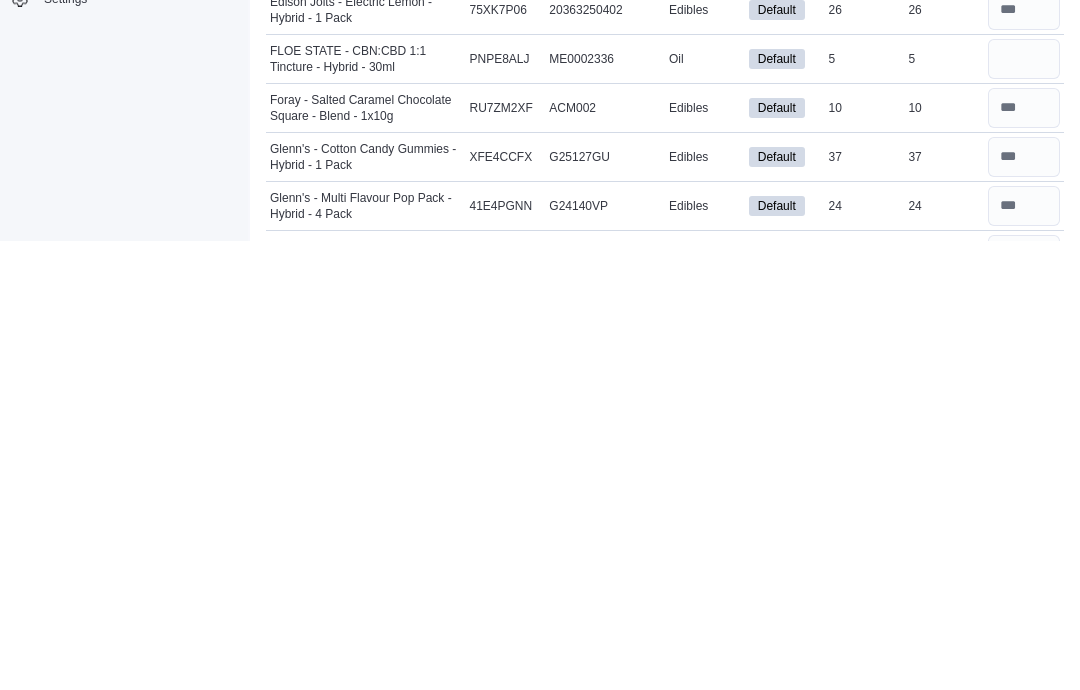 click at bounding box center (1024, 754) 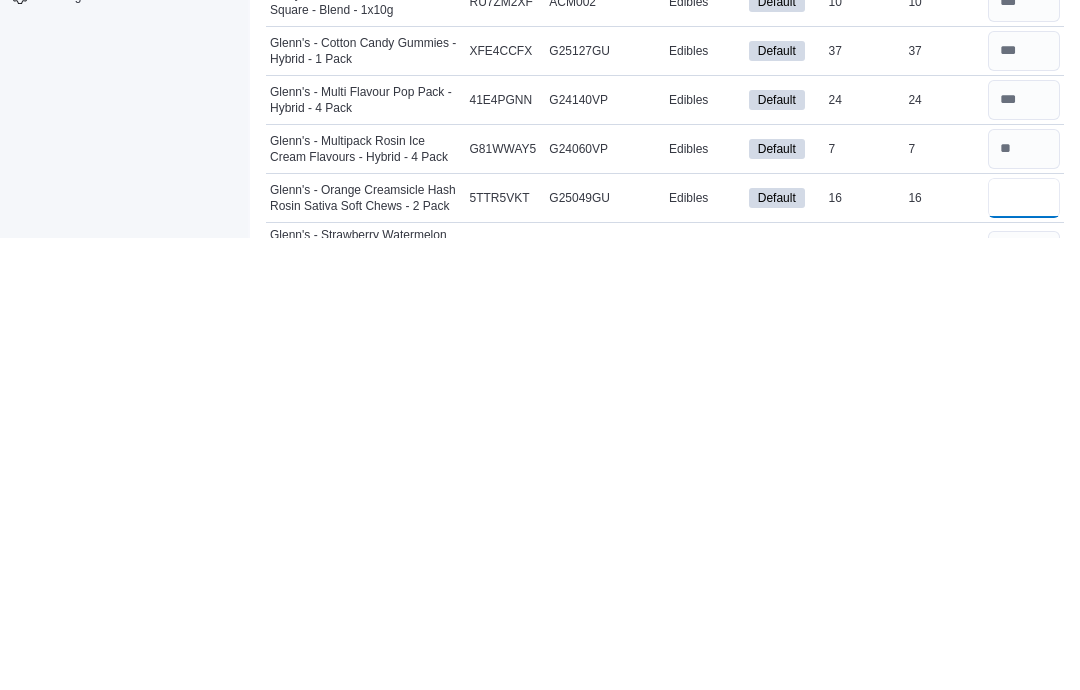 type on "**" 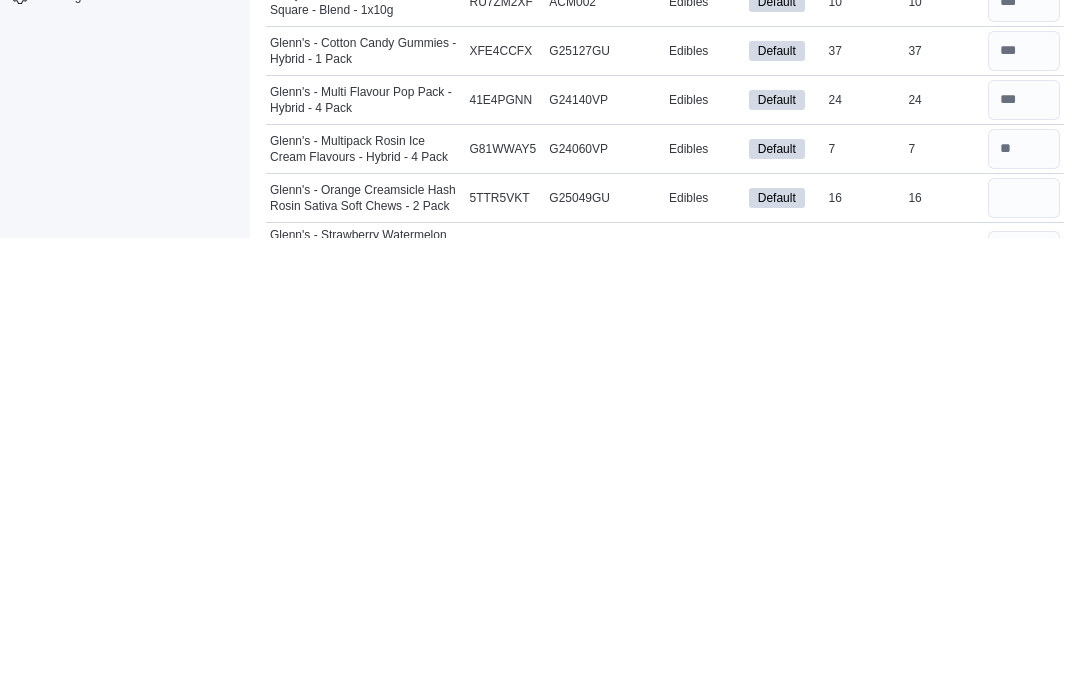 click at bounding box center (1024, 703) 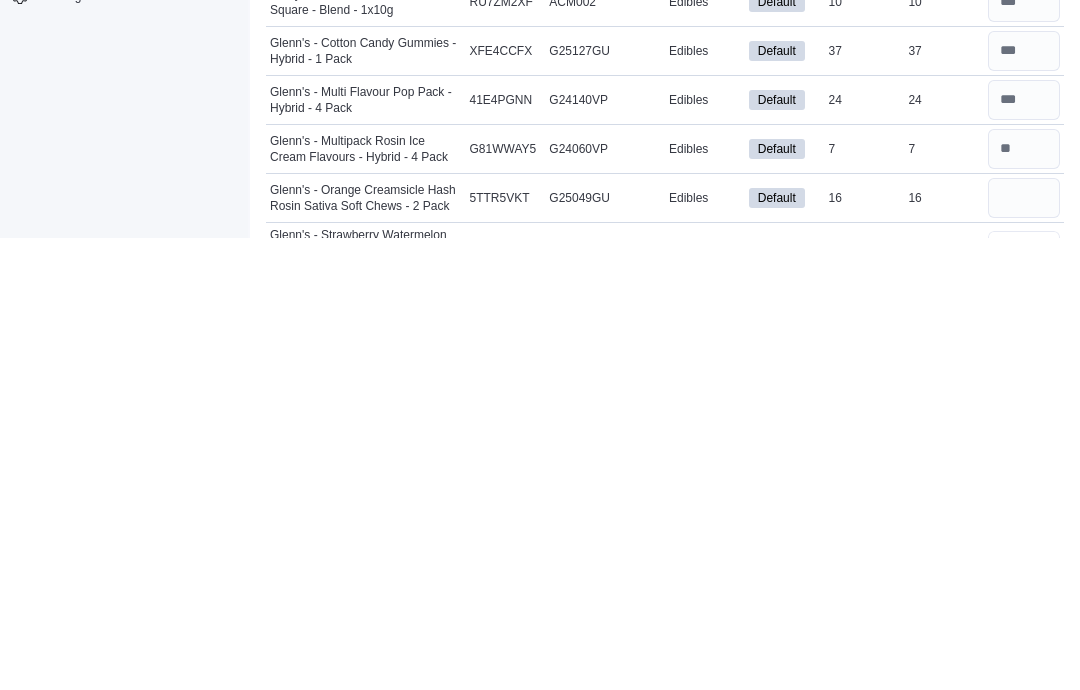 type 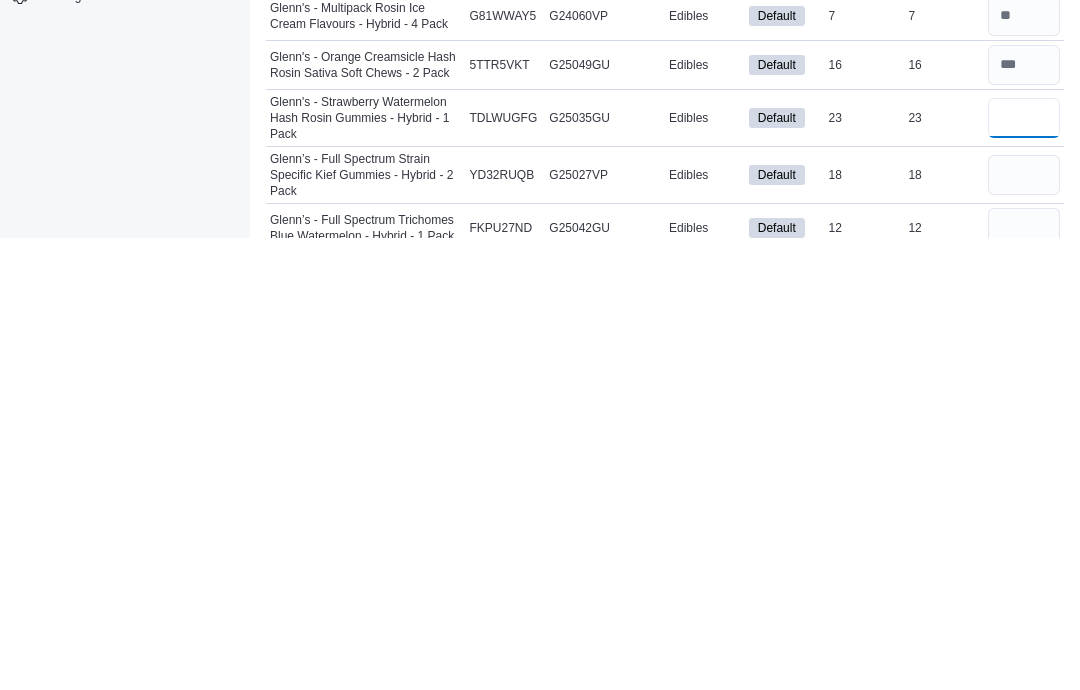 scroll, scrollTop: 621, scrollLeft: 0, axis: vertical 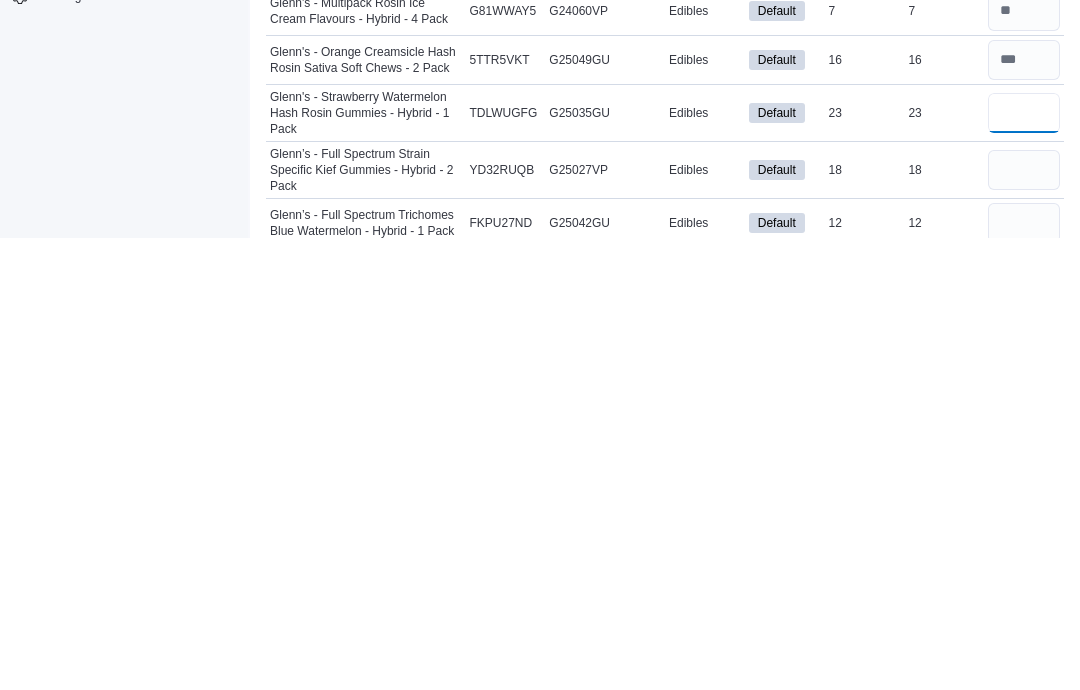 type on "**" 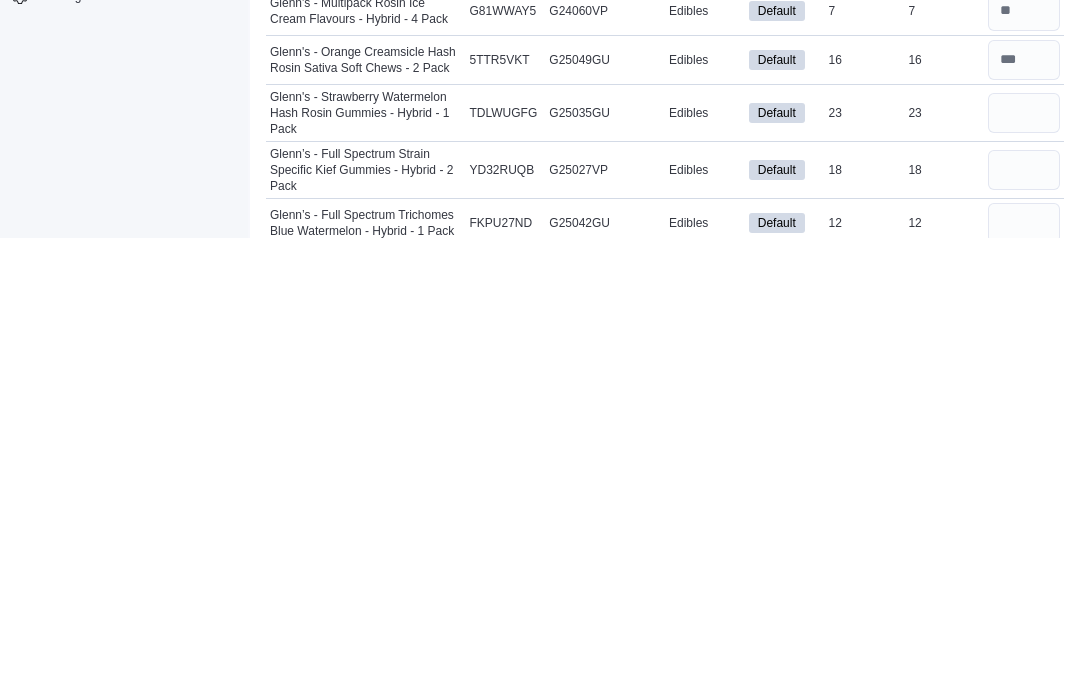 click at bounding box center (1024, 728) 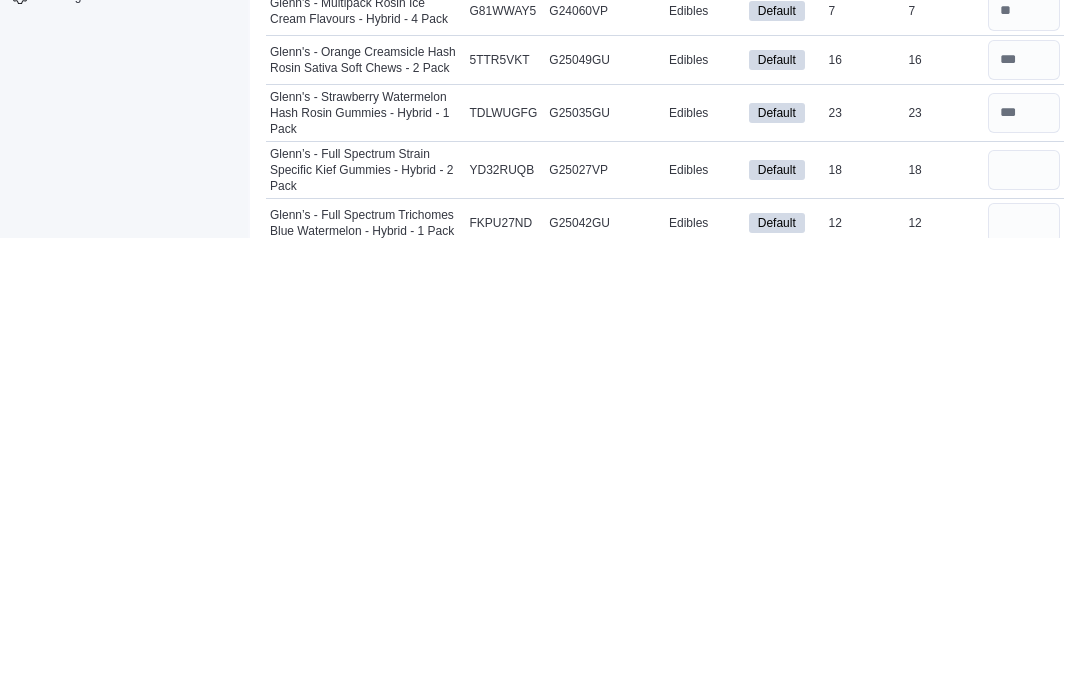 type on "*" 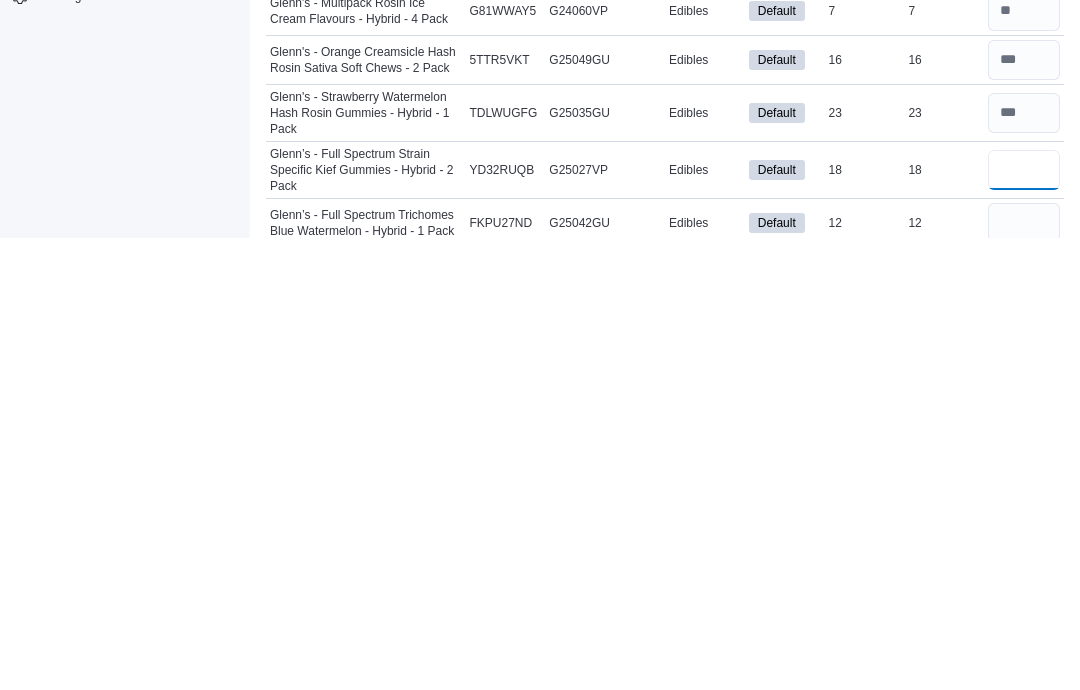 type 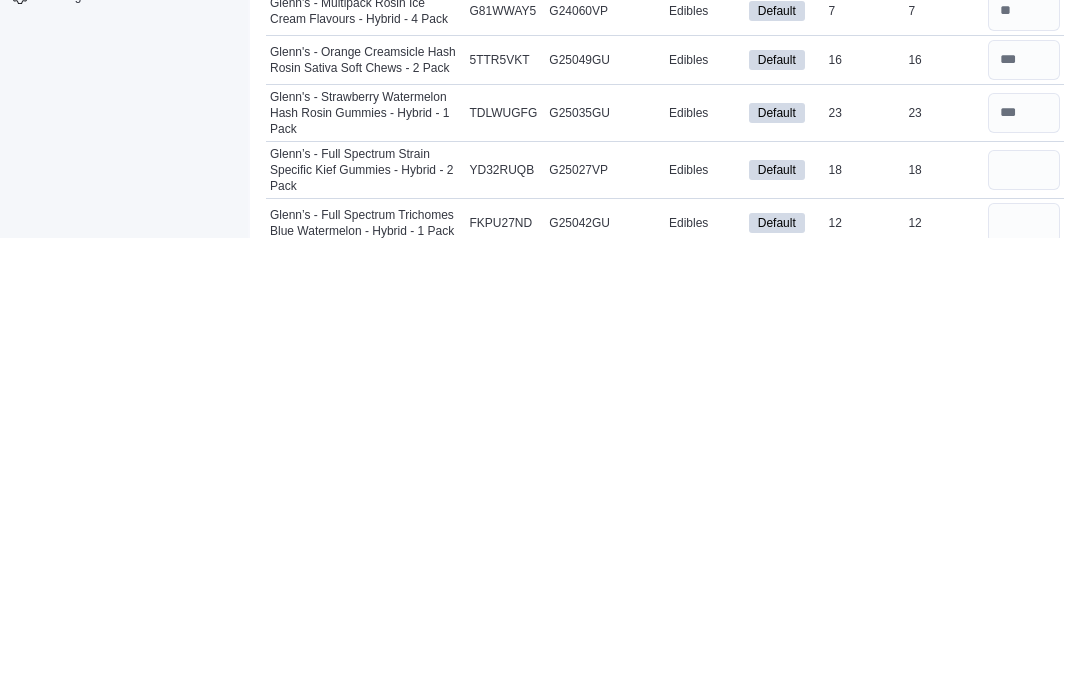 click at bounding box center (1024, 675) 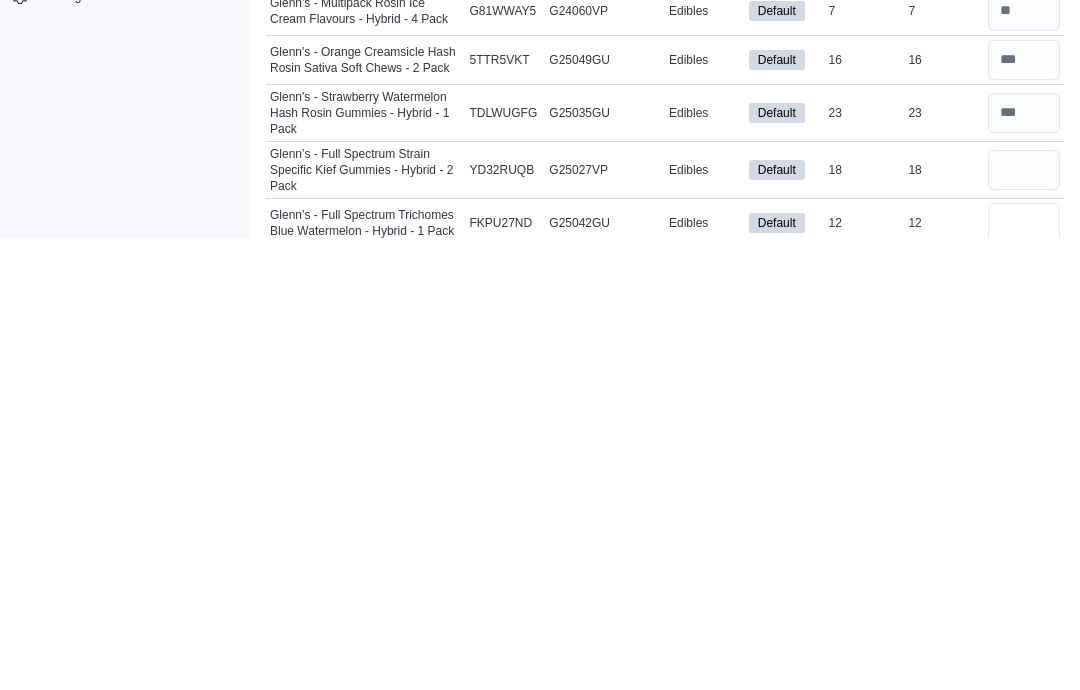 type on "**" 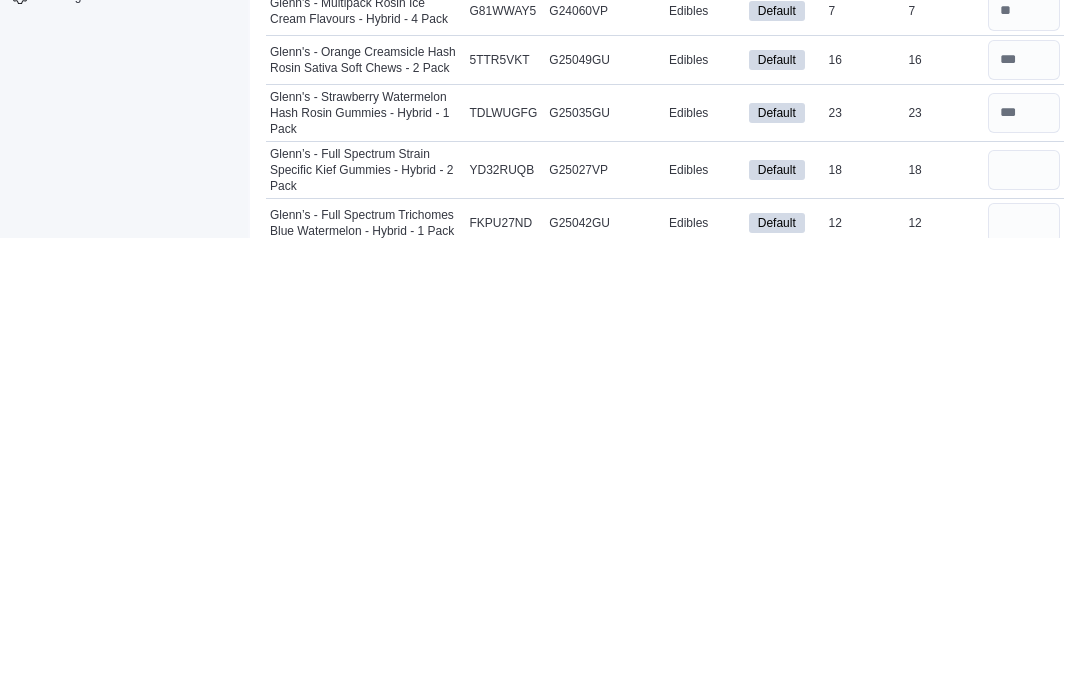 click at bounding box center (1024, 622) 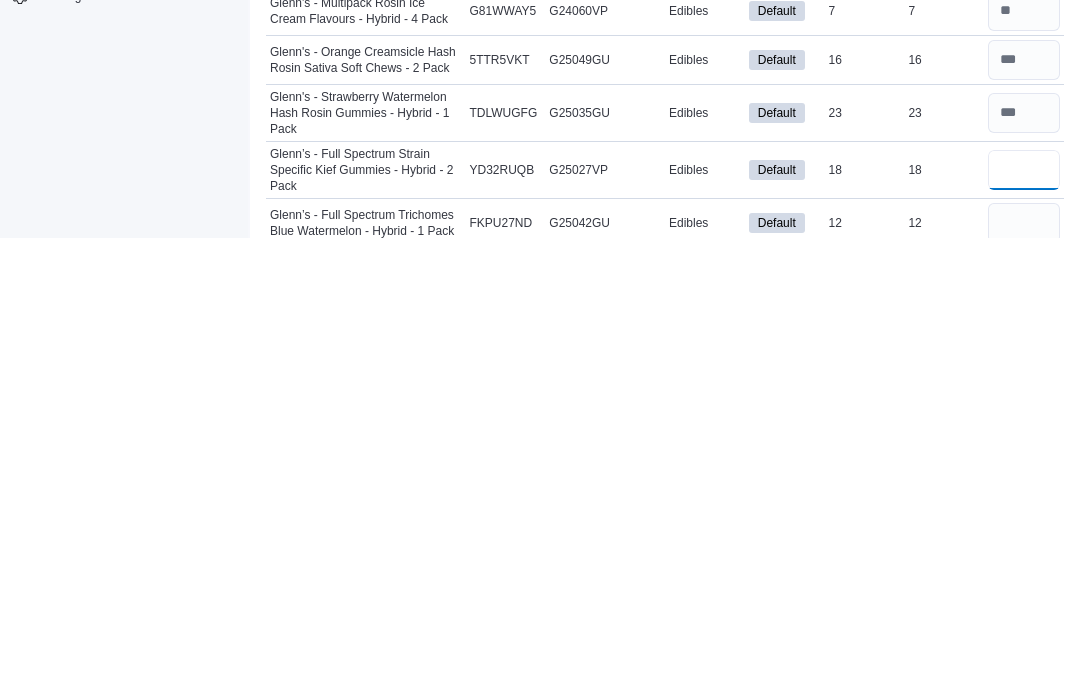 type 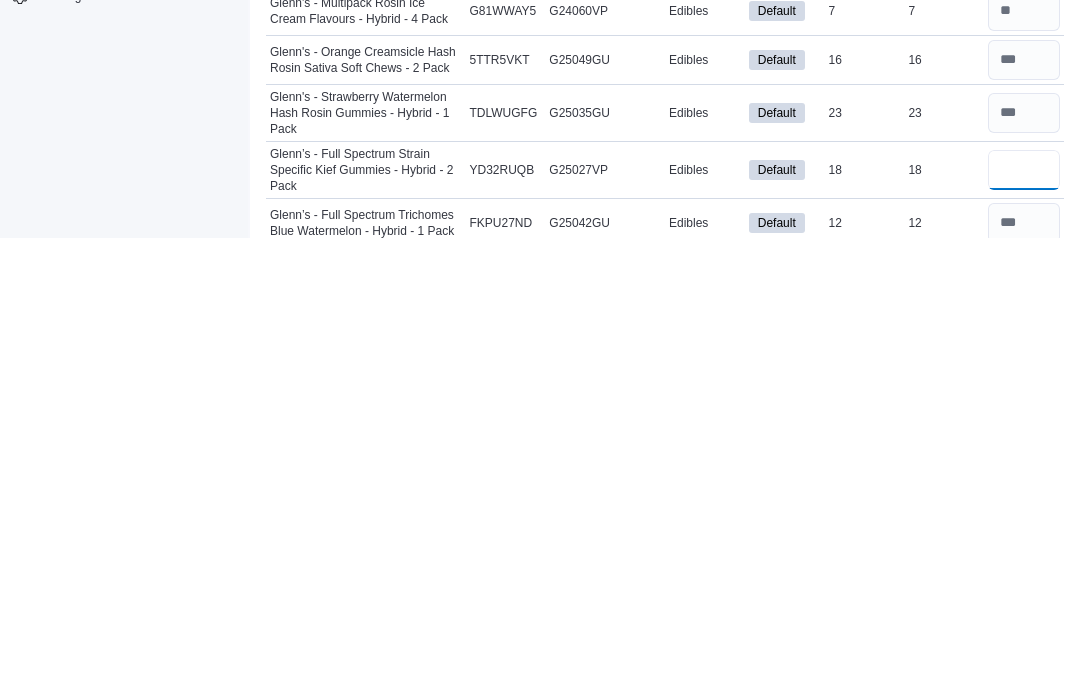 type on "**" 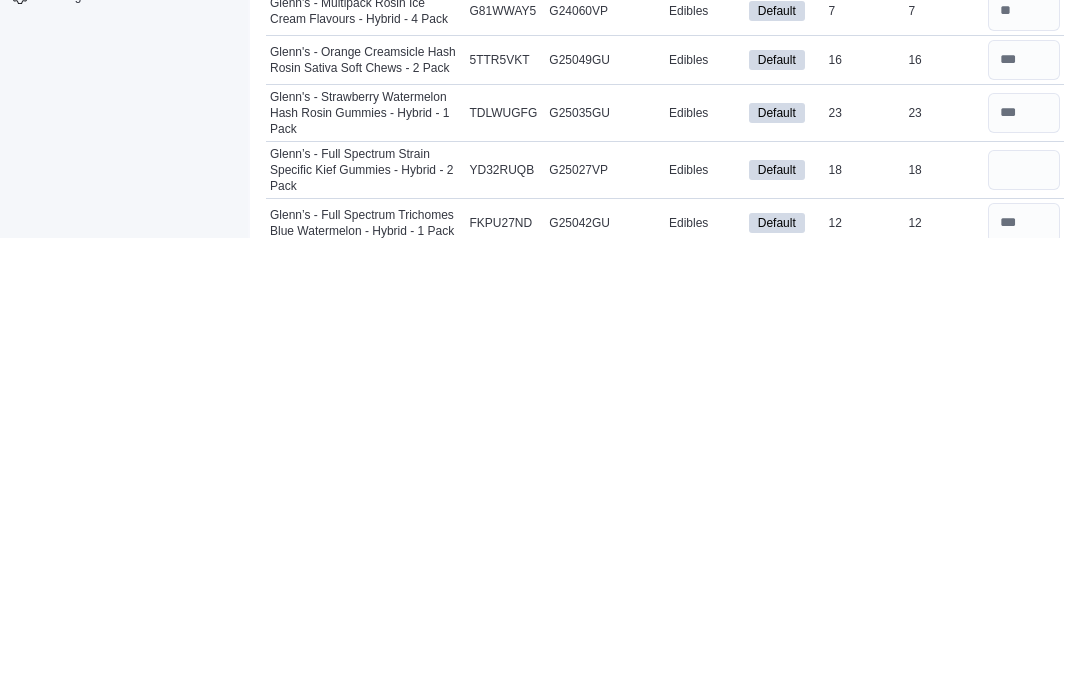 click at bounding box center (1024, 781) 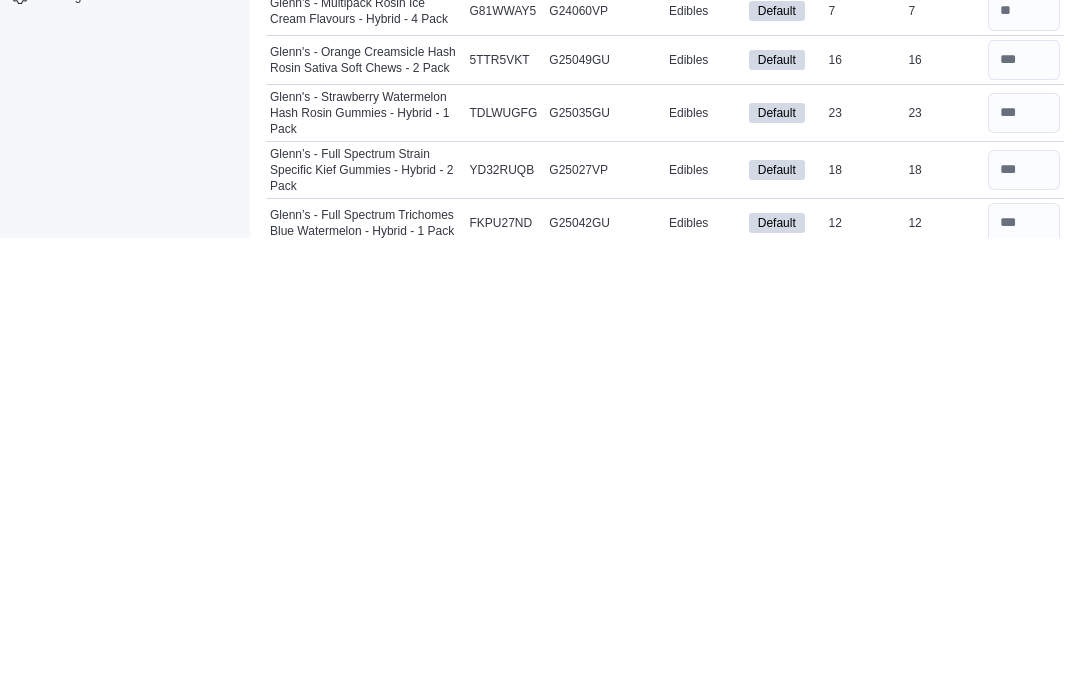 scroll, scrollTop: 752, scrollLeft: 0, axis: vertical 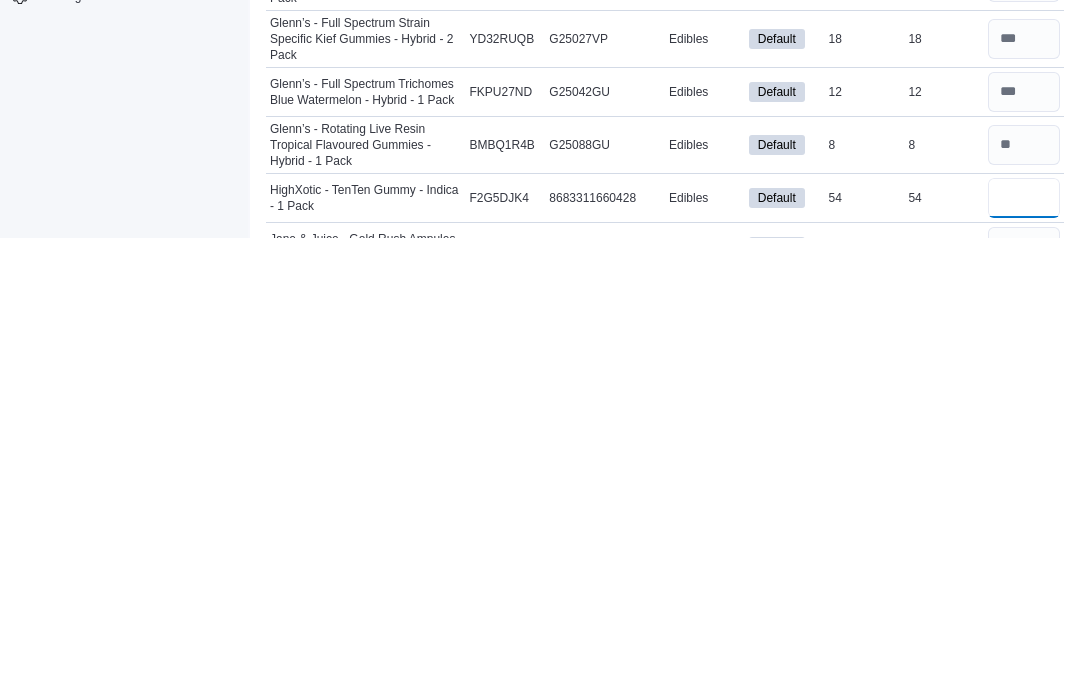 type on "**" 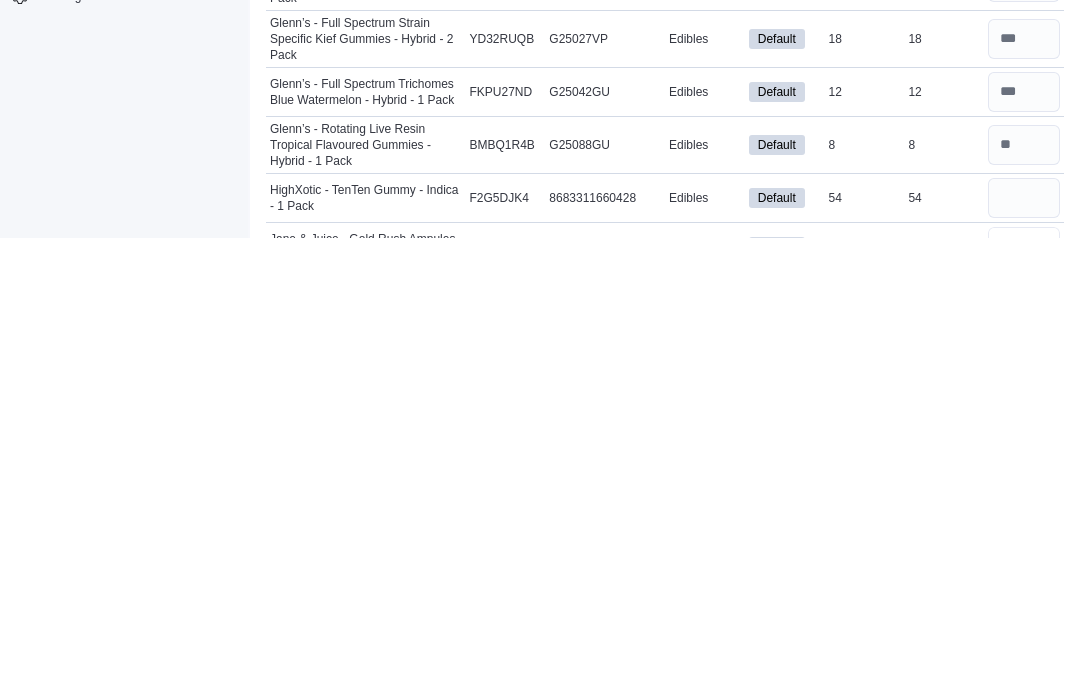 click at bounding box center [1024, 699] 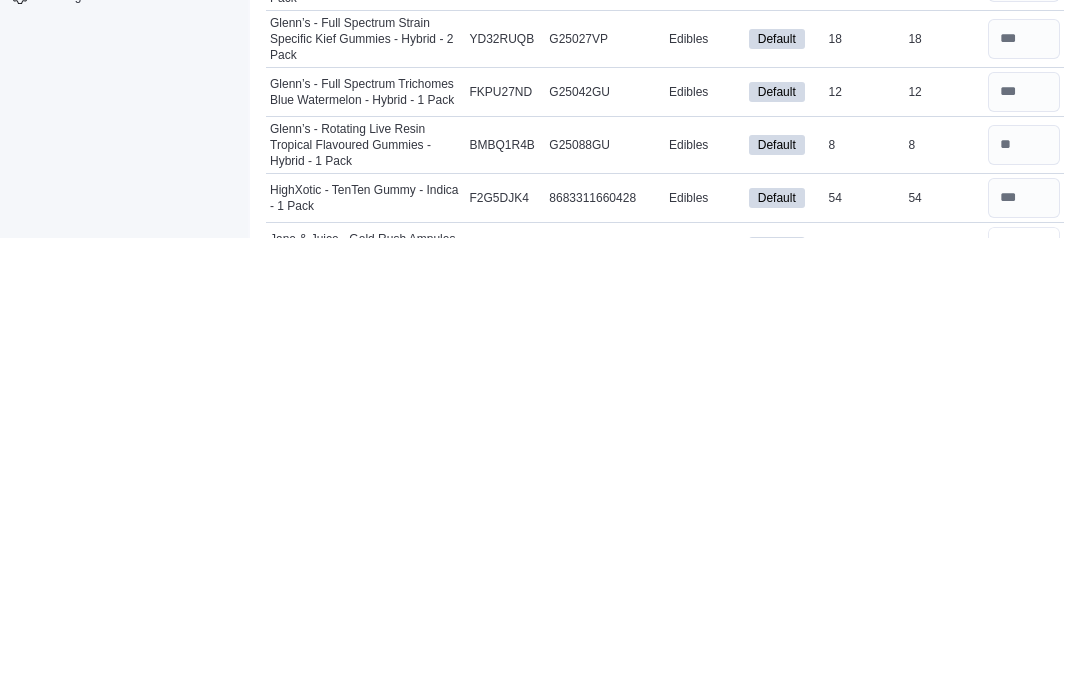 type on "*" 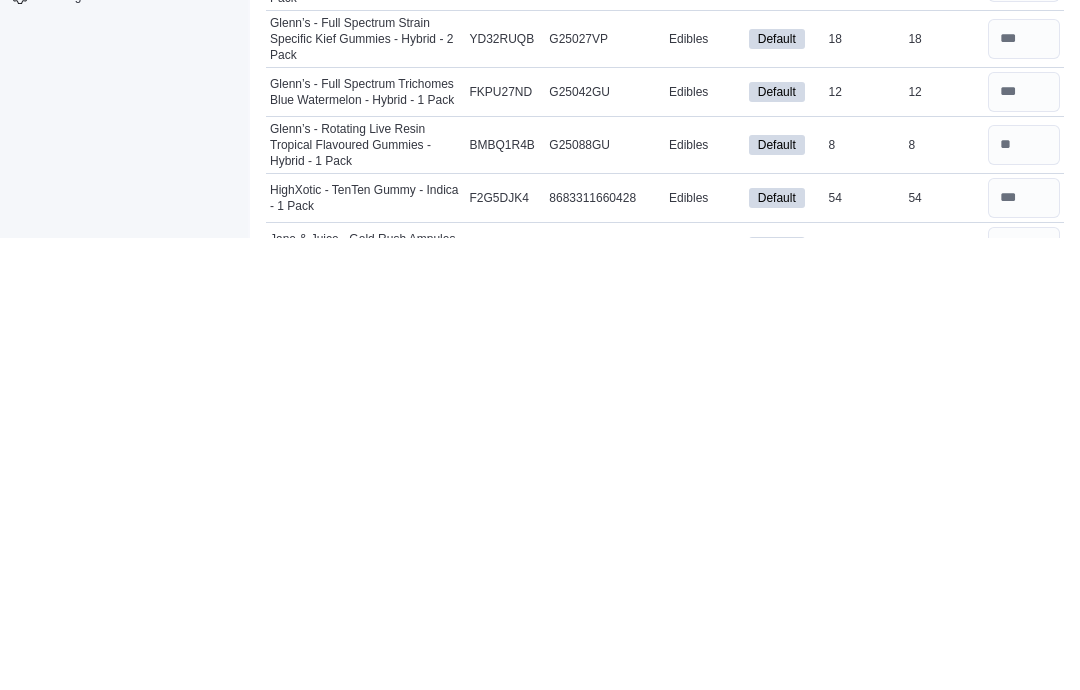 click at bounding box center (1024, 752) 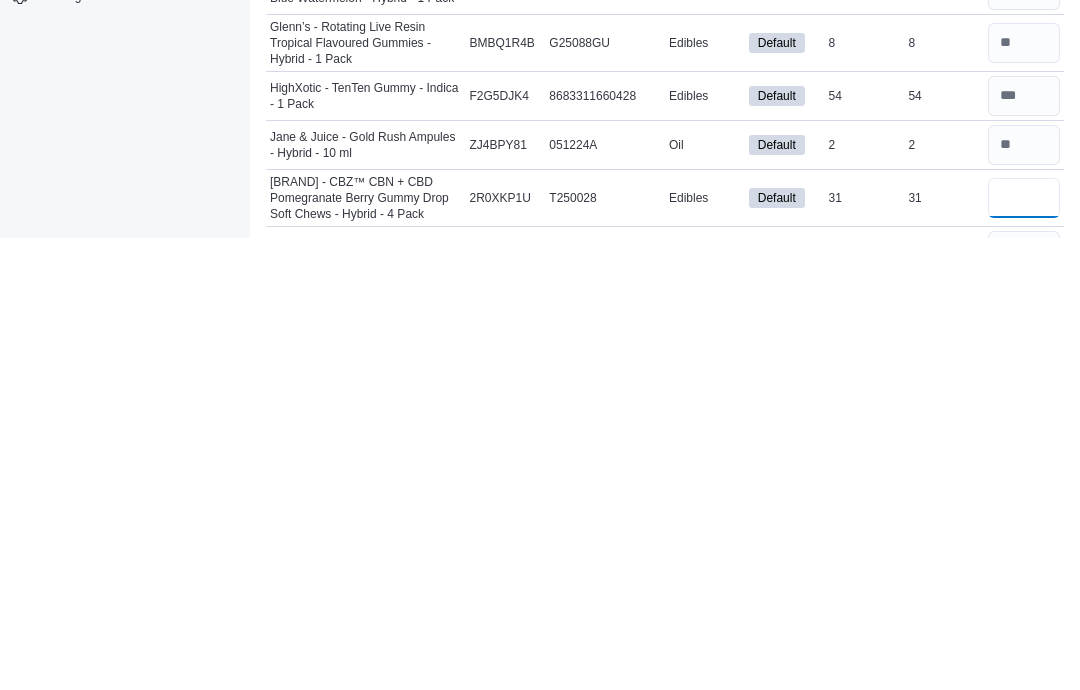 type on "**" 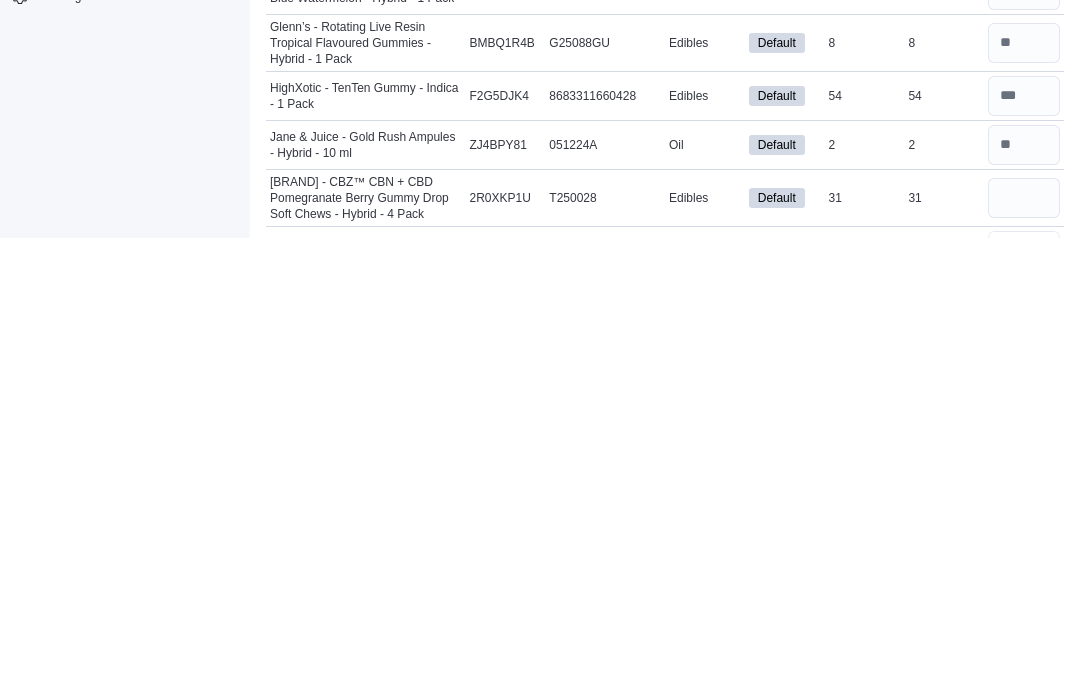 click at bounding box center [1024, 703] 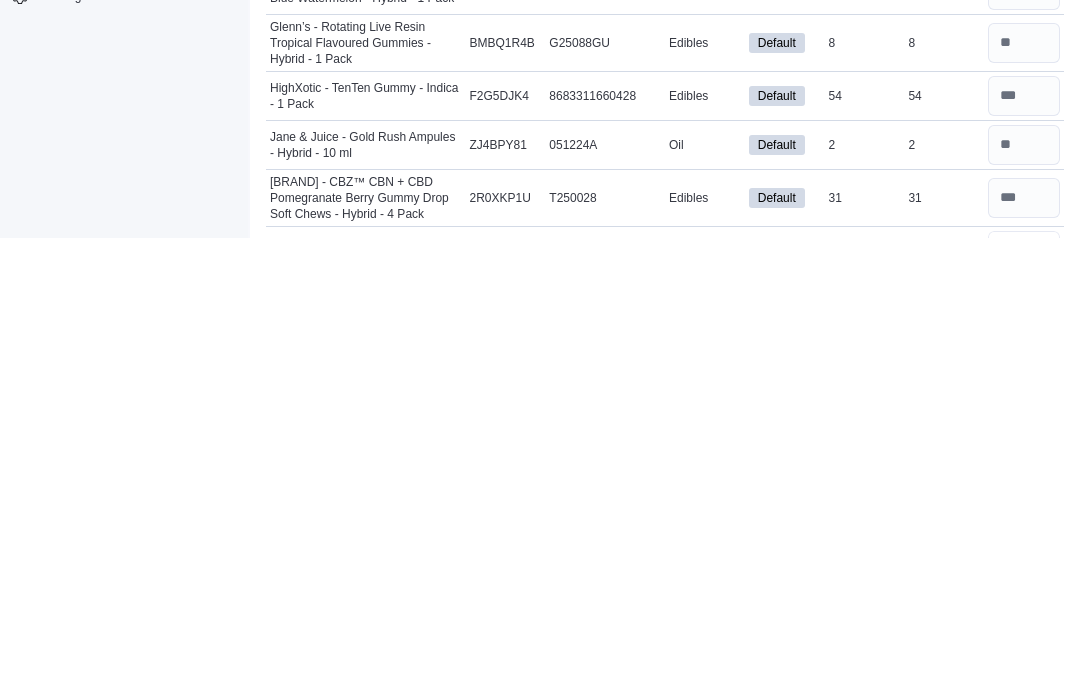 type on "*" 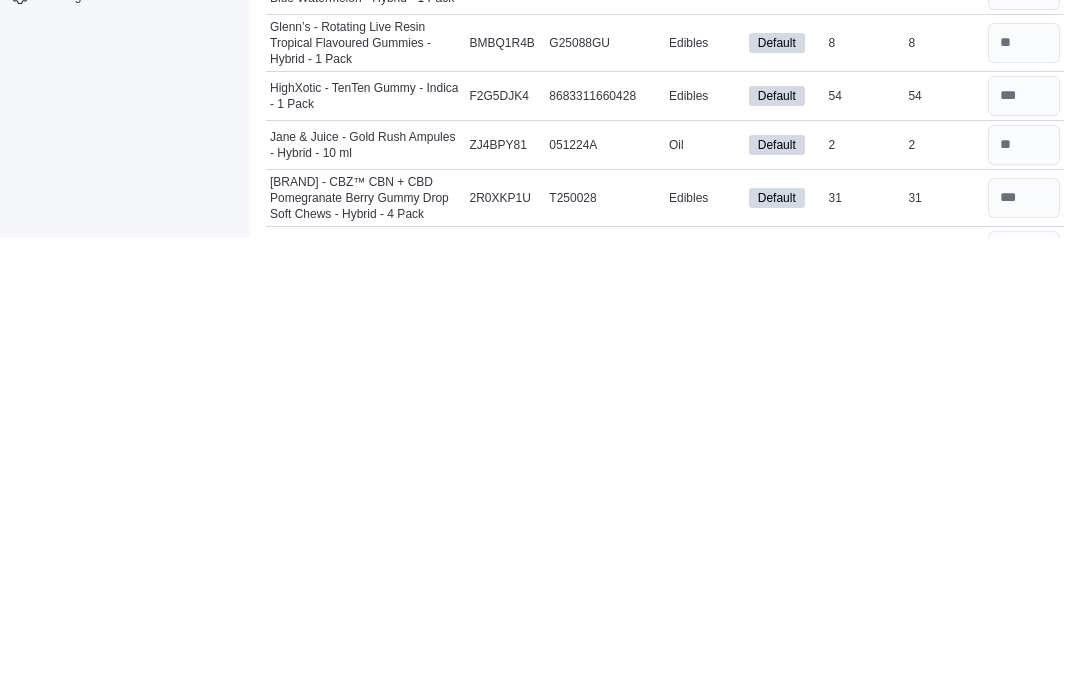 click at bounding box center (1024, 752) 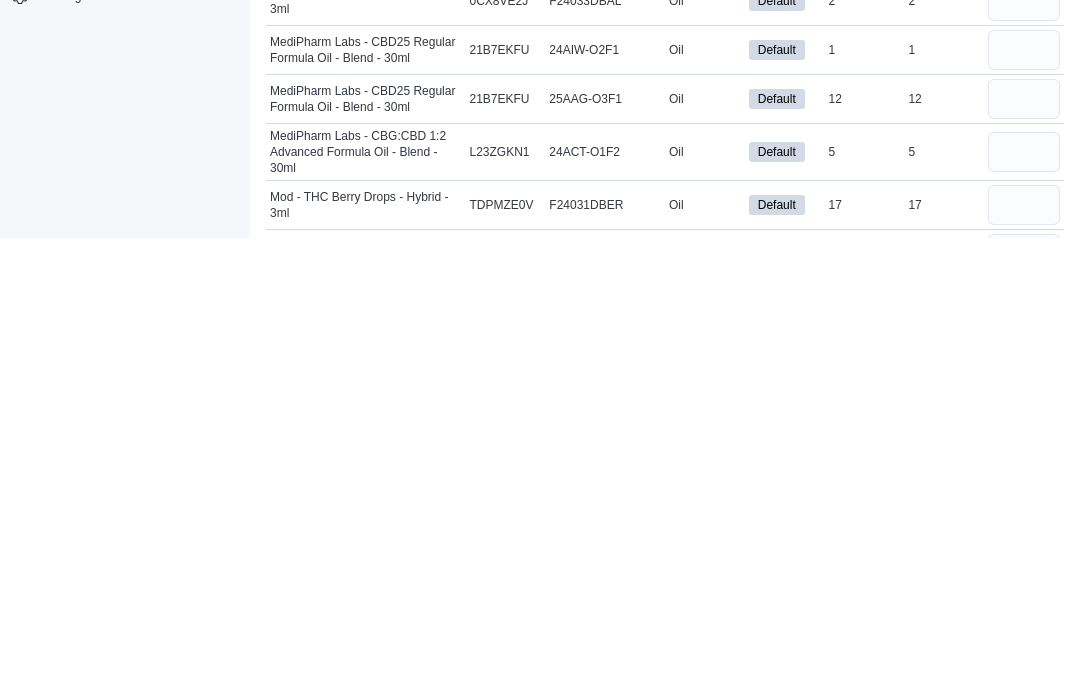 scroll, scrollTop: 1315, scrollLeft: 0, axis: vertical 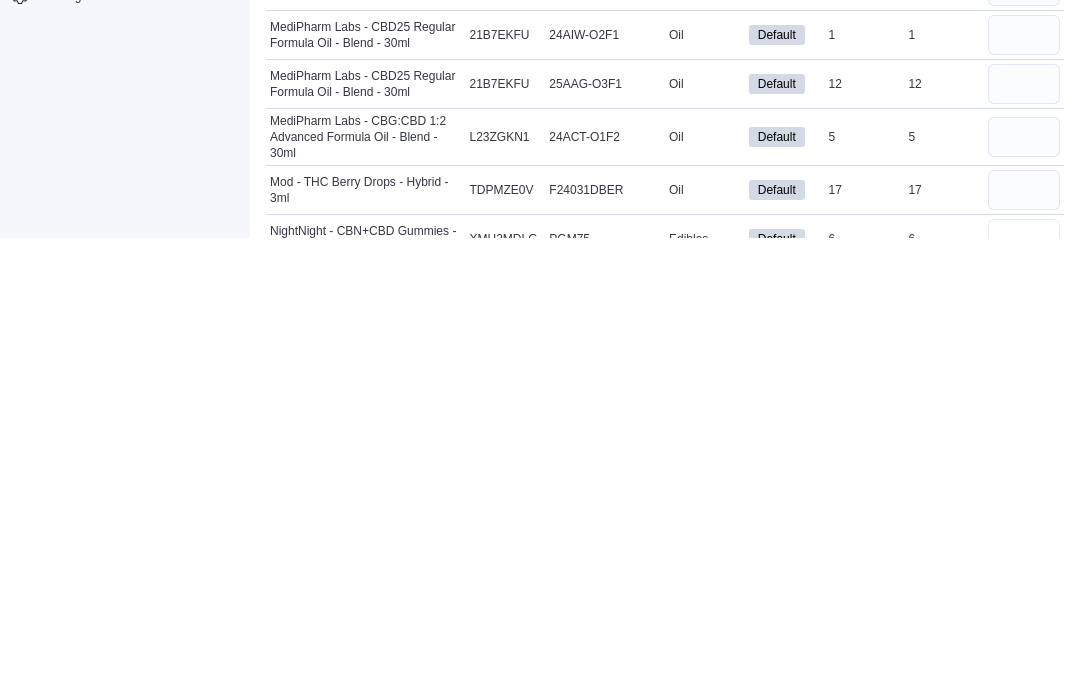 click at bounding box center (1024, 691) 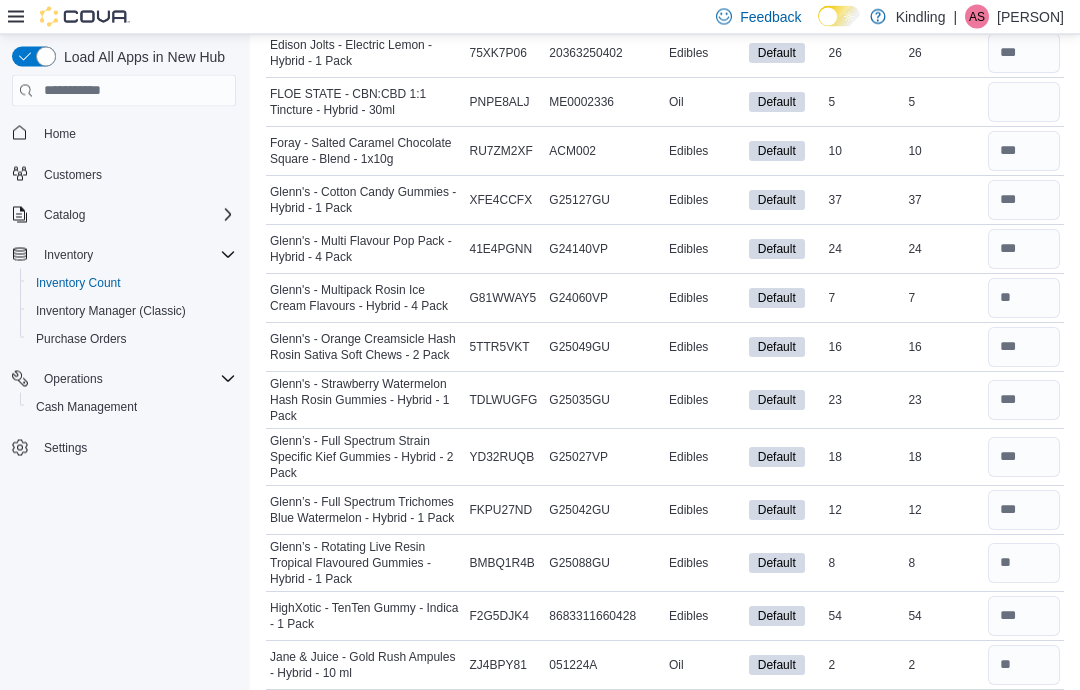 scroll, scrollTop: 0, scrollLeft: 0, axis: both 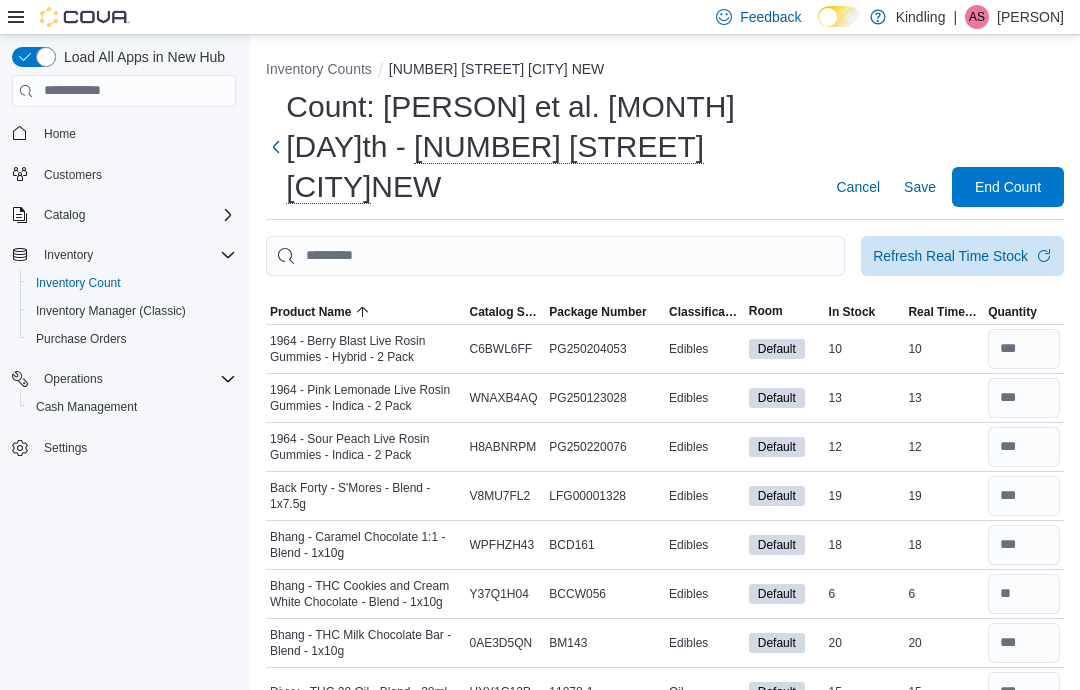 type on "*" 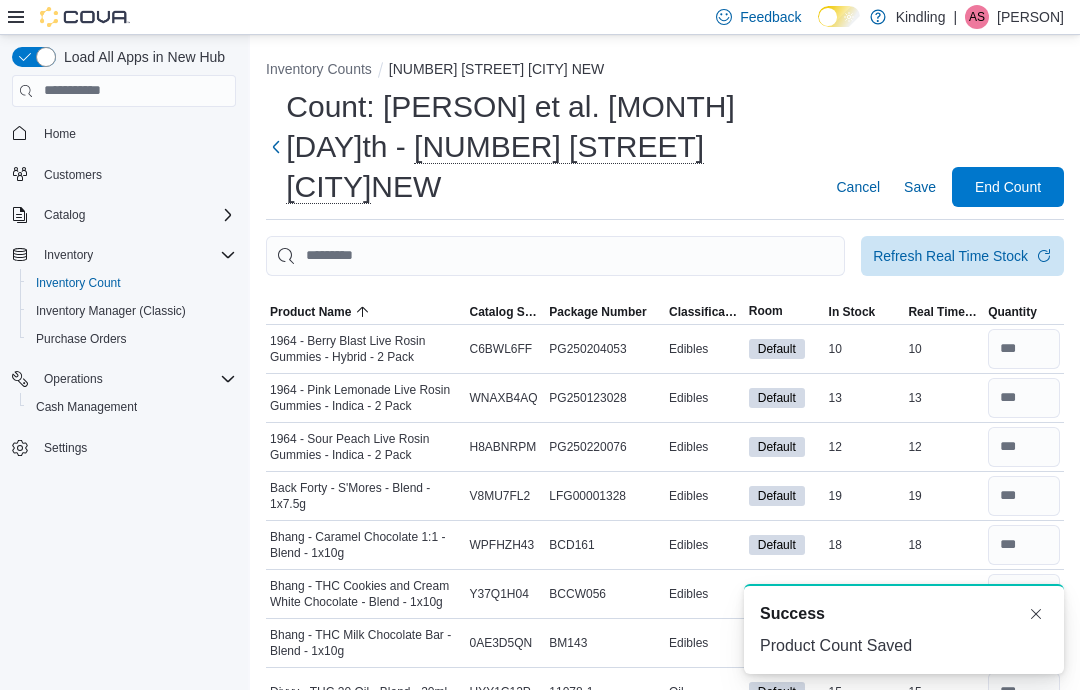 scroll, scrollTop: 0, scrollLeft: 0, axis: both 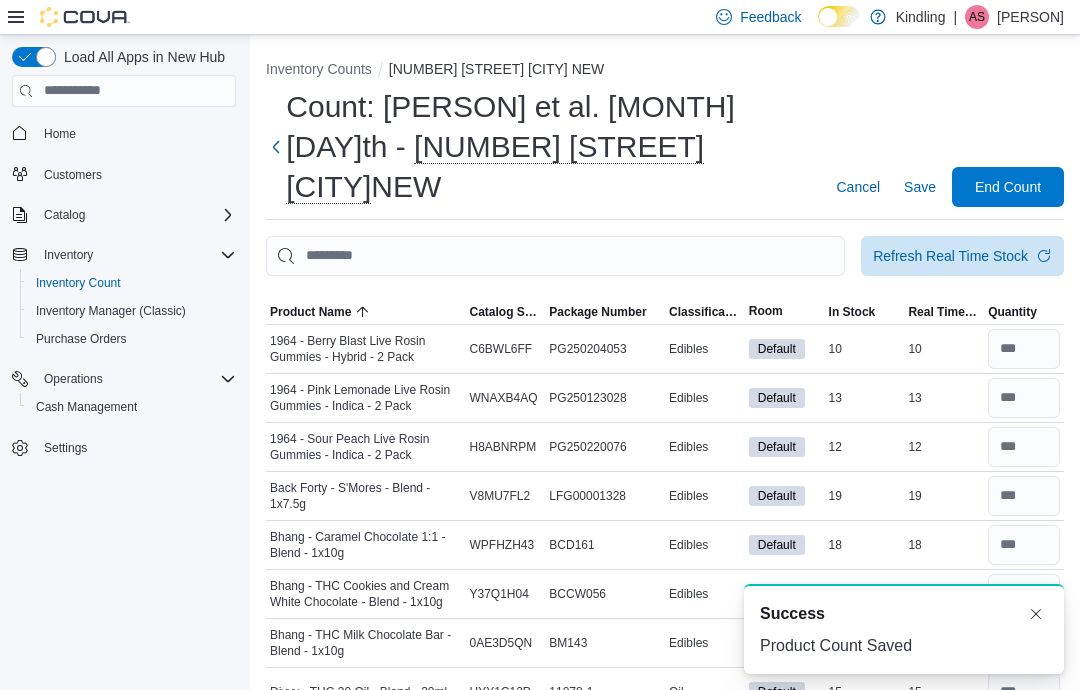 click on "Classification" at bounding box center (705, 312) 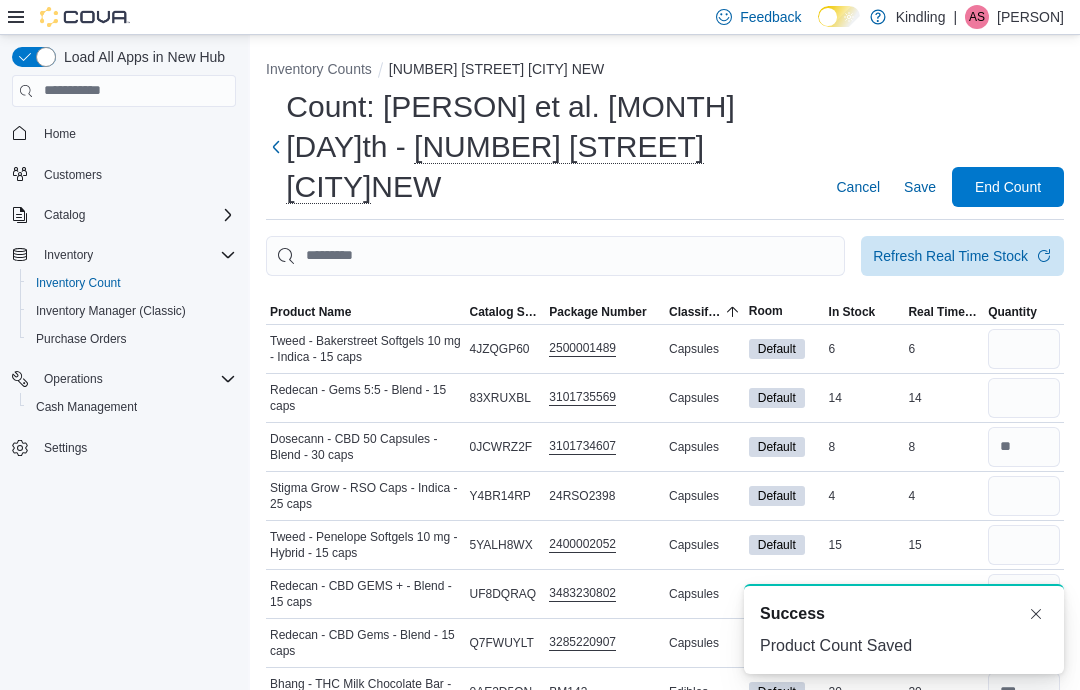 click on "Classification" at bounding box center (695, 312) 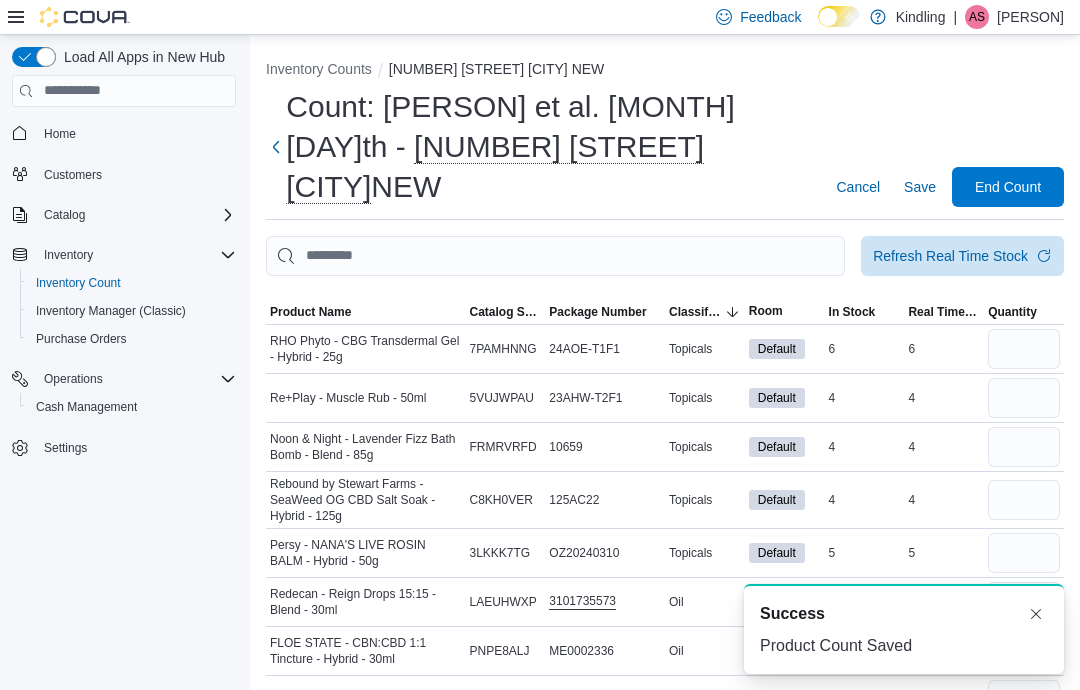 click on "Classification" at bounding box center (705, 312) 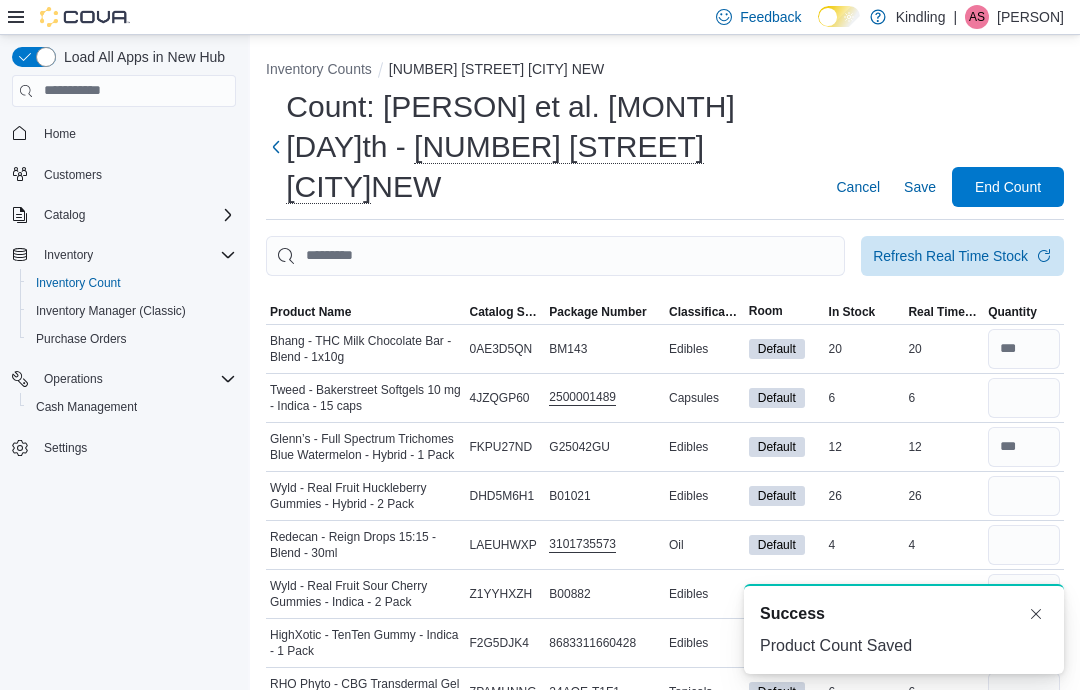 click on "Classification" at bounding box center (705, 312) 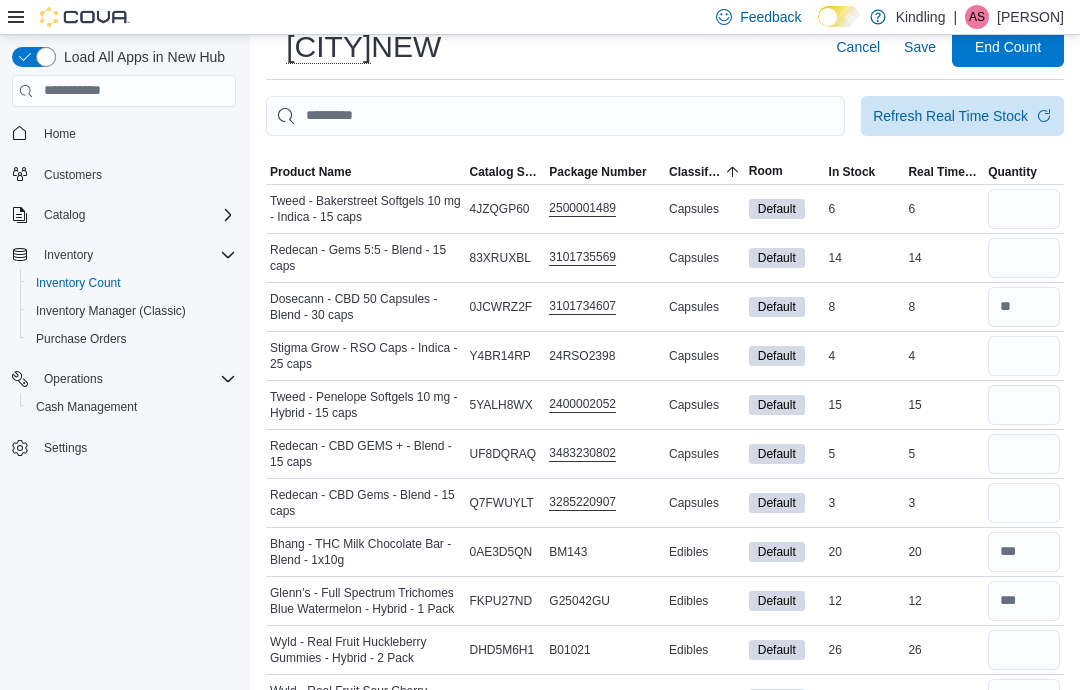 scroll, scrollTop: 250, scrollLeft: 0, axis: vertical 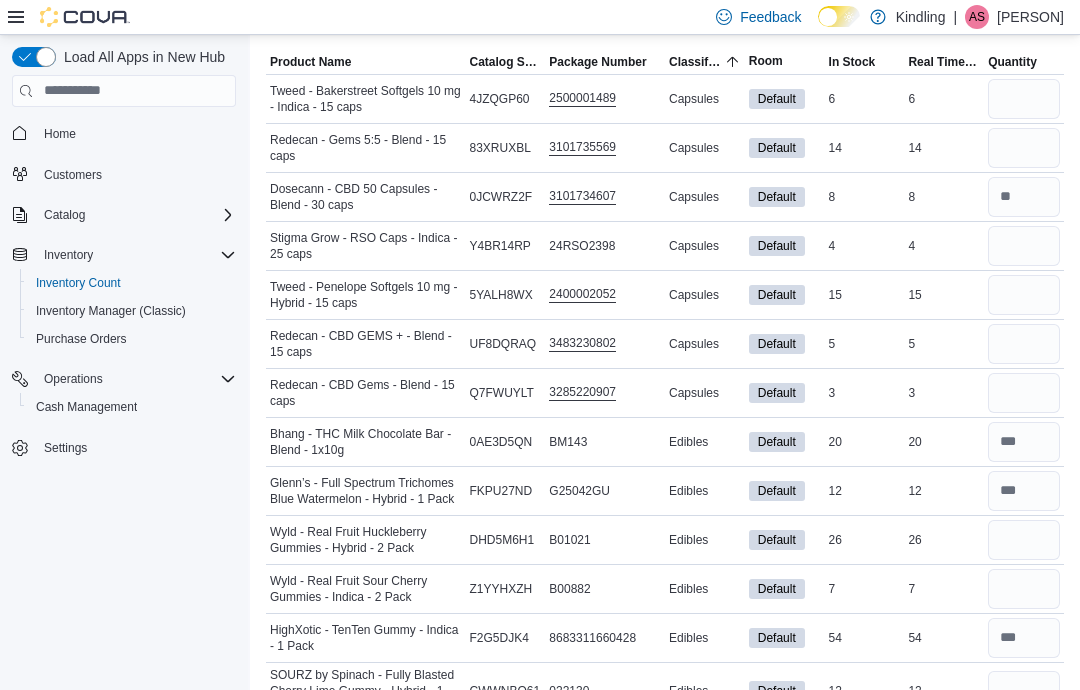 click at bounding box center [1024, 393] 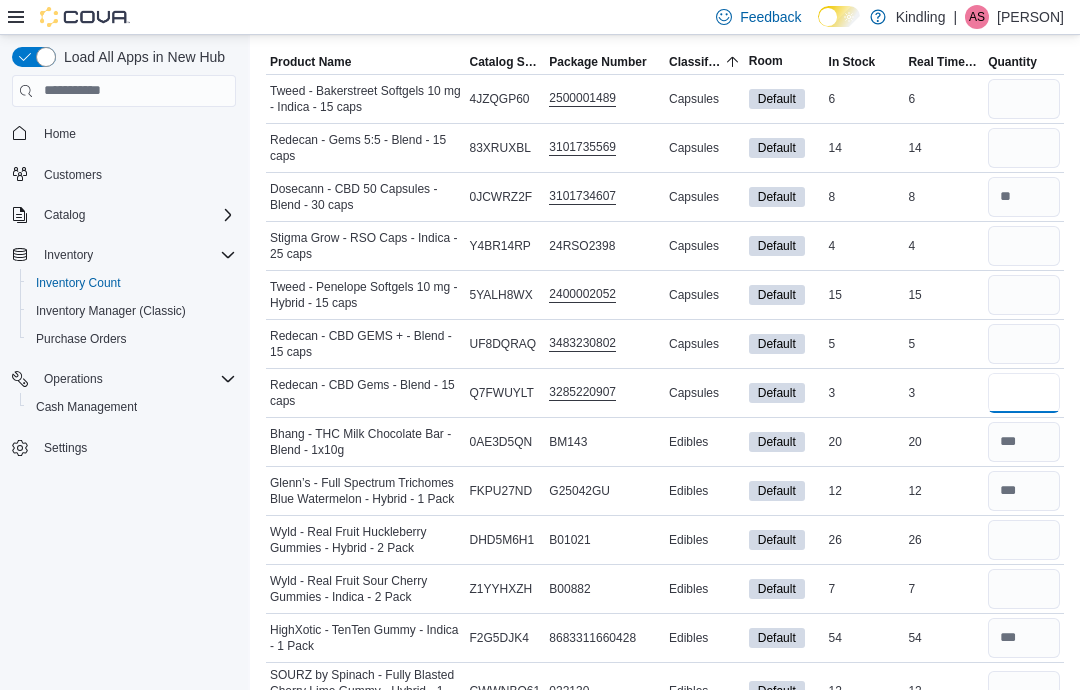 scroll, scrollTop: 249, scrollLeft: 0, axis: vertical 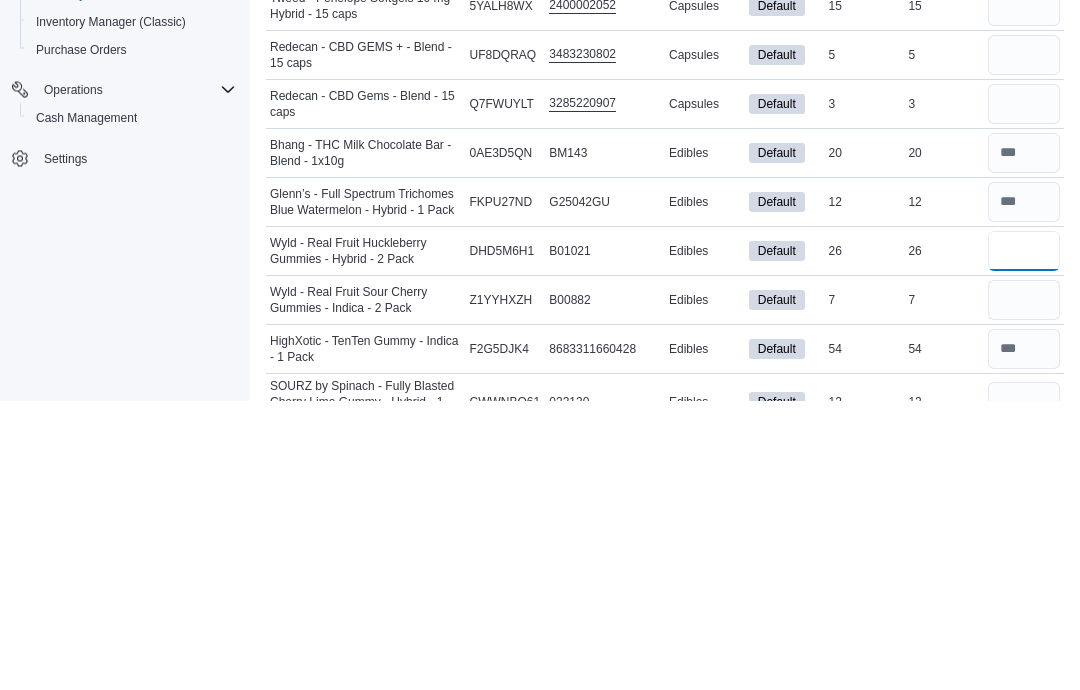 click at bounding box center (1024, 541) 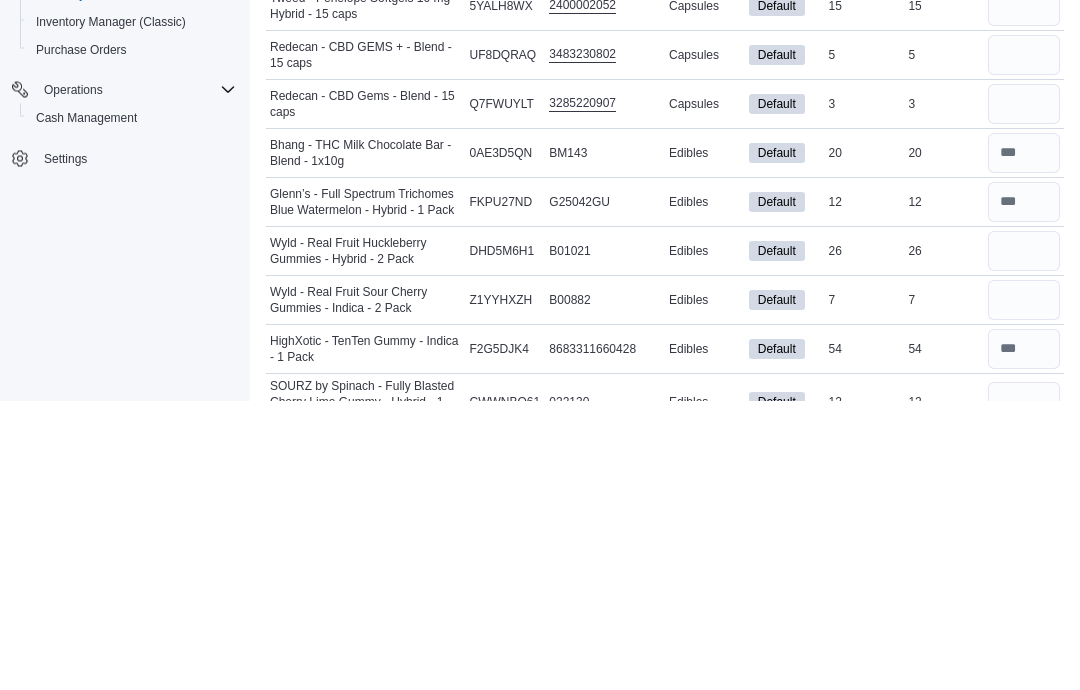click at bounding box center (1024, 590) 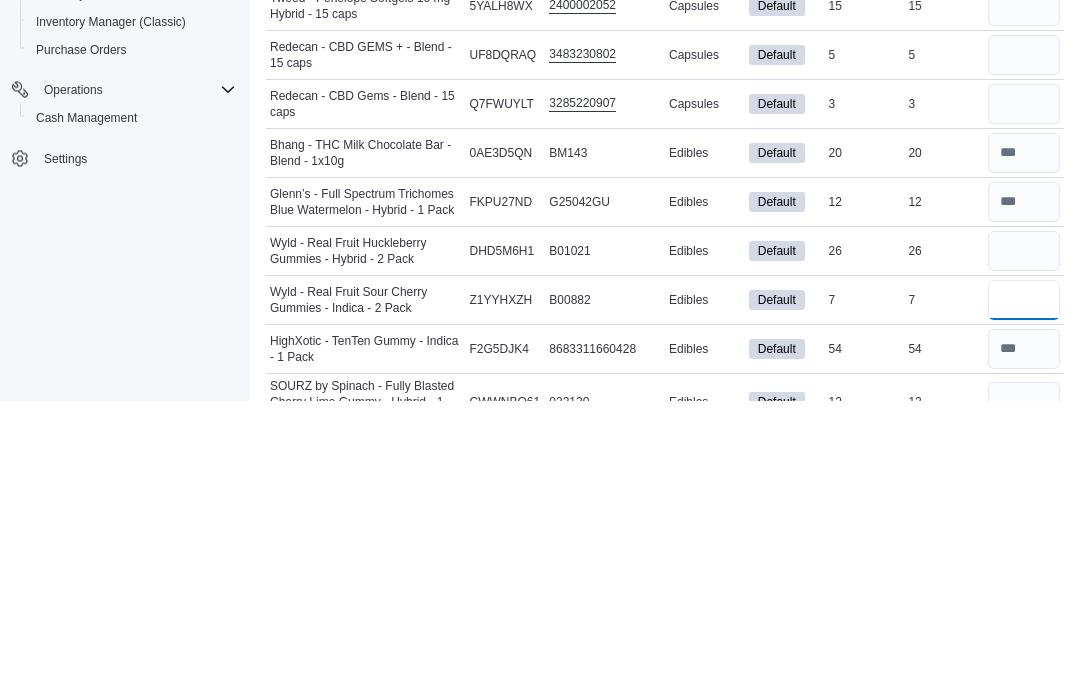 type 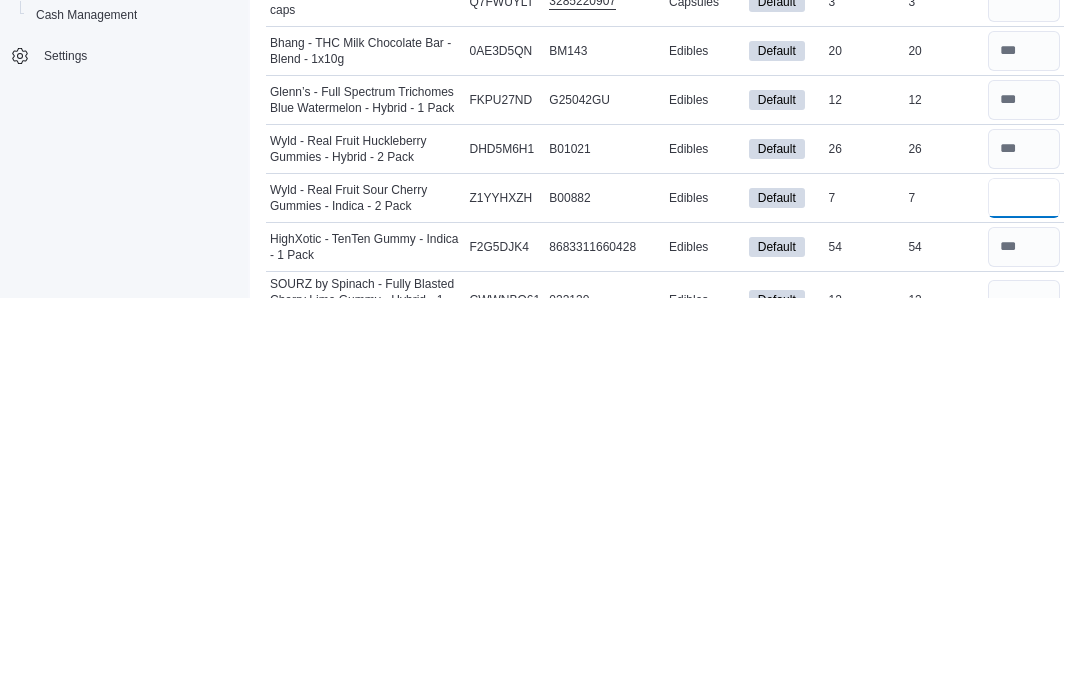 type on "*" 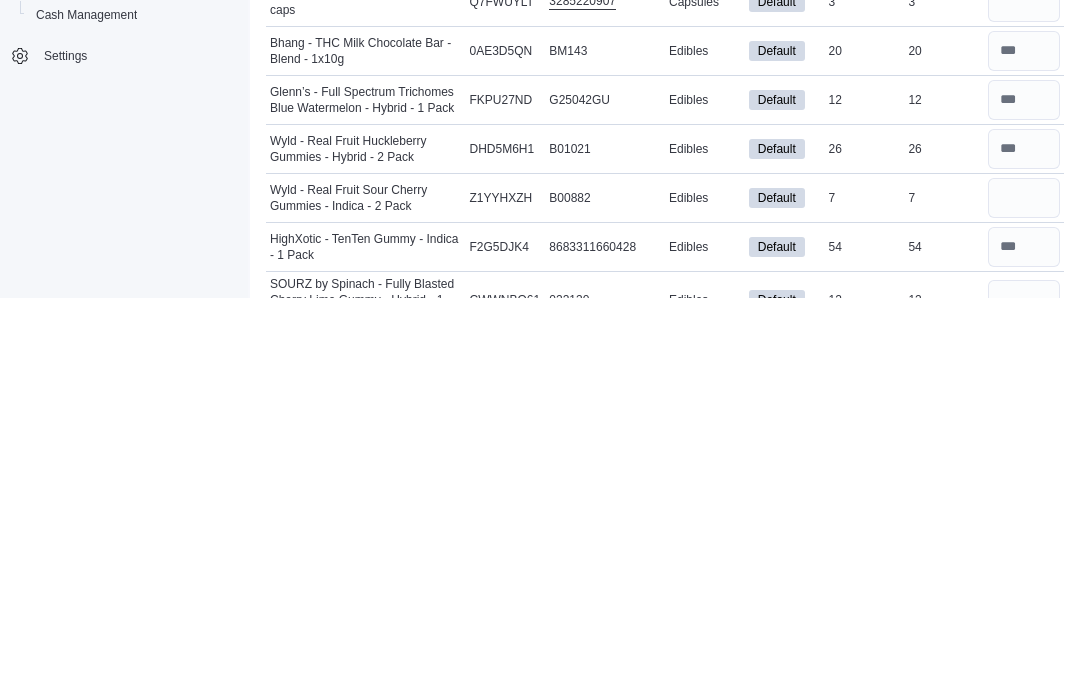 click at bounding box center (1024, 692) 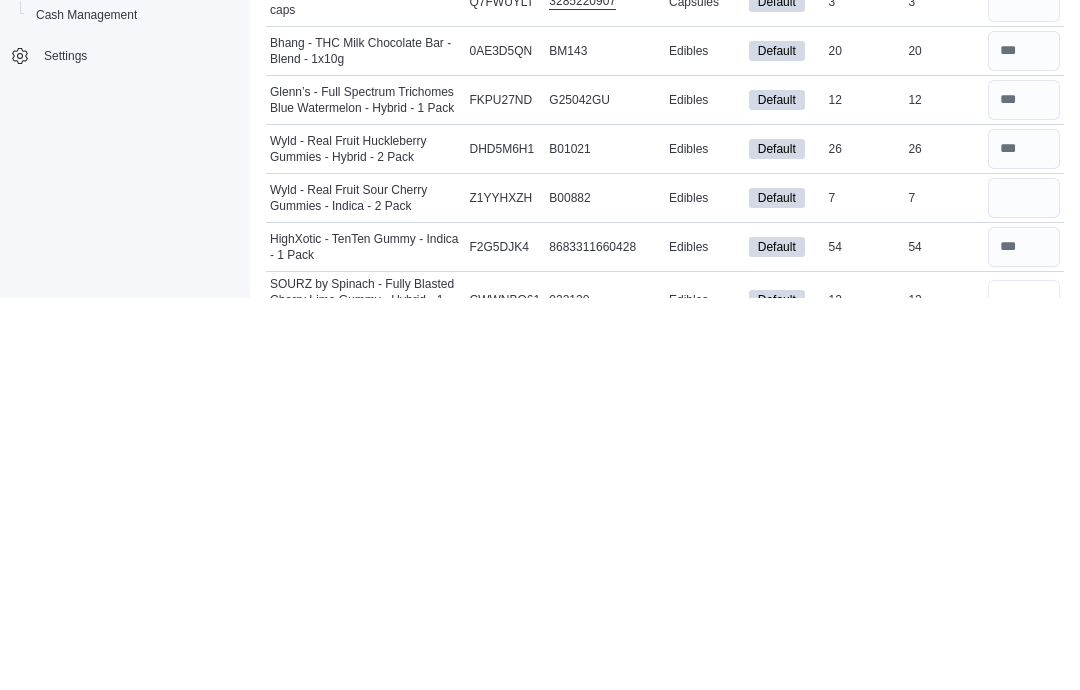type 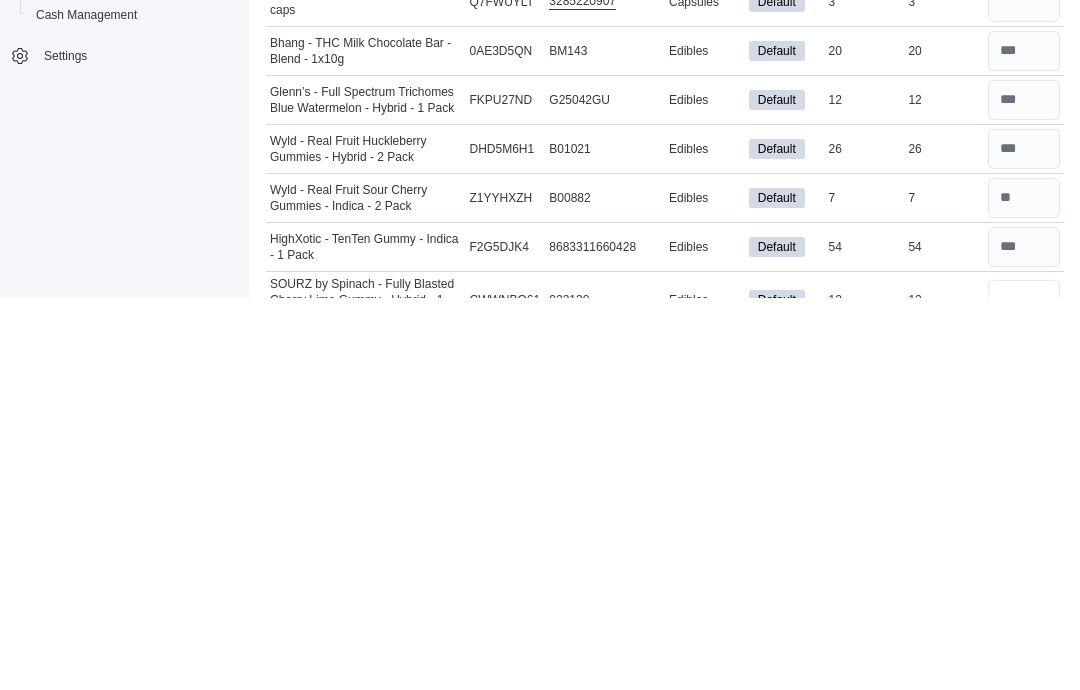scroll, scrollTop: 291, scrollLeft: 0, axis: vertical 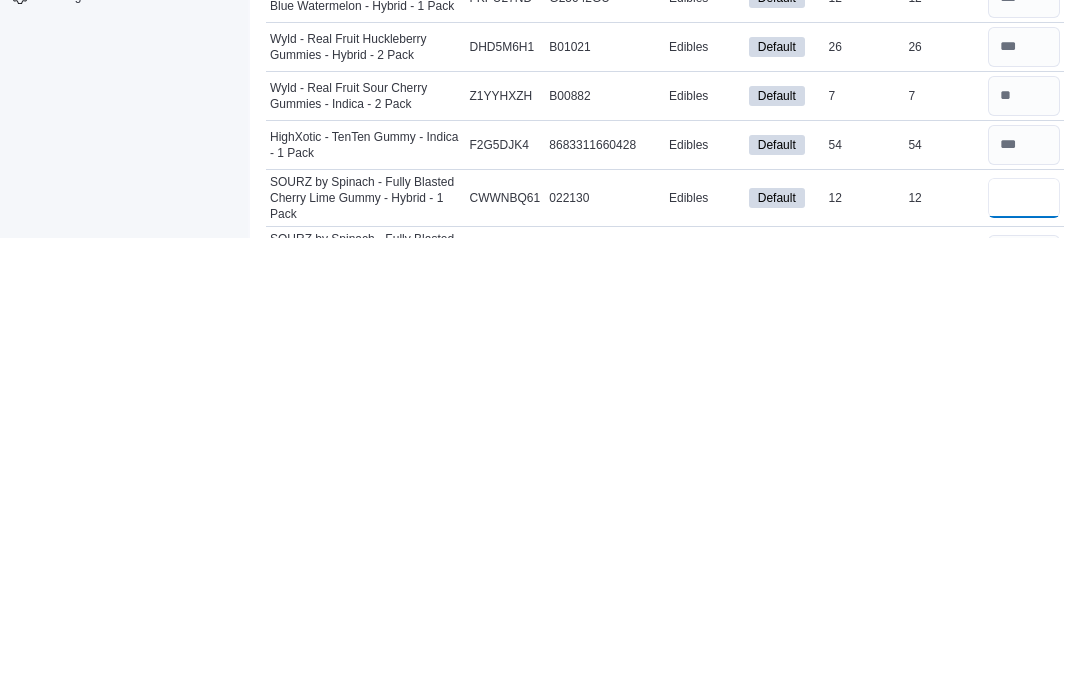 type on "**" 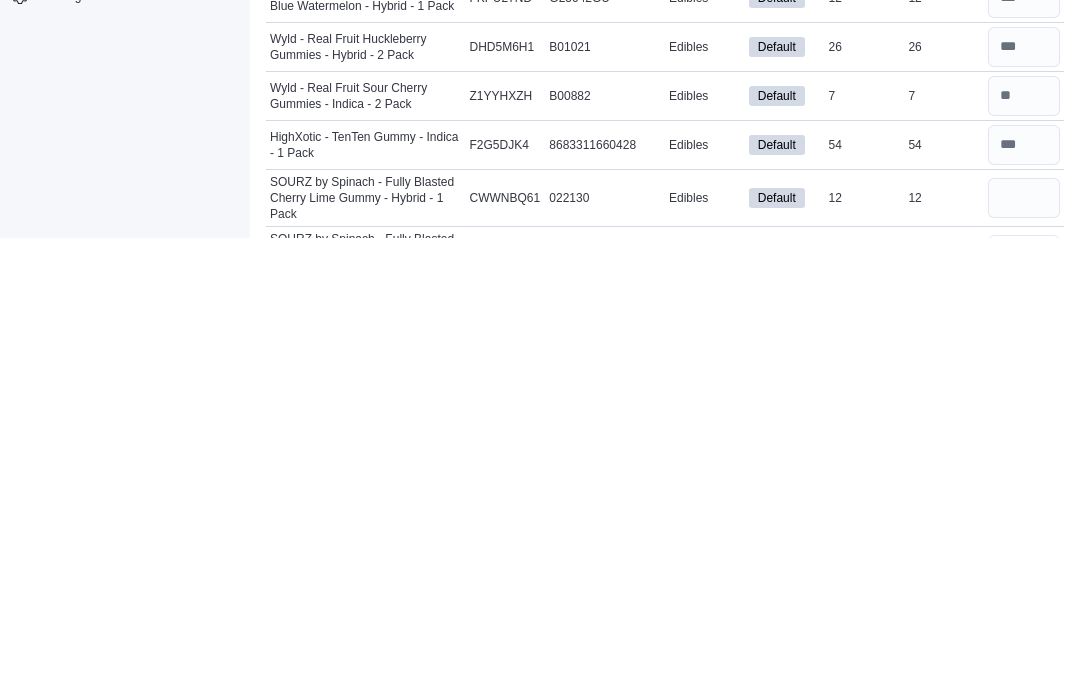 click at bounding box center [1024, 707] 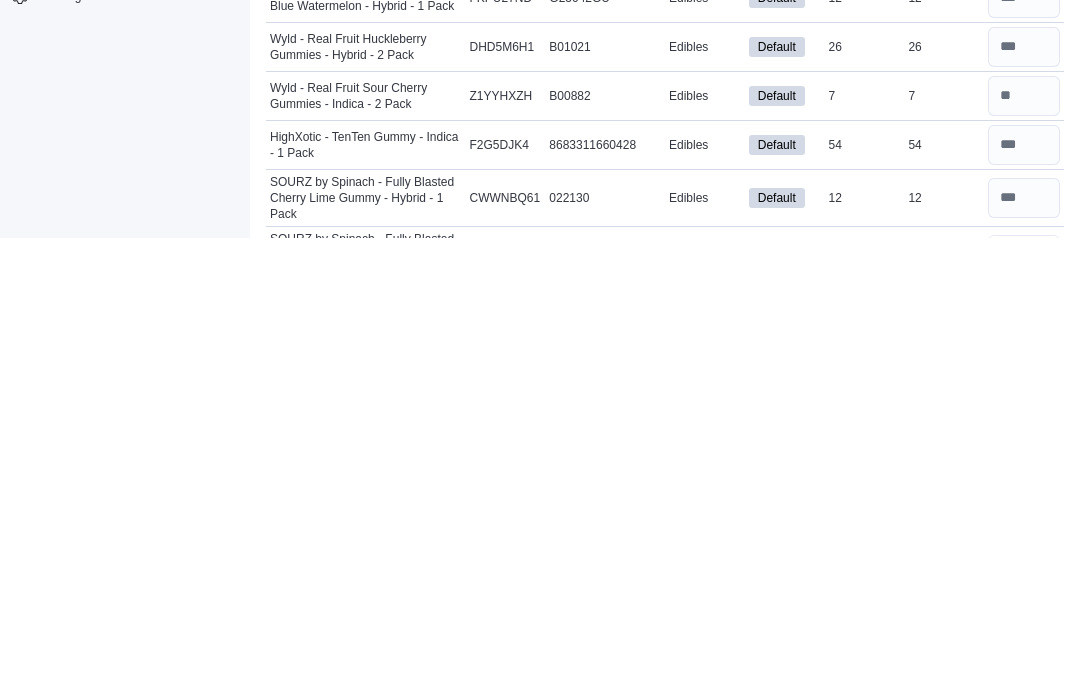 type on "**" 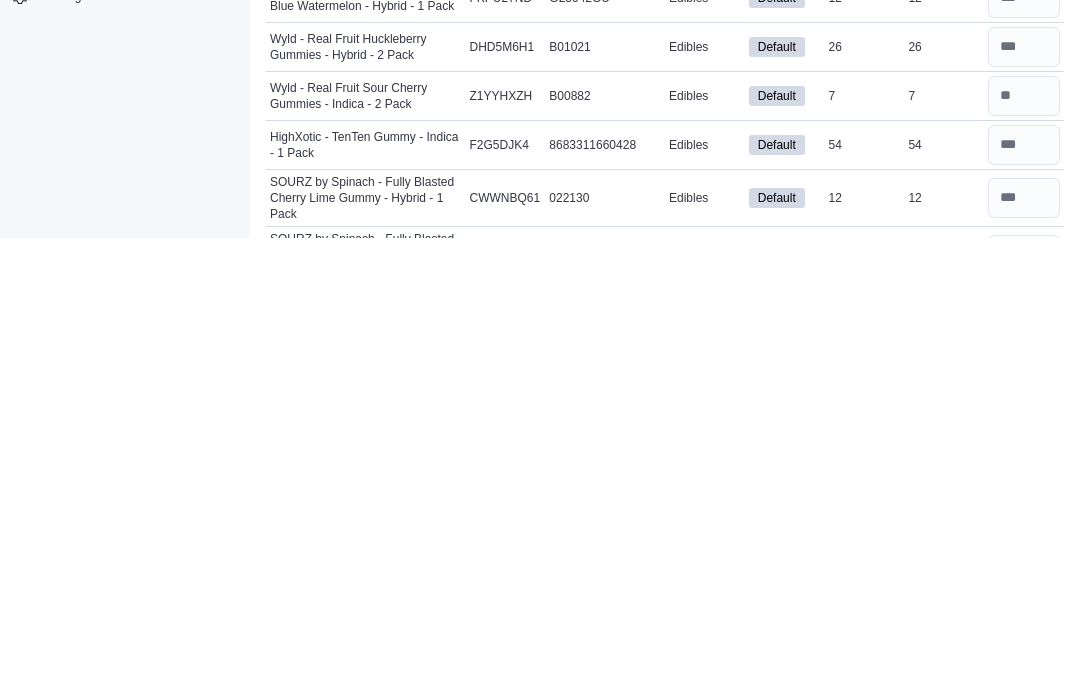 click at bounding box center (1024, 764) 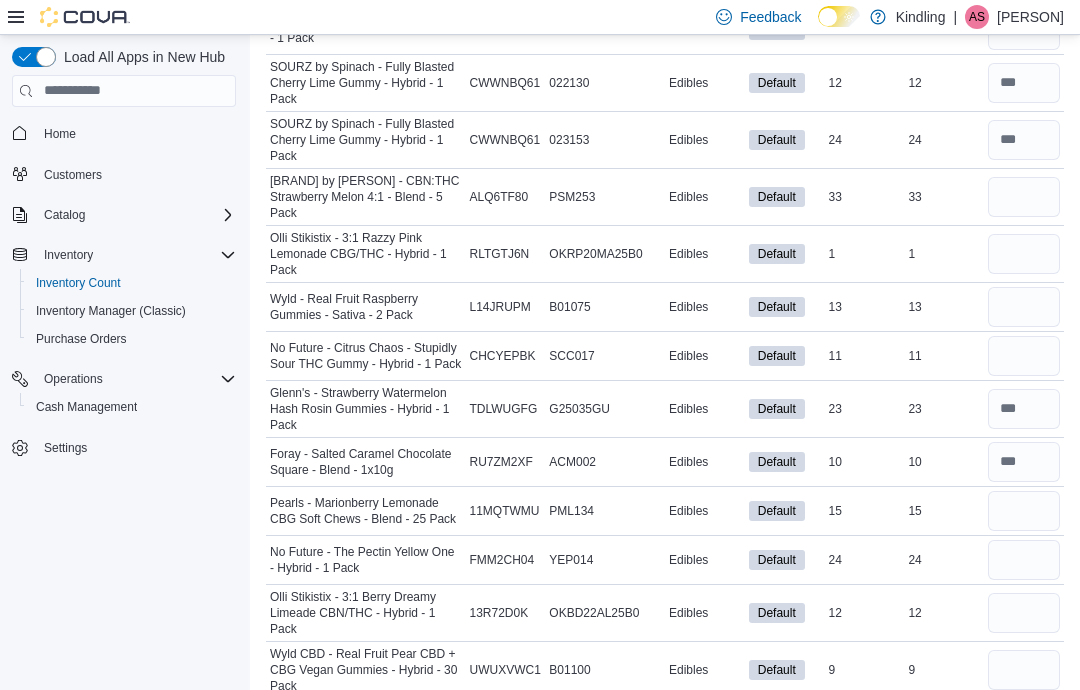 scroll, scrollTop: 0, scrollLeft: 0, axis: both 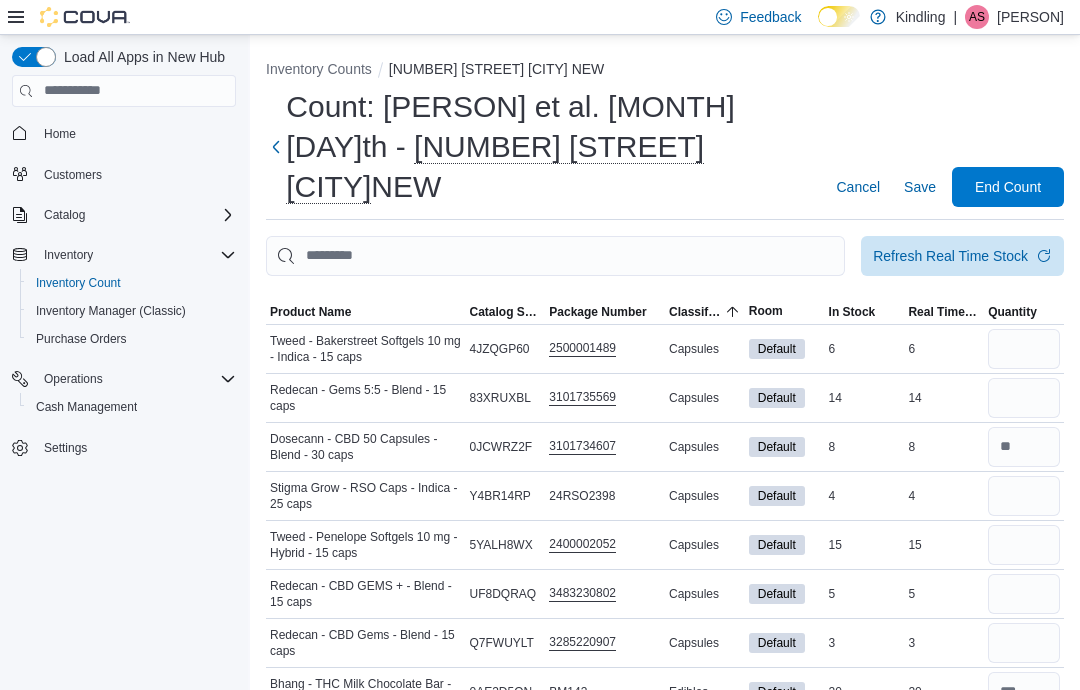 type on "**" 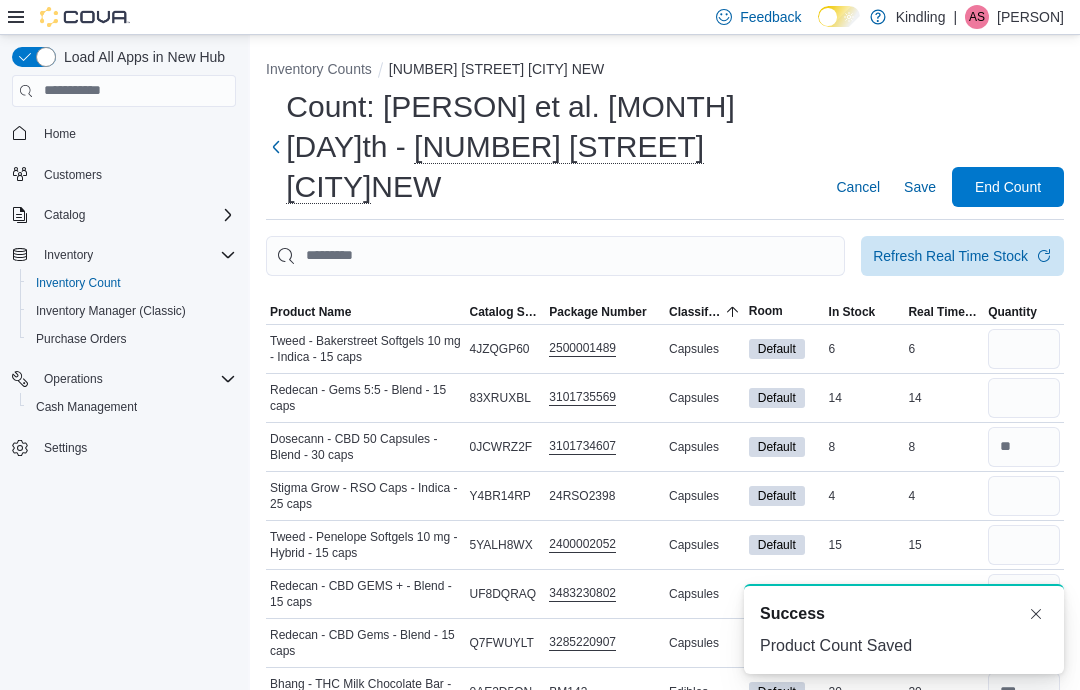 scroll, scrollTop: 0, scrollLeft: 0, axis: both 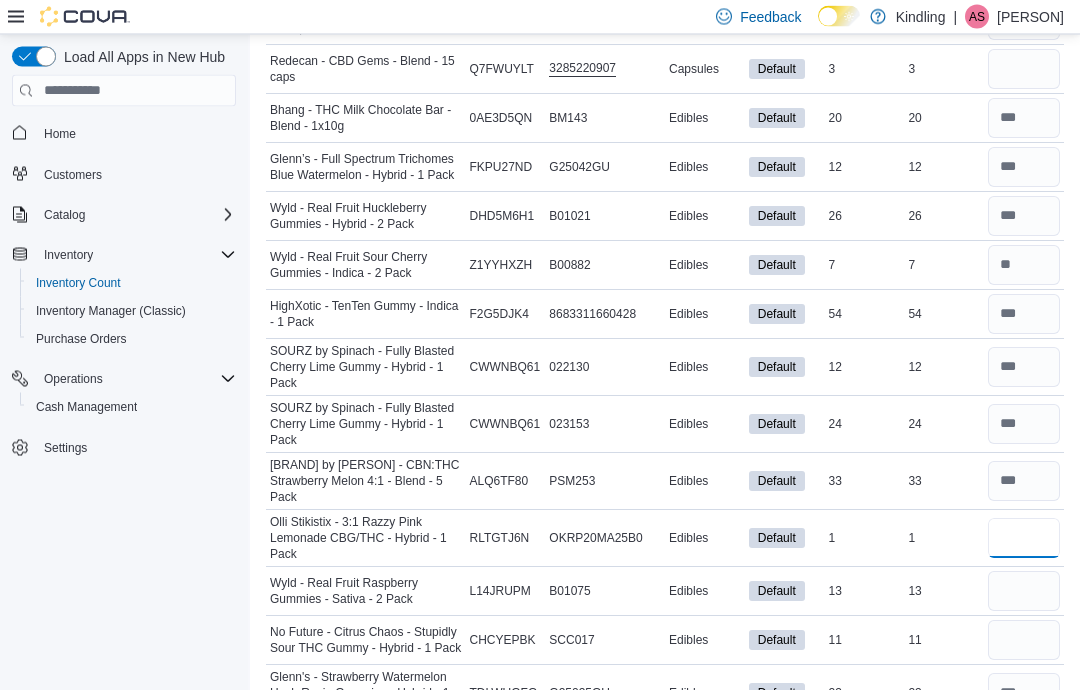 click at bounding box center (1024, 539) 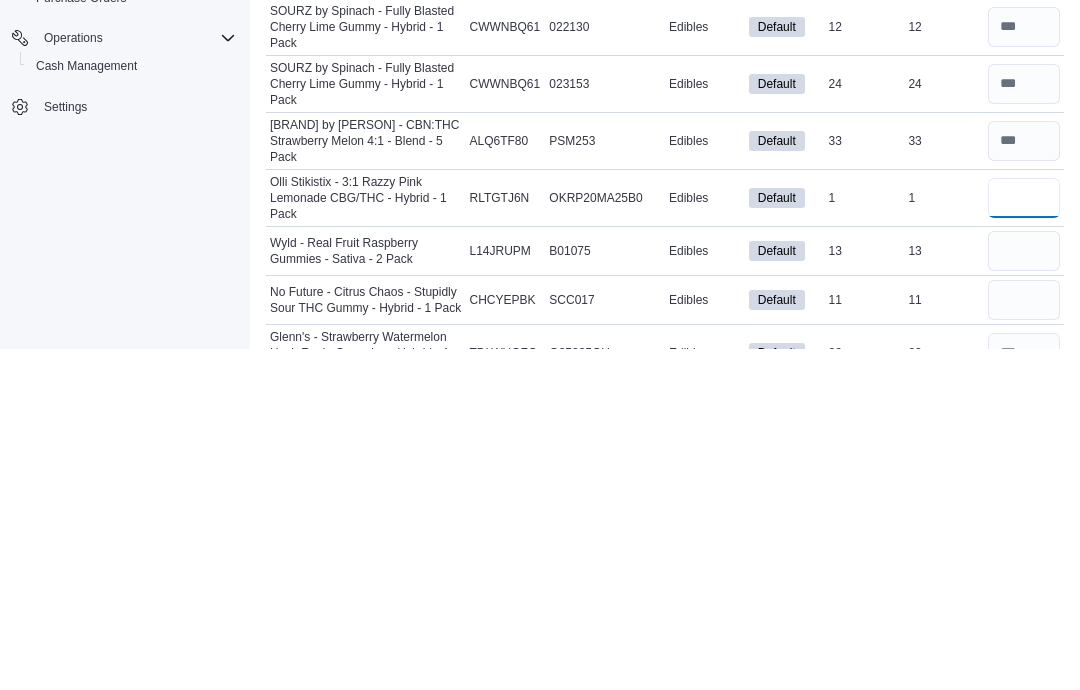 type on "*" 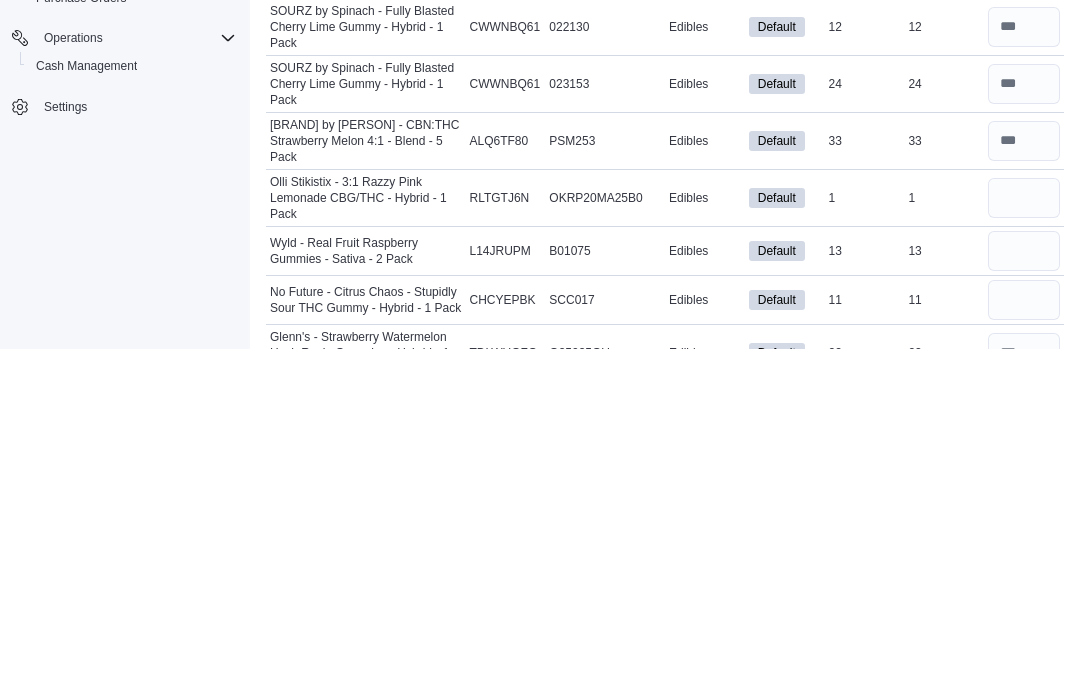 click at bounding box center (1024, 592) 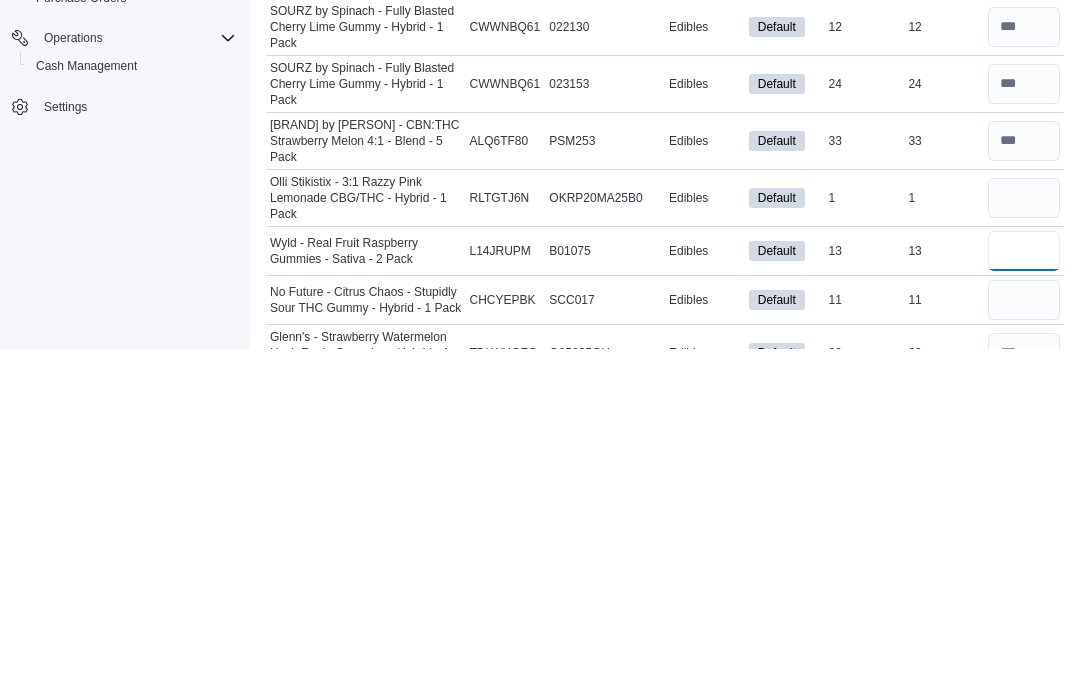 type 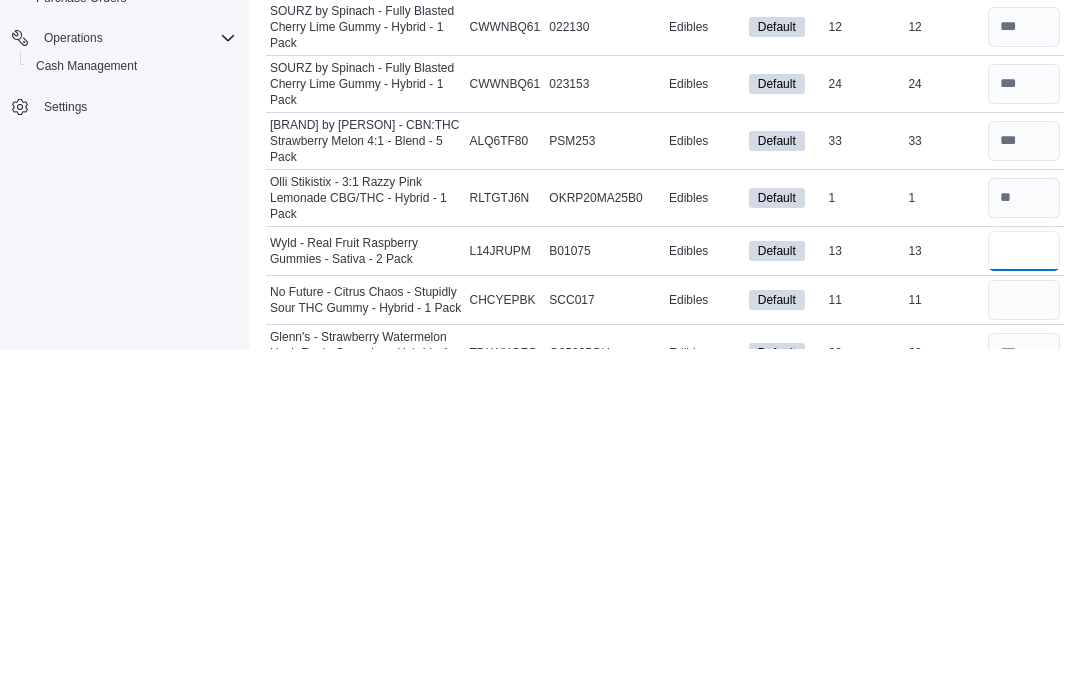 type on "**" 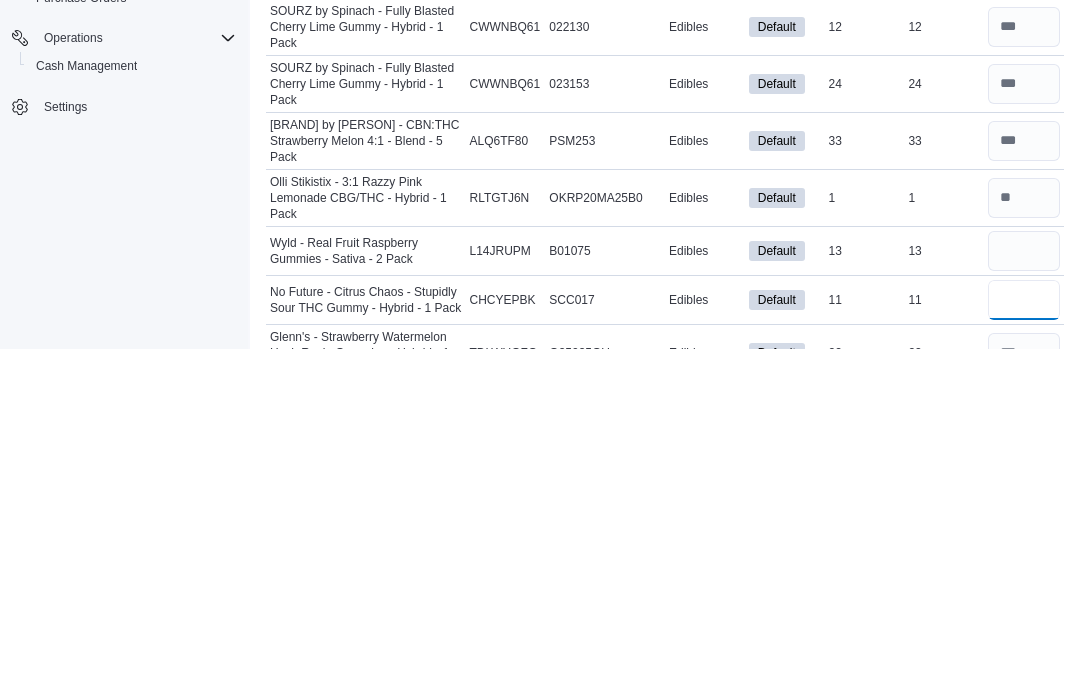 click at bounding box center (1024, 641) 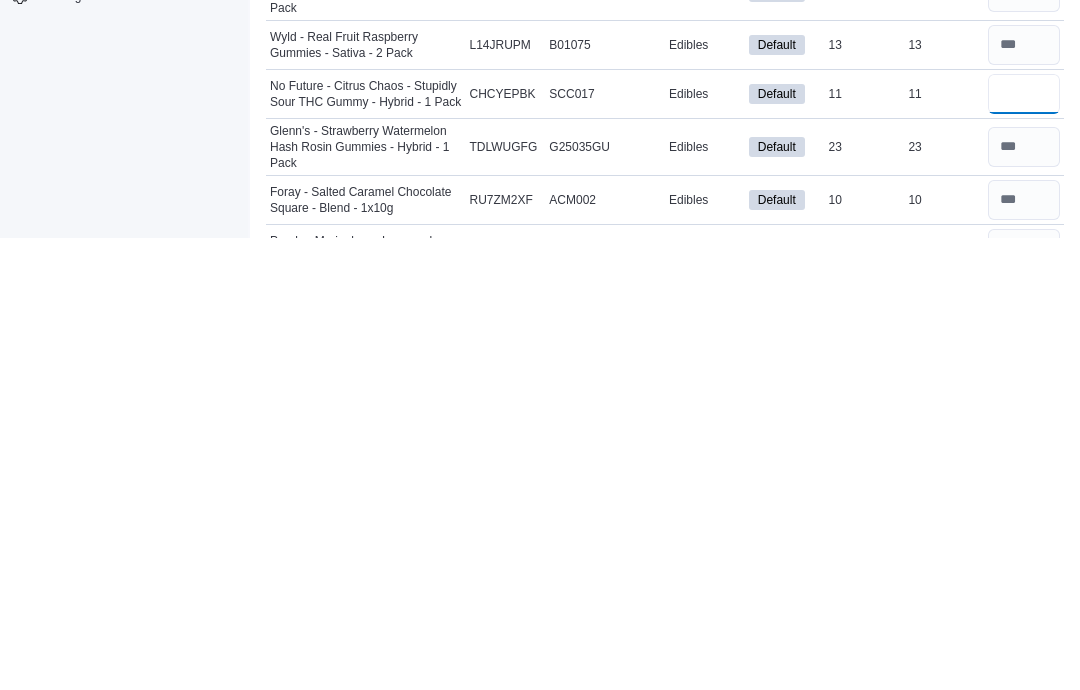 scroll, scrollTop: 673, scrollLeft: 0, axis: vertical 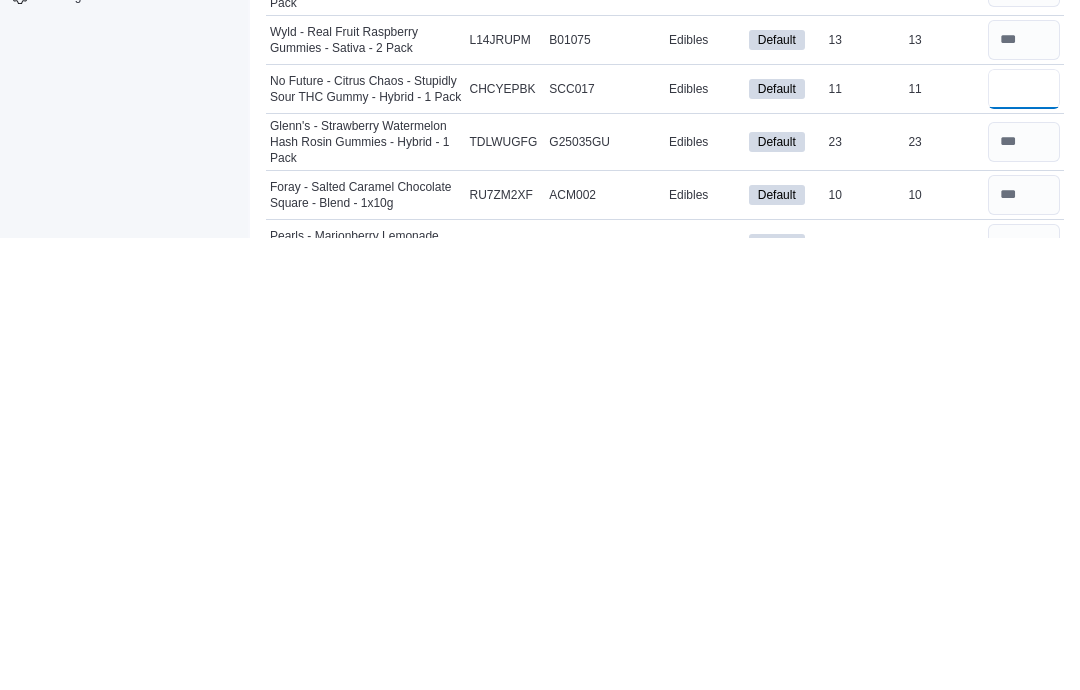 type on "**" 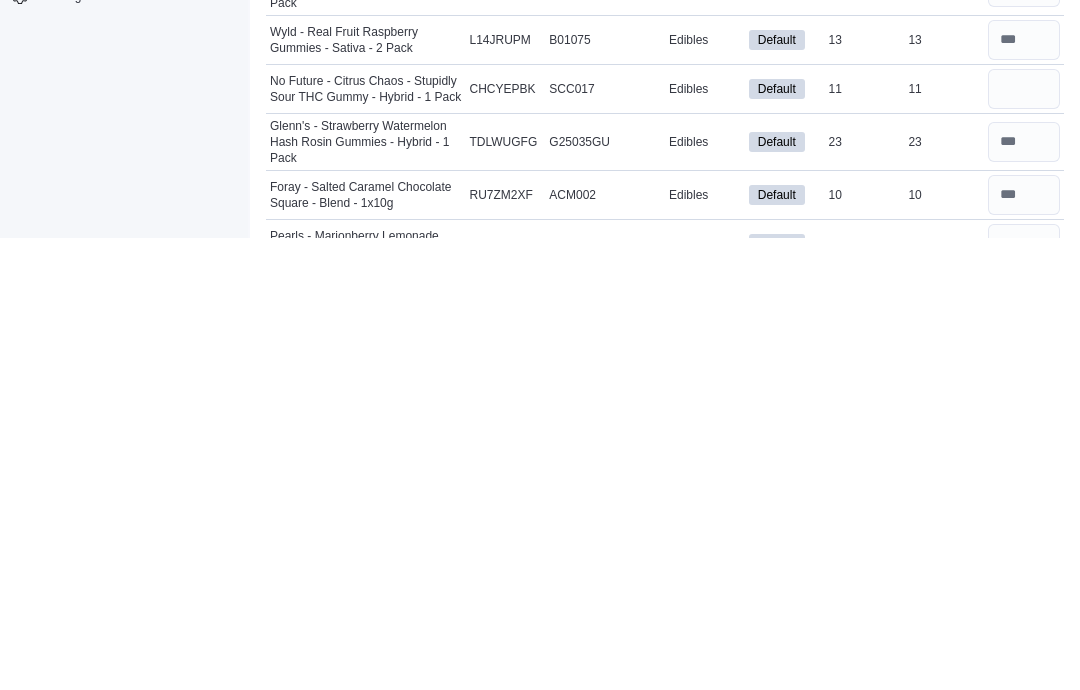 click at bounding box center [1024, 696] 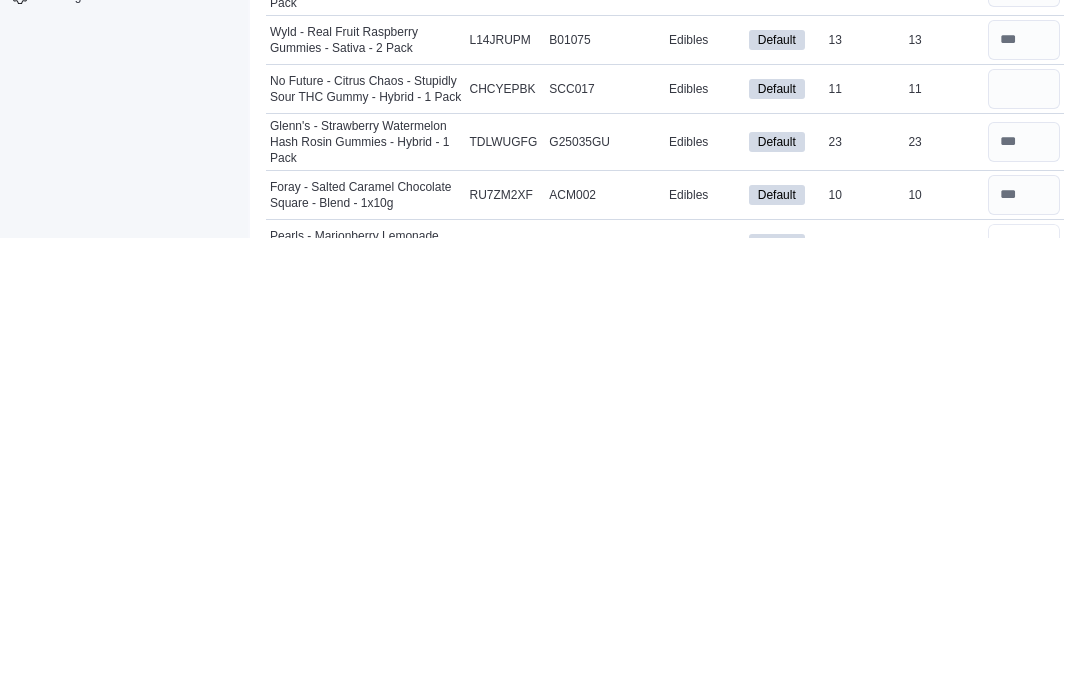 type 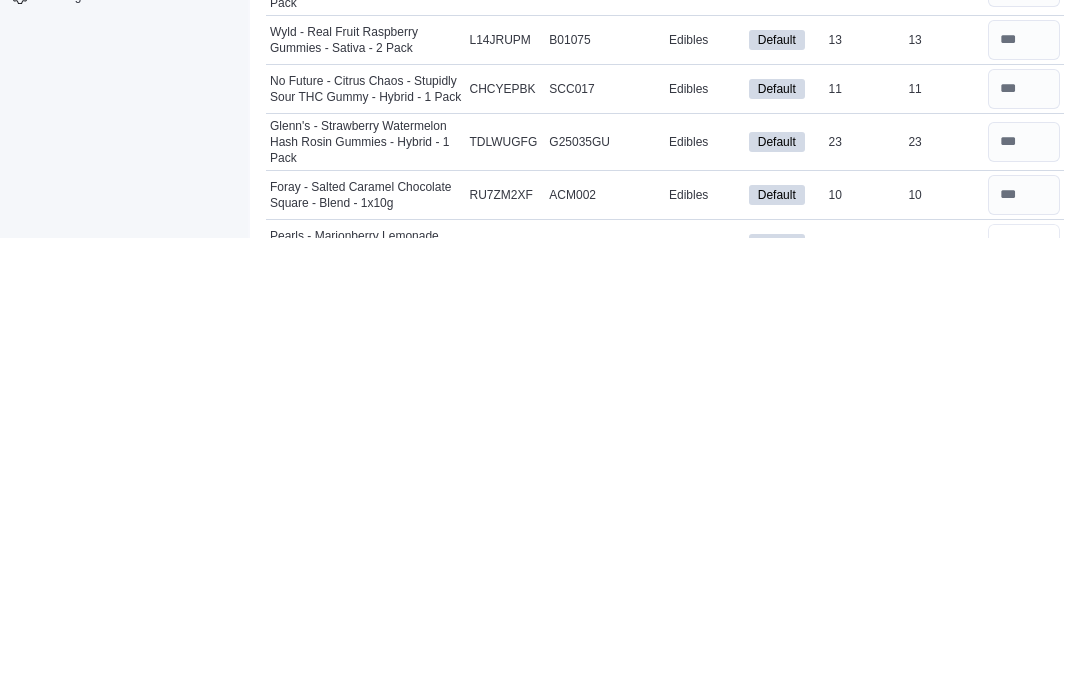 type on "**" 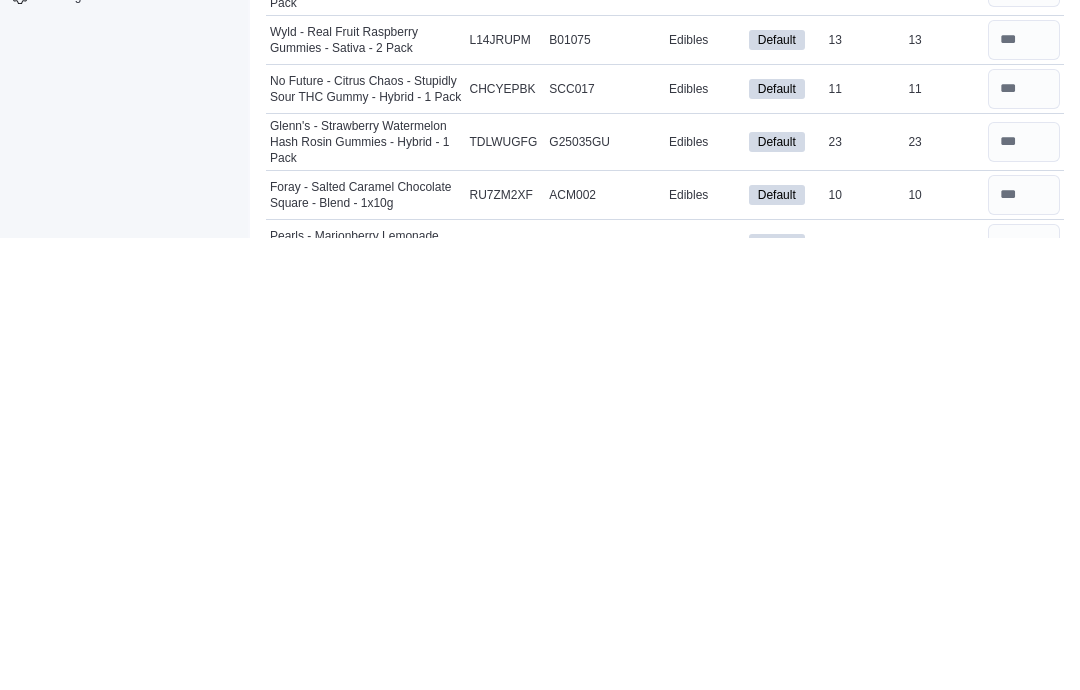 click at bounding box center (1024, 745) 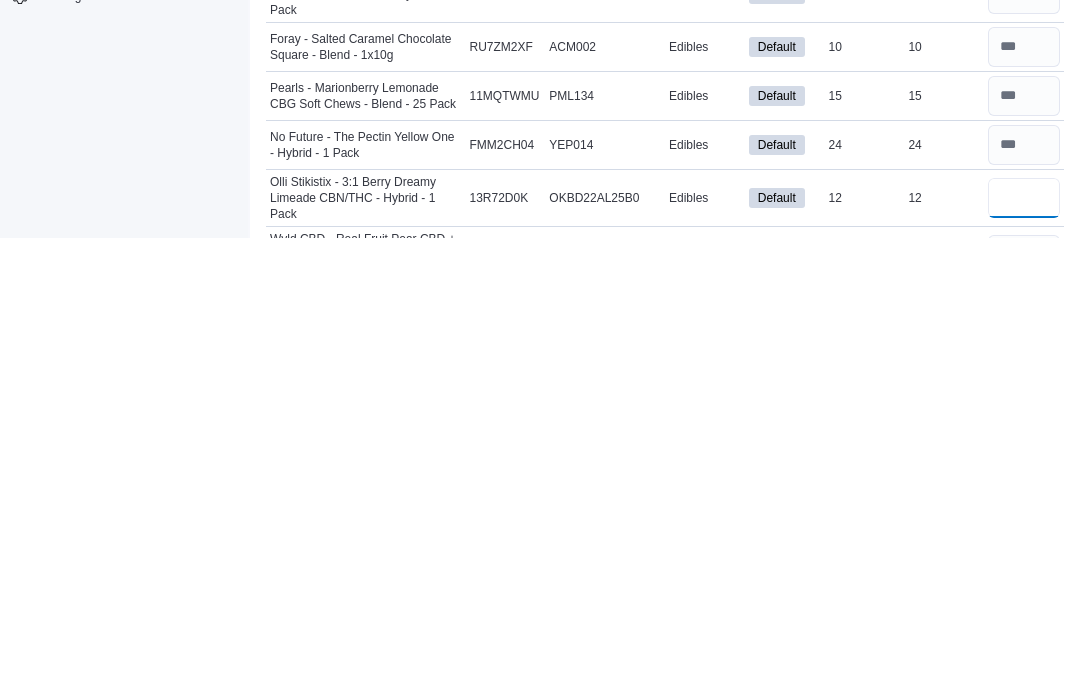type on "**" 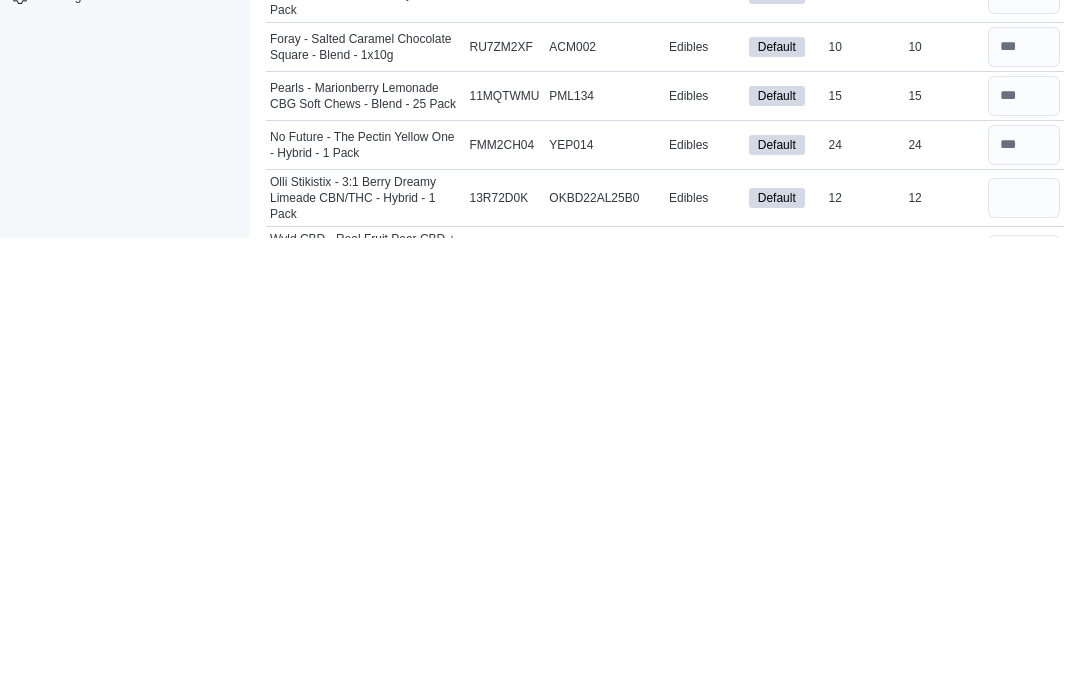 click at bounding box center (1024, 707) 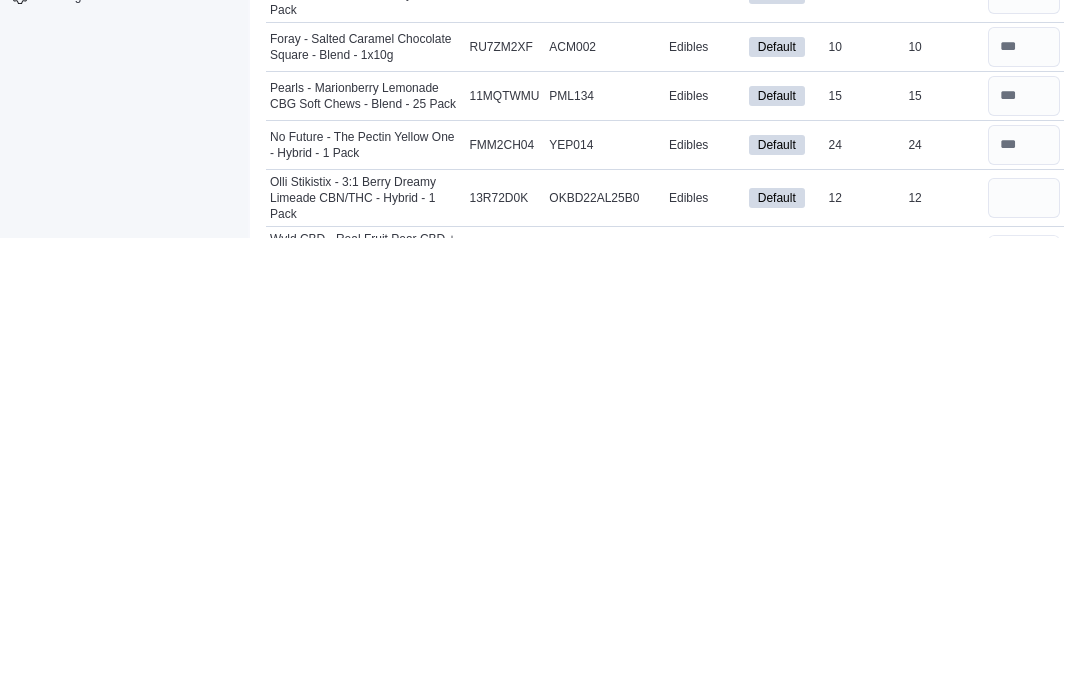 type 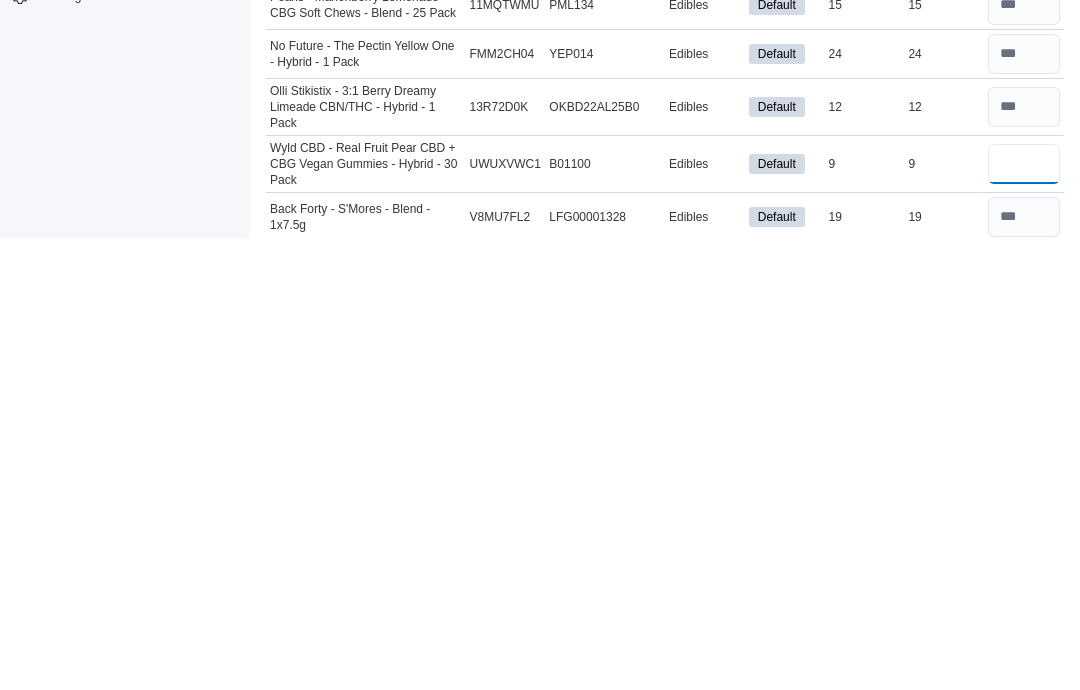 scroll, scrollTop: 930, scrollLeft: 0, axis: vertical 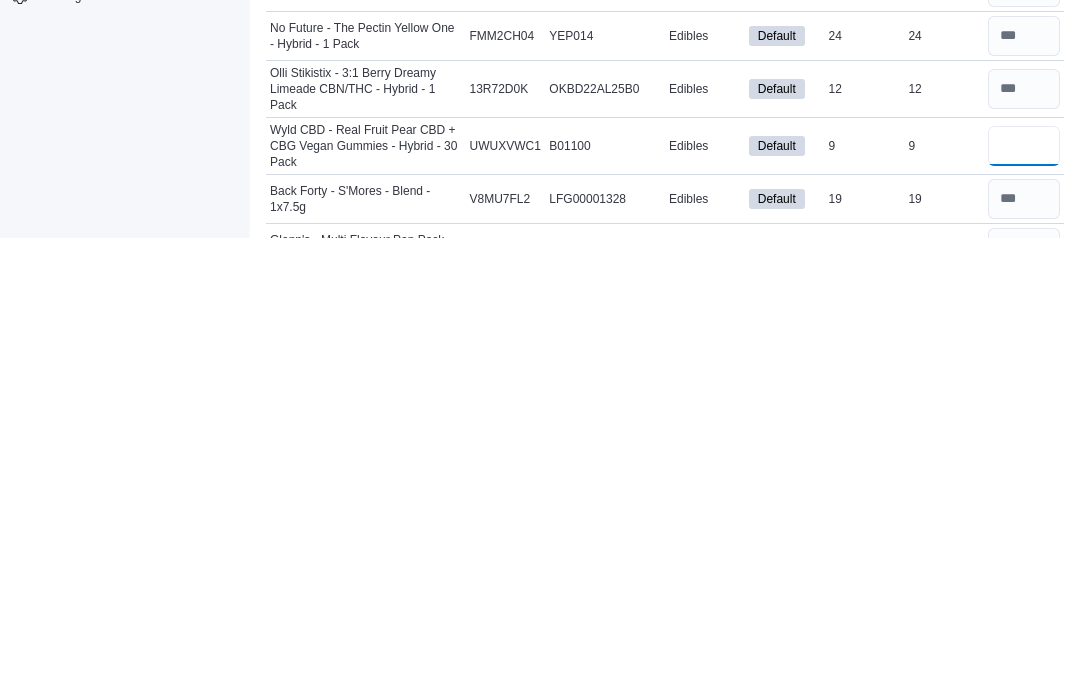 type on "*" 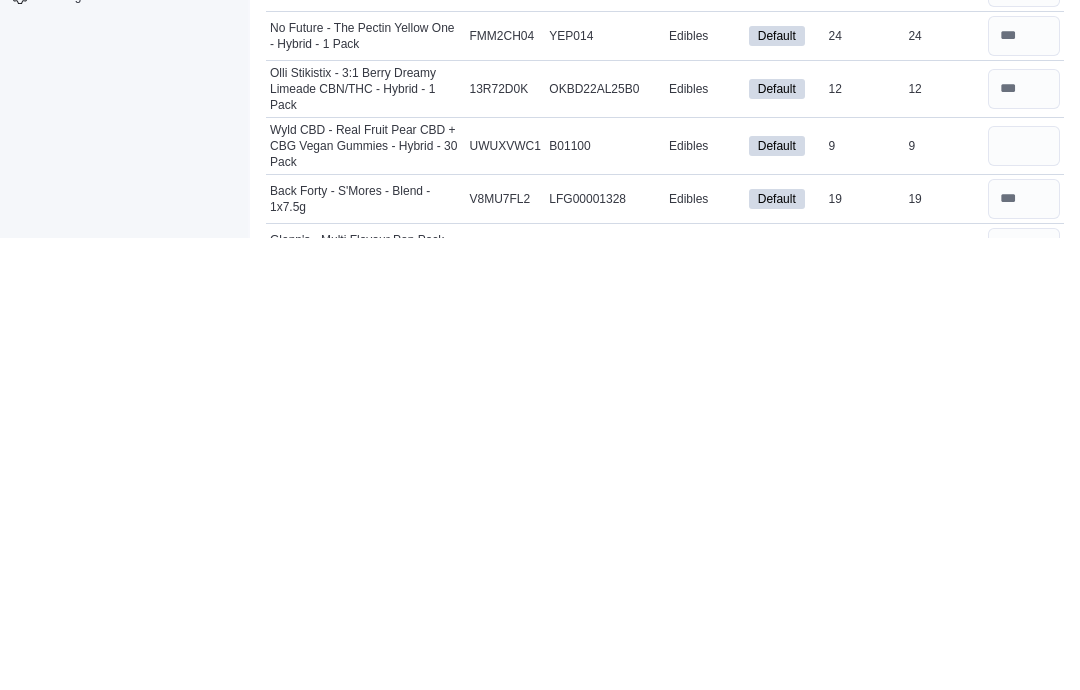 click at bounding box center (1024, 749) 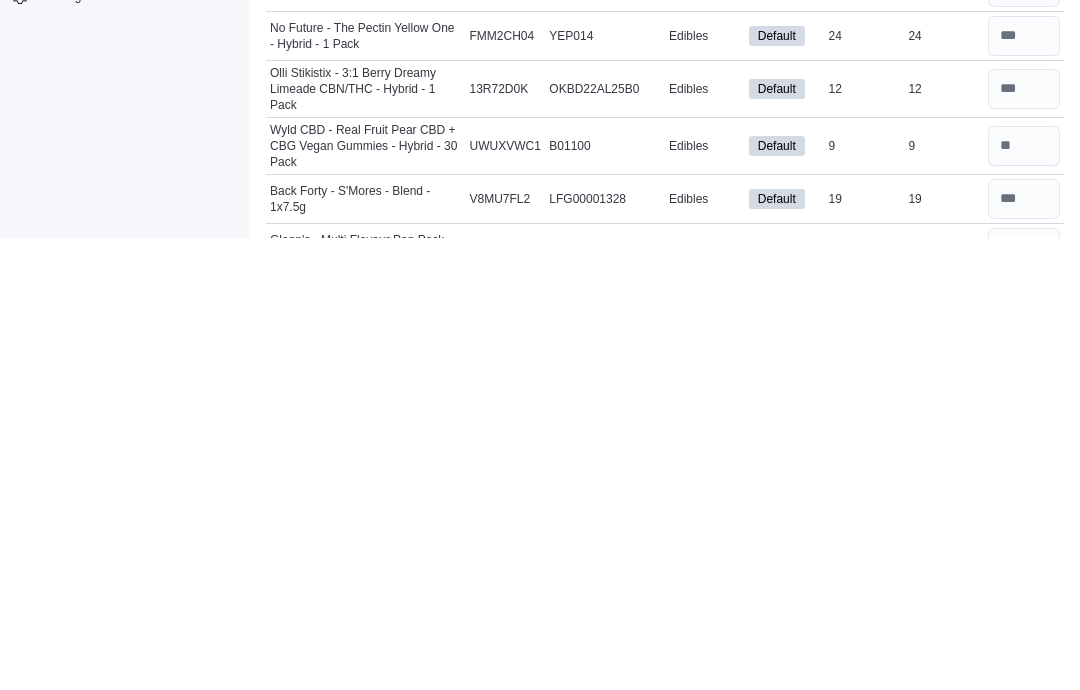 type on "**" 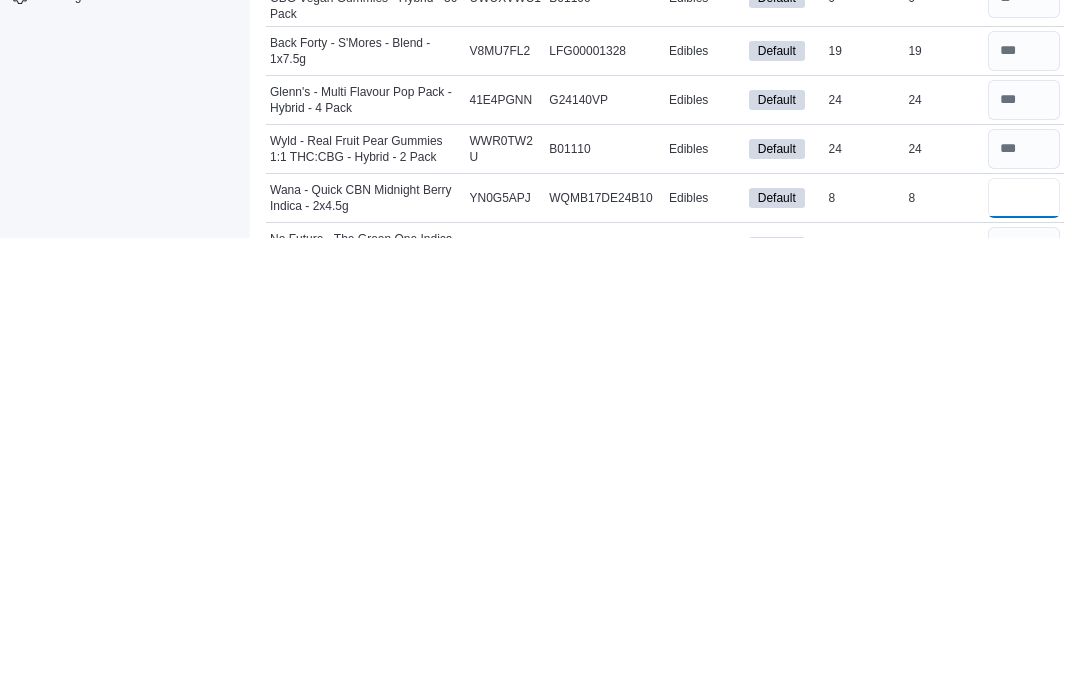 type on "*" 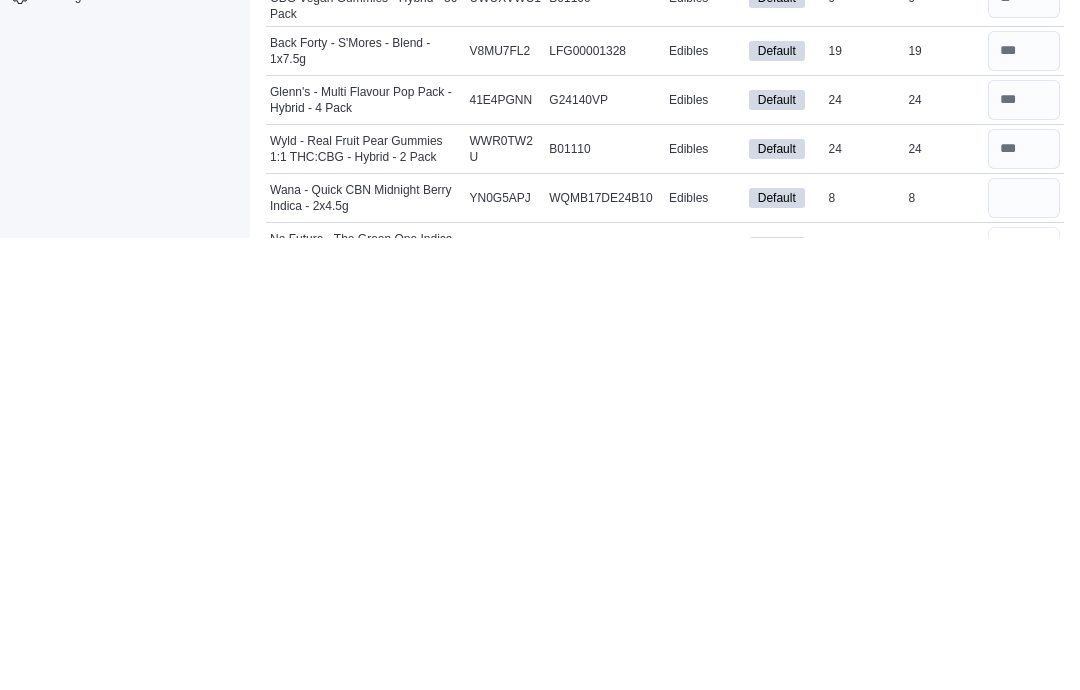click at bounding box center [1024, 699] 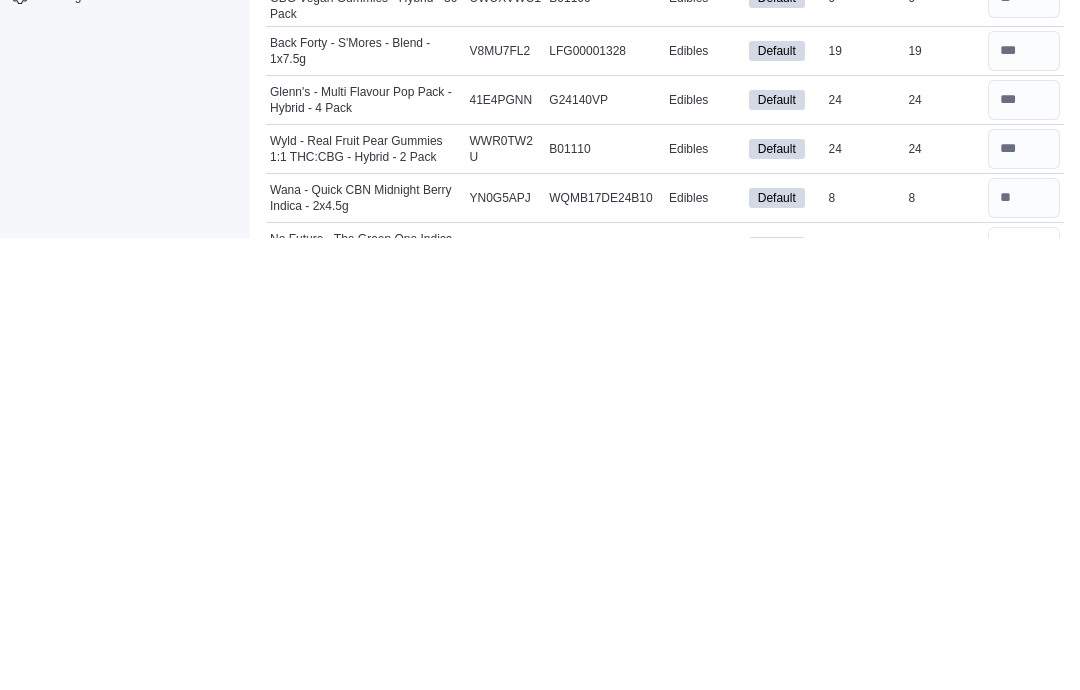 type on "**" 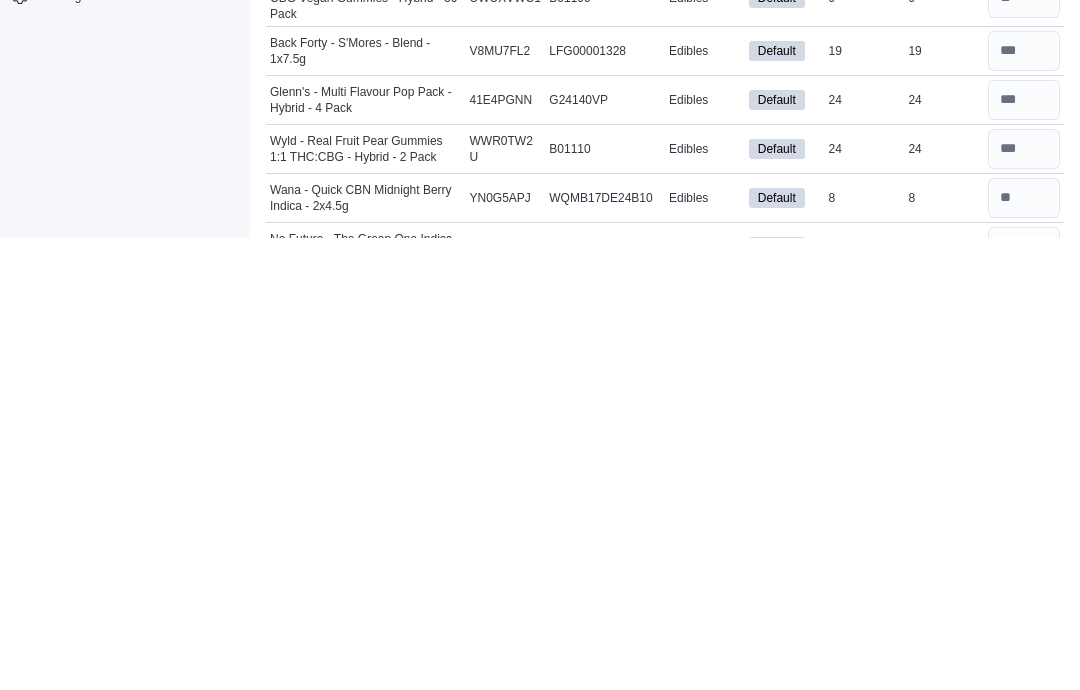 click at bounding box center [1024, 748] 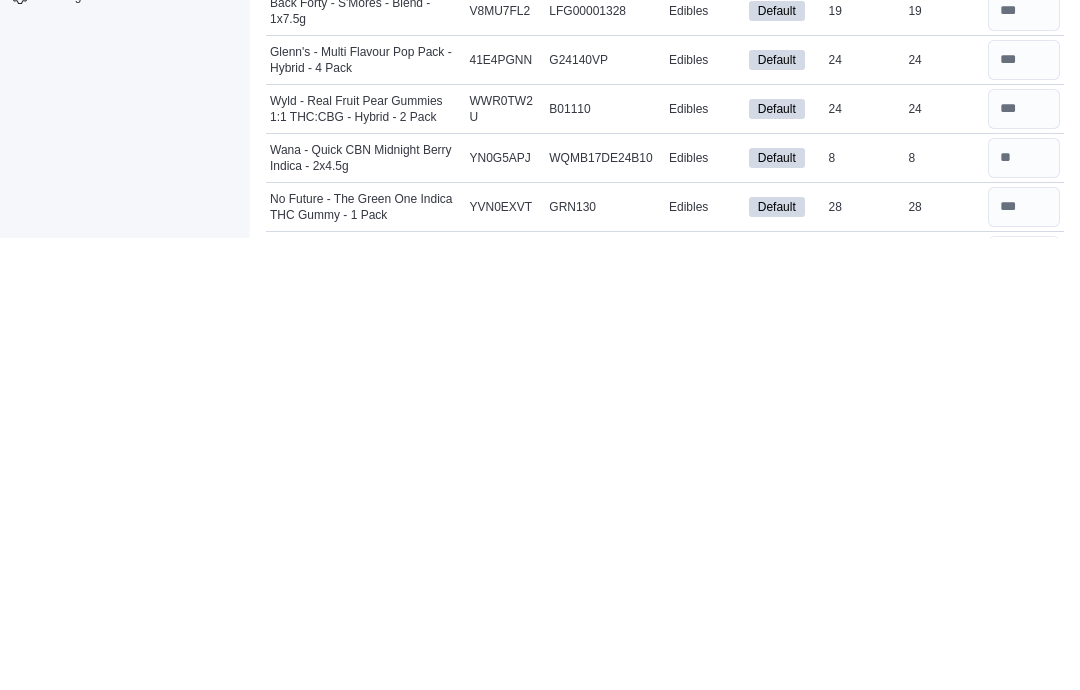 scroll, scrollTop: 1194, scrollLeft: 0, axis: vertical 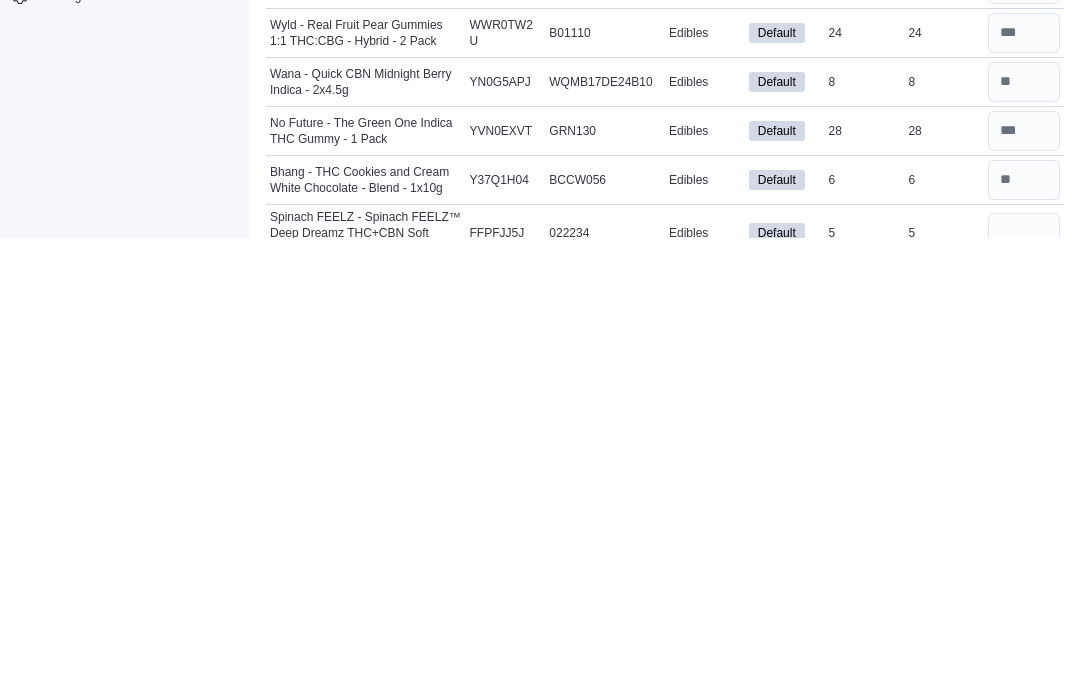 click at bounding box center [1024, 685] 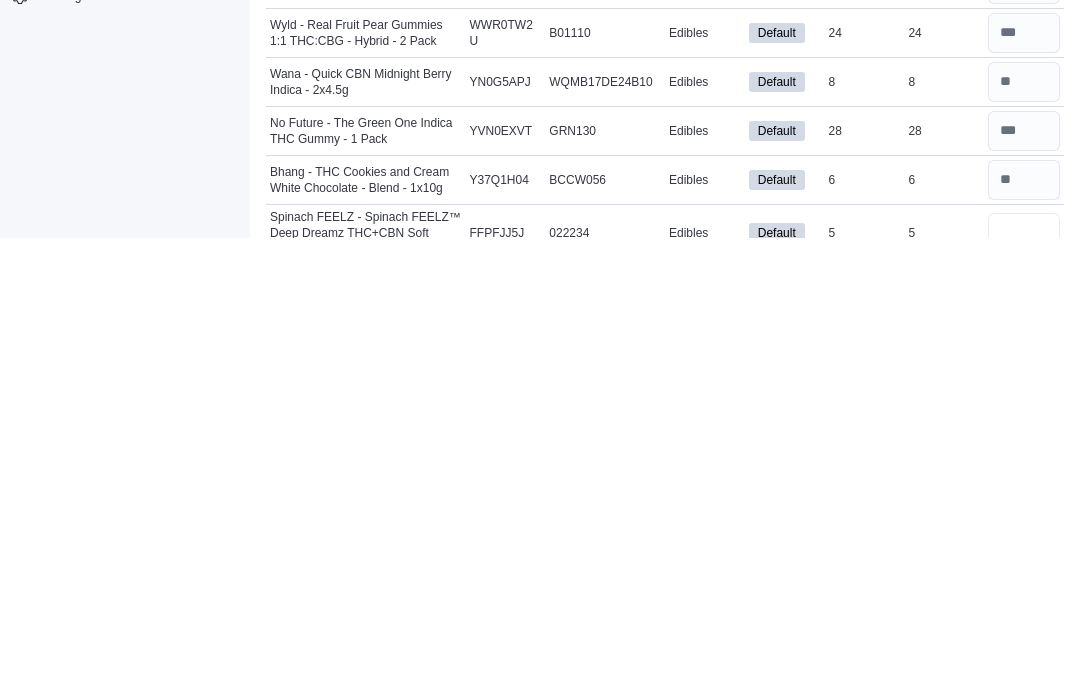 type on "*" 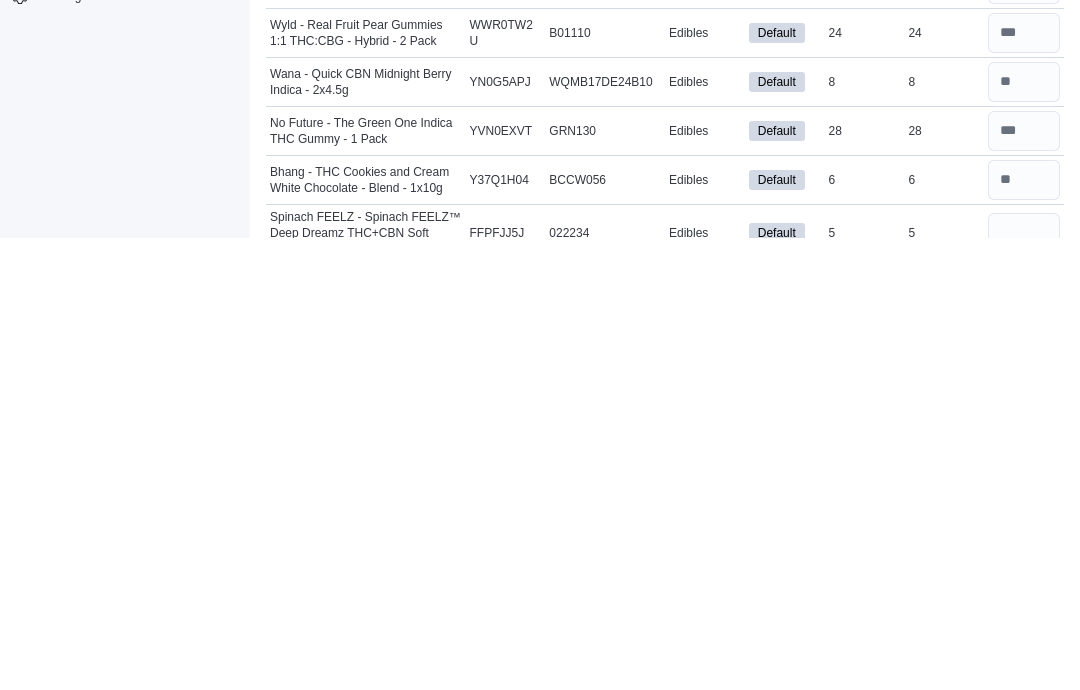 click at bounding box center (1024, 738) 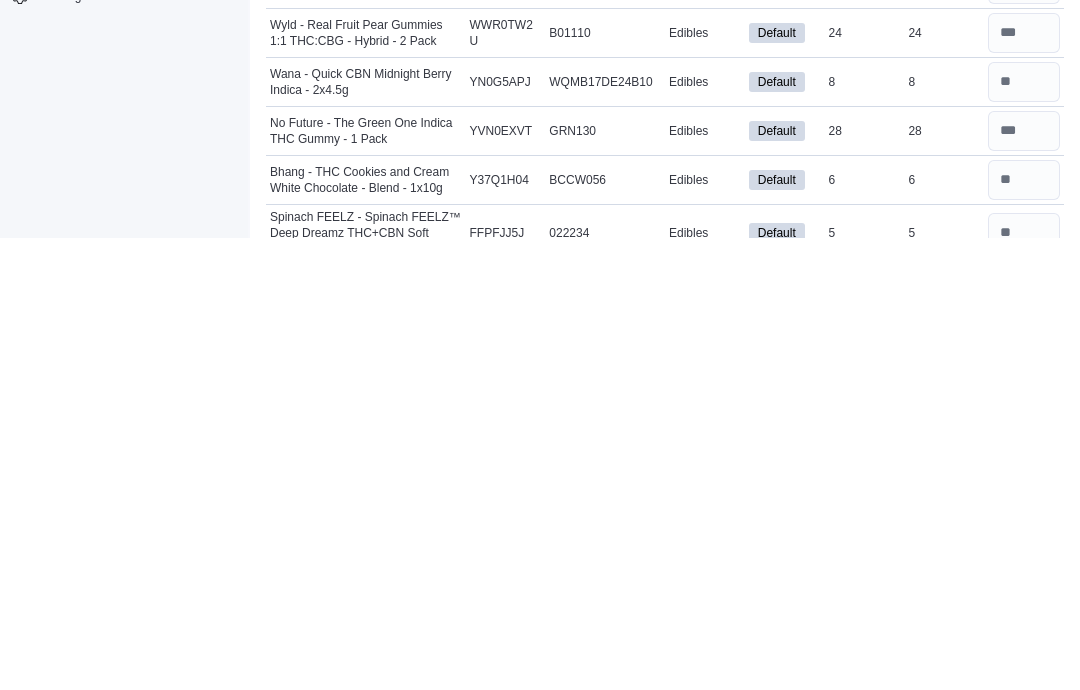 type on "**" 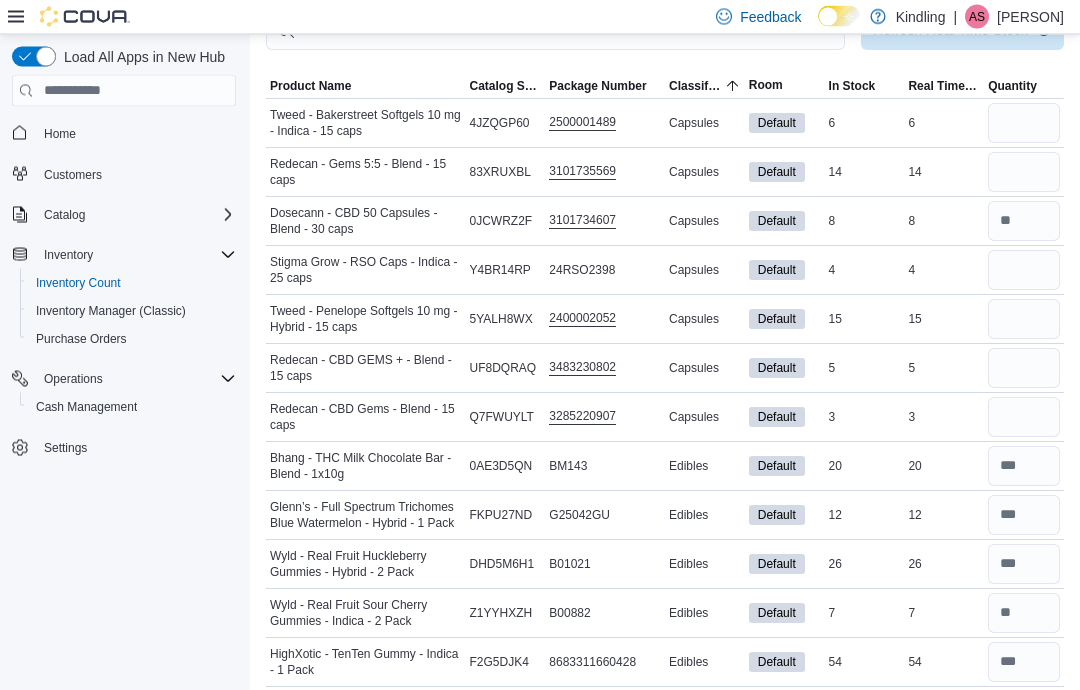 scroll, scrollTop: 0, scrollLeft: 0, axis: both 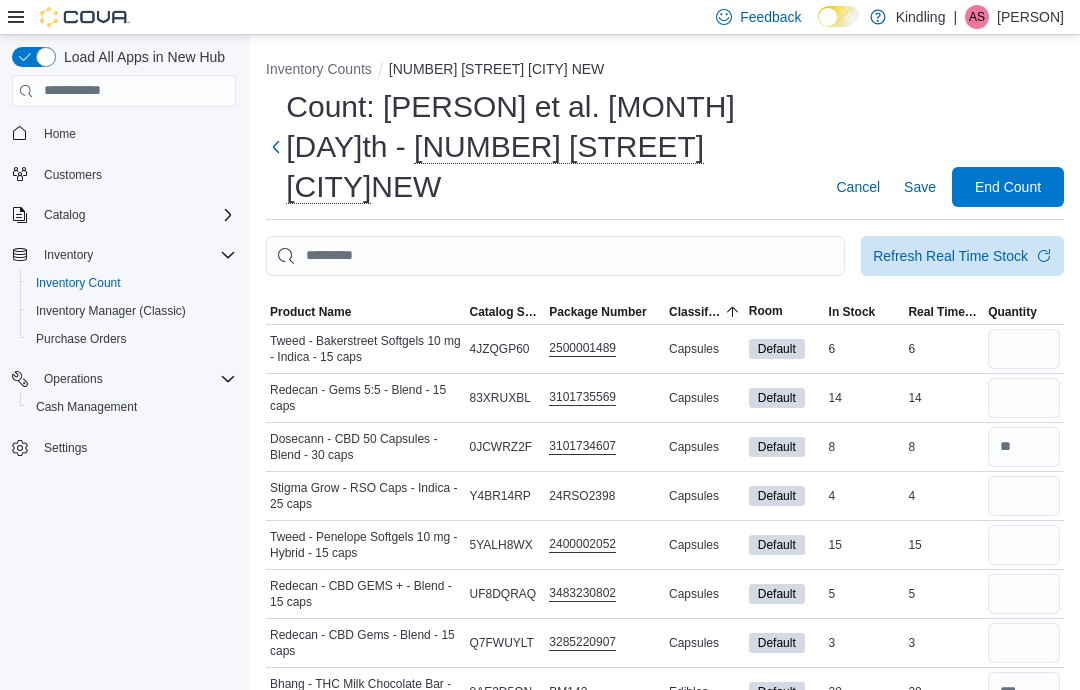 type on "*" 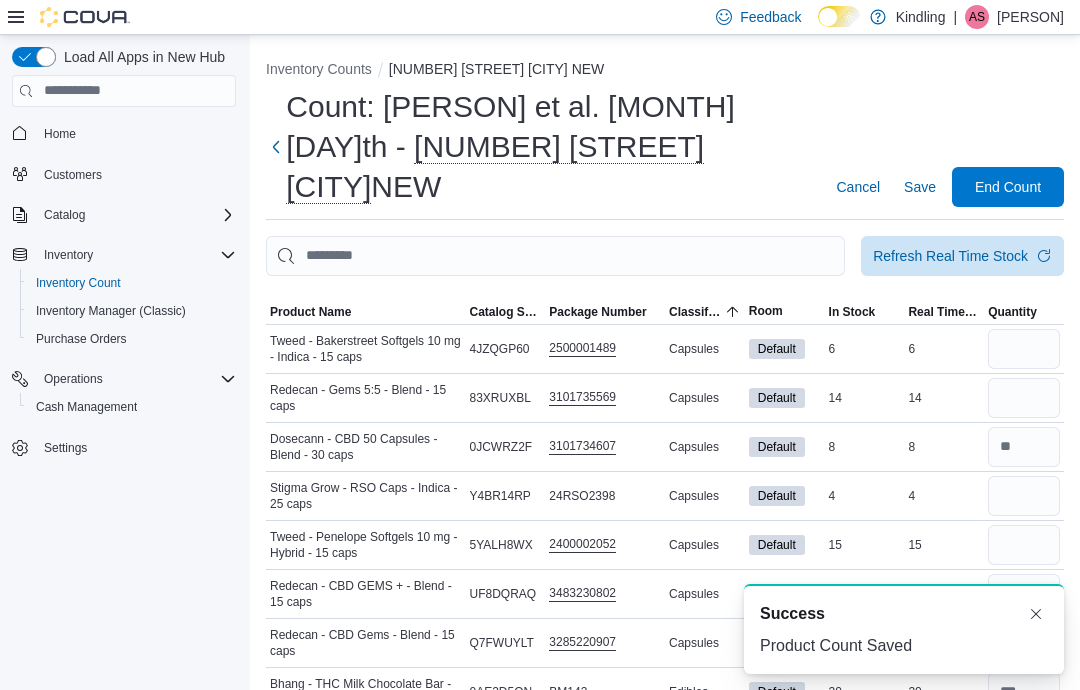 scroll, scrollTop: 0, scrollLeft: 0, axis: both 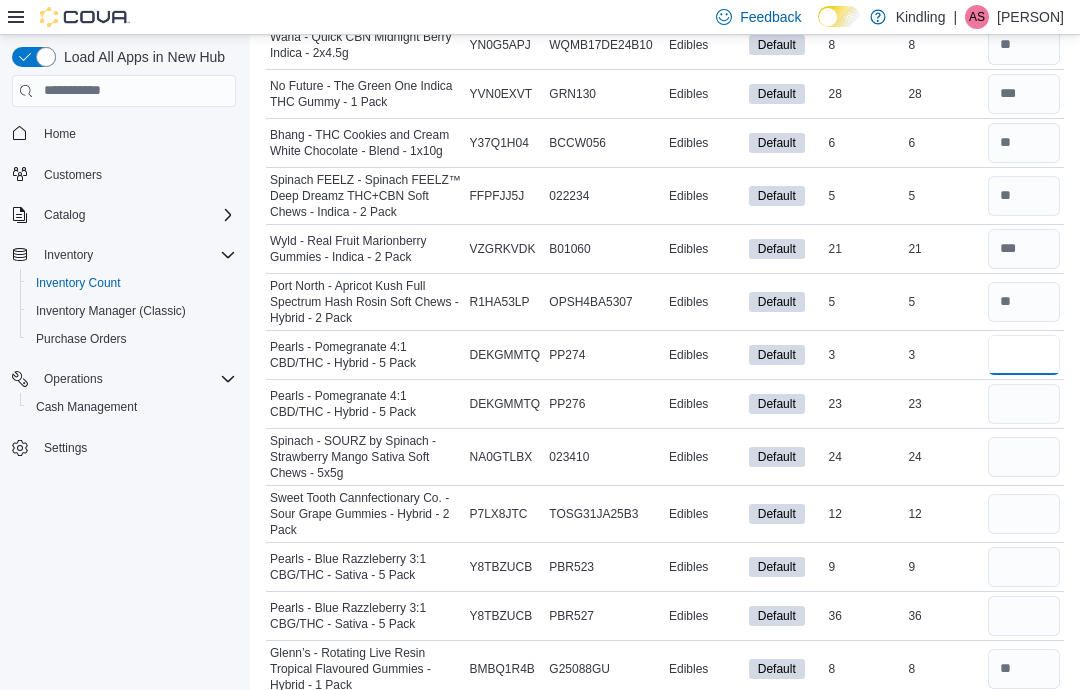 click at bounding box center (1024, 355) 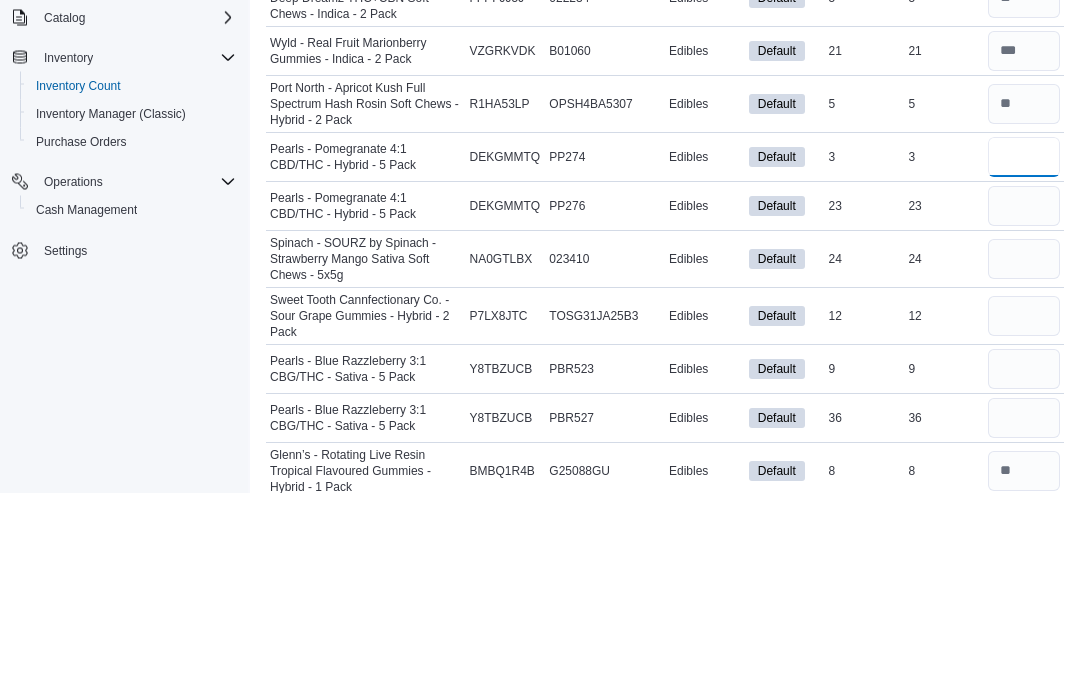 type on "*" 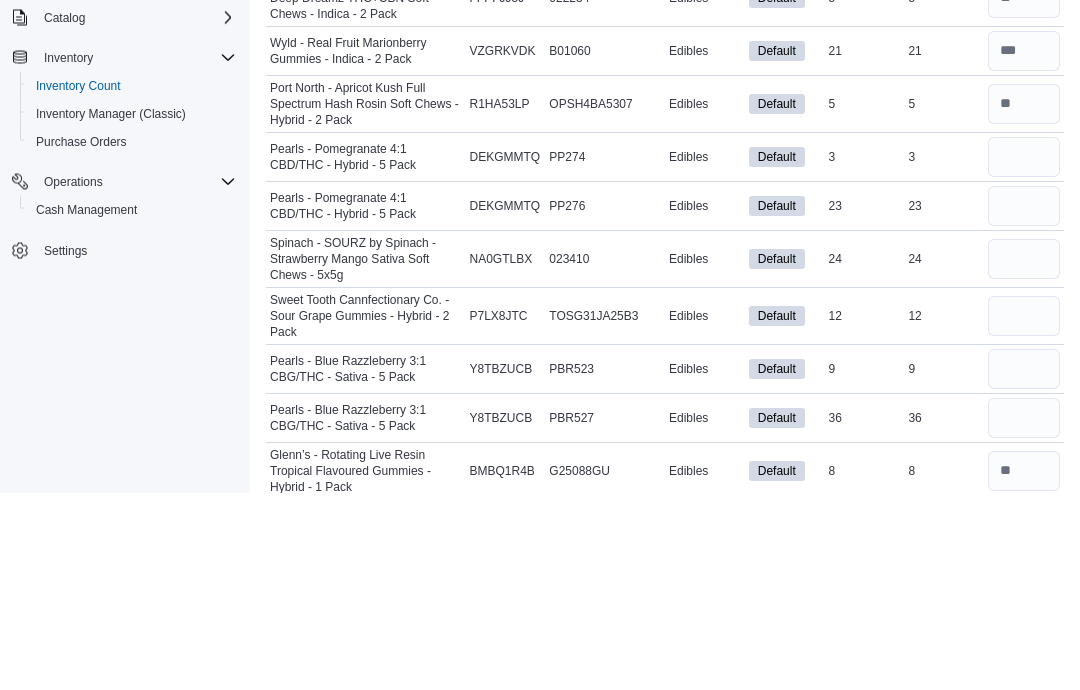 click at bounding box center [1024, 404] 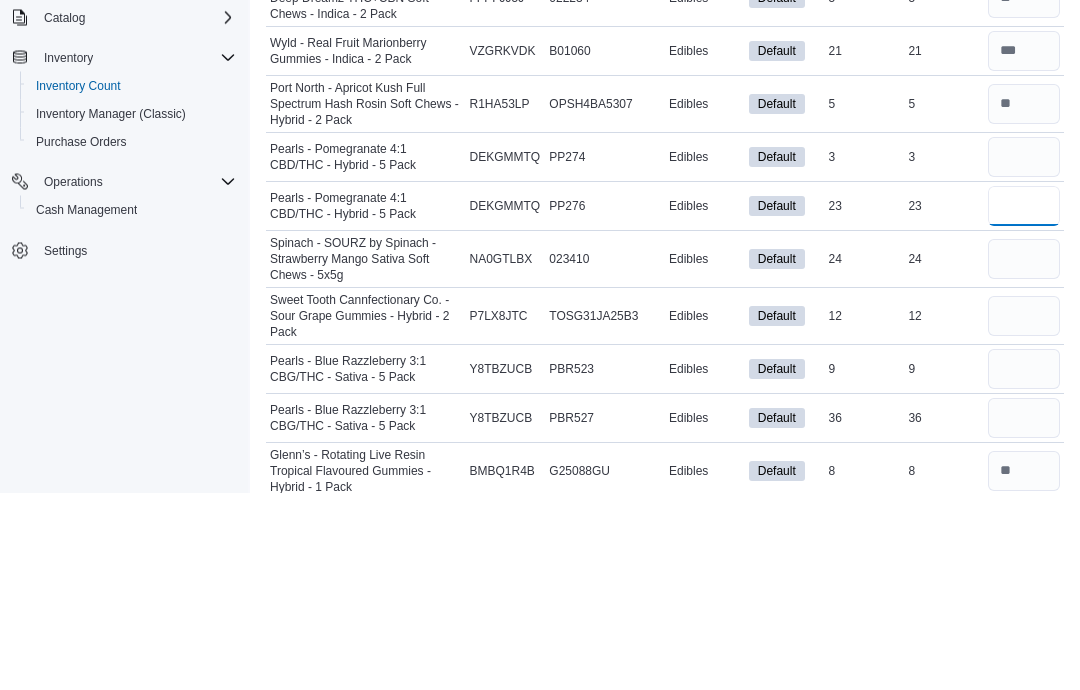 type 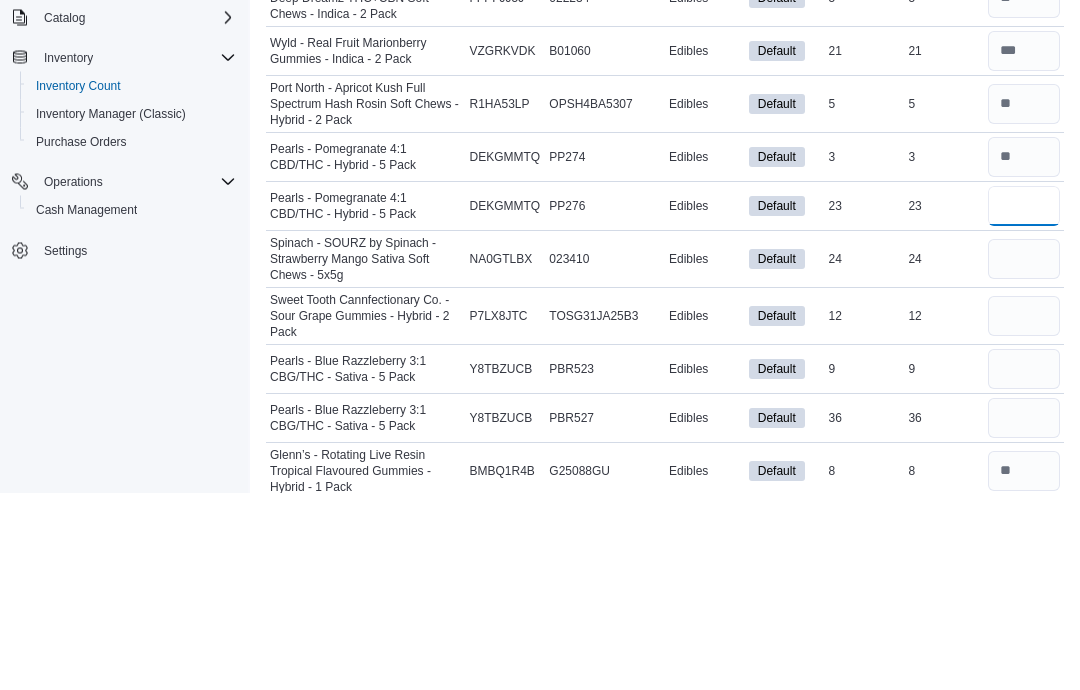 type on "**" 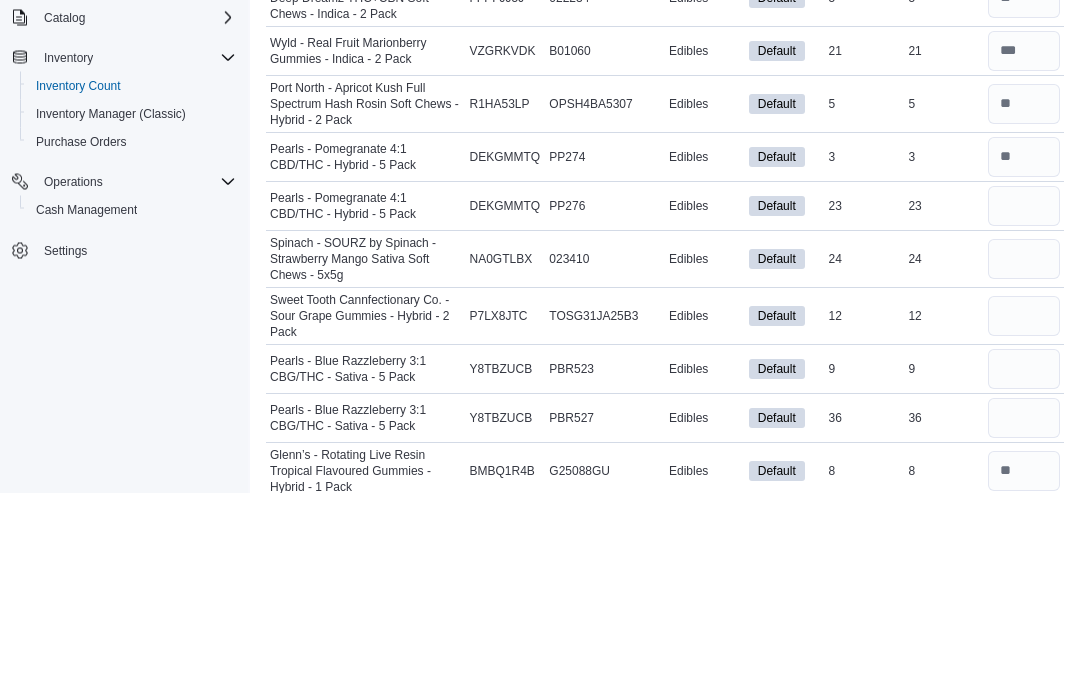 click at bounding box center [1024, 457] 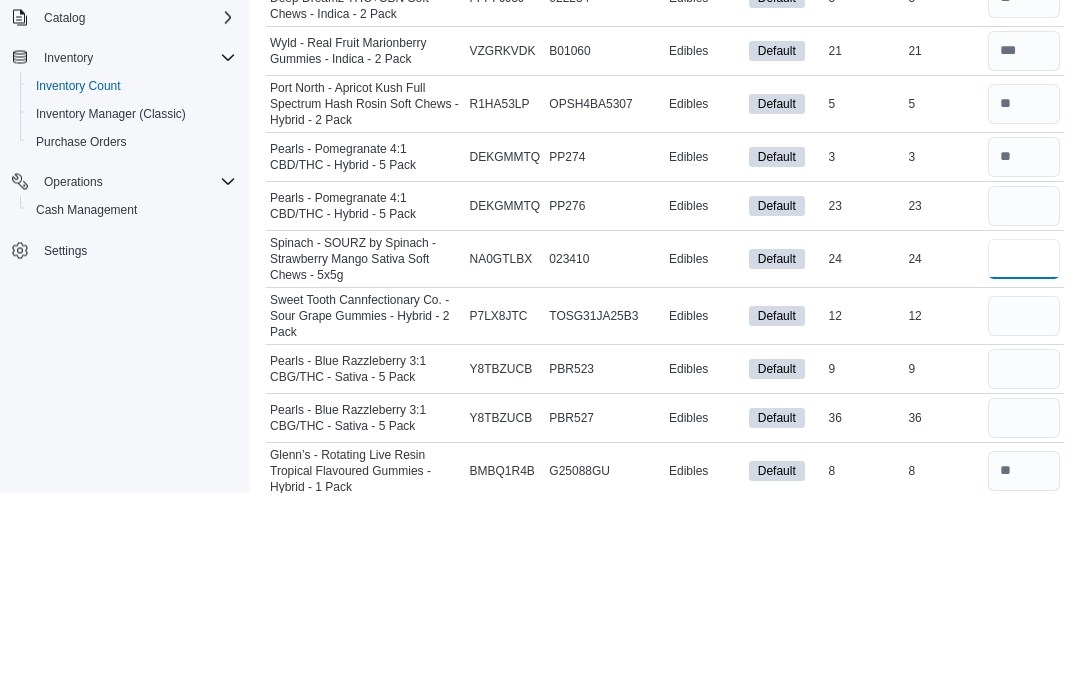 type 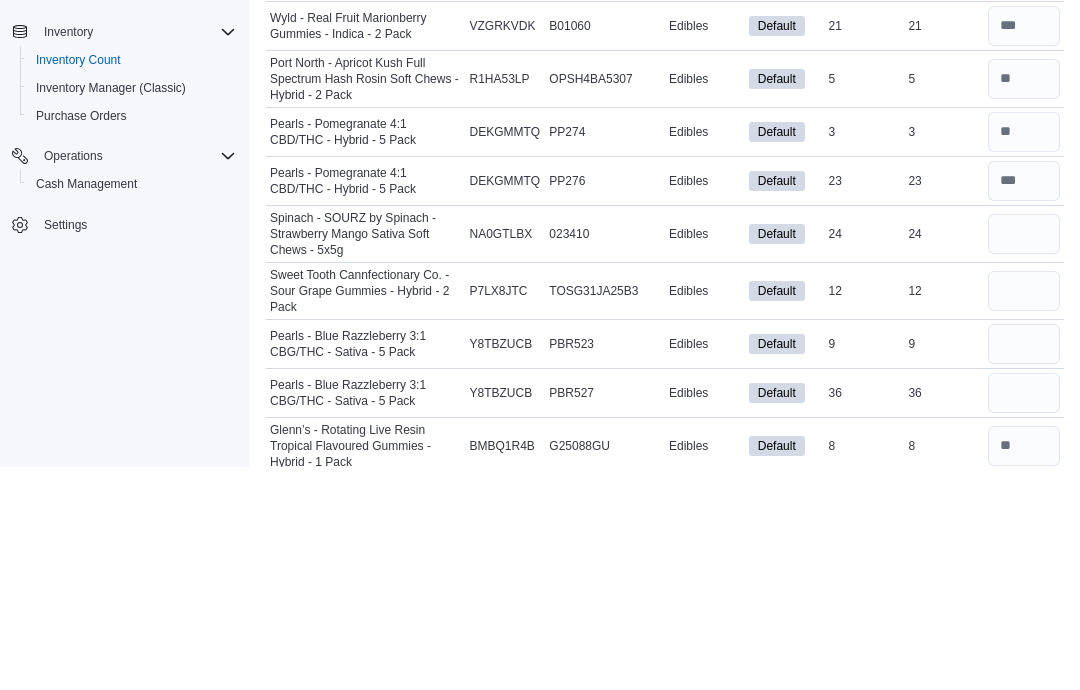 click at bounding box center [1024, 355] 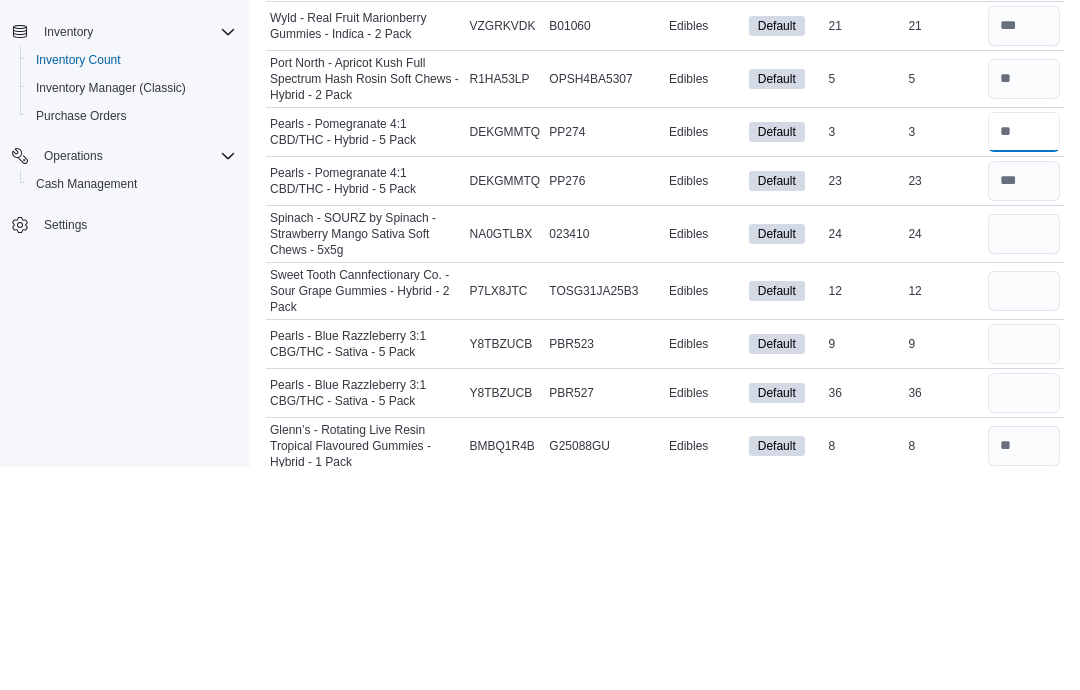 type on "*" 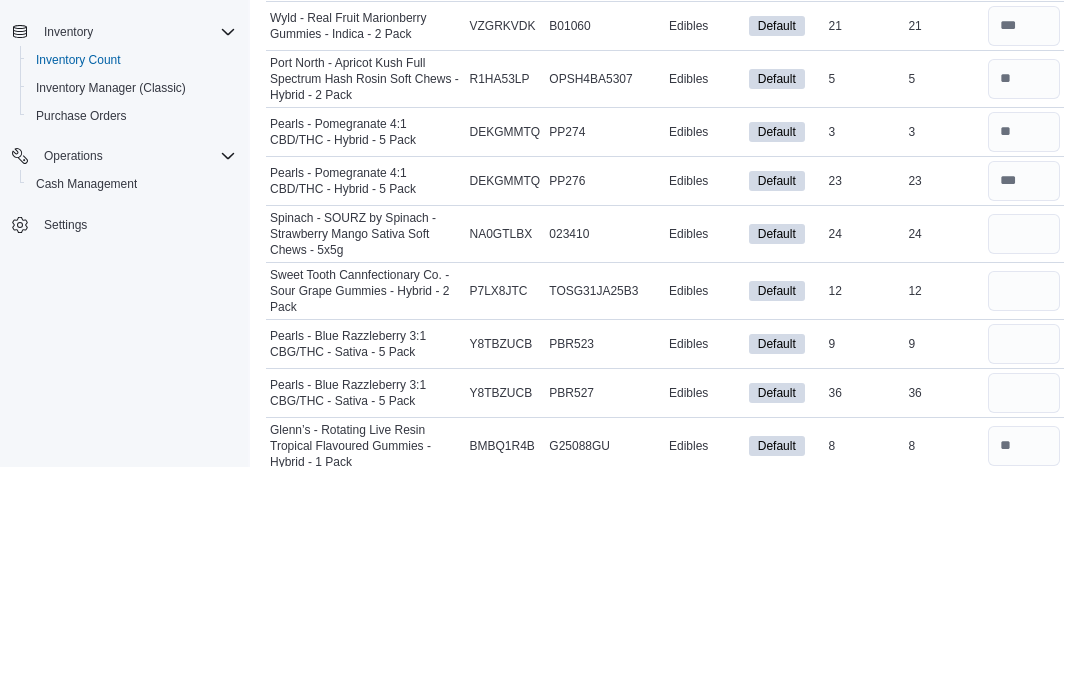 click at bounding box center [1024, 457] 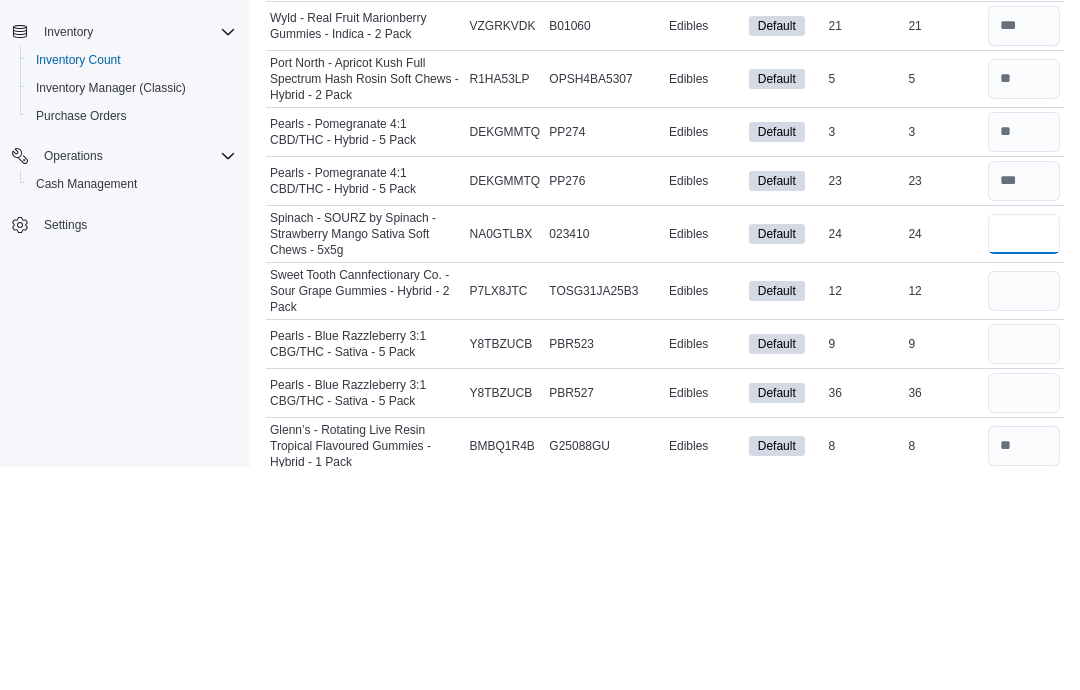type 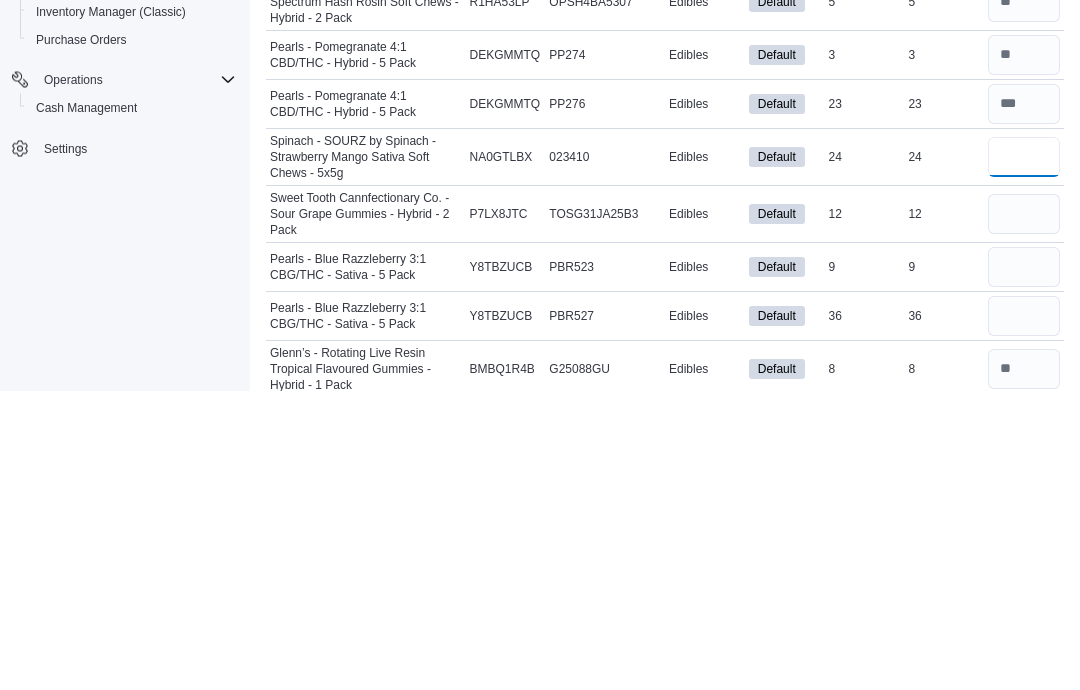 type on "**" 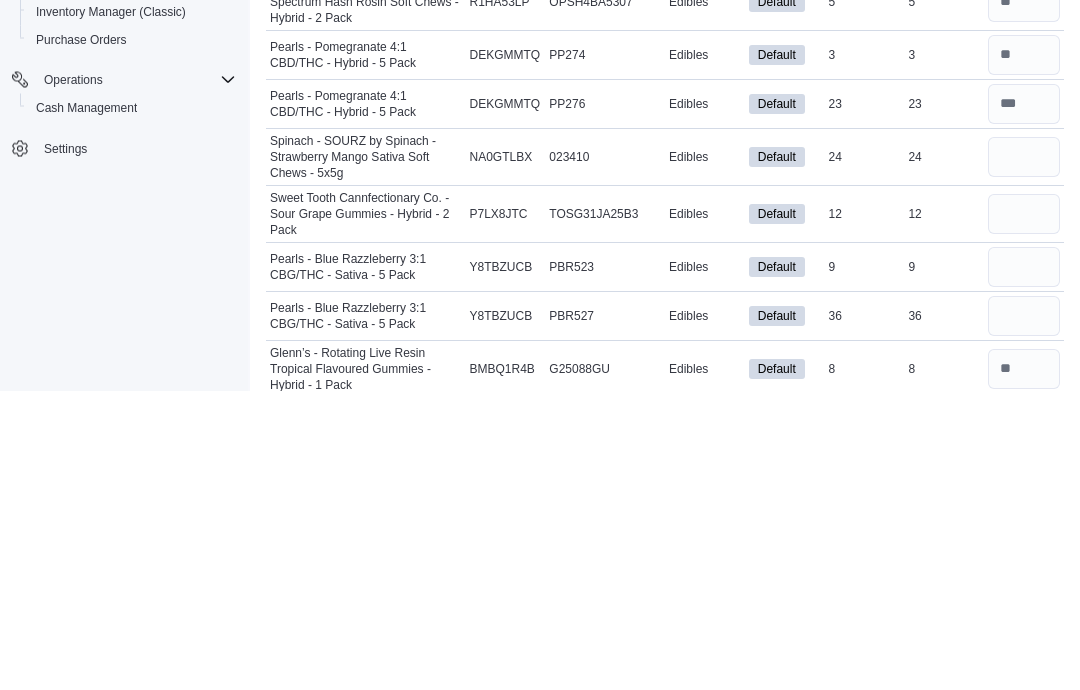 click at bounding box center (1024, 514) 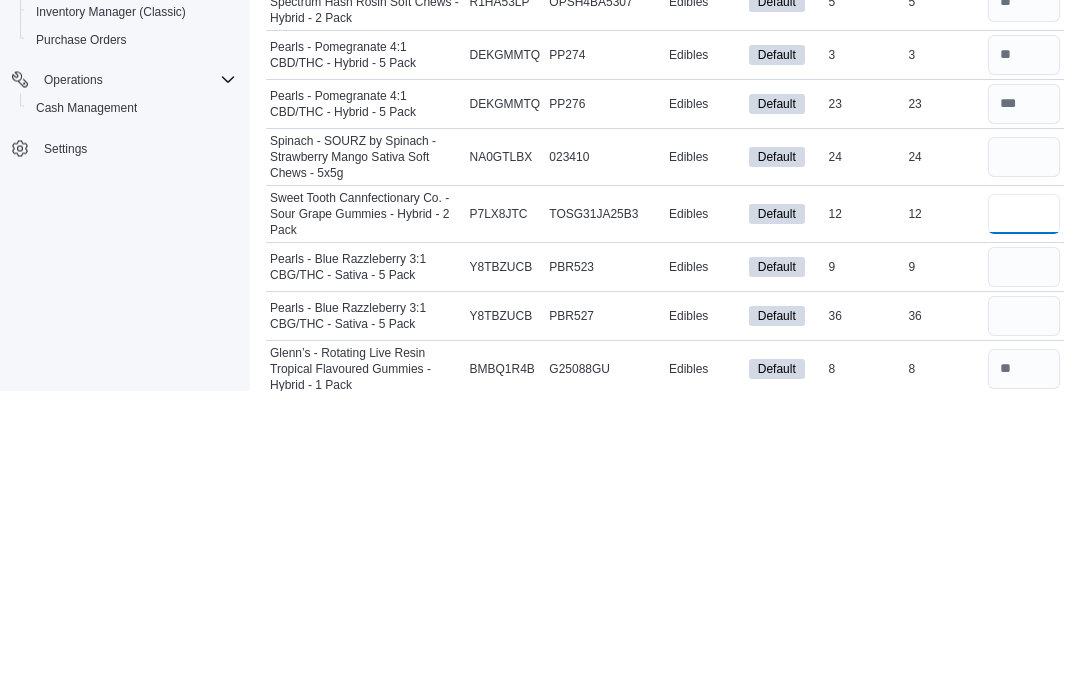 type 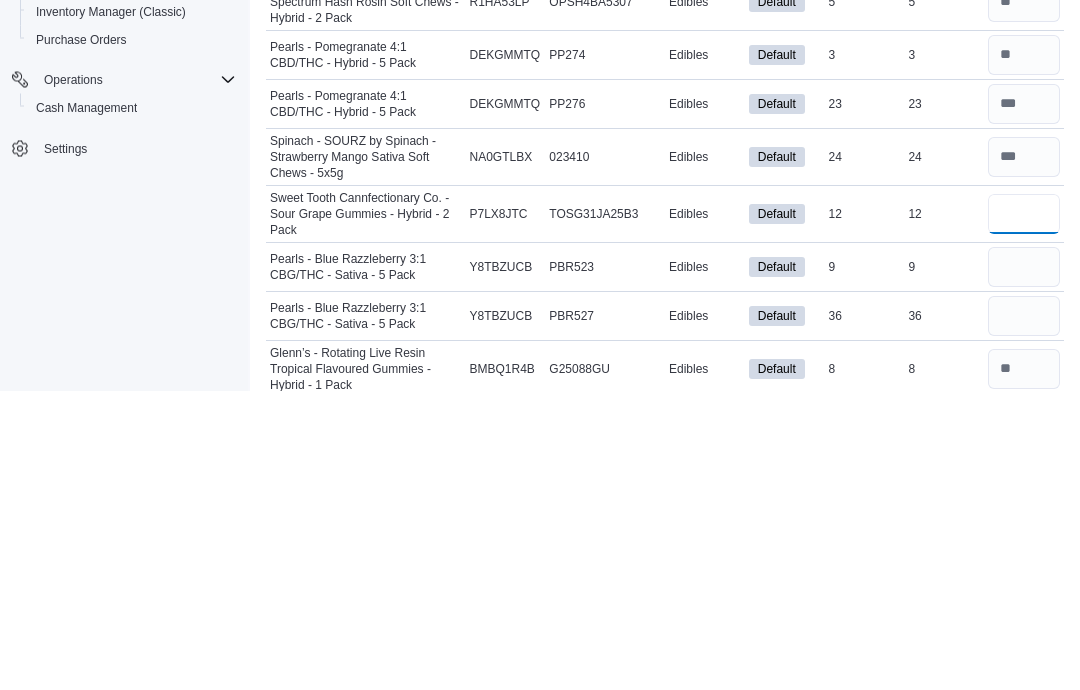 type on "**" 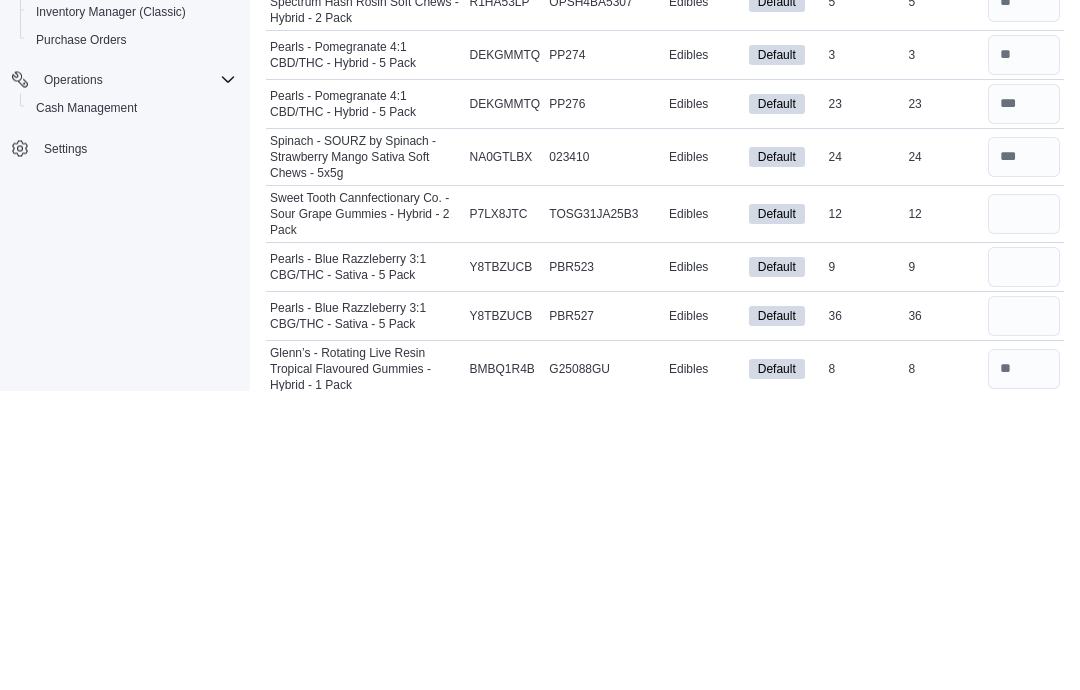 click at bounding box center [1024, 567] 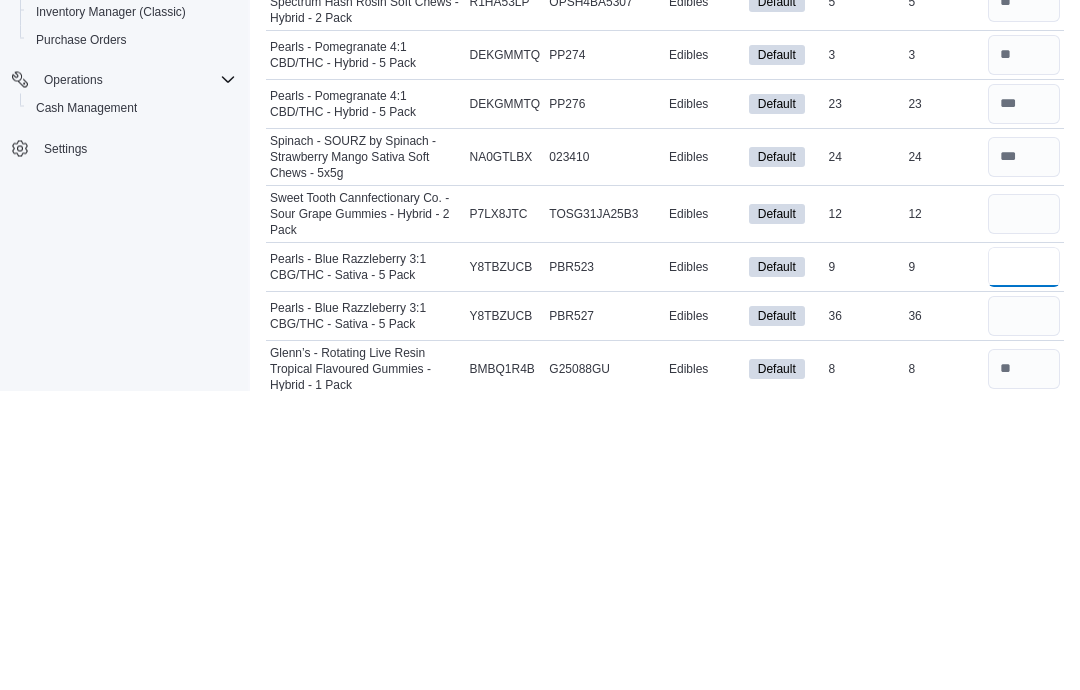 type 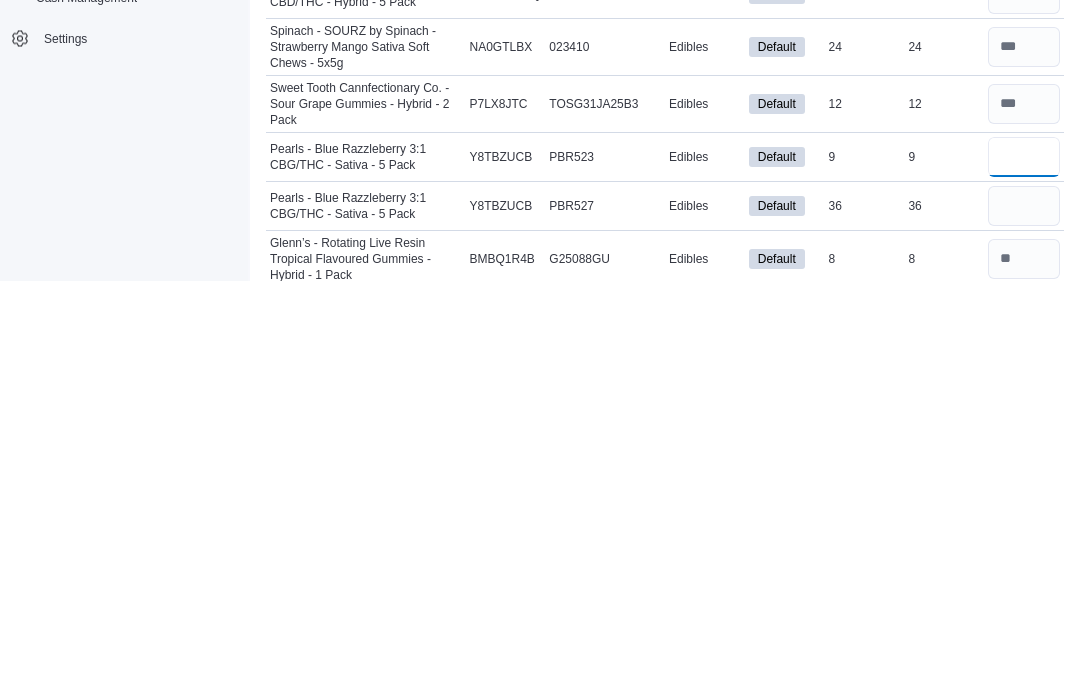 click at bounding box center (1024, 567) 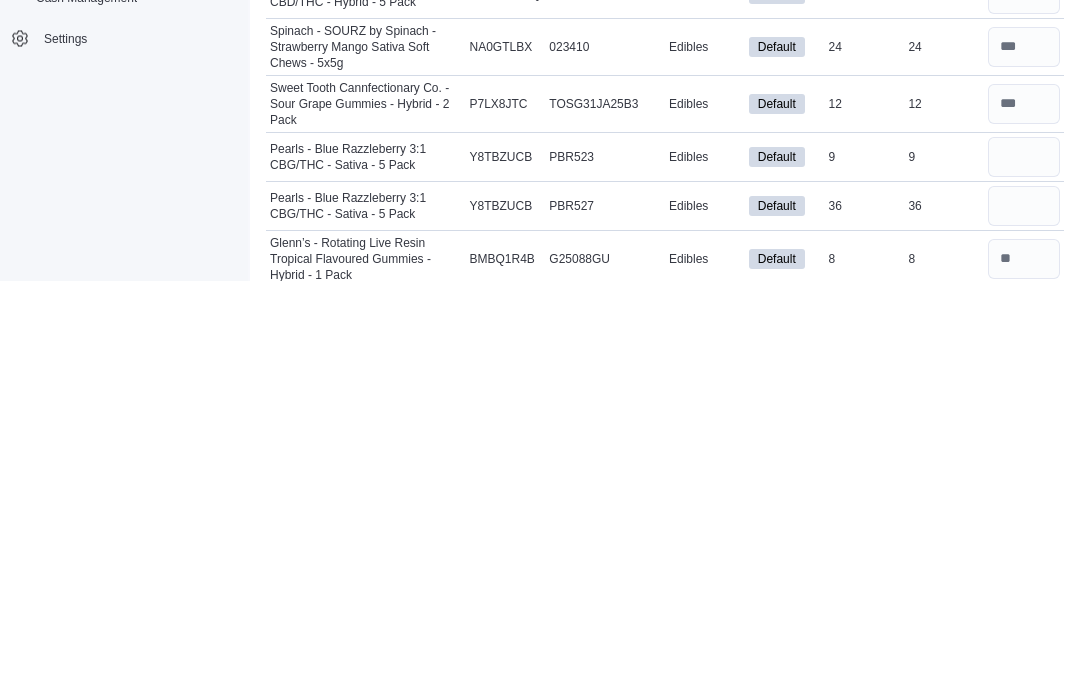 click at bounding box center (1024, 616) 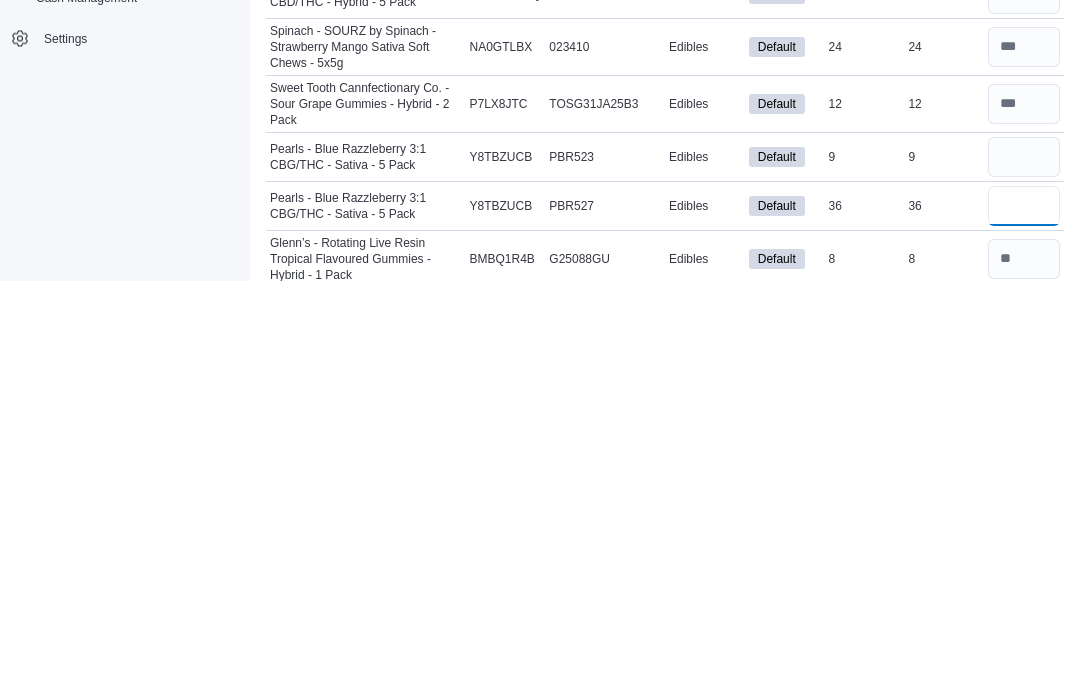 type on "*" 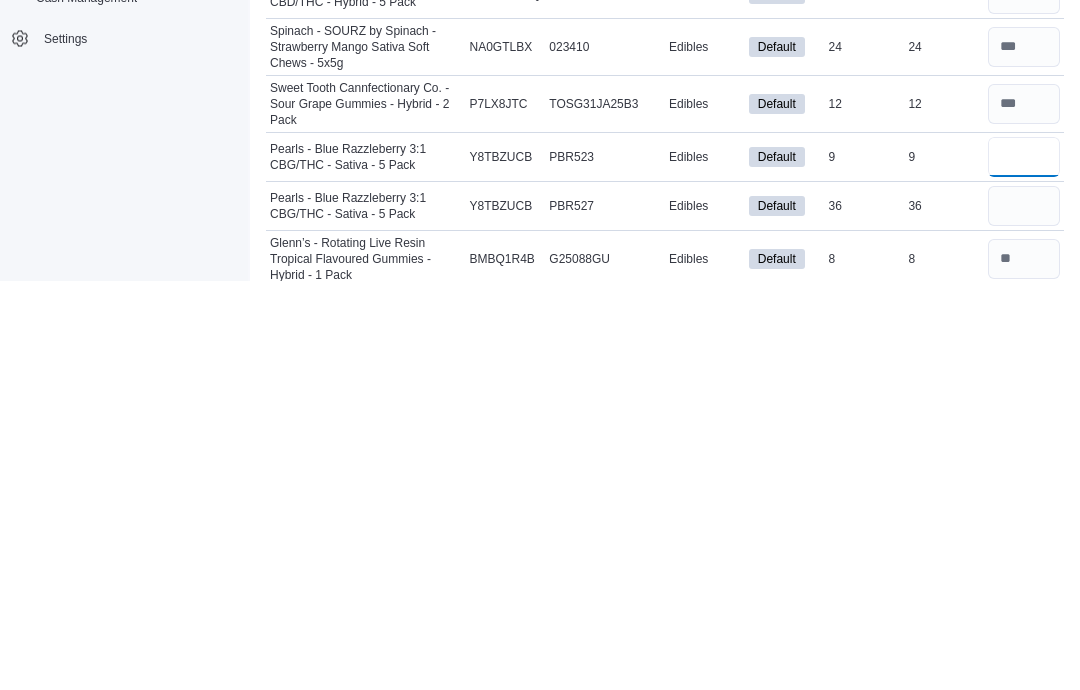 click at bounding box center [1024, 567] 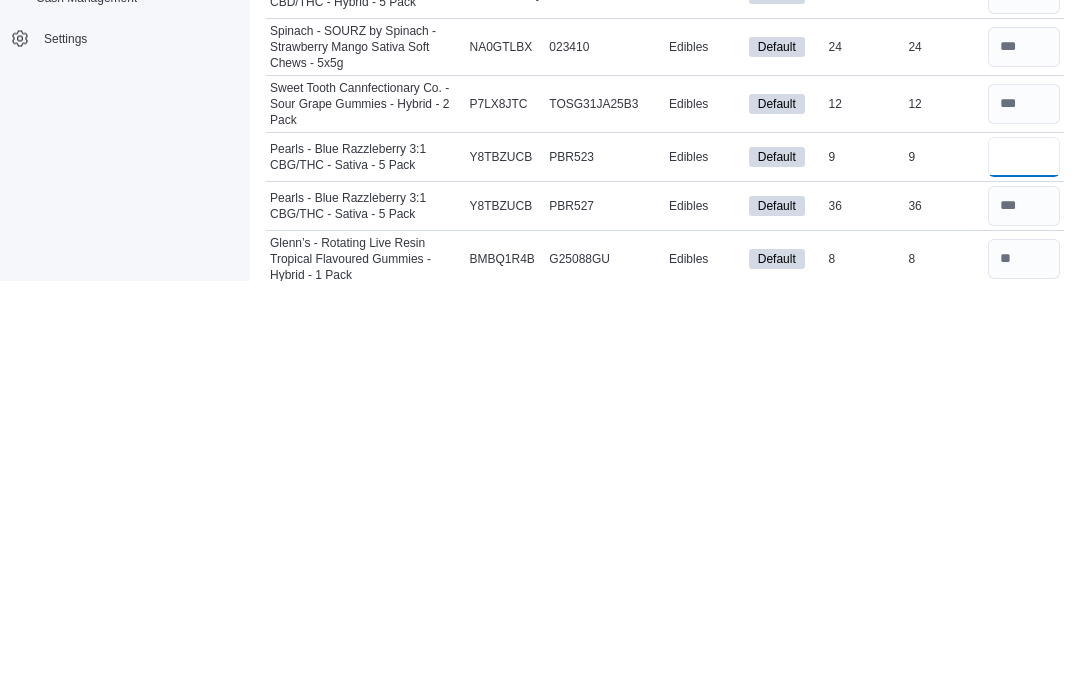 type on "*" 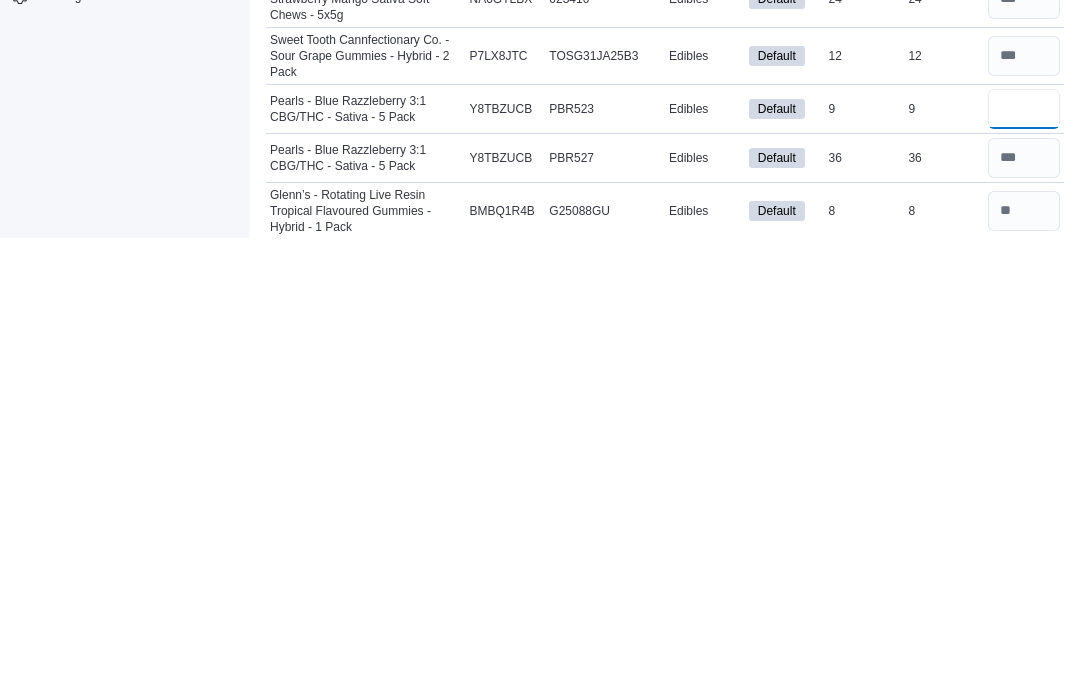 type on "*" 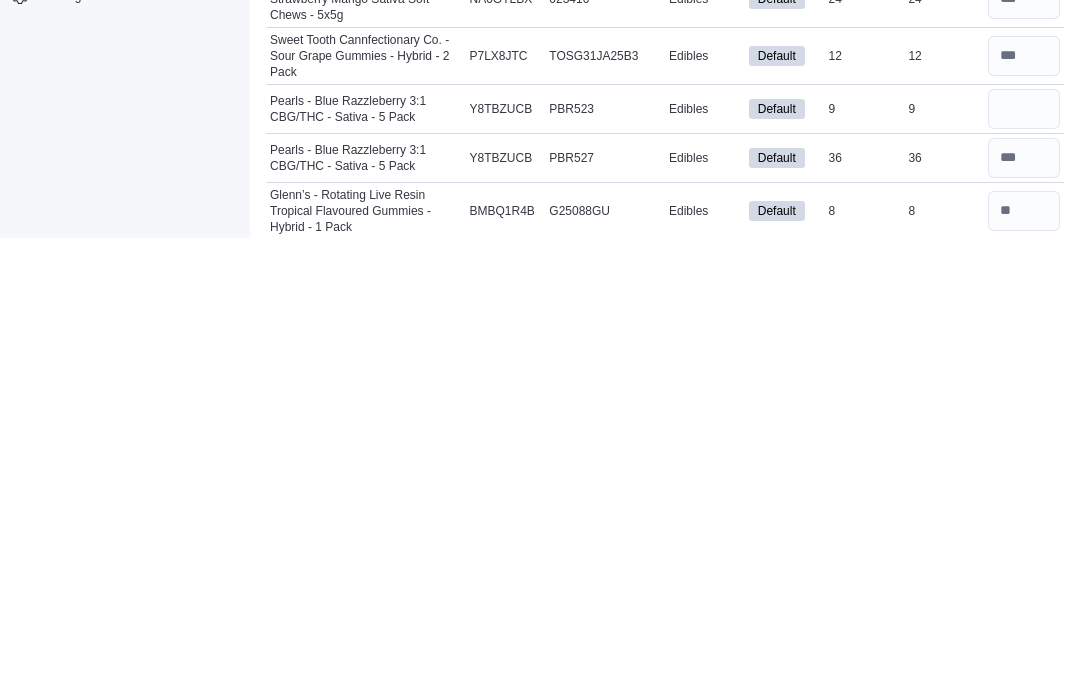 click at bounding box center [1024, 765] 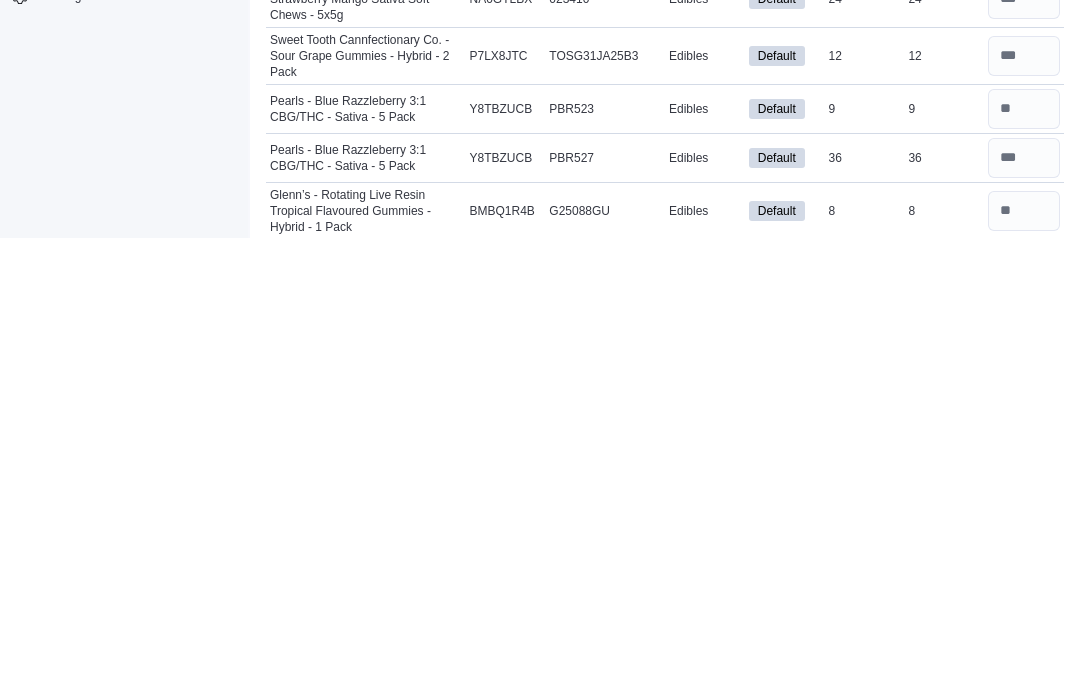 scroll, scrollTop: 1804, scrollLeft: 0, axis: vertical 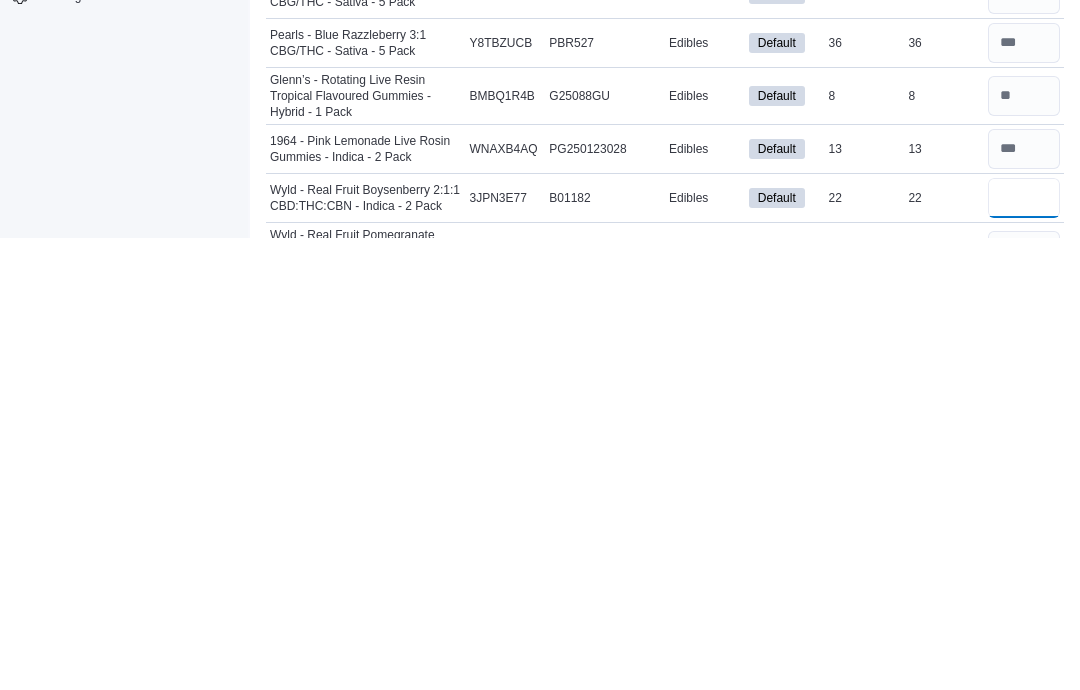 type on "**" 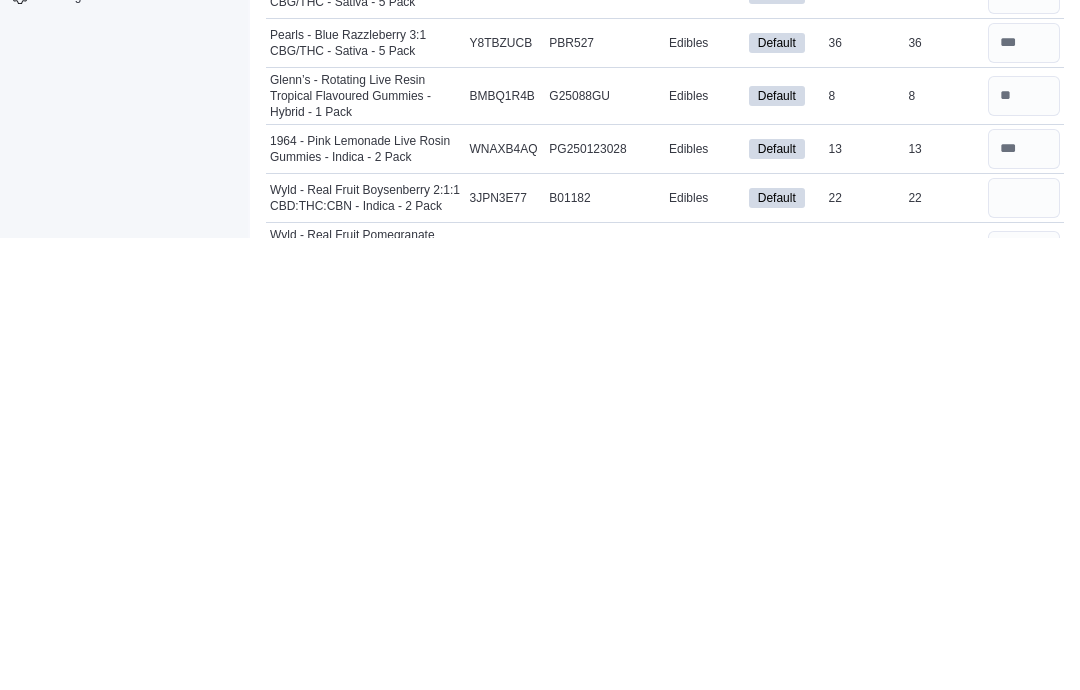 click at bounding box center [1024, 703] 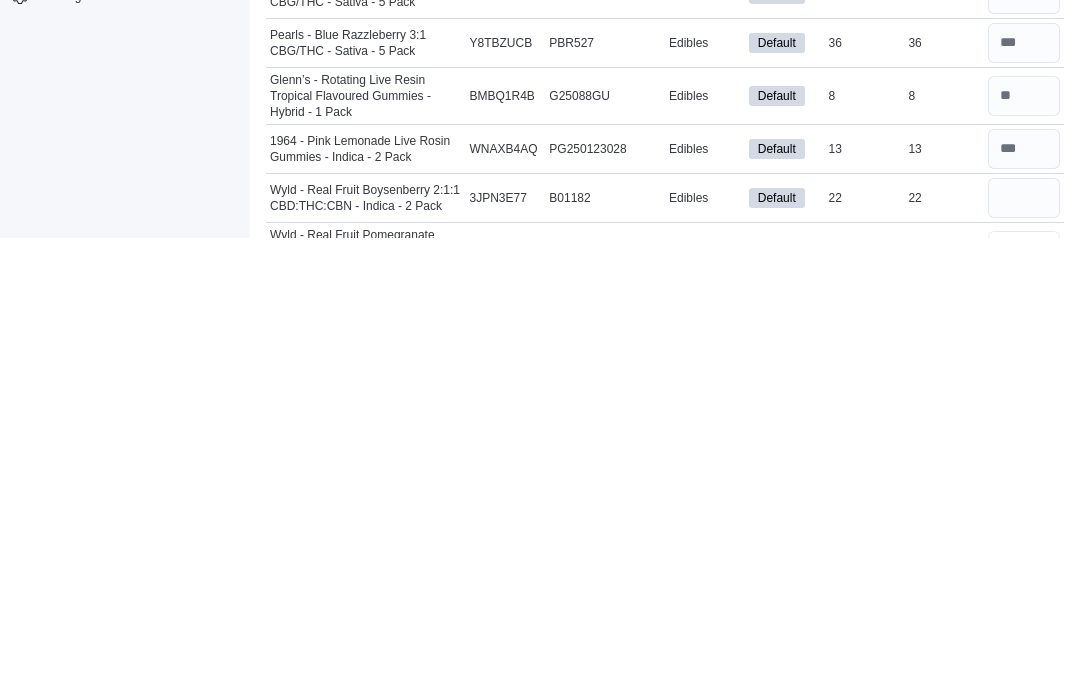 type 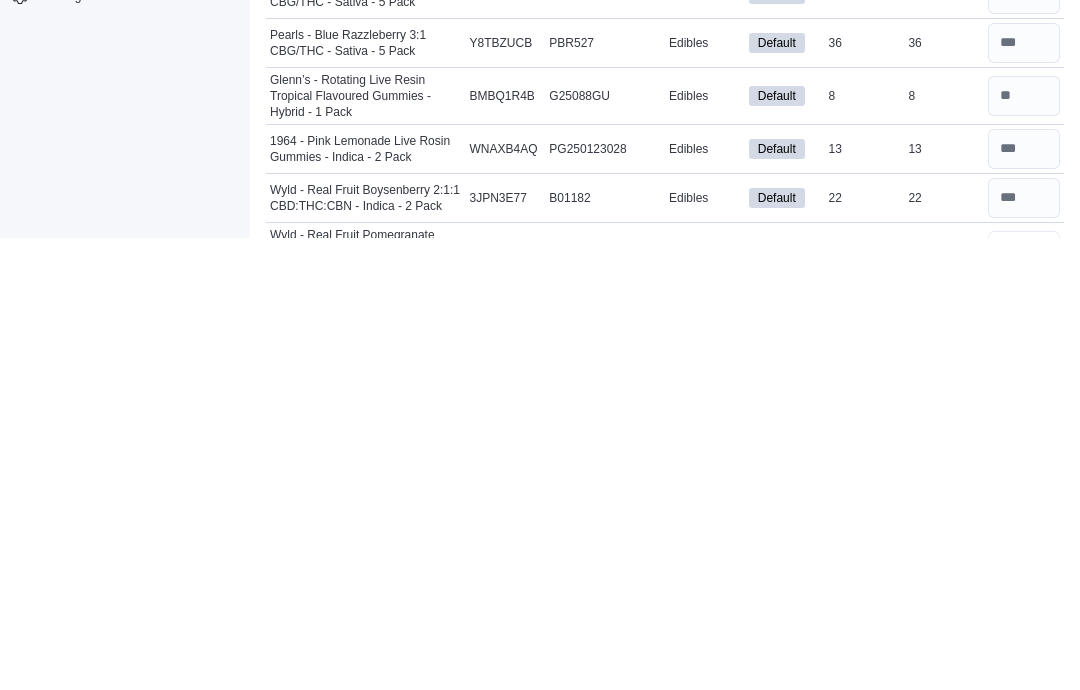 type on "**" 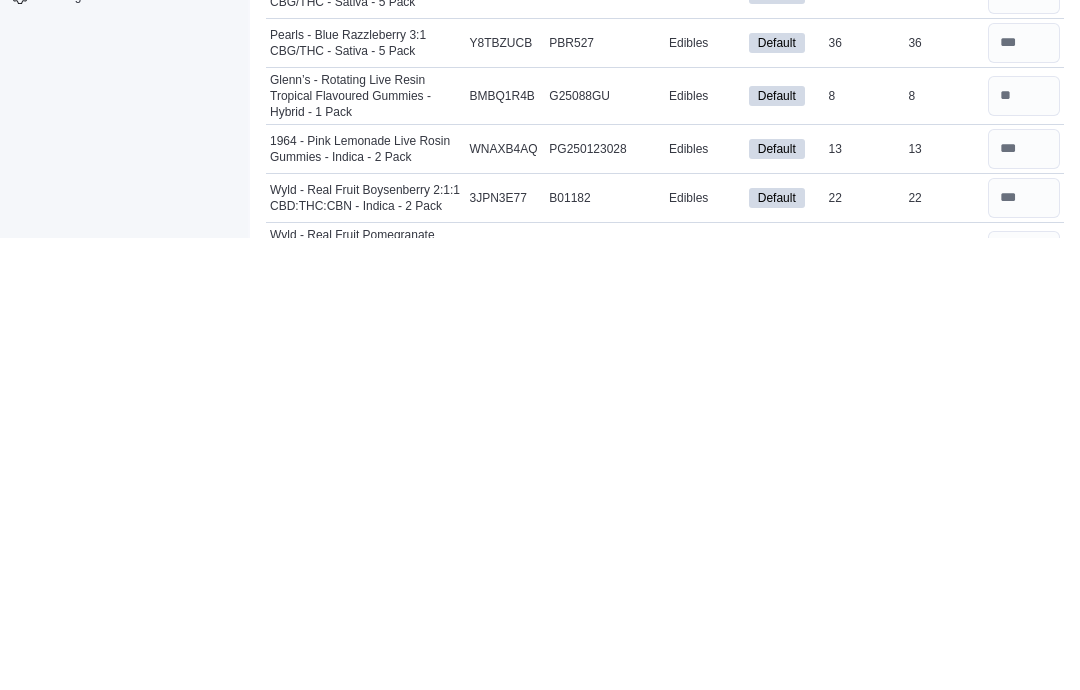click at bounding box center (1024, 756) 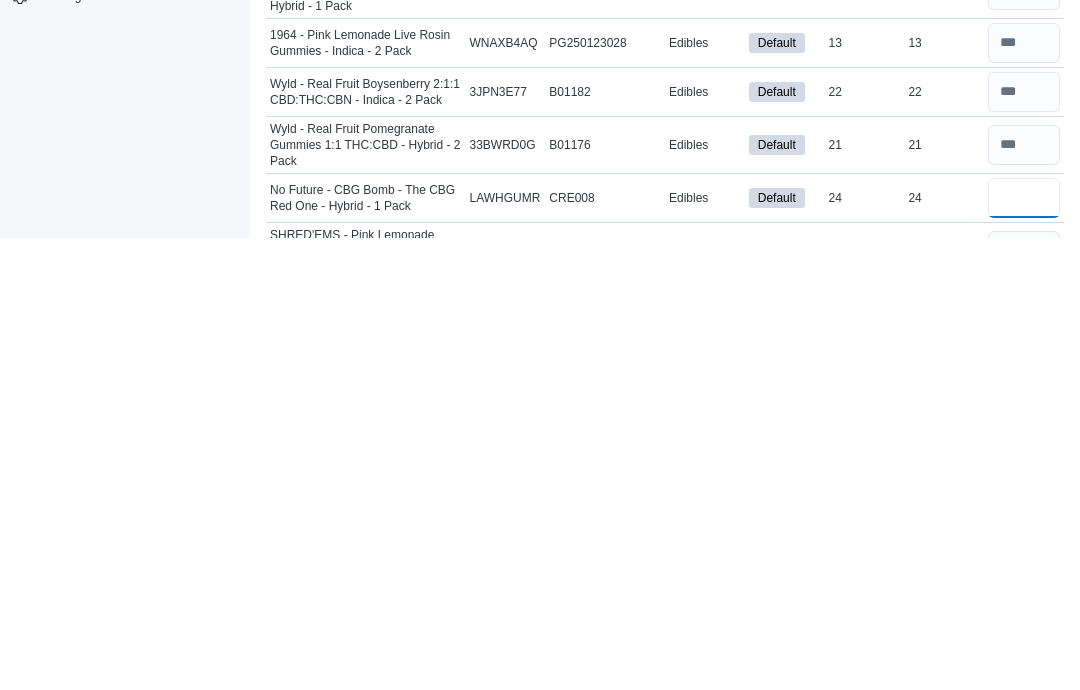 type on "**" 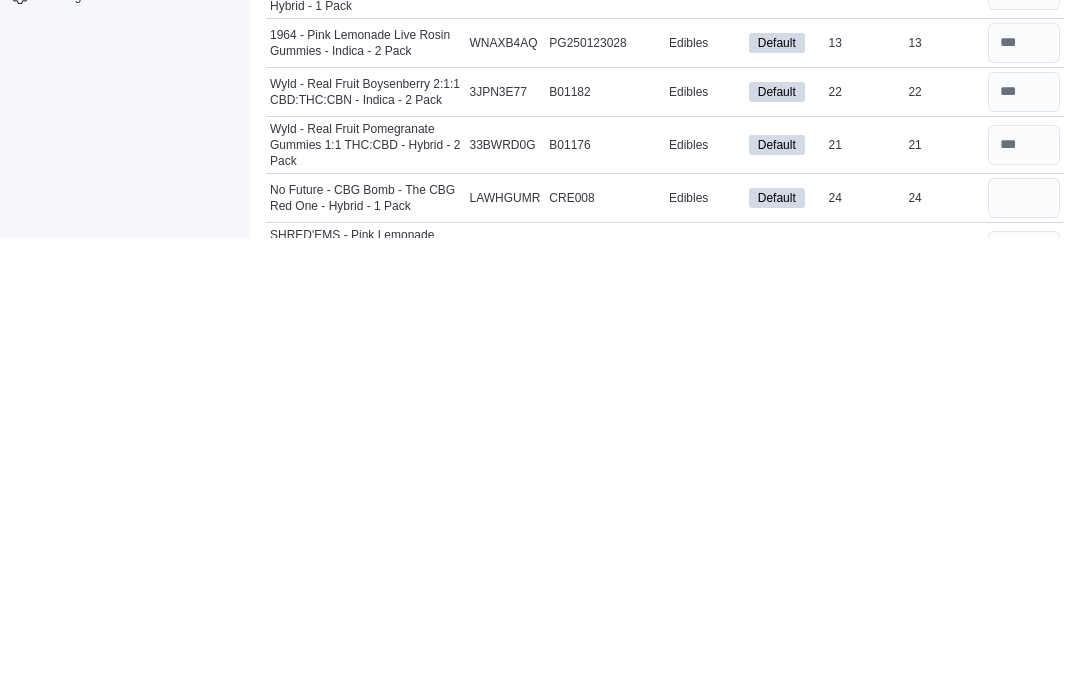click at bounding box center [1024, 703] 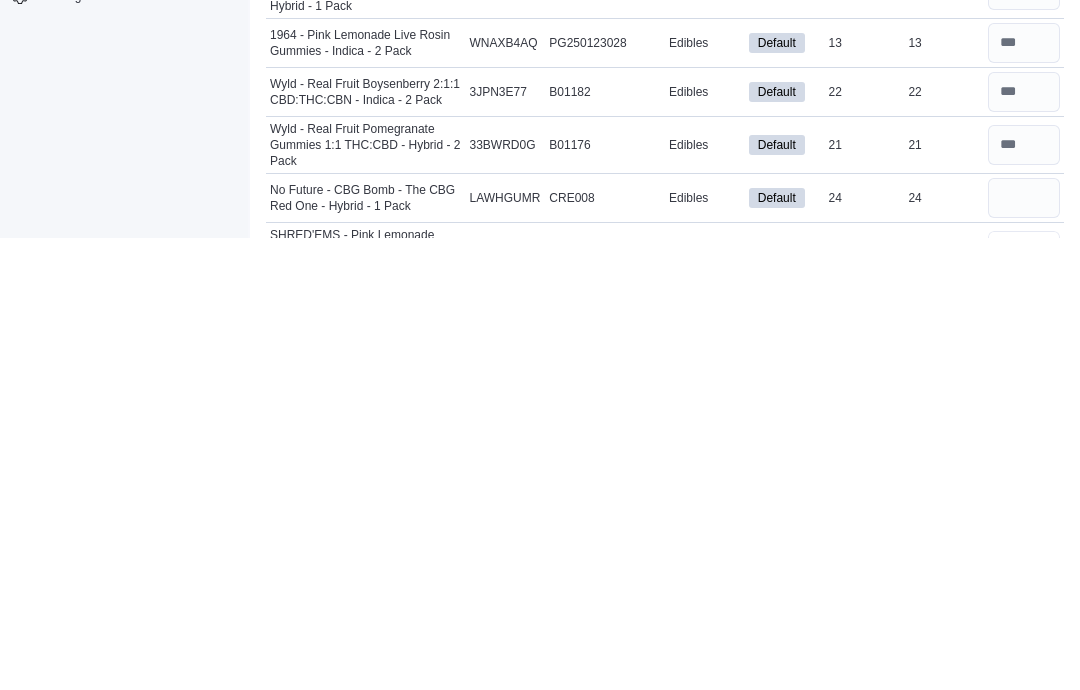 type 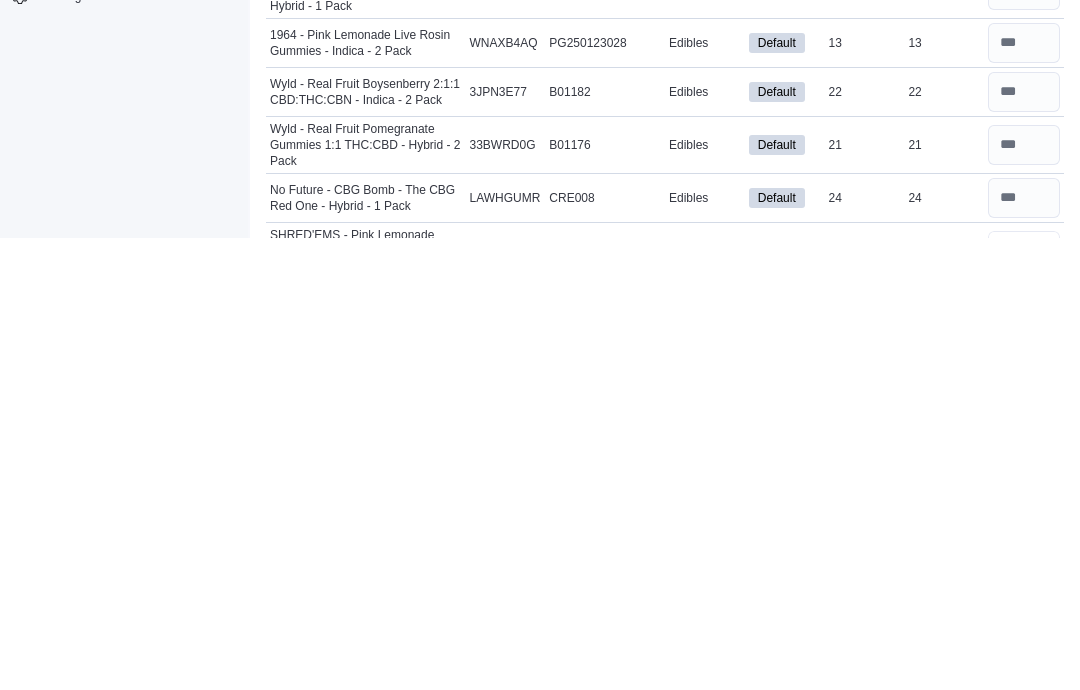 type on "**" 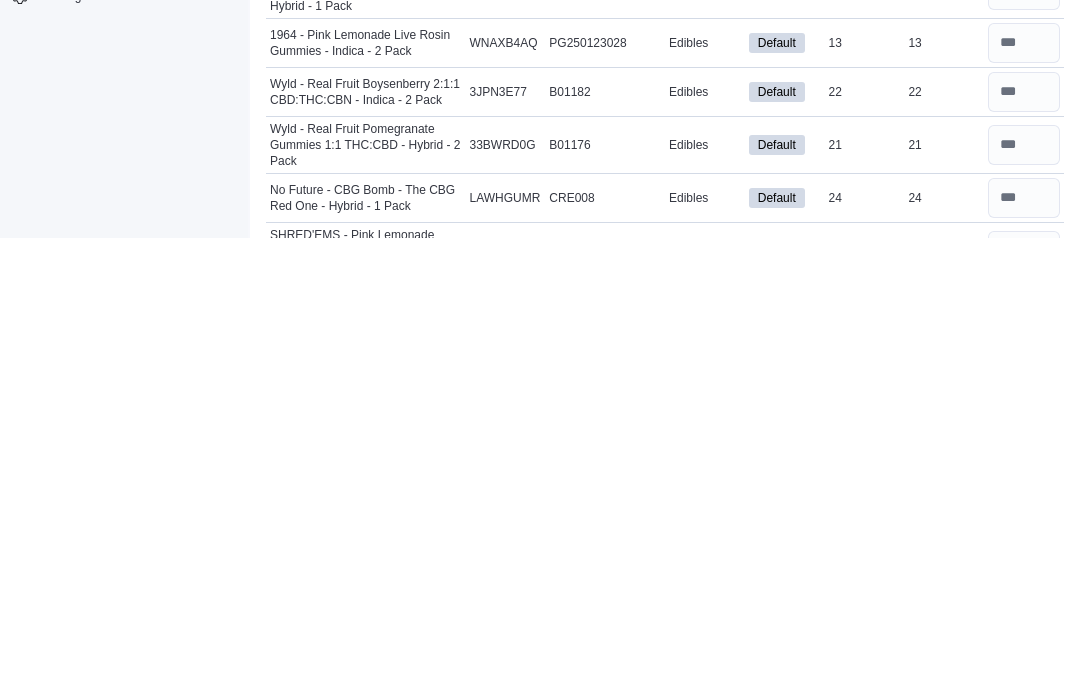 click at bounding box center [1024, 760] 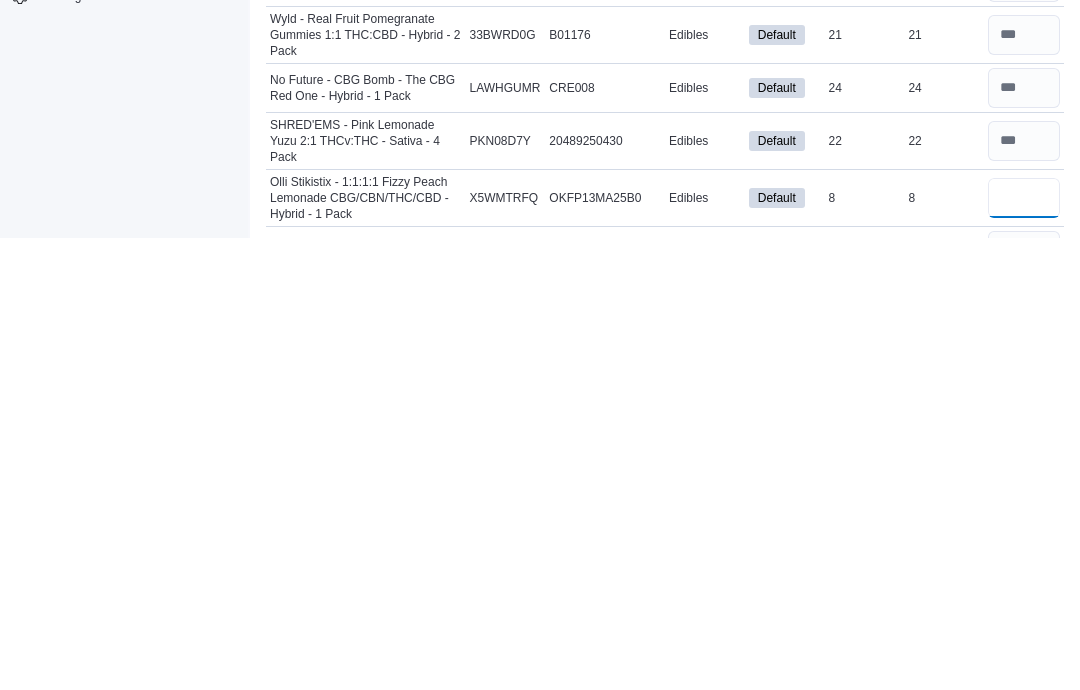 type on "*" 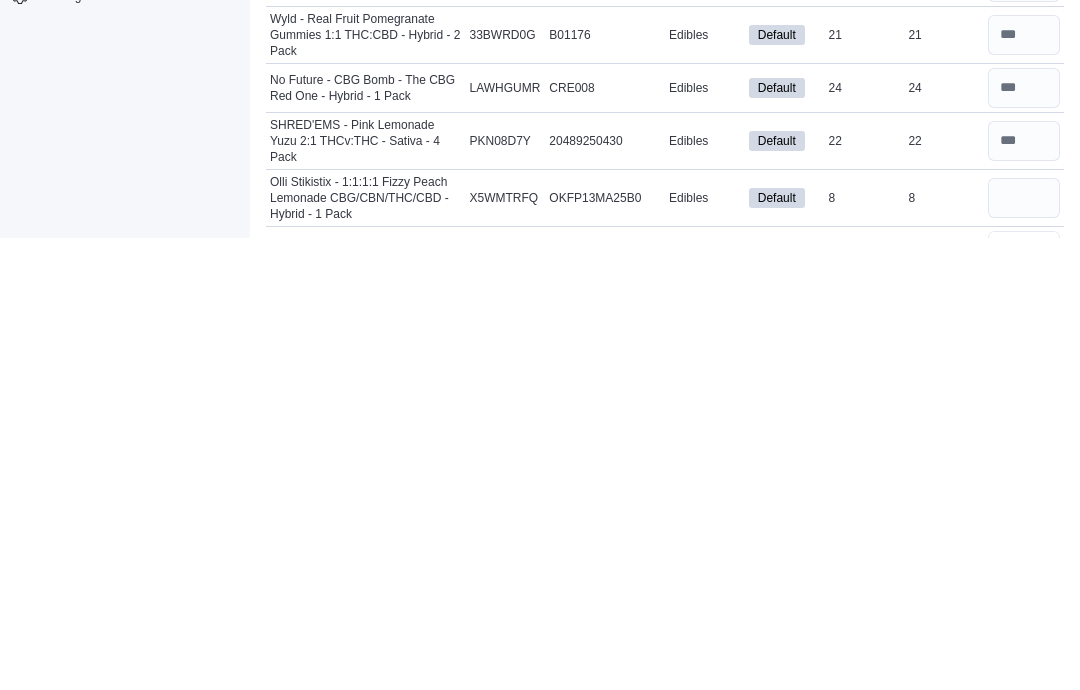 click at bounding box center (1024, 703) 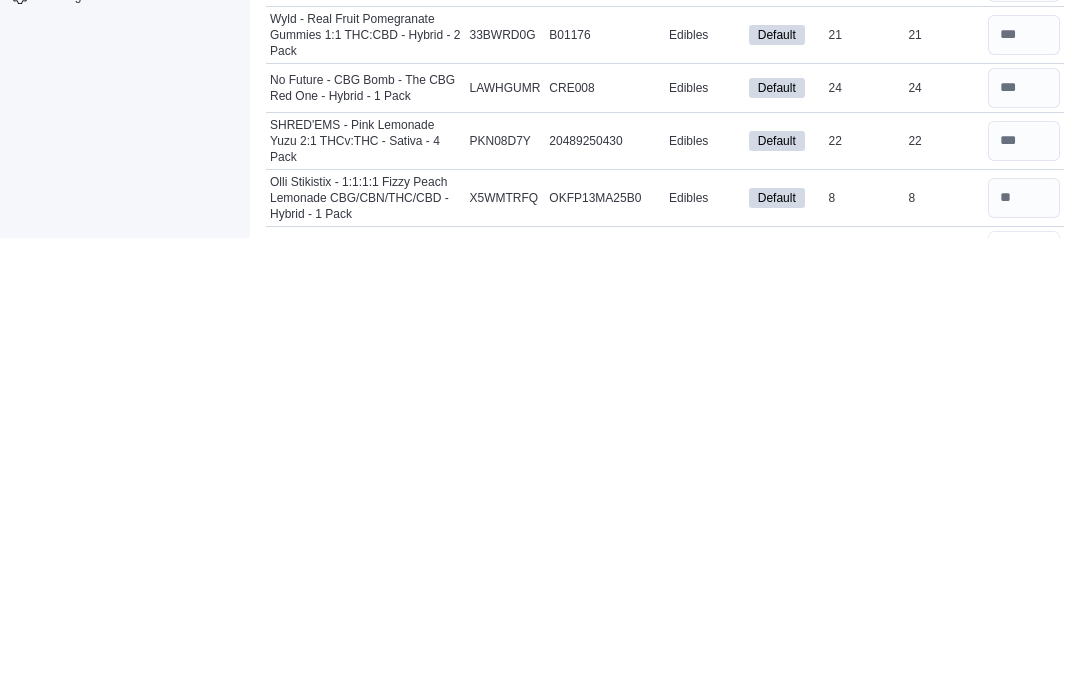 type on "**" 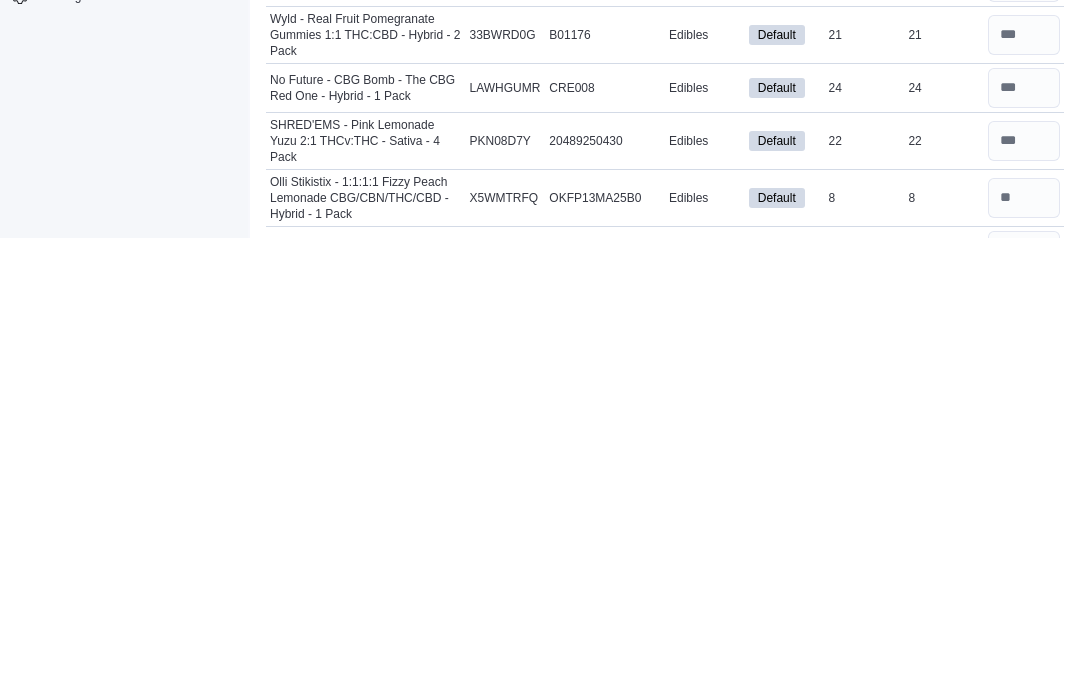 click at bounding box center (1024, 752) 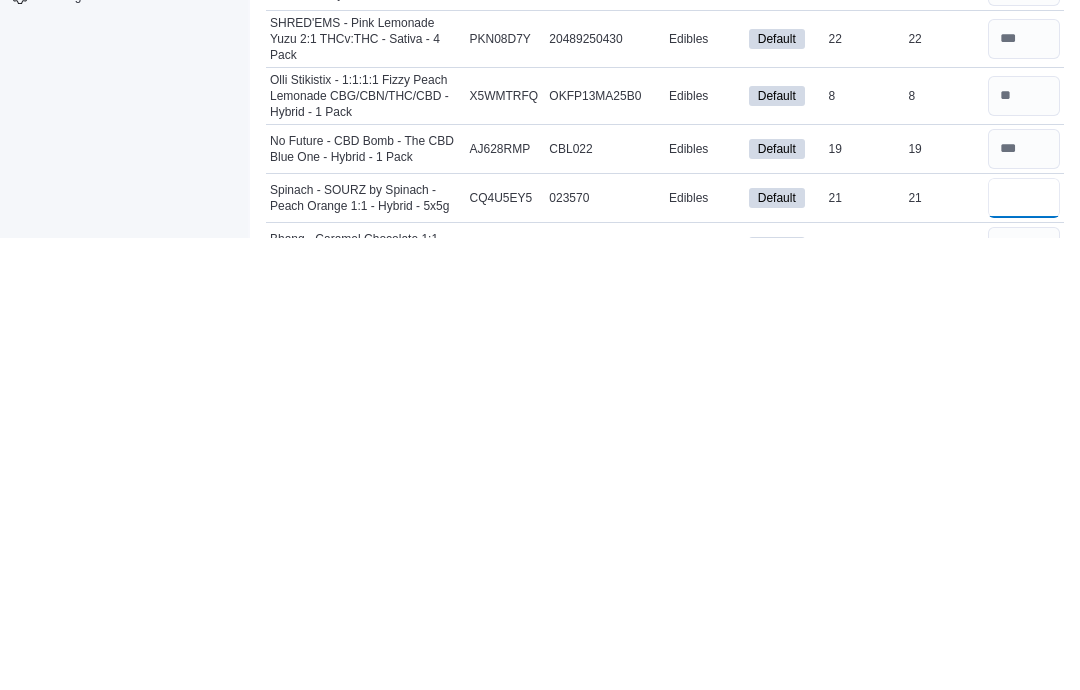 type on "**" 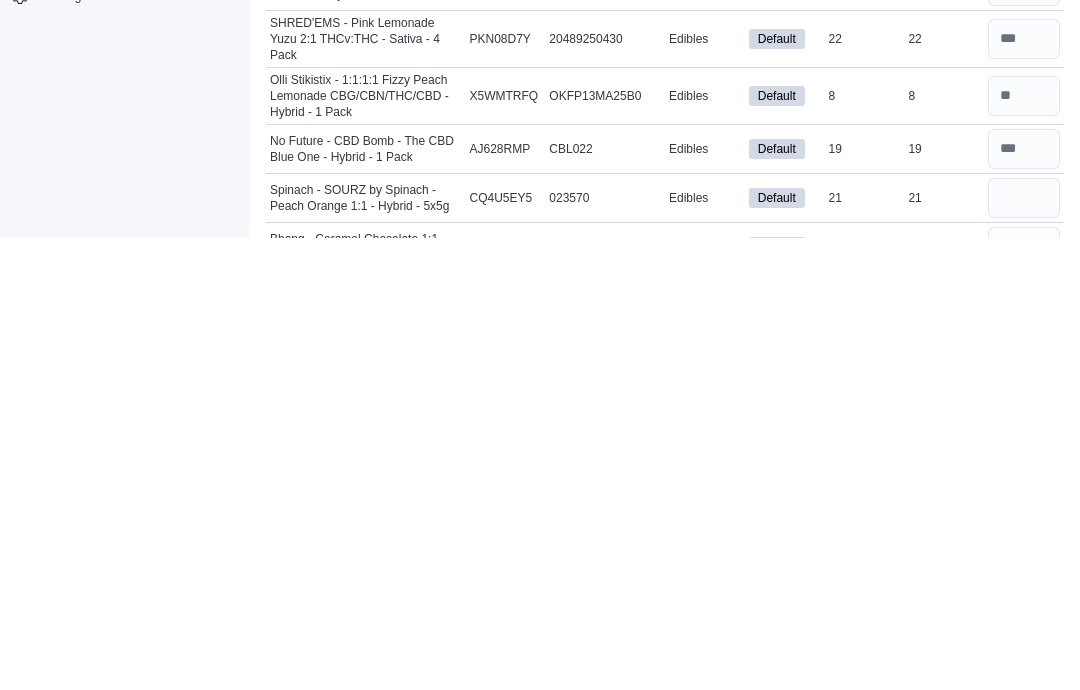 click at bounding box center (1024, 752) 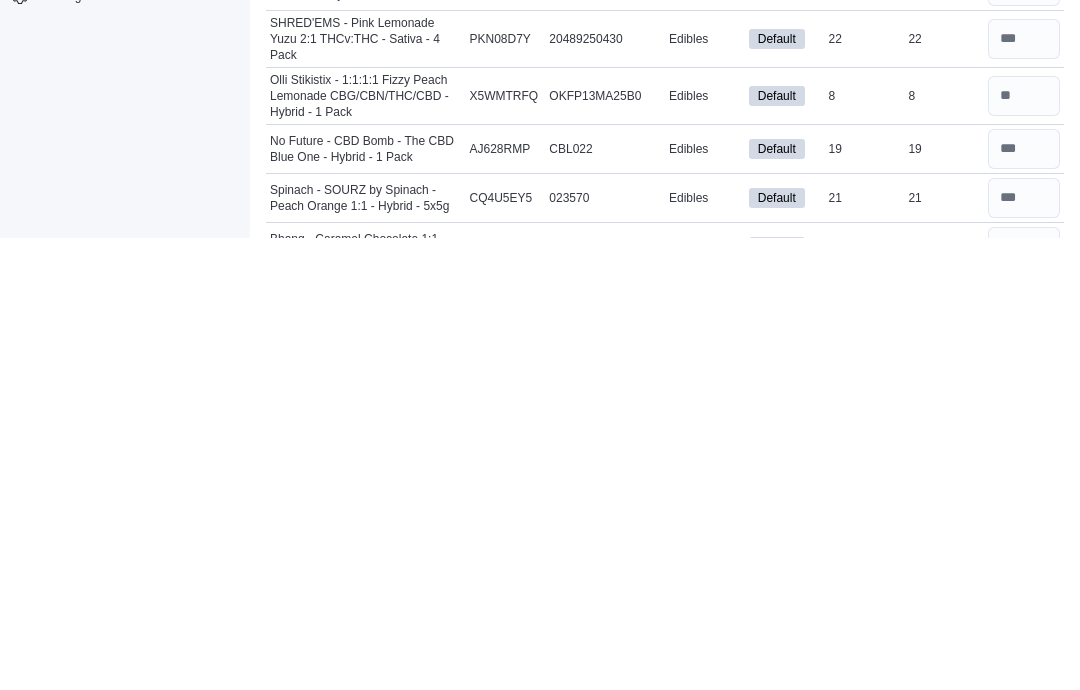 scroll, scrollTop: 2224, scrollLeft: 0, axis: vertical 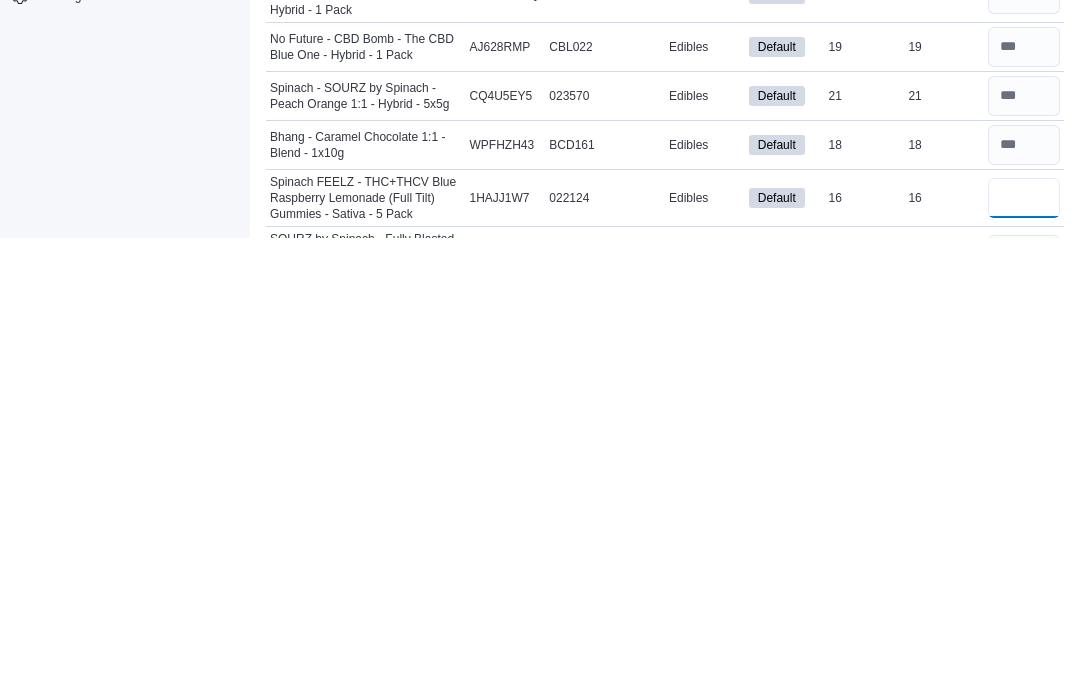 type on "**" 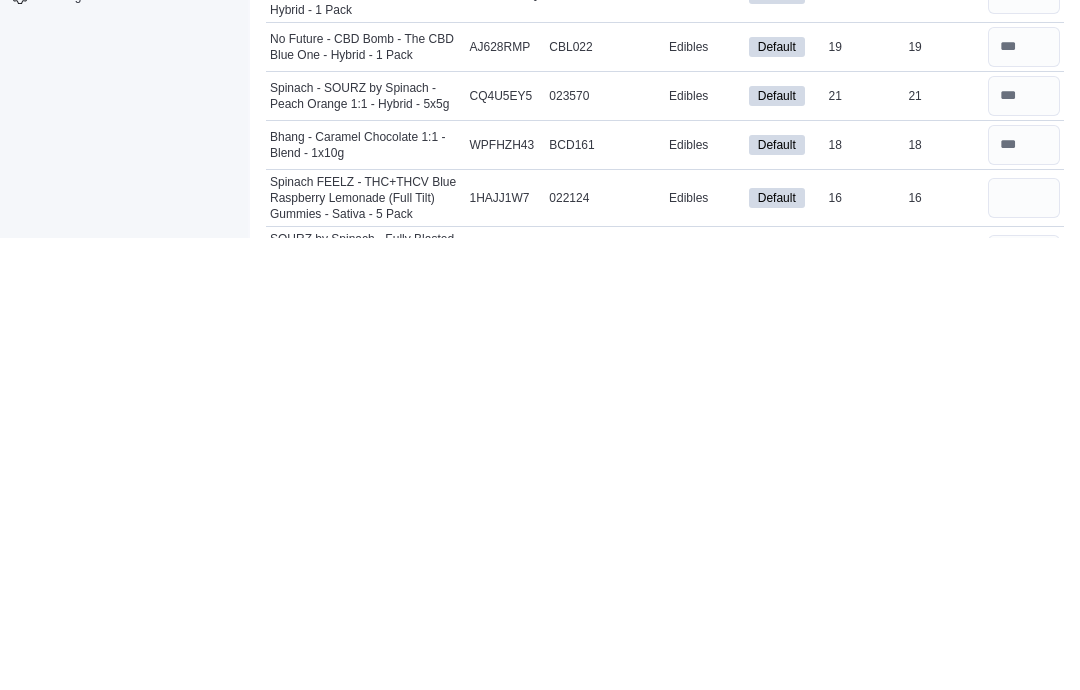 click at bounding box center (1024, 707) 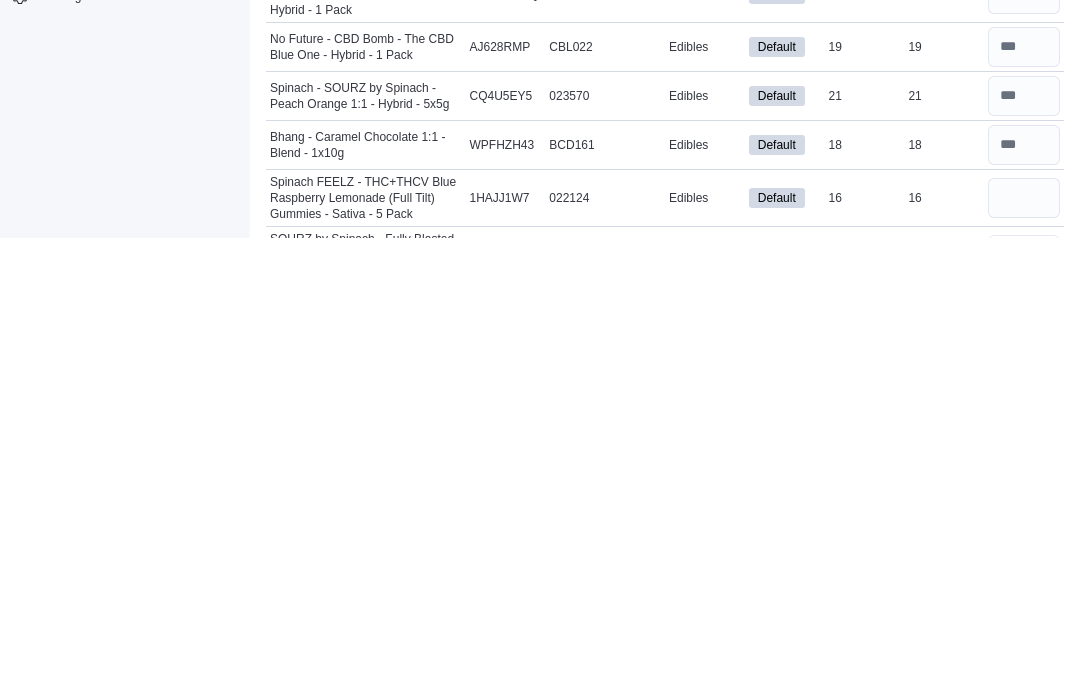type 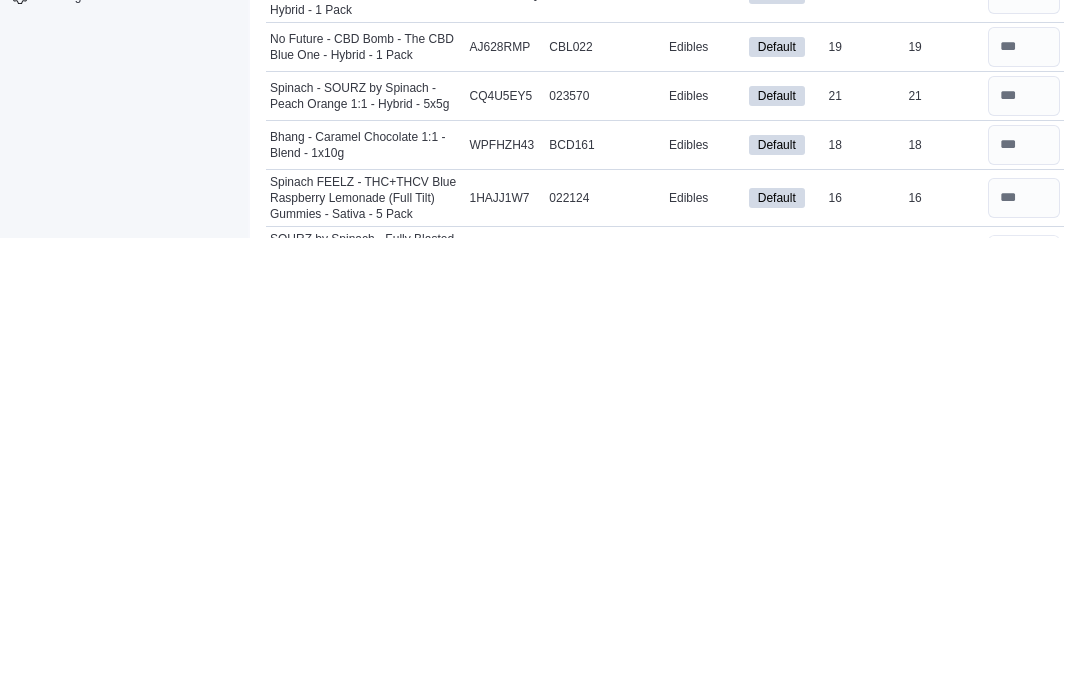 type on "*" 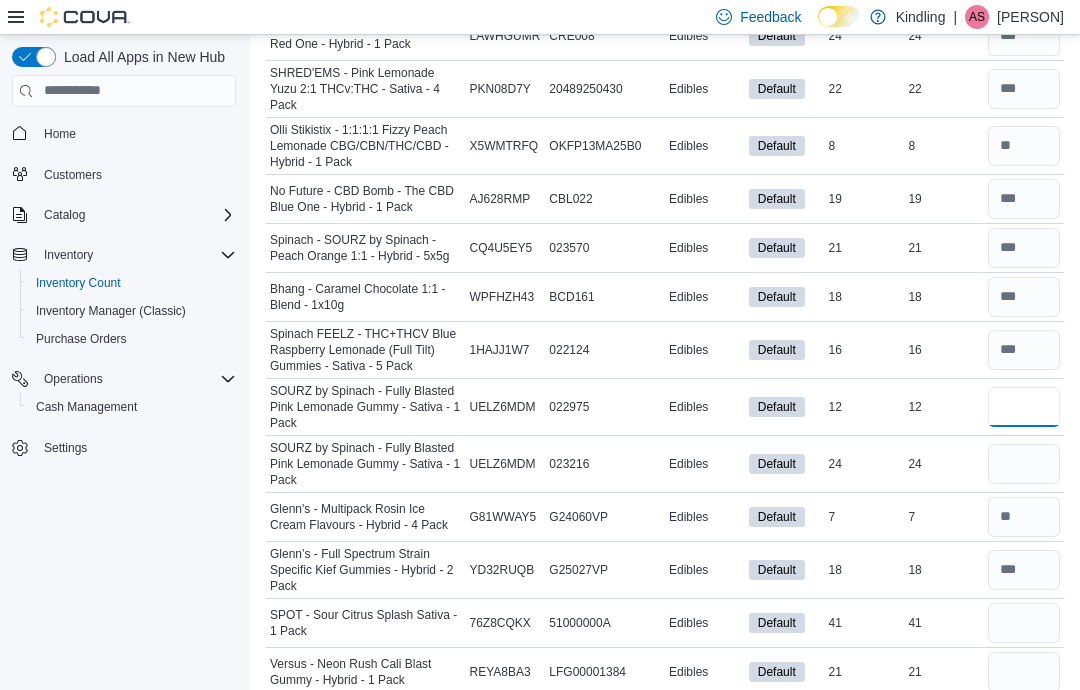 scroll, scrollTop: 2512, scrollLeft: 0, axis: vertical 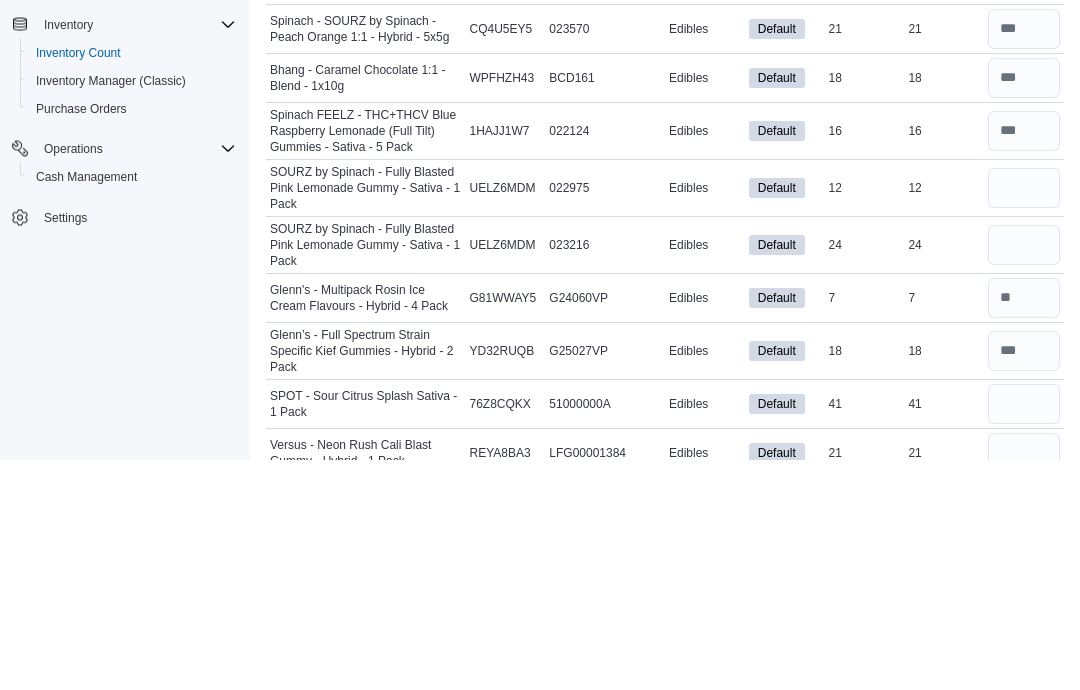click at bounding box center (1024, 476) 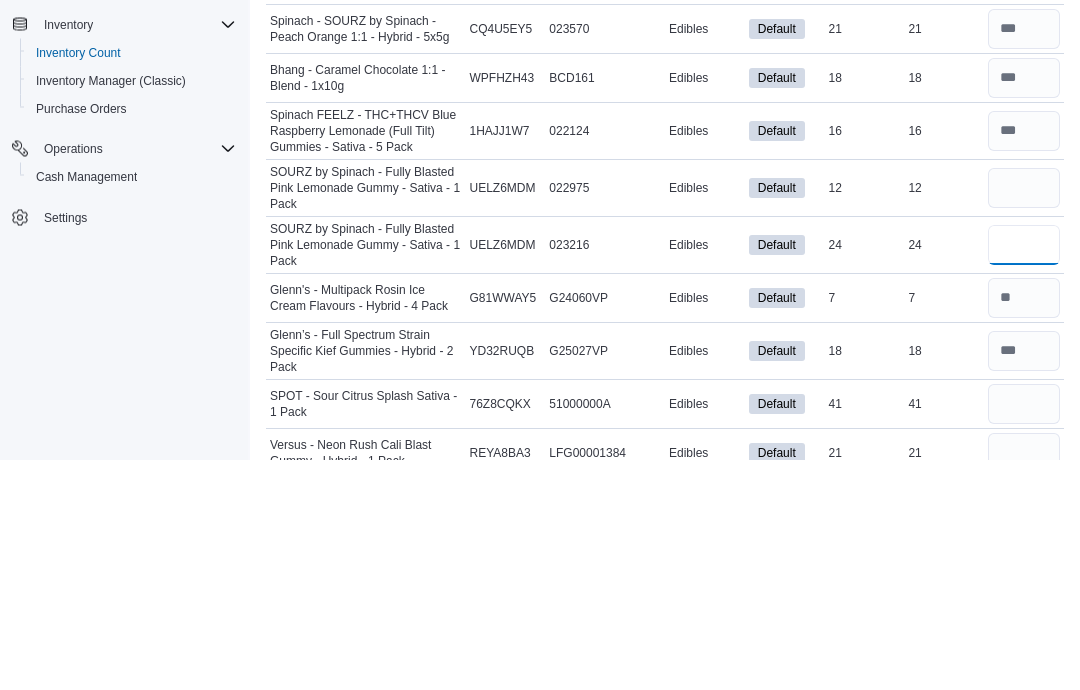 type on "**" 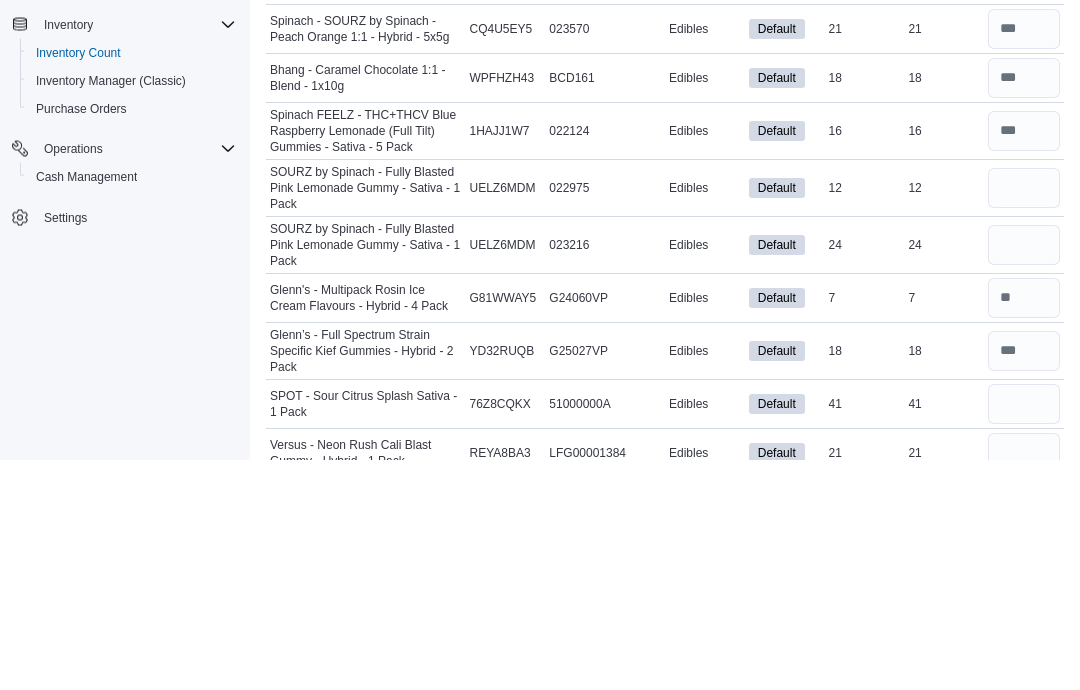 click at bounding box center (1024, 419) 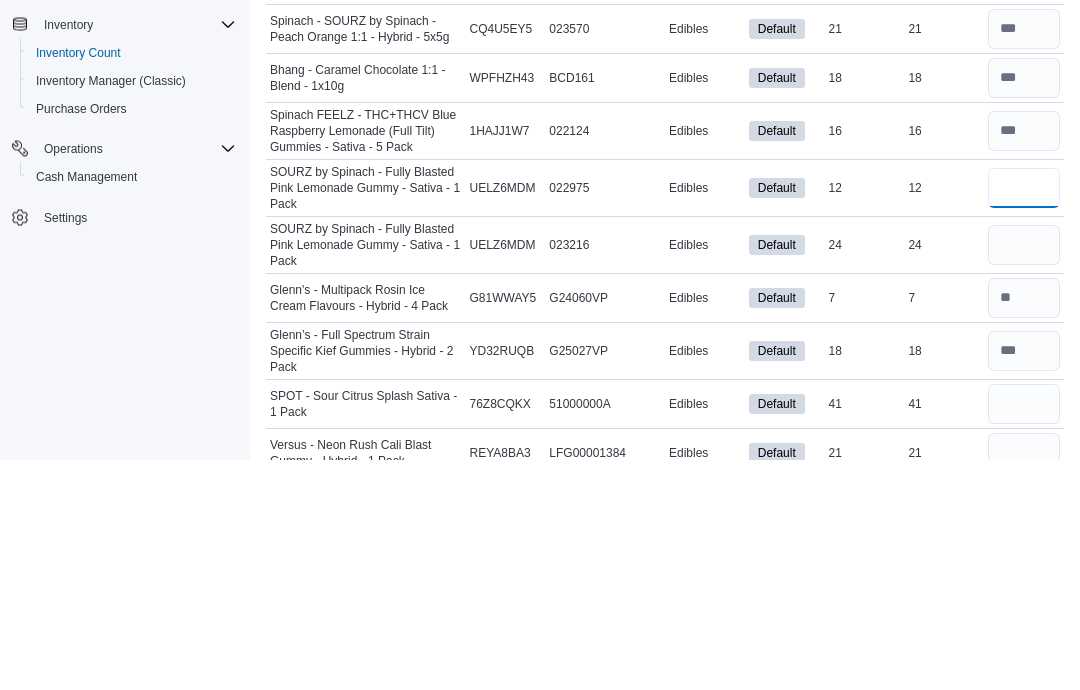 type 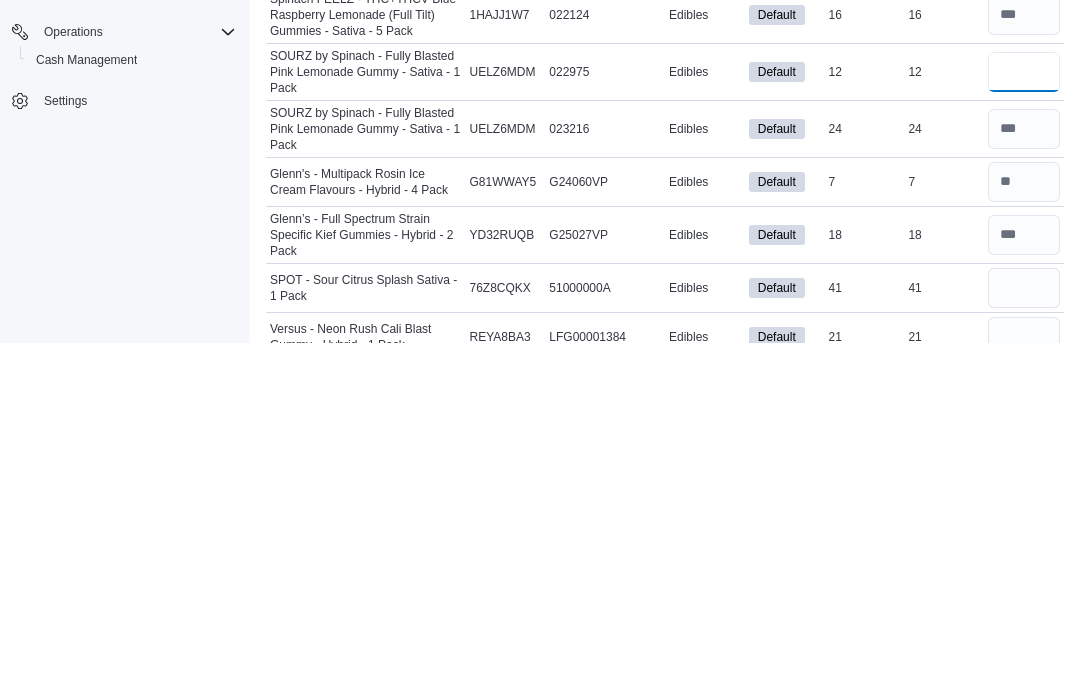 type on "*" 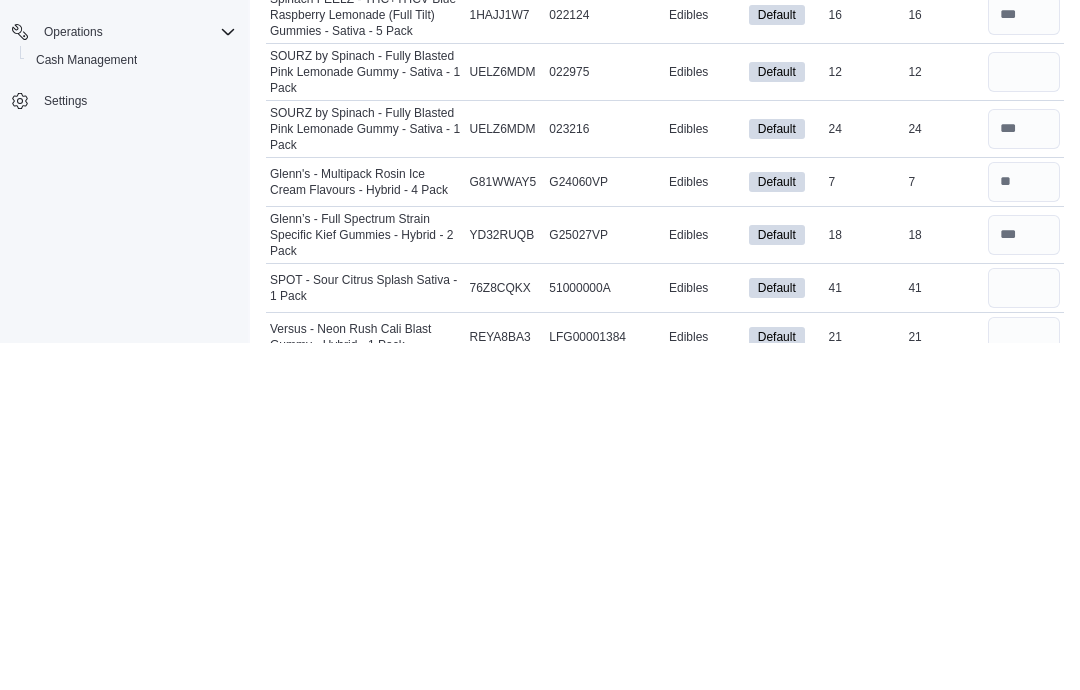 click at bounding box center (1024, 635) 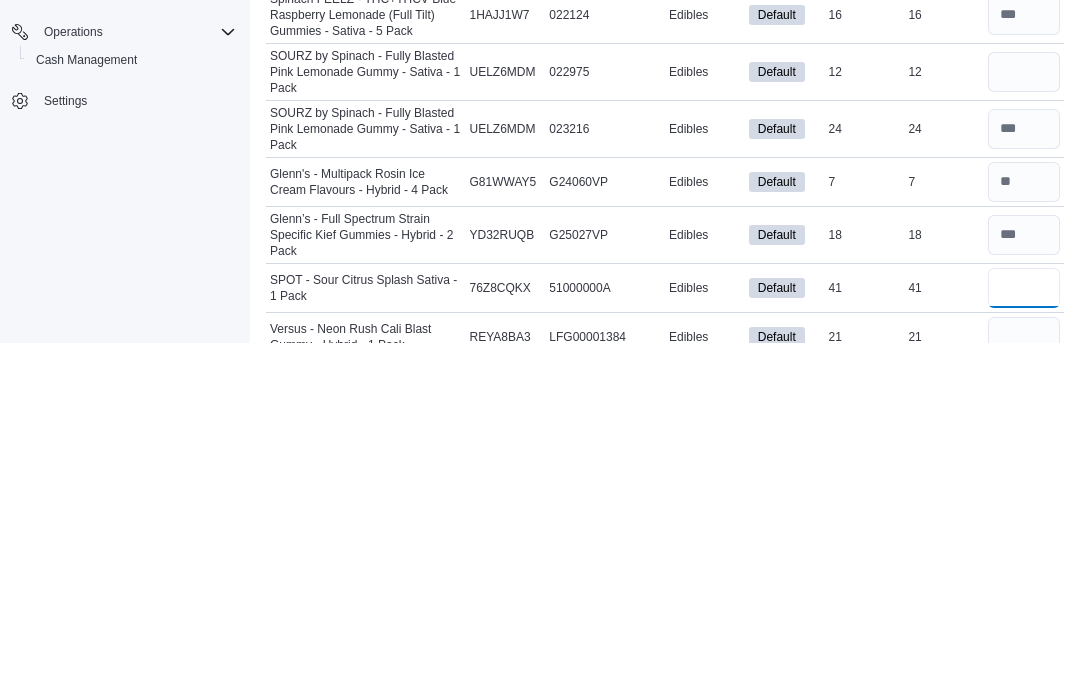 type 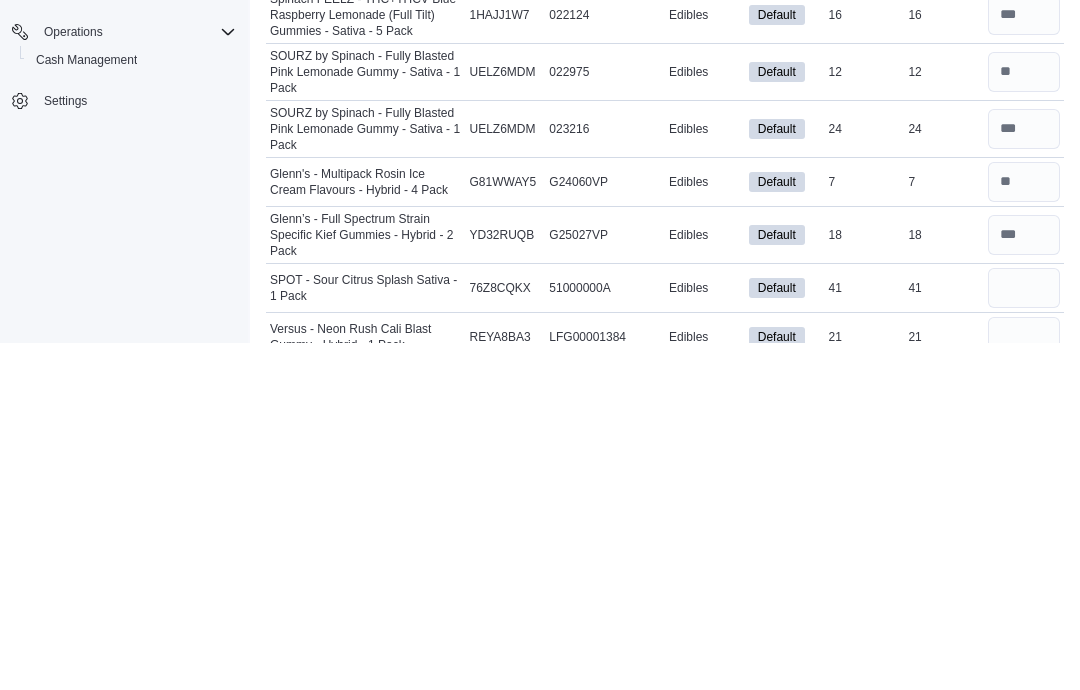 scroll, scrollTop: 2859, scrollLeft: 0, axis: vertical 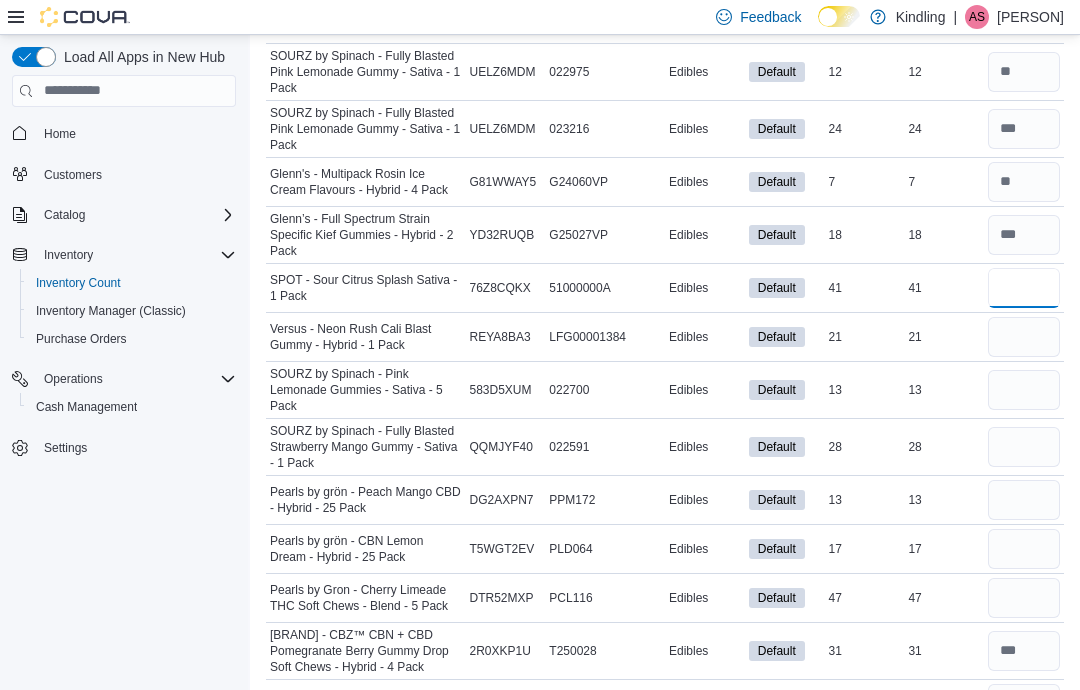 click at bounding box center [1024, 288] 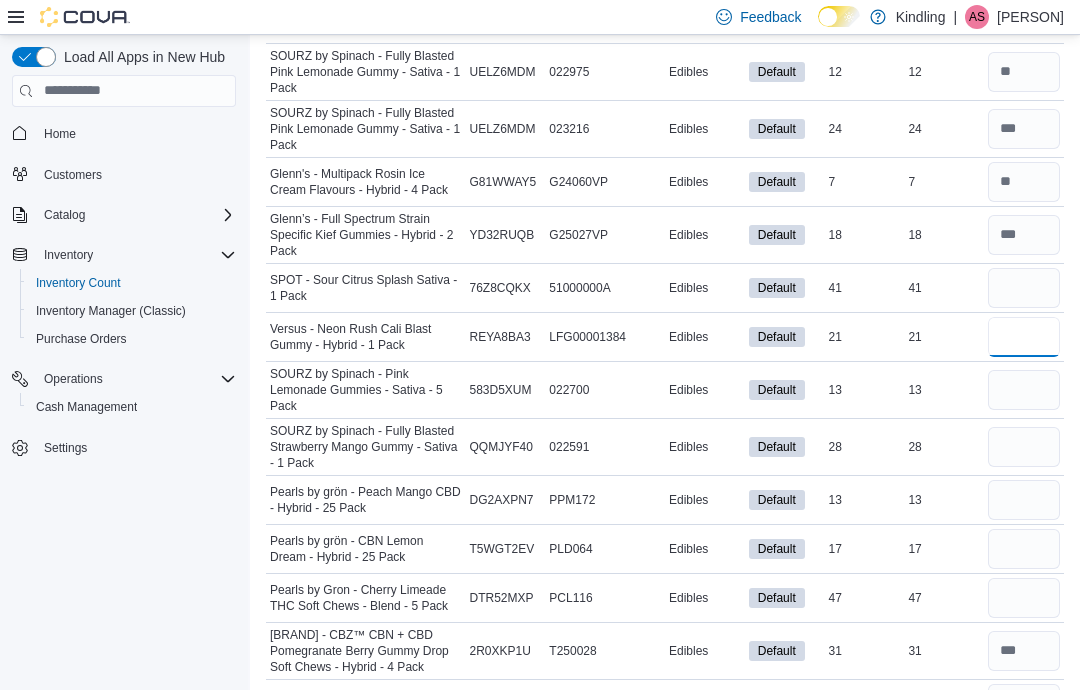 click at bounding box center [1024, 337] 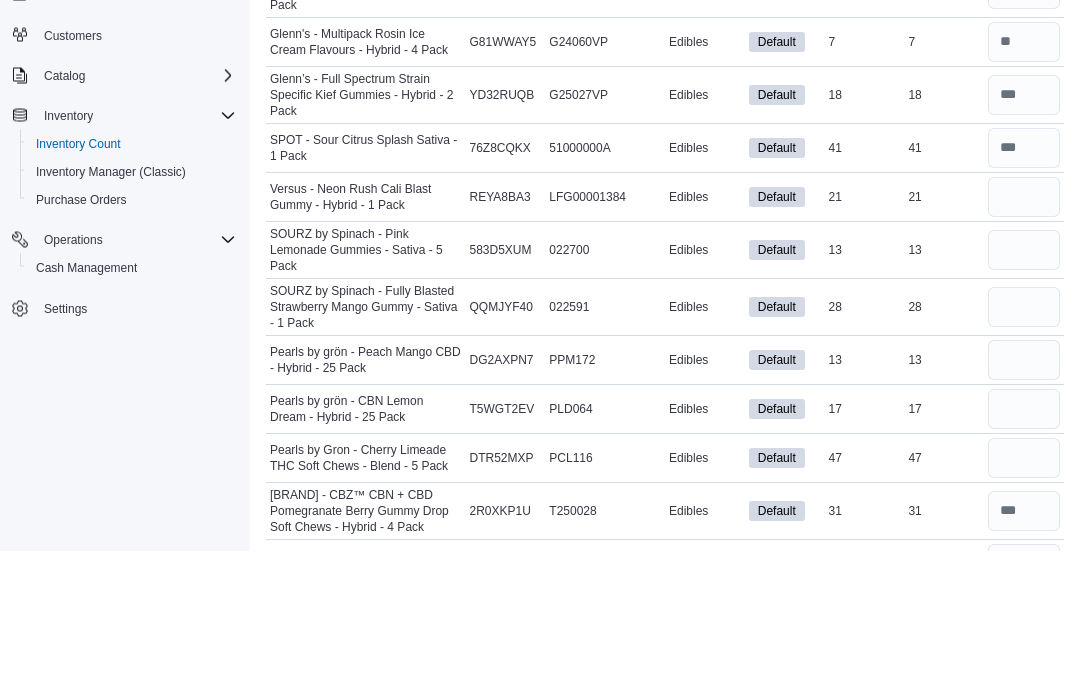 scroll, scrollTop: 2999, scrollLeft: 0, axis: vertical 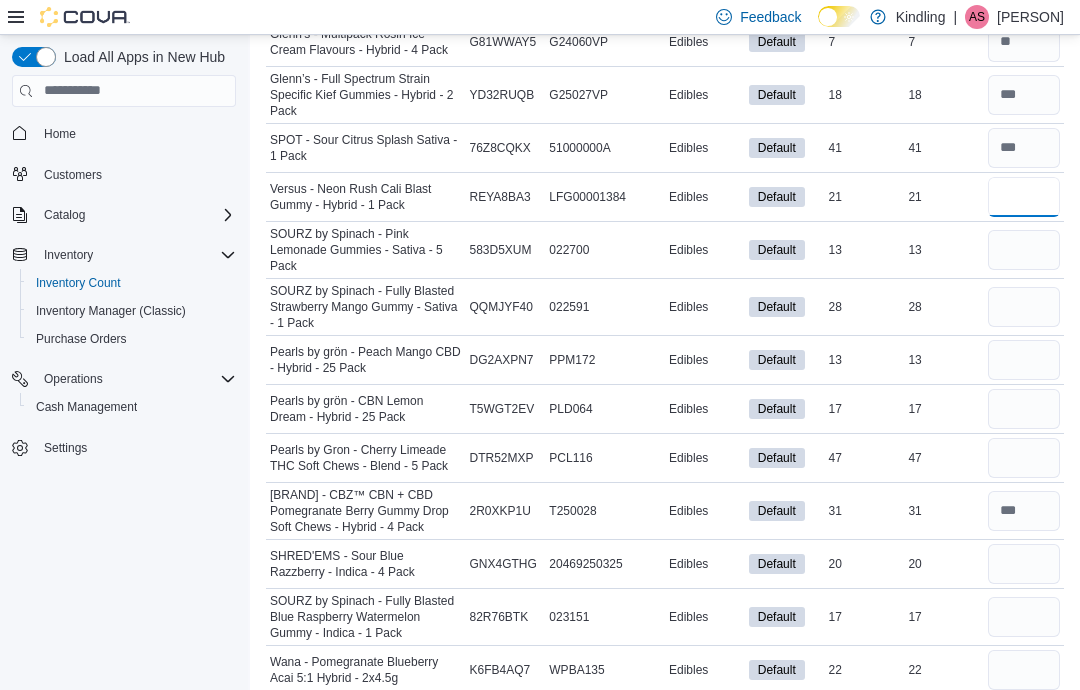 click at bounding box center [1024, 197] 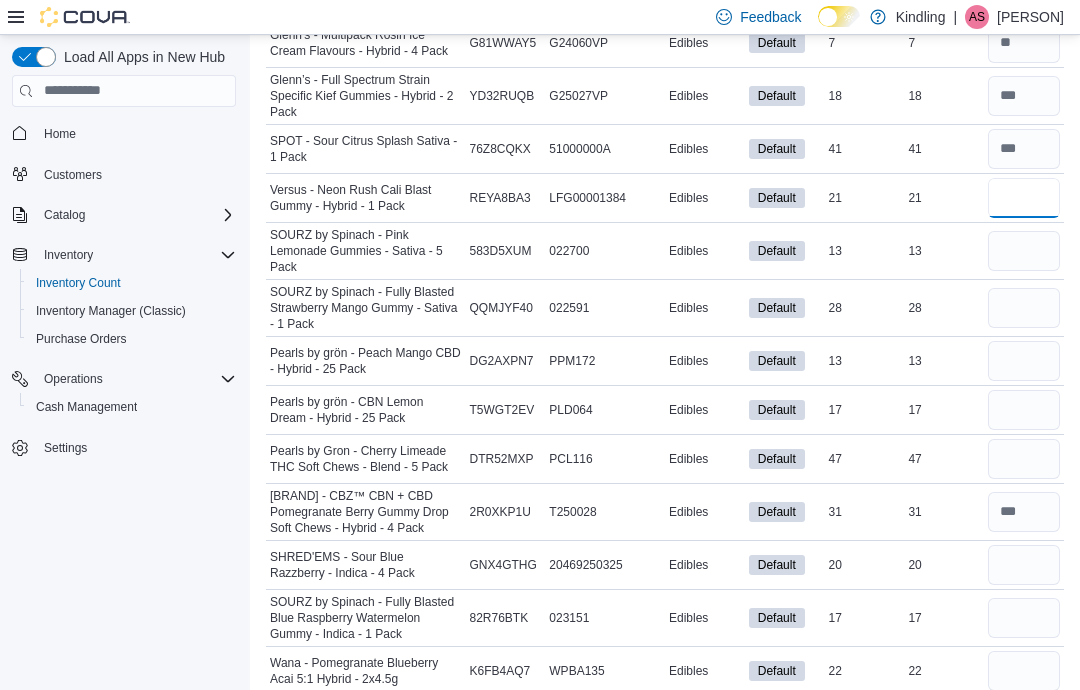 type on "**" 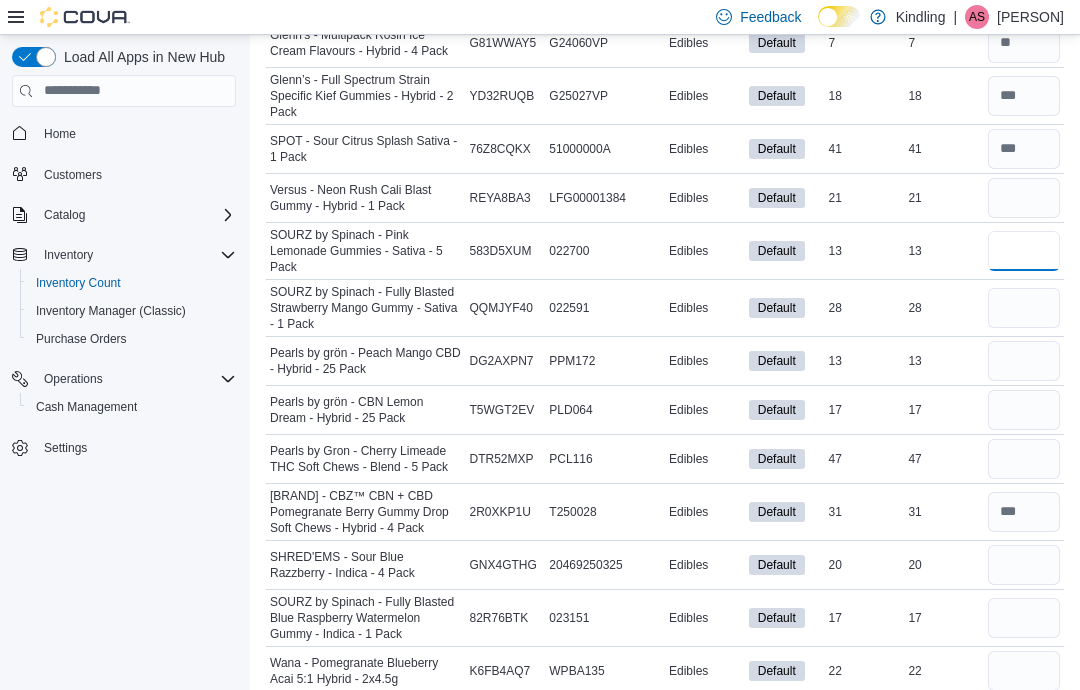 click at bounding box center (1024, 251) 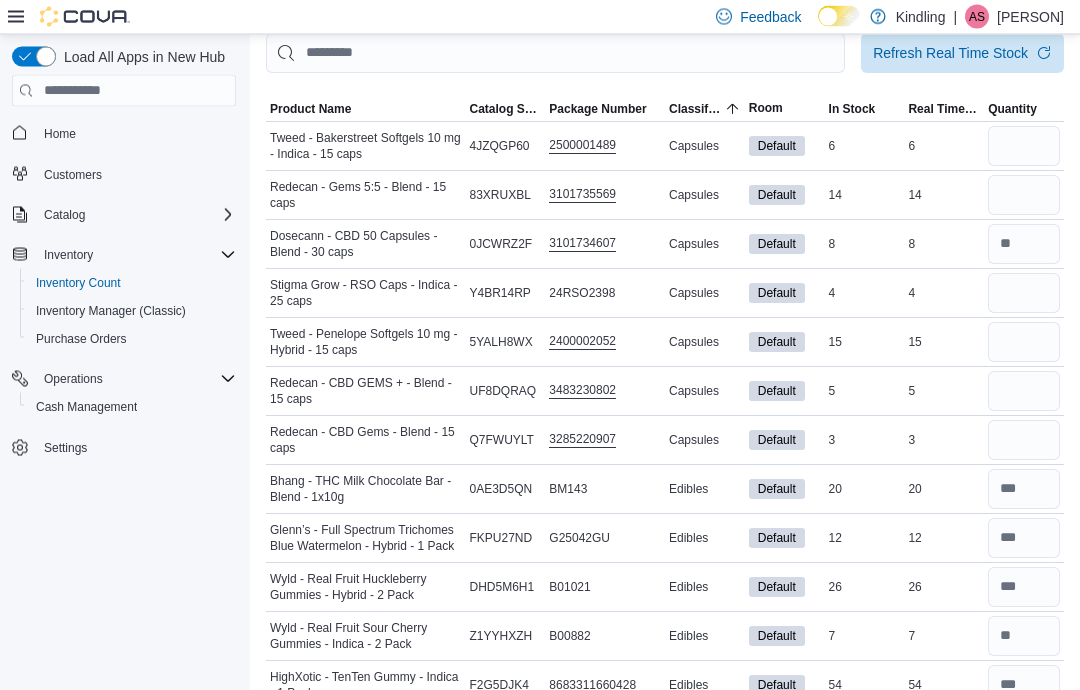 scroll, scrollTop: 0, scrollLeft: 0, axis: both 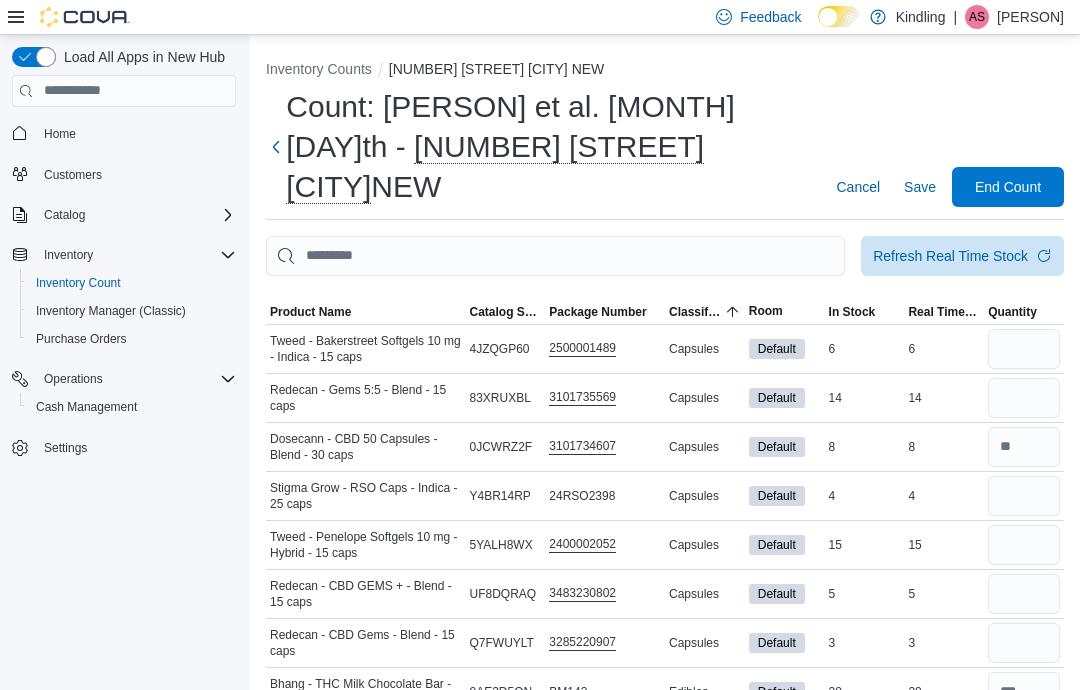 type on "**" 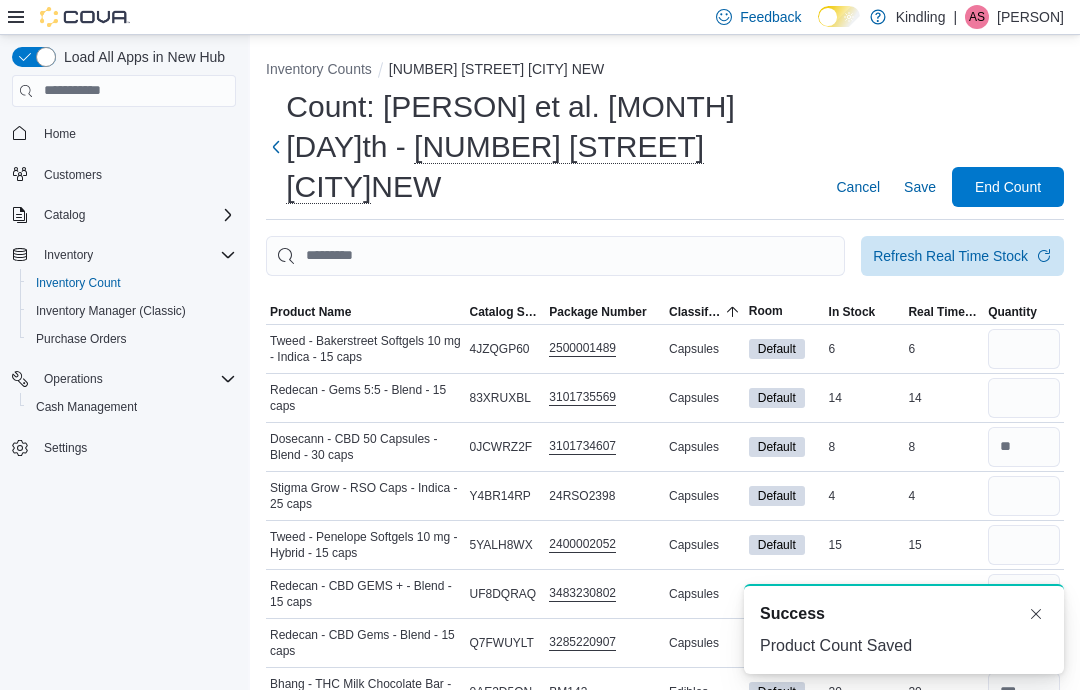 scroll, scrollTop: 0, scrollLeft: 0, axis: both 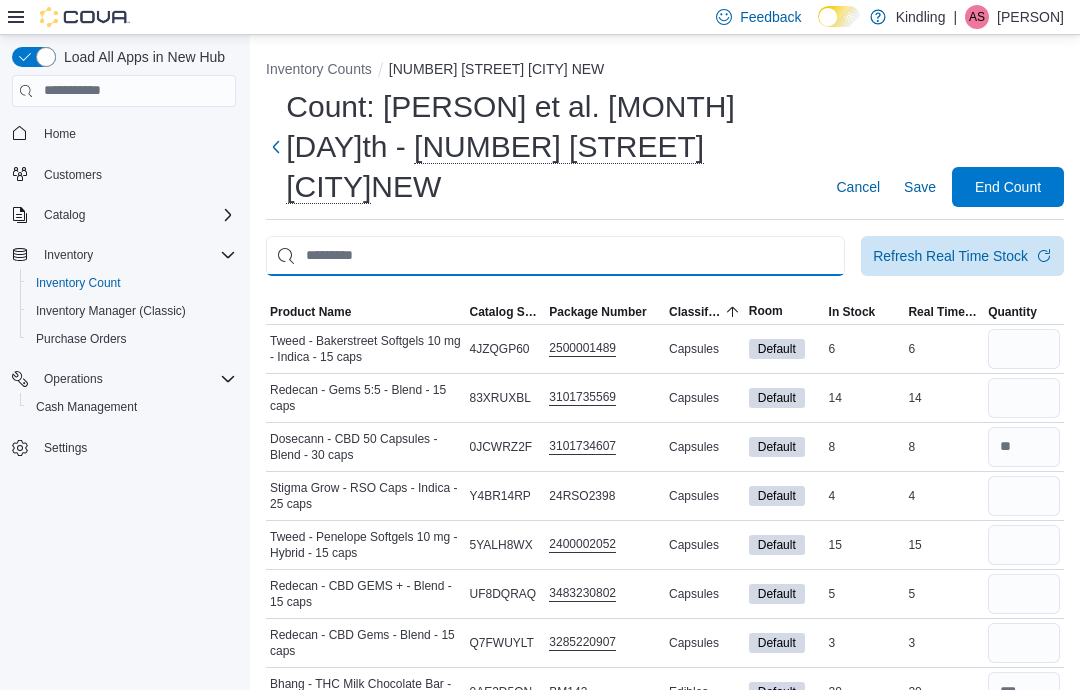 click at bounding box center (555, 256) 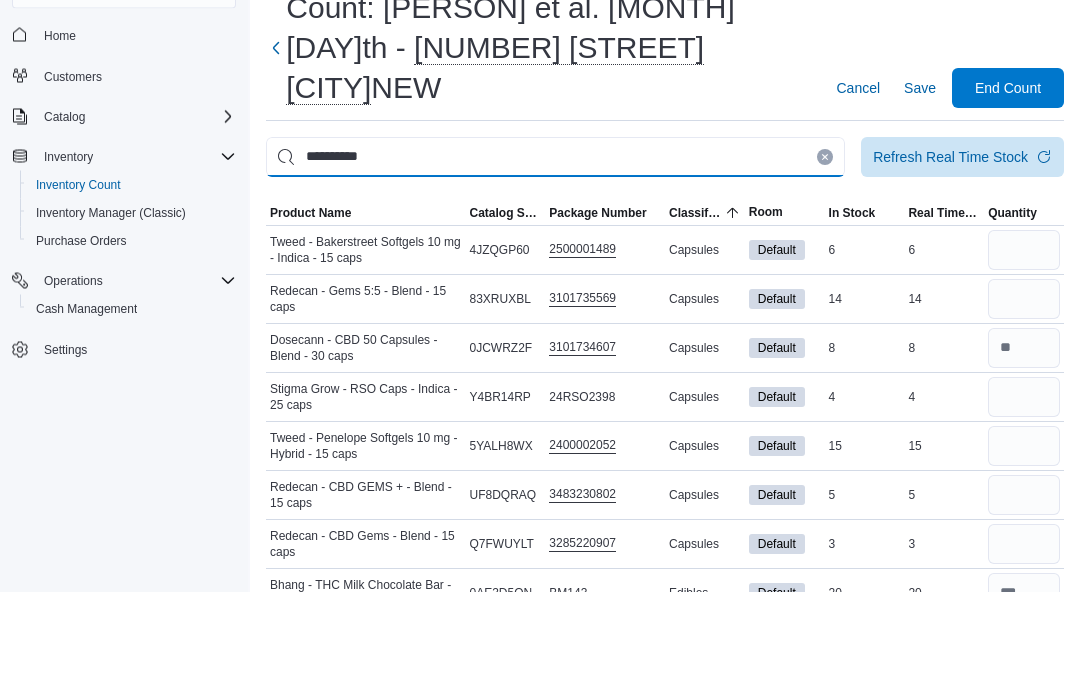 type on "**********" 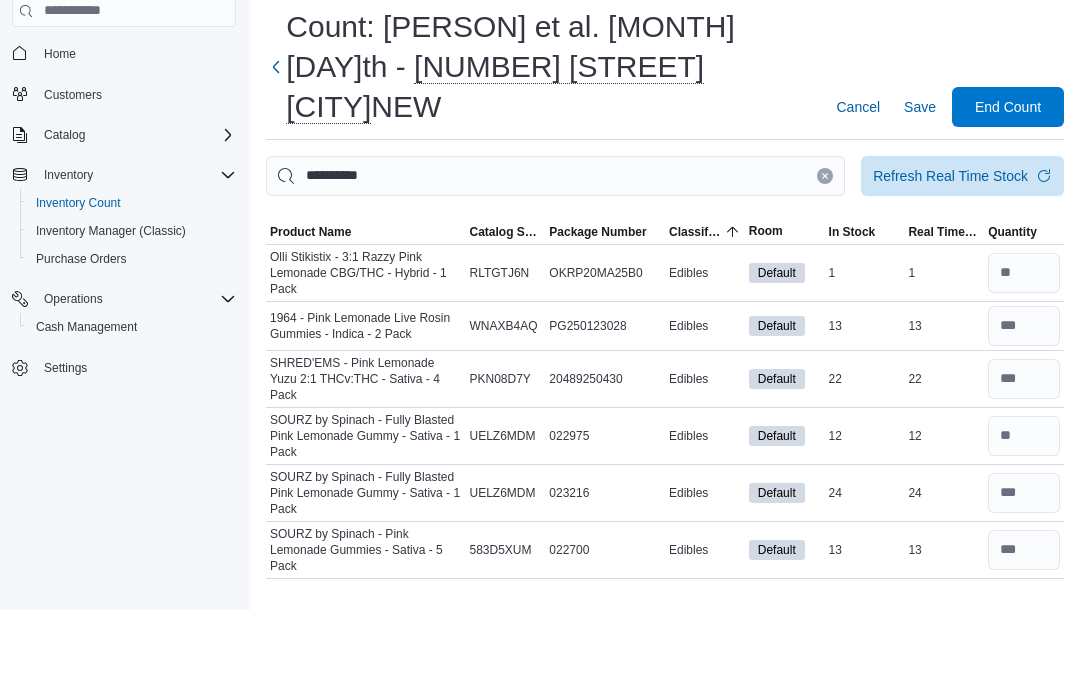 scroll, scrollTop: 80, scrollLeft: 0, axis: vertical 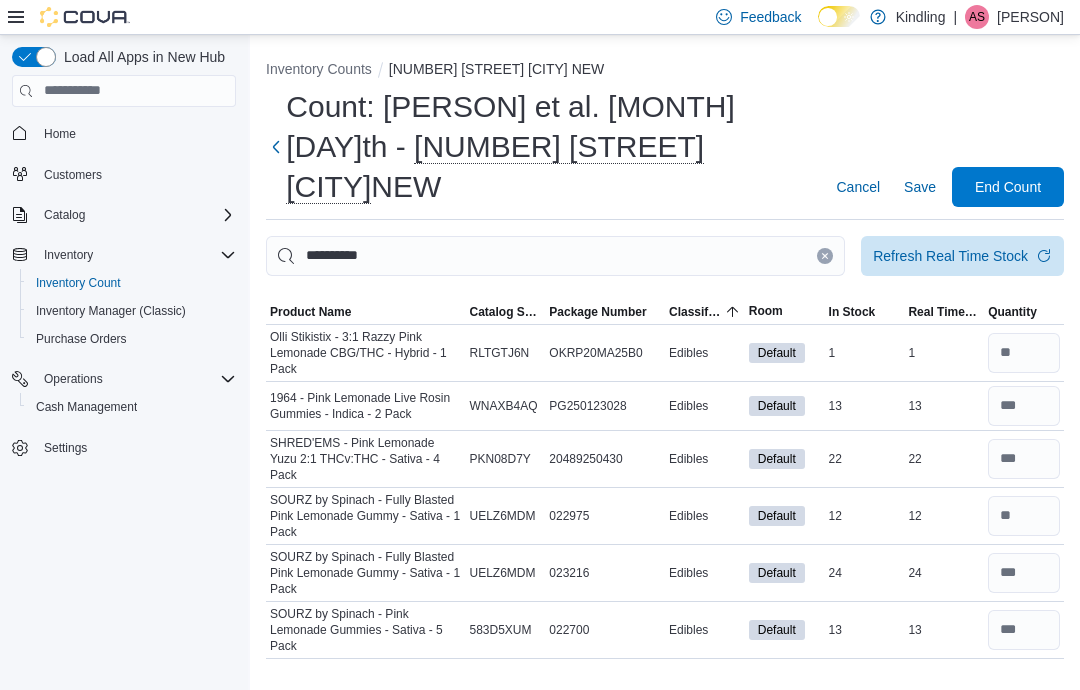 click at bounding box center (1024, 630) 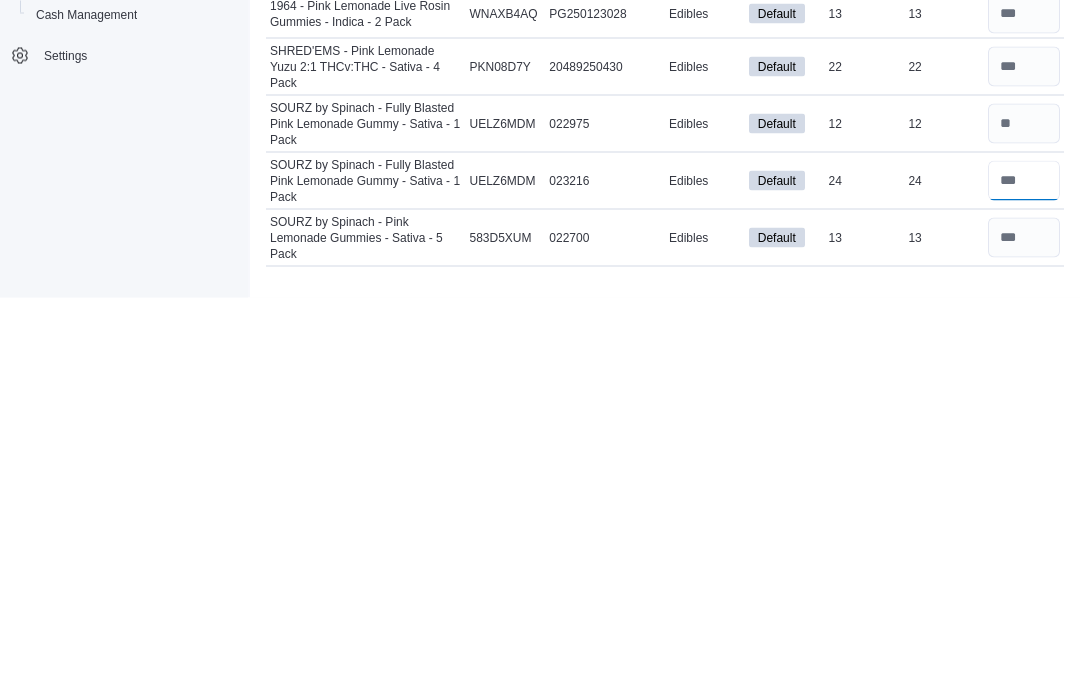 click at bounding box center (1024, 573) 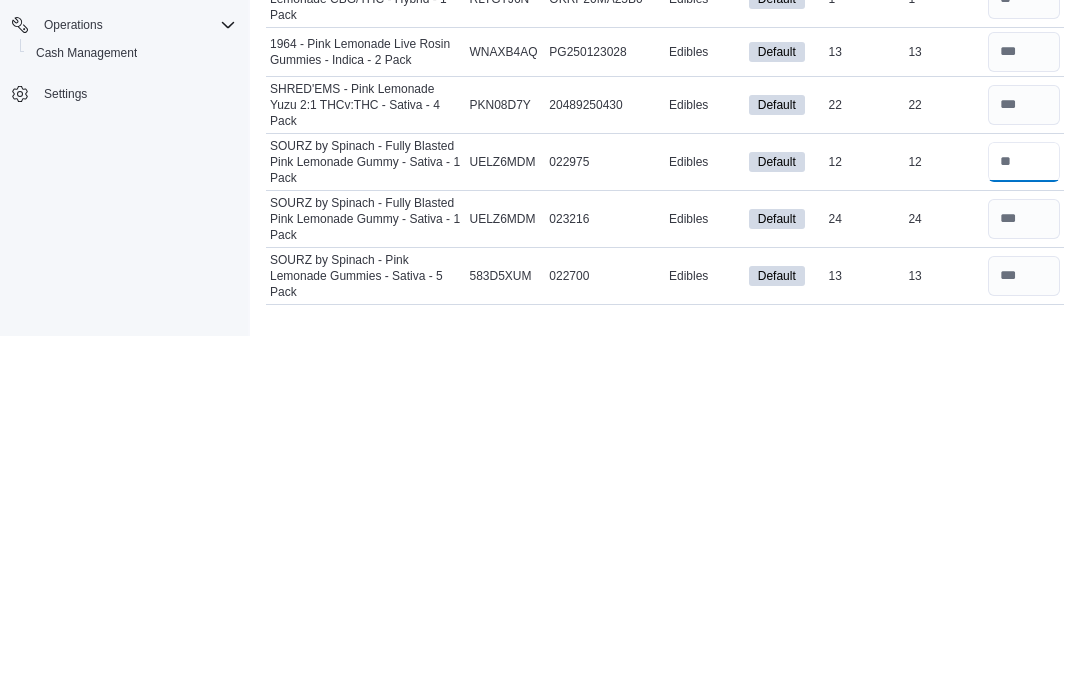 click at bounding box center (1024, 516) 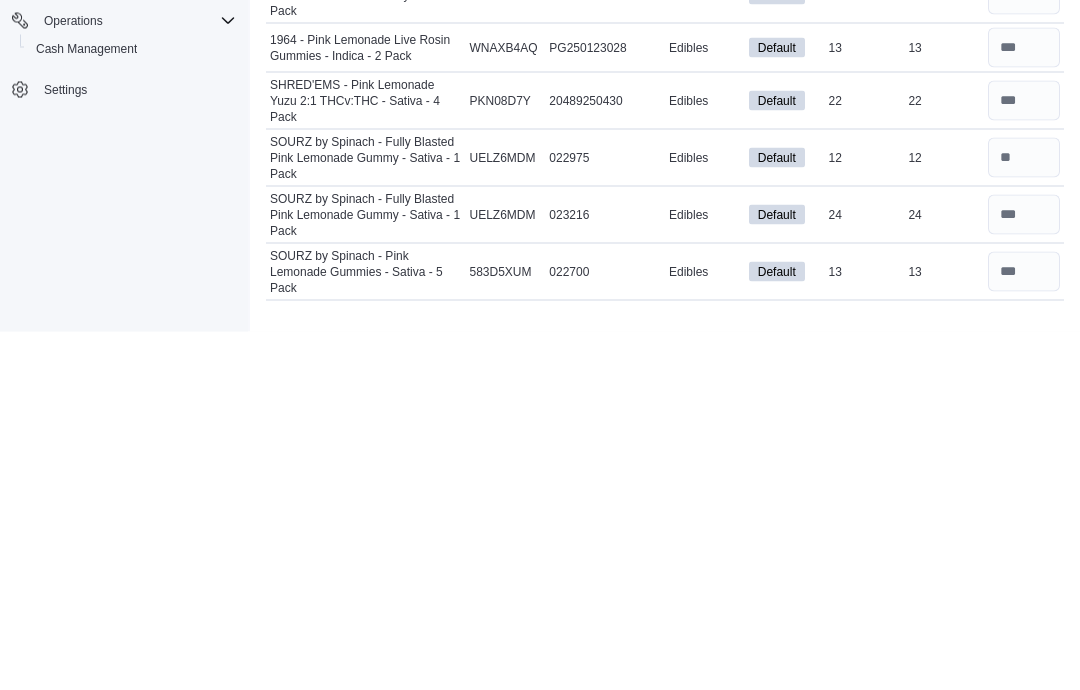 click at bounding box center [1024, 630] 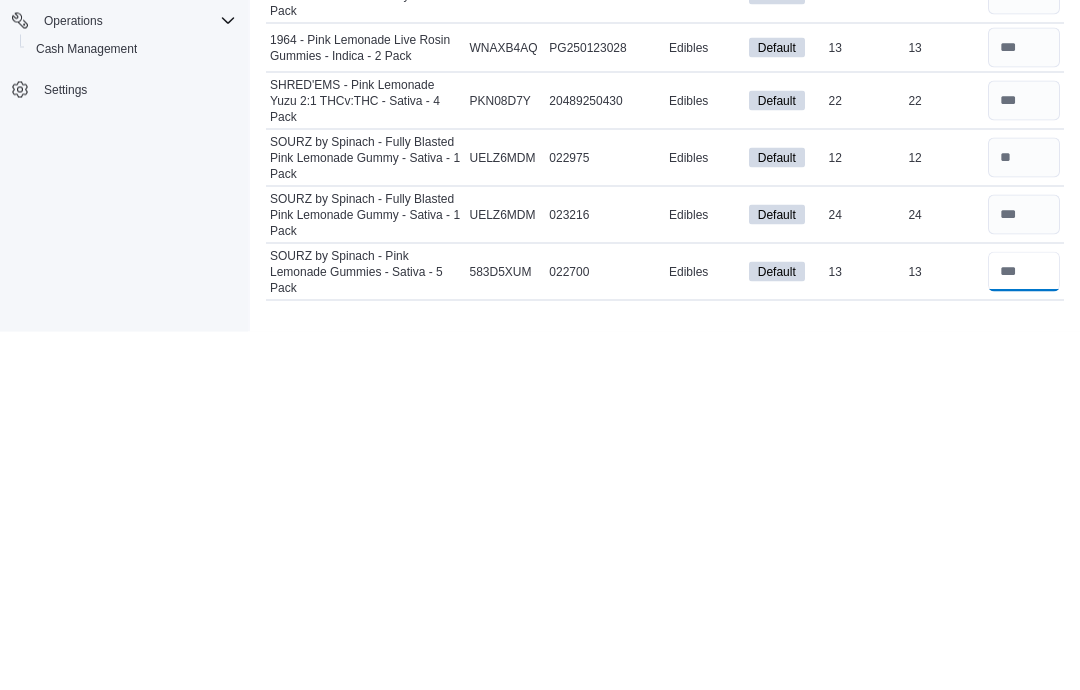click at bounding box center (1024, 630) 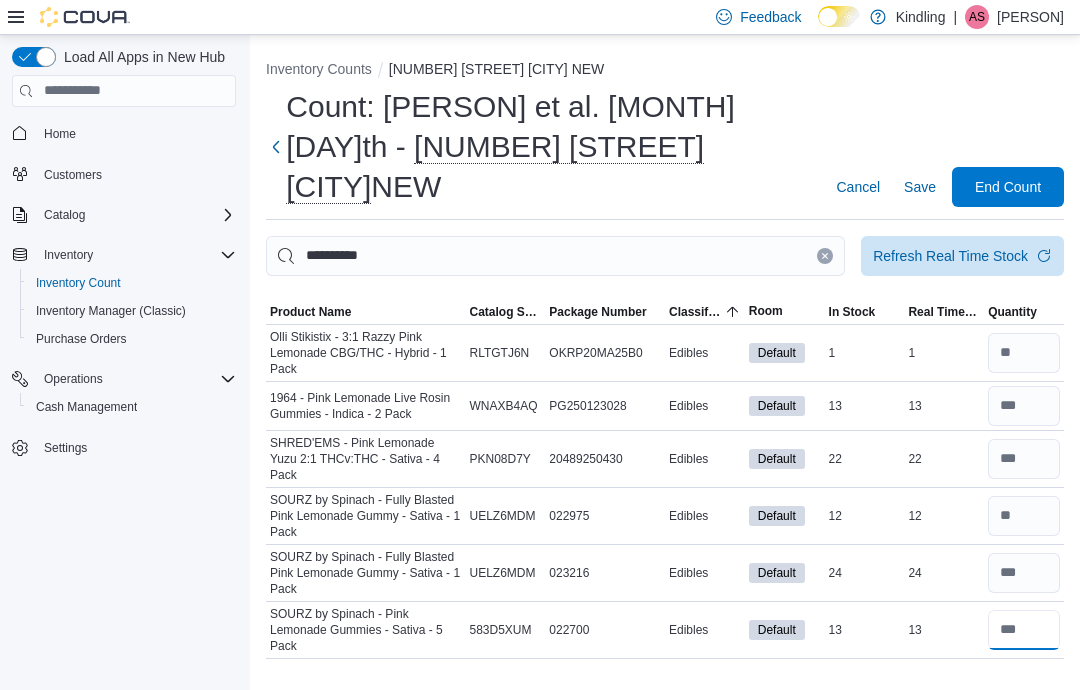 type on "**" 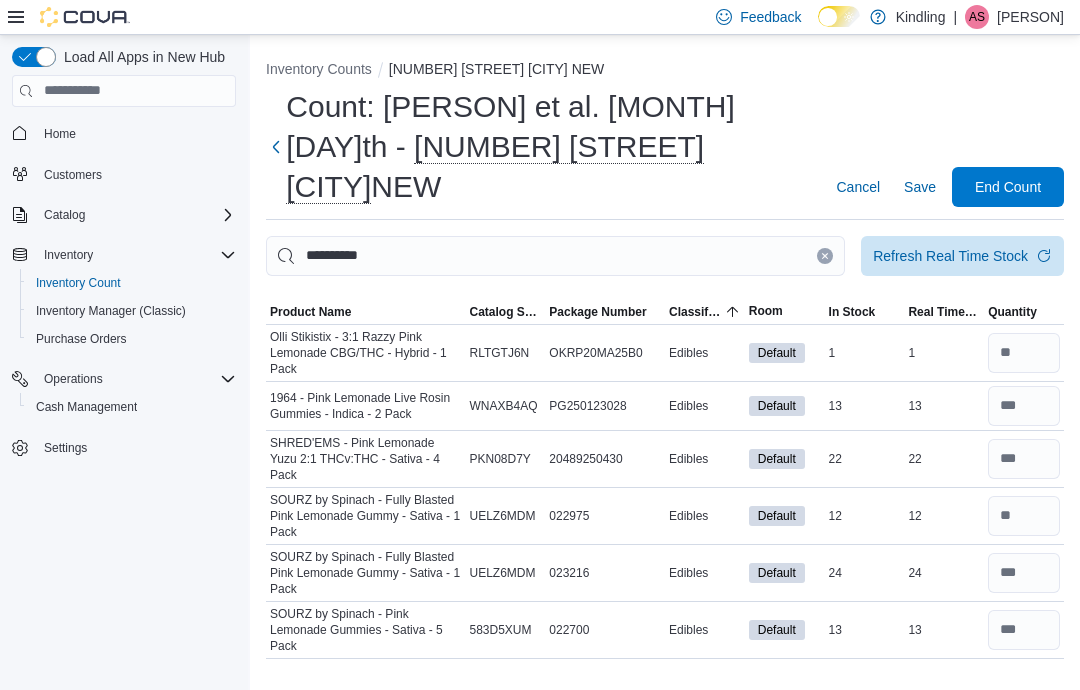 click on "Save" at bounding box center (920, 187) 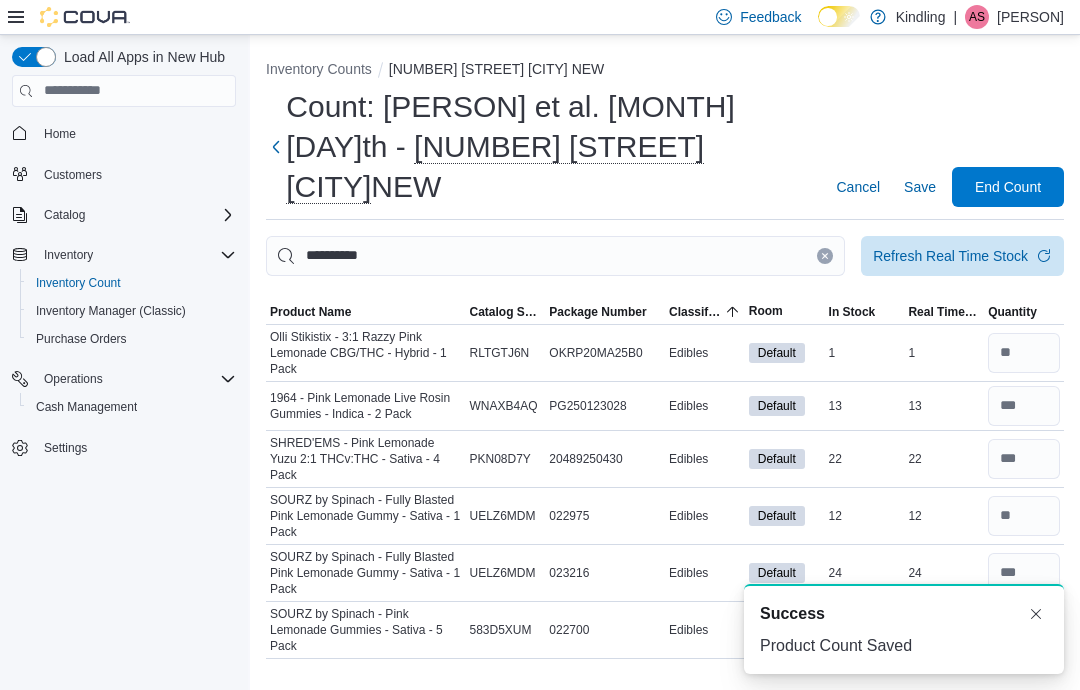 scroll, scrollTop: 0, scrollLeft: 0, axis: both 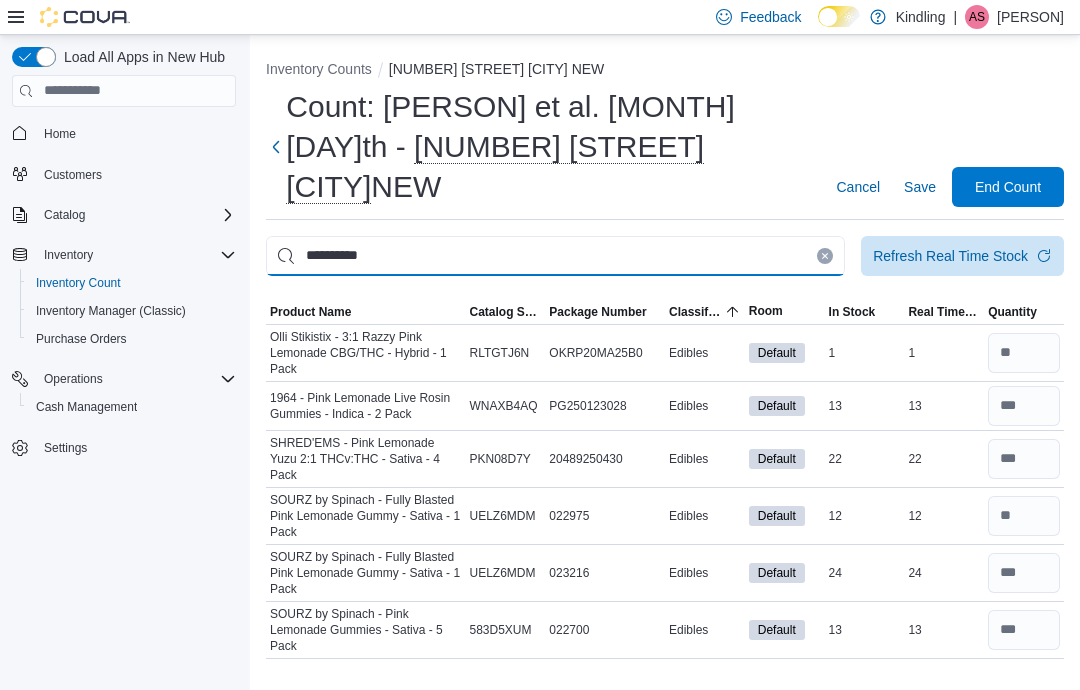 click on "**********" at bounding box center (555, 256) 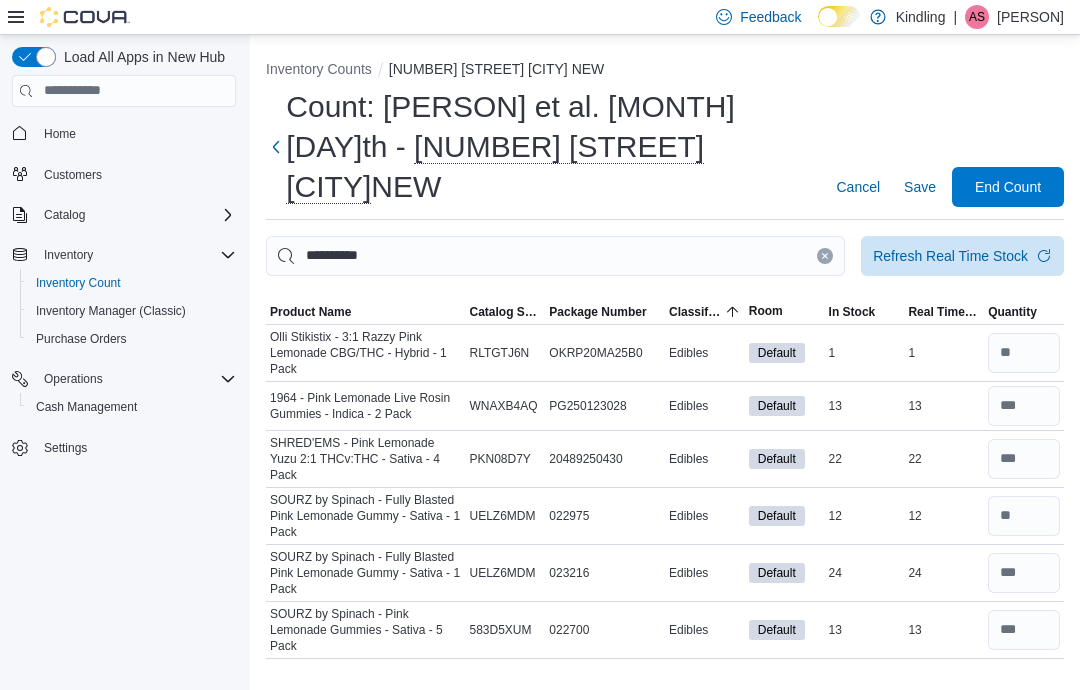 click at bounding box center [825, 256] 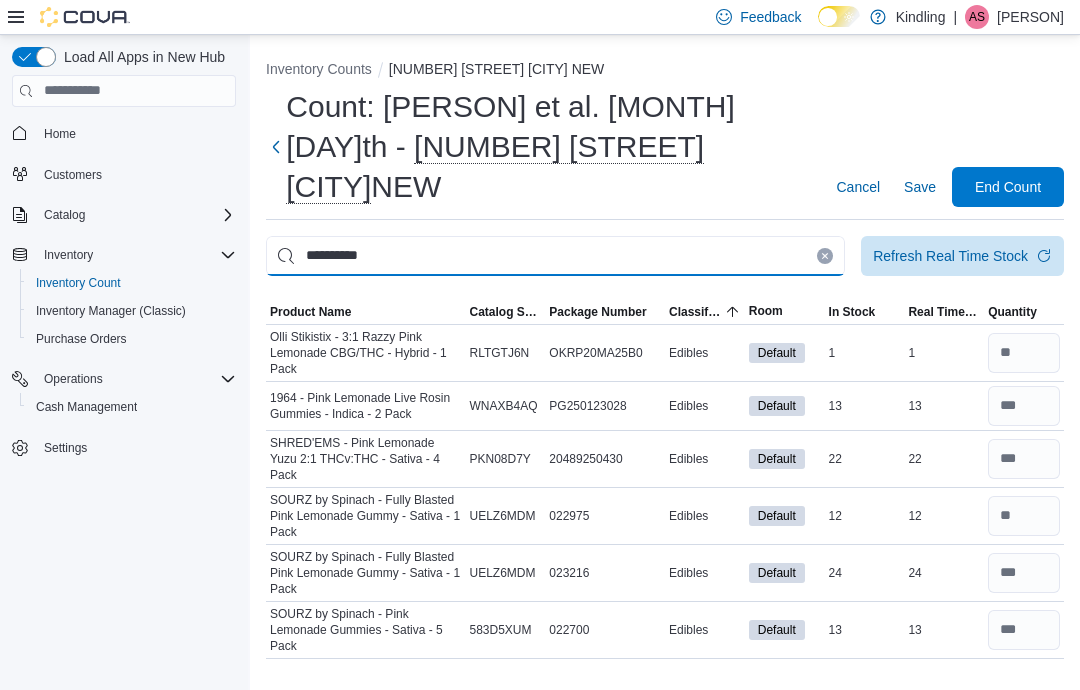 type 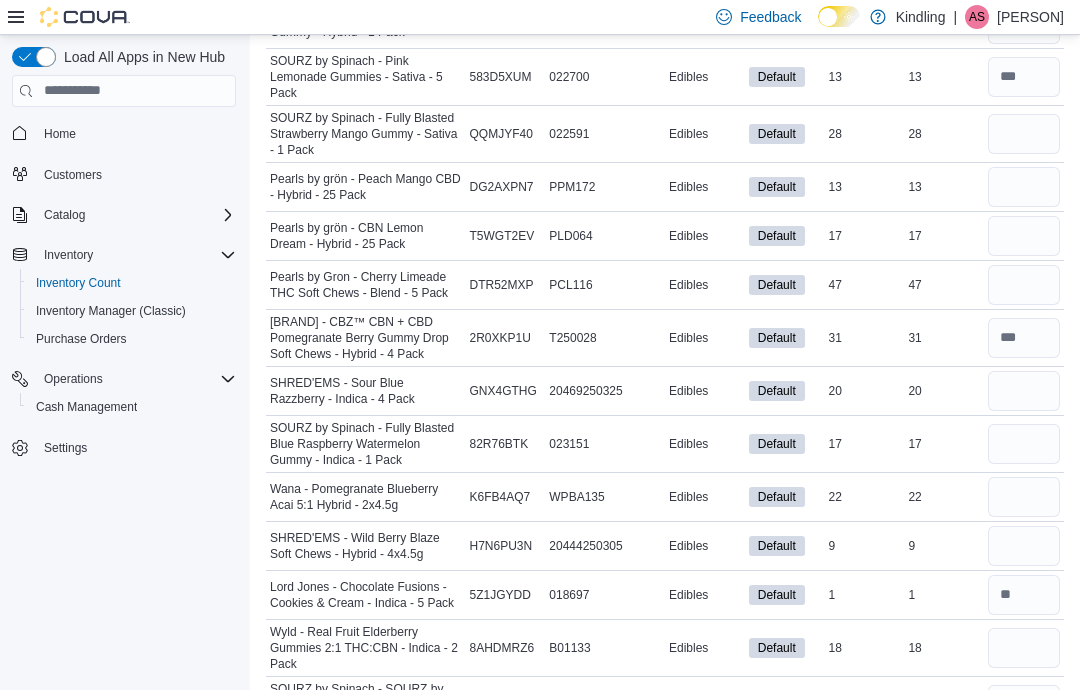 scroll, scrollTop: 3173, scrollLeft: 0, axis: vertical 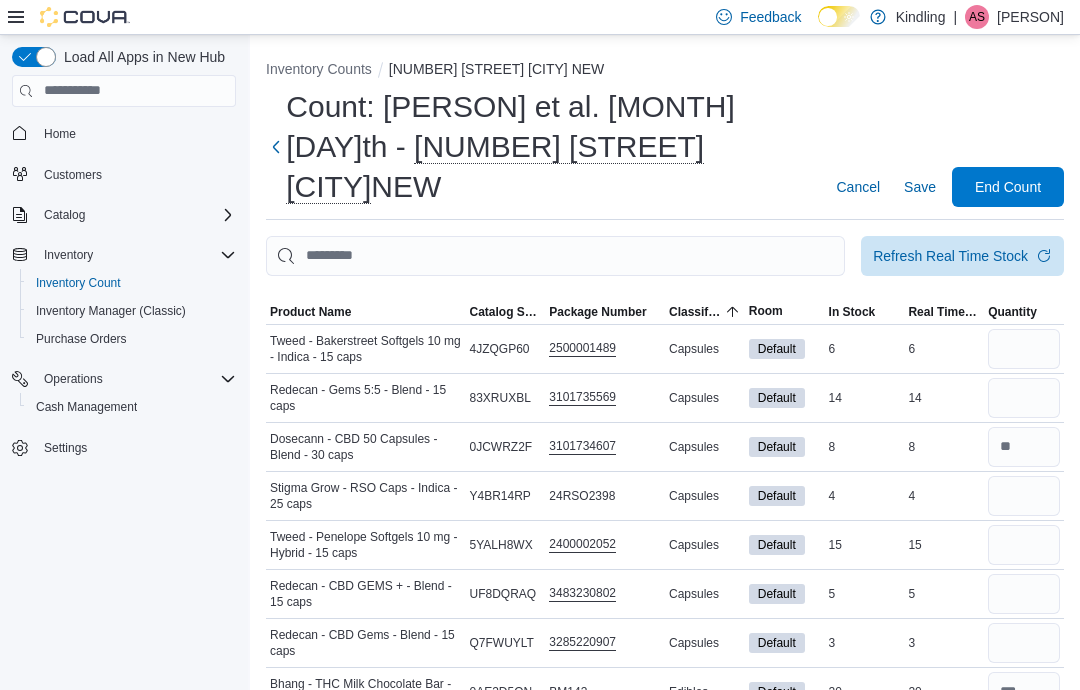 click on "Feedback Dark Mode Kindling | AS [PERSON] Load All Apps in New Hub Home Customers Catalog Inventory Inventory Count Inventory Manager (Classic) Purchase Orders Operations Cash Management Settings Inventory Counts Count in progress: [PERSON] et al. [MONTH] [DAY]th - [NUMBER] [STREET] [CITY] NEW Count: [PERSON] et al. [MONTH] [DAY]th - [NUMBER] [STREET] [CITY] NEW Cancel Save End Count Refresh Real Time Stock Sorting This table contains 119 rows. Product Name Catalog SKU Package Number Classification Room In Stock Real Time Stock Quantity [BRAND] - Bakerstreet Softgels 10 mg - Indica - 15 caps Catalog SKU [SKU] Package Number [PACKAGE_NUMBER] Capsules Default In Stock 6 Real Time Stock 6 Real Time Stock 6 [BRAND] - Gems 5:5 - Blend - 15 caps Catalog SKU [SKU] Package Number [PACKAGE_NUMBER] Capsules Default In Stock 14 Real Time Stock 14 Real Time Stock 14 [BRAND] - CBD 50 Capsules - Blend - 30 caps Catalog SKU [SKU] Package Number [PACKAGE_NUMBER] Capsules Default In Stock 8 Real Time Stock 8 Real Time Stock 8 [BRAND] - RSO Caps - Indica - 25 caps" at bounding box center [540, 345] 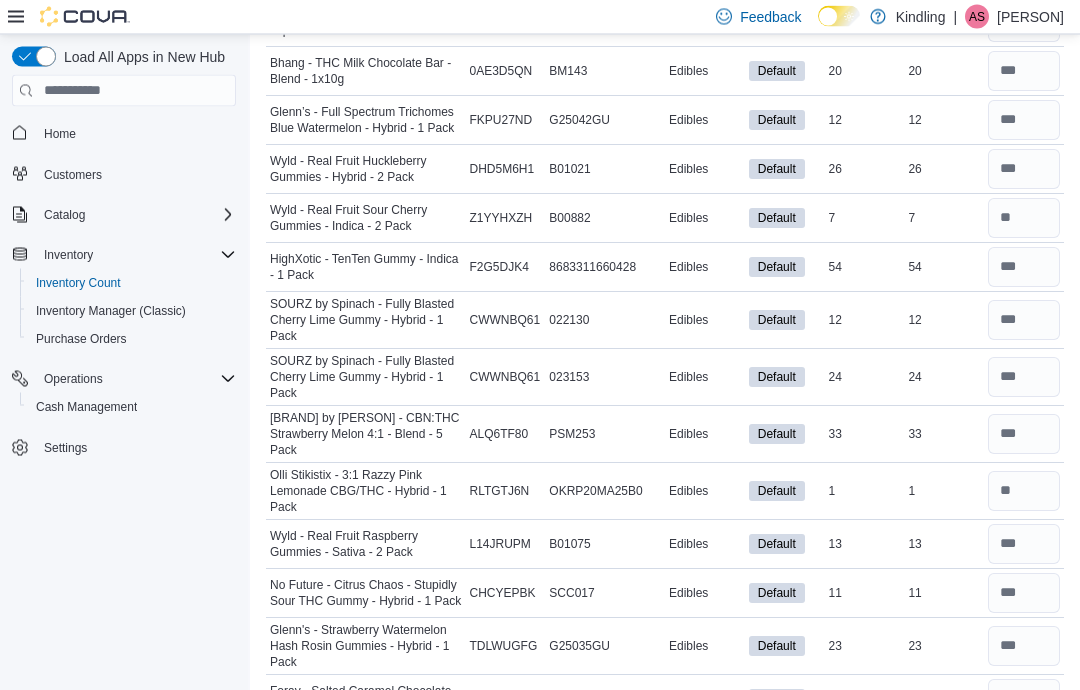 scroll, scrollTop: 618, scrollLeft: 0, axis: vertical 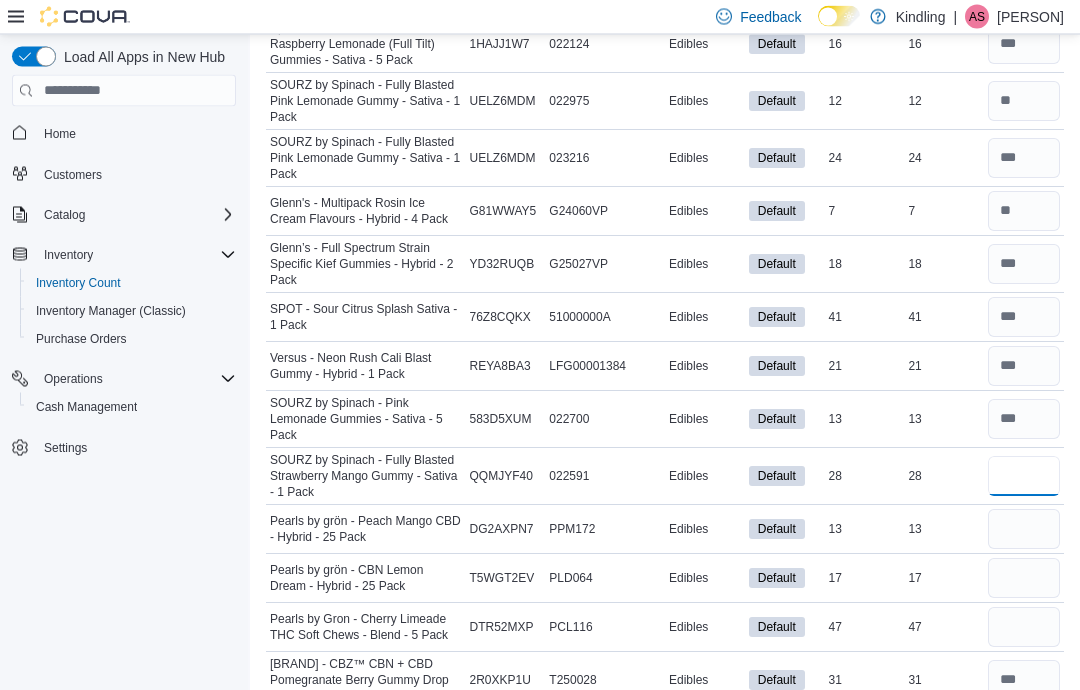 click at bounding box center (1024, 477) 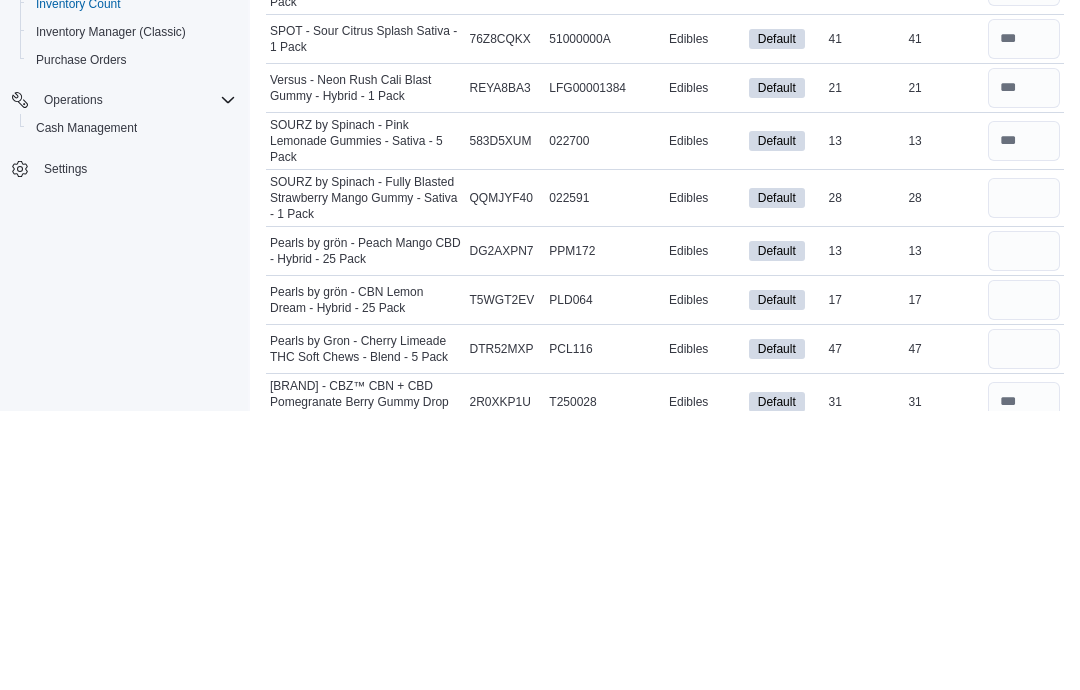 scroll, scrollTop: 3109, scrollLeft: 0, axis: vertical 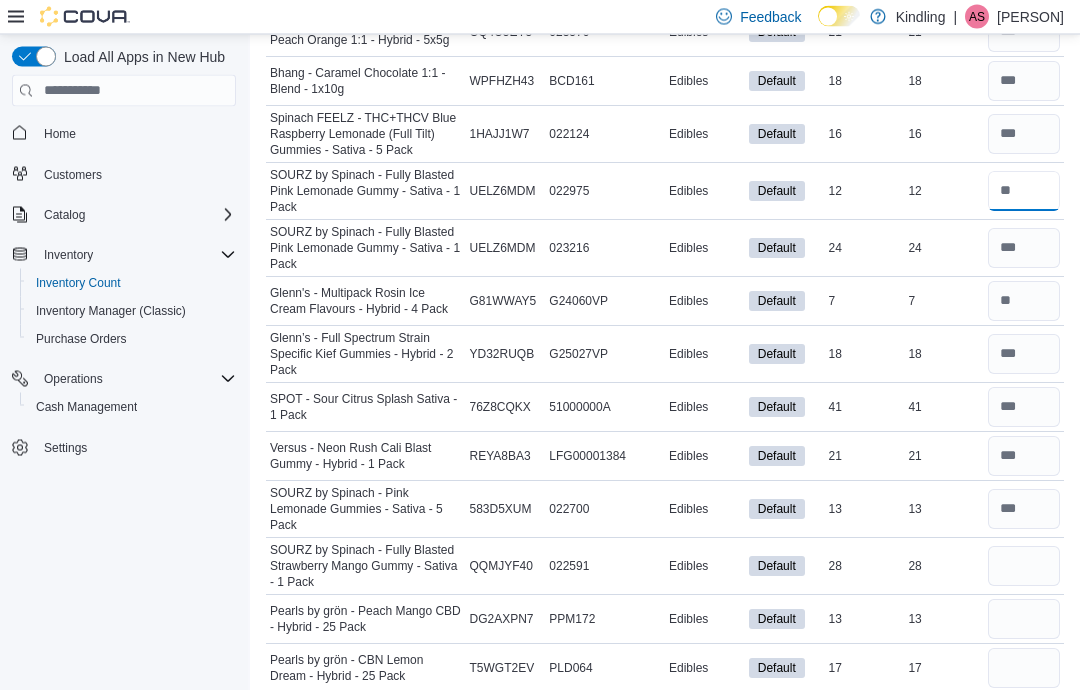 click at bounding box center [1024, 192] 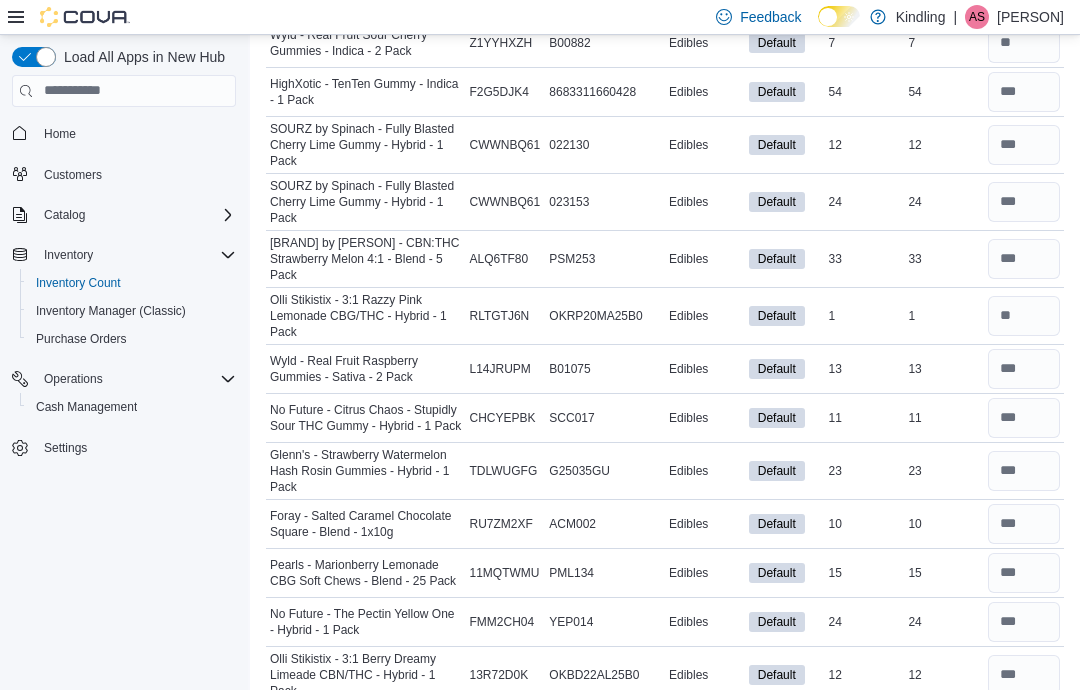 scroll, scrollTop: 0, scrollLeft: 0, axis: both 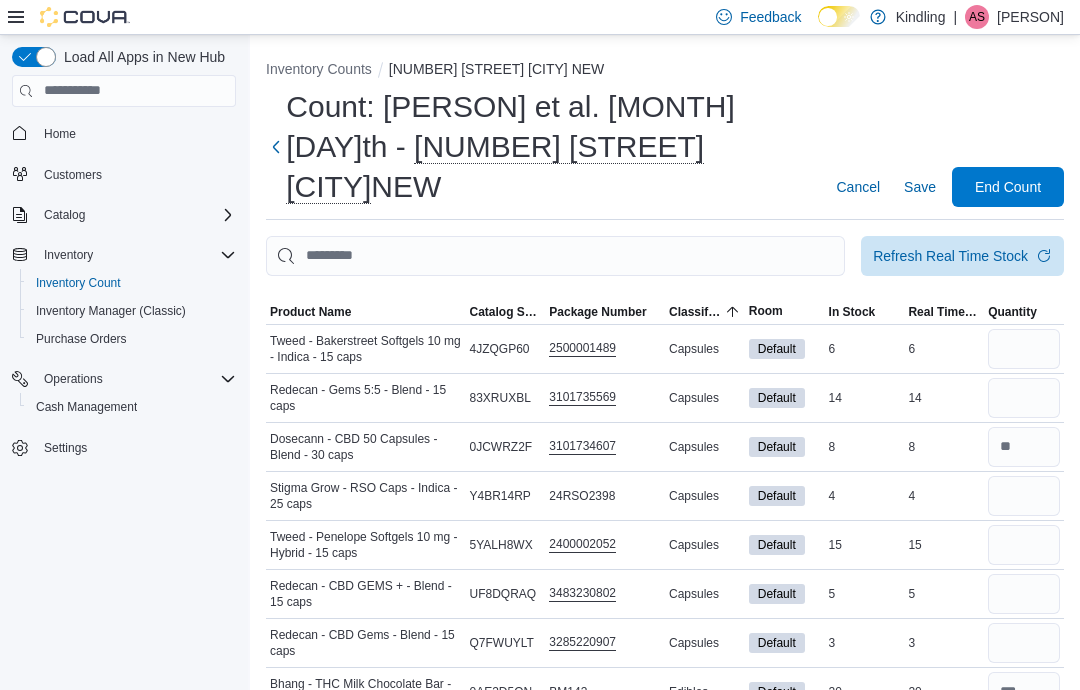 type on "**" 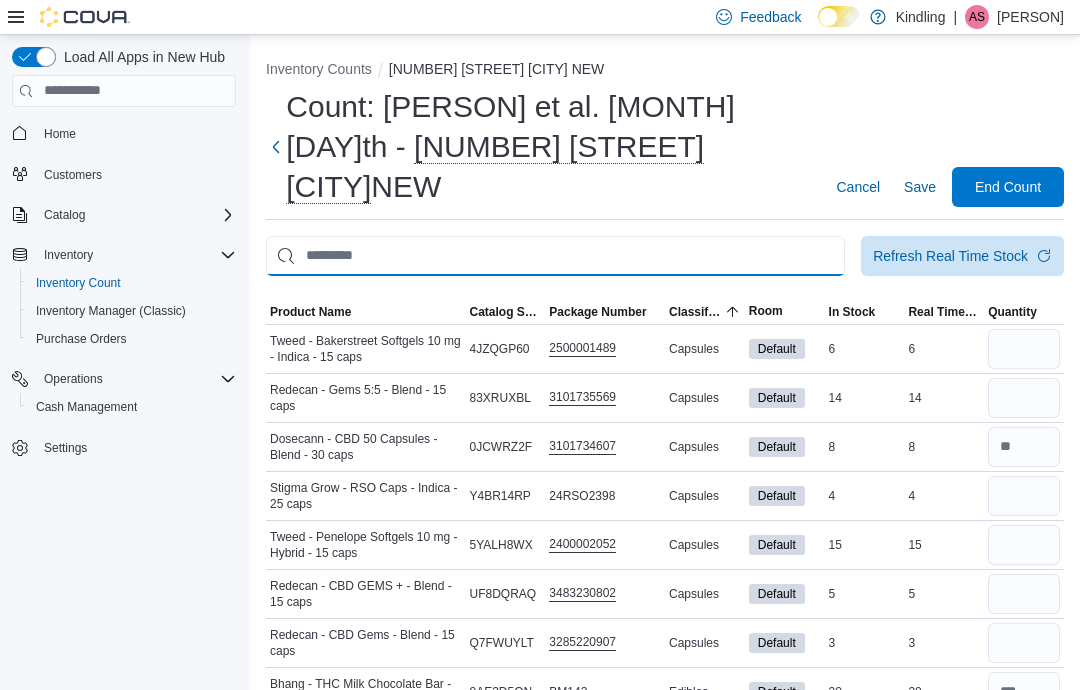 click at bounding box center [555, 256] 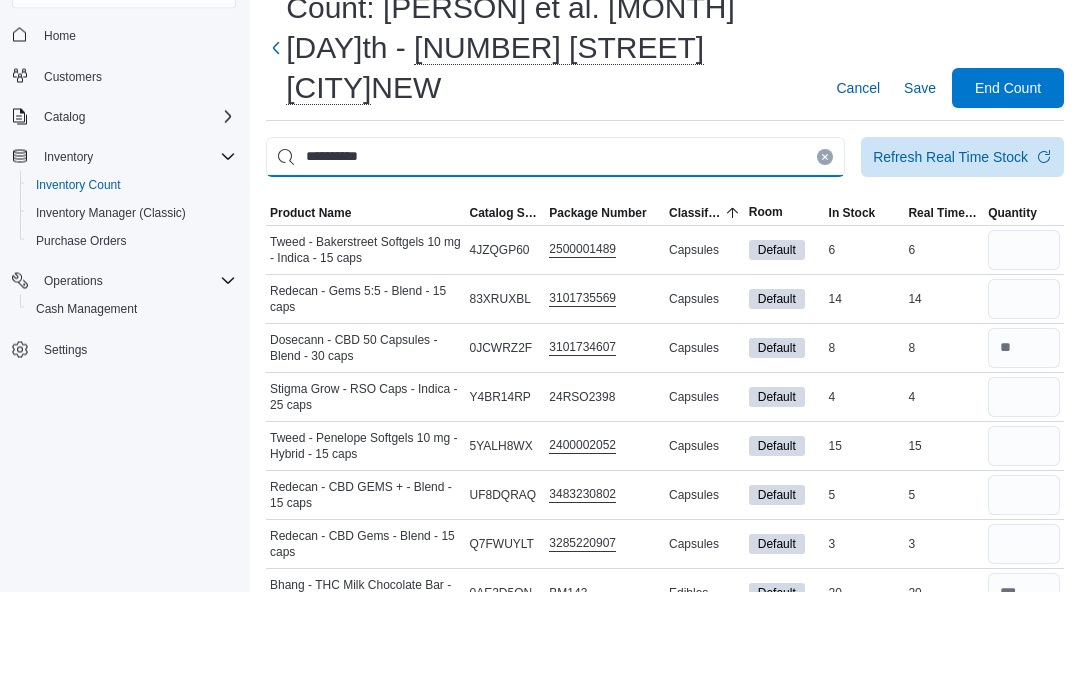 type on "**********" 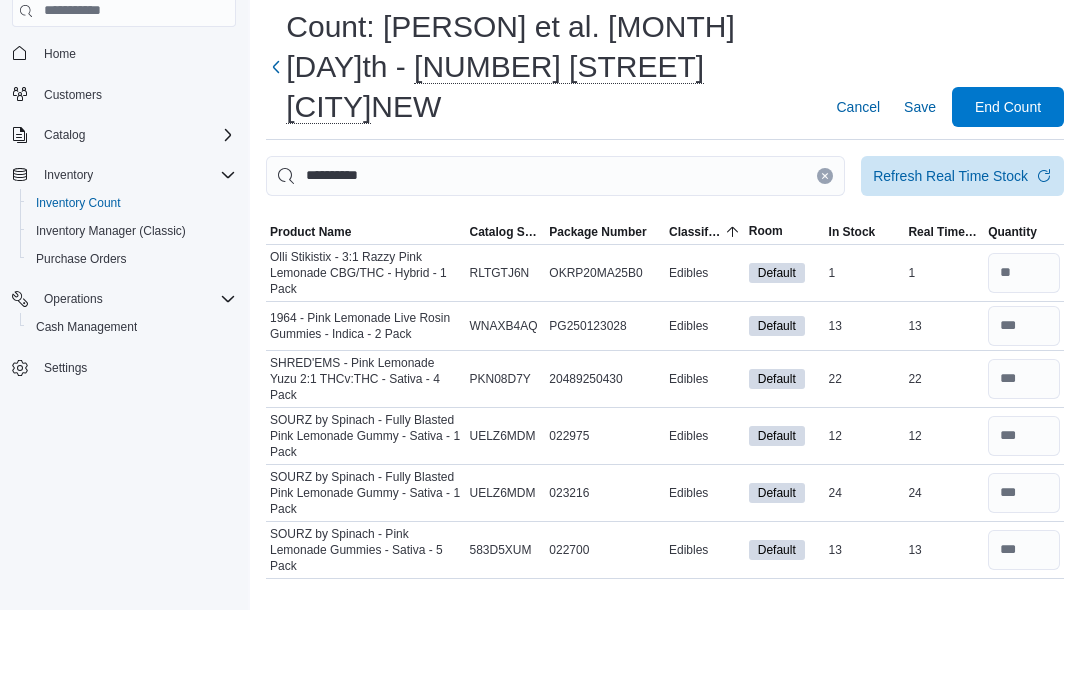 scroll, scrollTop: 80, scrollLeft: 0, axis: vertical 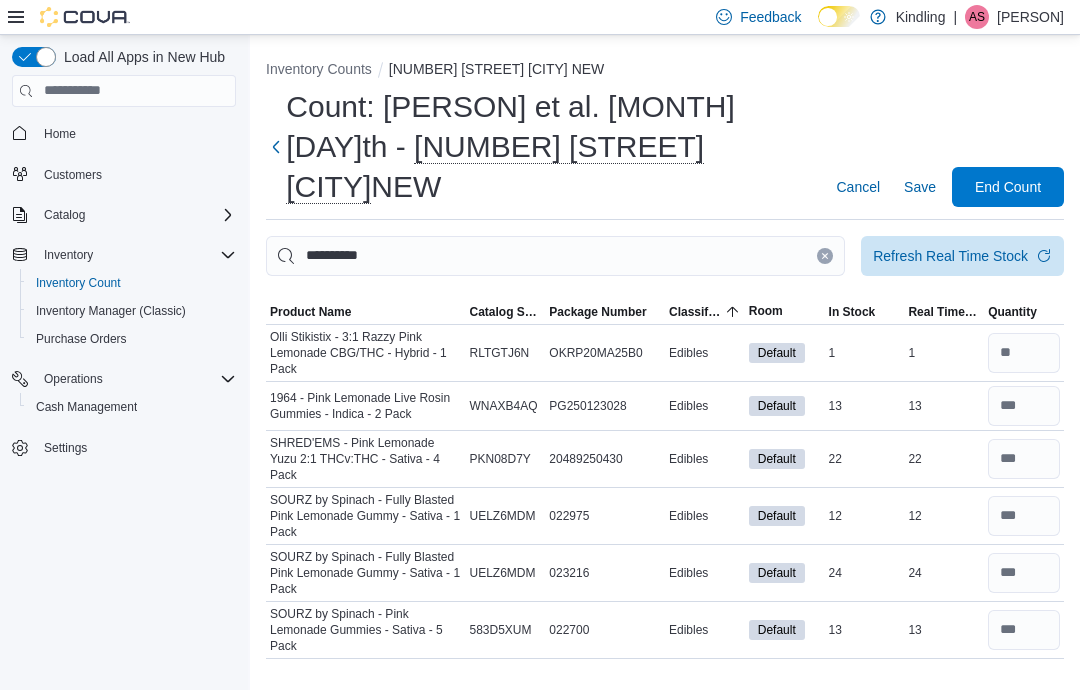 click at bounding box center (1024, 630) 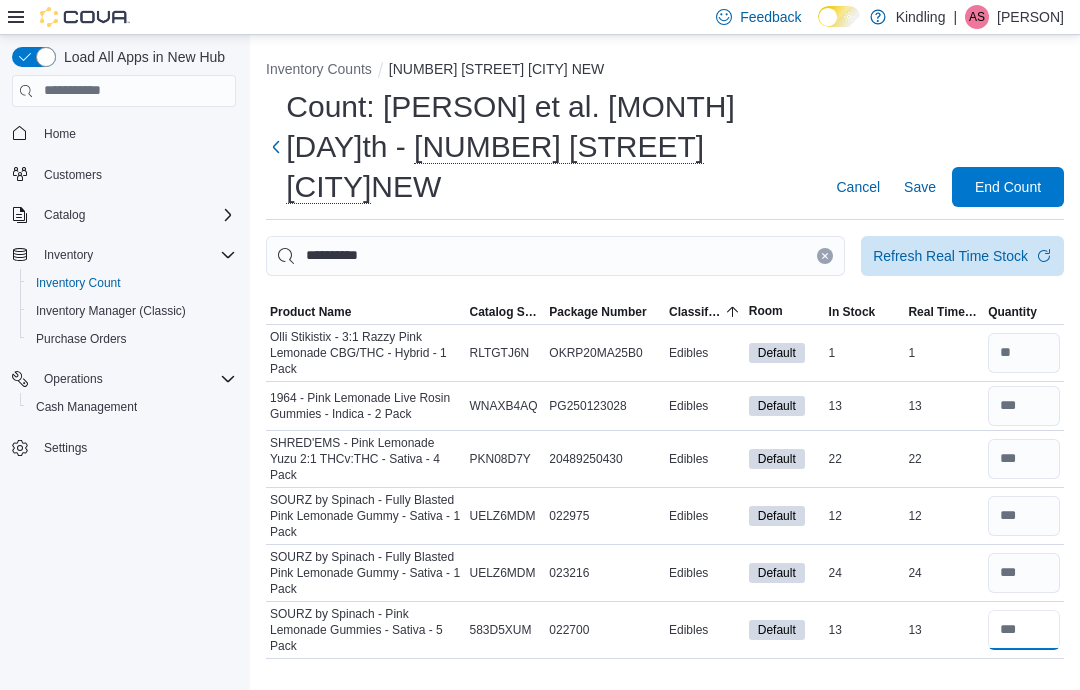 type on "**" 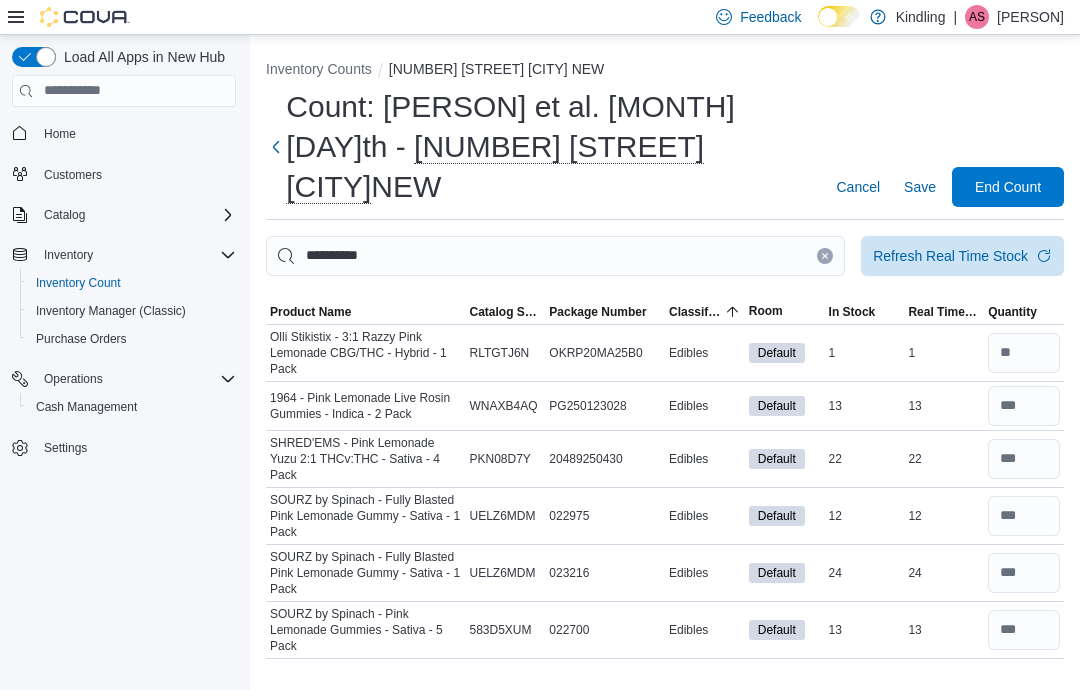 click on "Save" at bounding box center [920, 187] 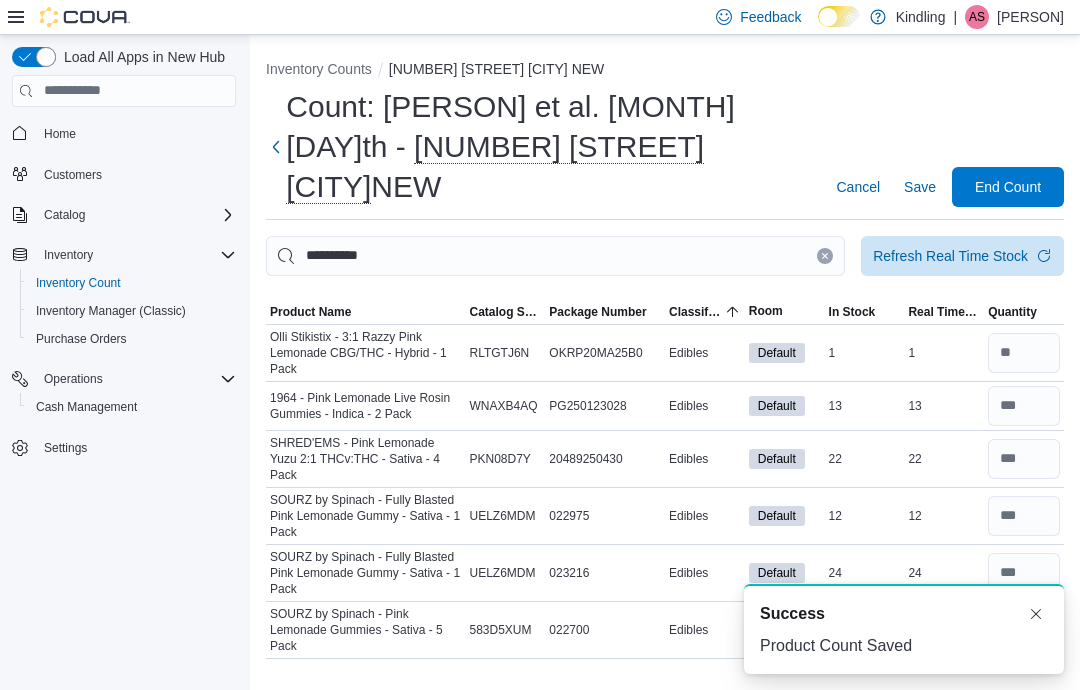 scroll, scrollTop: 0, scrollLeft: 0, axis: both 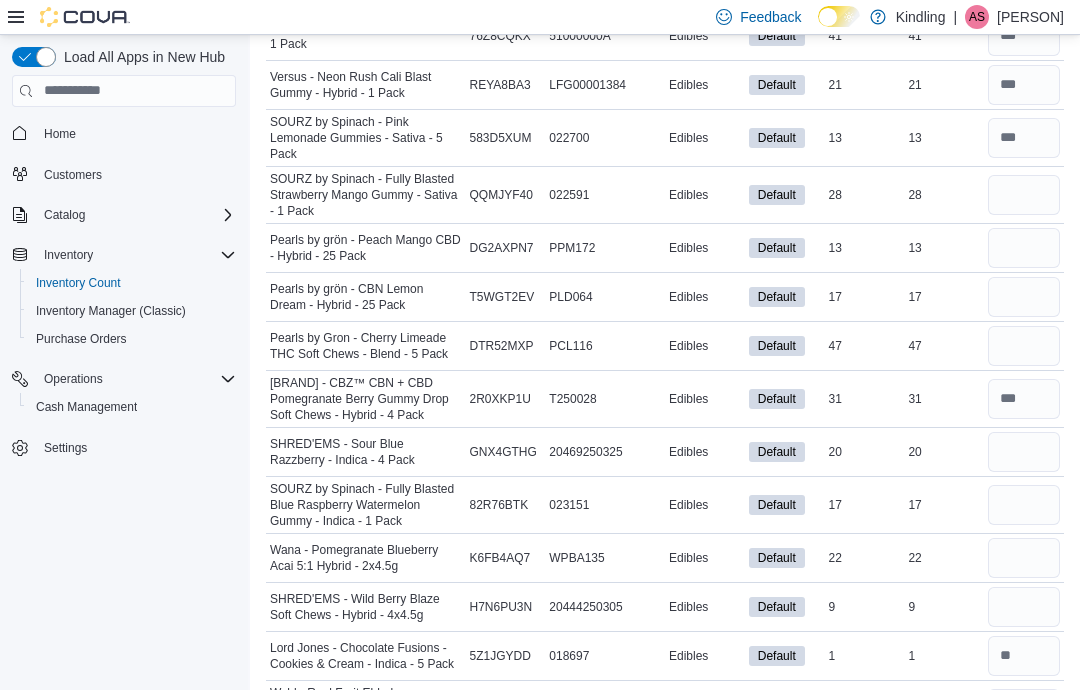 click on "Feedback Dark Mode Kindling | AS [PERSON] Load All Apps in New Hub Home Customers Catalog Inventory Inventory Count Inventory Manager (Classic) Purchase Orders Operations Cash Management Settings Inventory Counts Count in progress: [PERSON] et al. [MONTH] [DAY]th - [NUMBER] [STREET] [CITY] NEW Count: [PERSON] et al. [MONTH] [DAY]th - [NUMBER] [STREET] [CITY] NEW Cancel Save End Count Refresh Real Time Stock Sorting This table contains 119 rows. Product Name Catalog SKU Package Number Classification Room In Stock Real Time Stock Quantity [BRAND] - Bakerstreet Softgels 10 mg - Indica - 15 caps Catalog SKU [SKU] Package Number [PACKAGE_NUMBER] Capsules Default In Stock 6 Real Time Stock 6 Real Time Stock 6 [BRAND] - Gems 5:5 - Blend - 15 caps Catalog SKU [SKU] Package Number [PACKAGE_NUMBER] Capsules Default In Stock 14 Real Time Stock 14 Real Time Stock 14 [BRAND] - CBD 50 Capsules - Blend - 30 caps Catalog SKU [SKU] Package Number [PACKAGE_NUMBER] Capsules Default In Stock 8 Real Time Stock 8 Real Time Stock 8 [BRAND] - RSO Caps - Indica - 25 caps" at bounding box center (540, -2766) 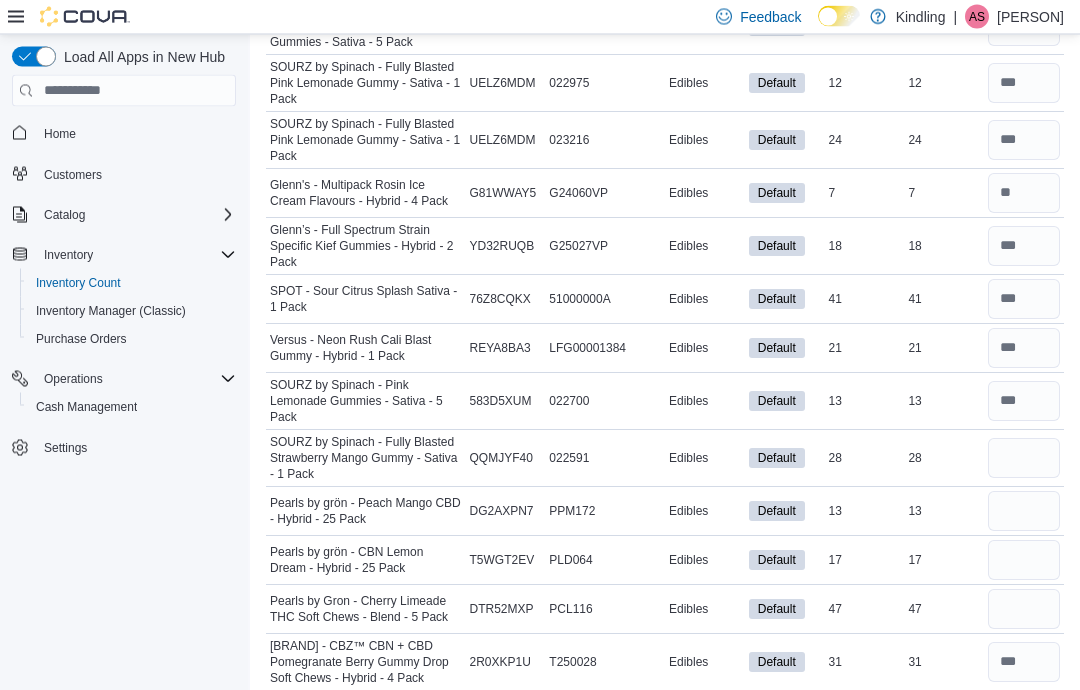 scroll, scrollTop: 2873, scrollLeft: 0, axis: vertical 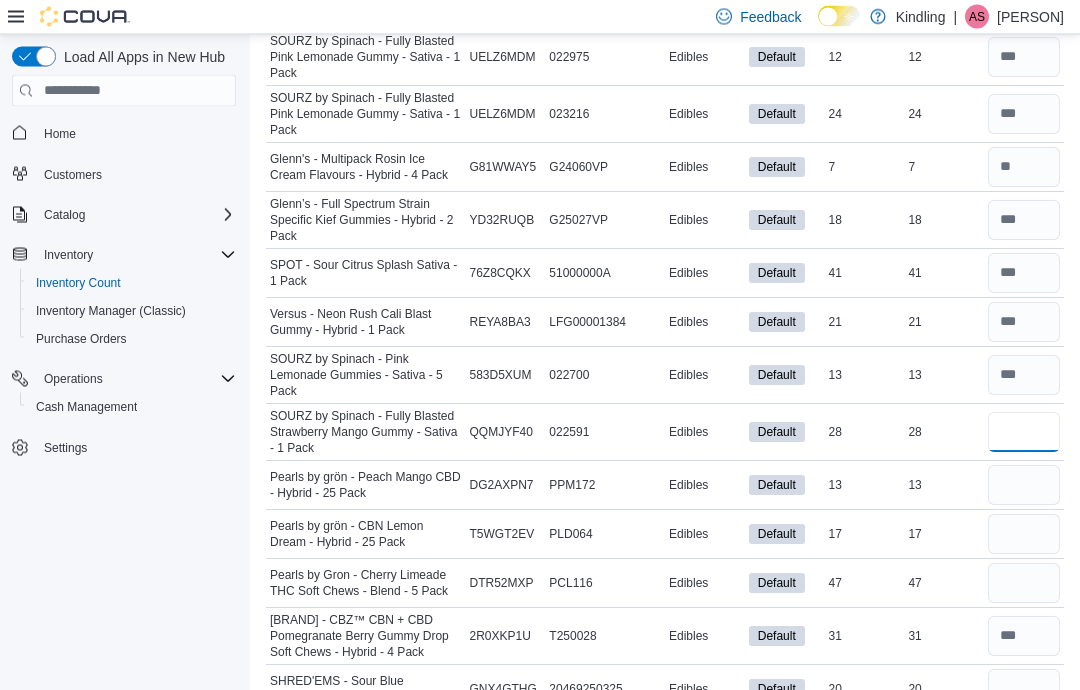 click at bounding box center (1024, 433) 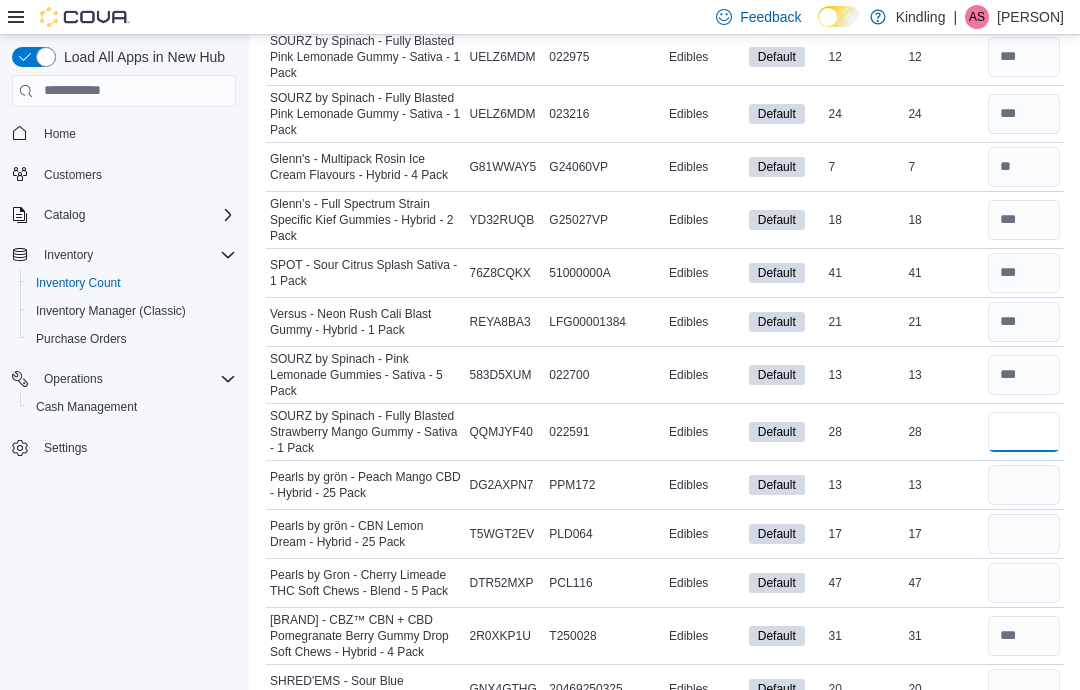 click at bounding box center [1024, 432] 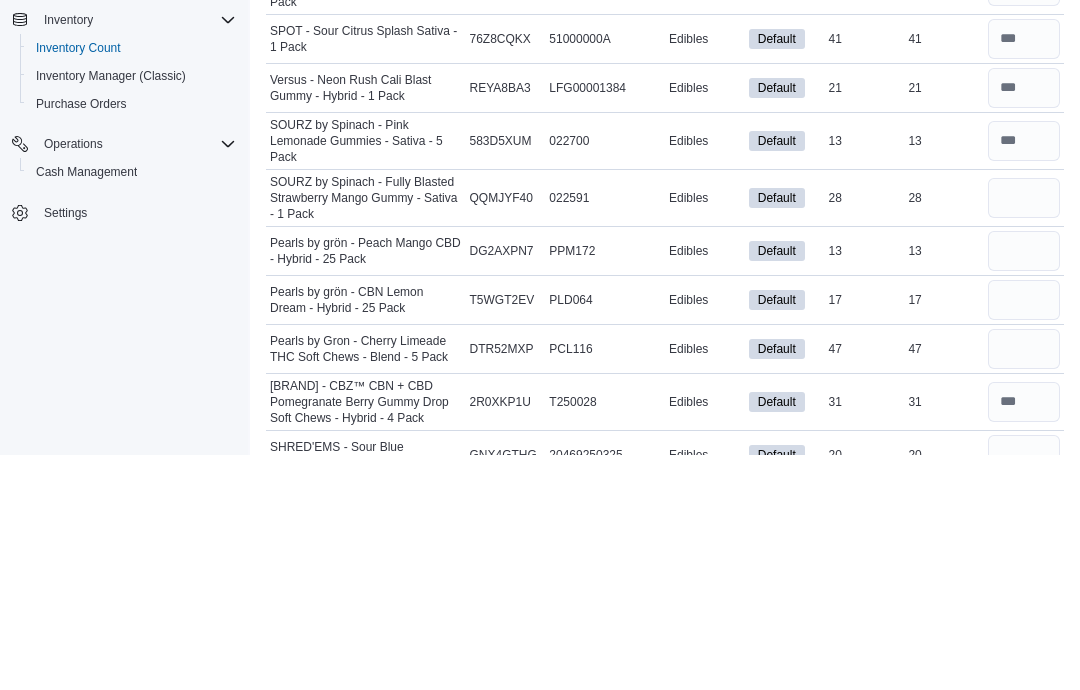 scroll, scrollTop: 3109, scrollLeft: 0, axis: vertical 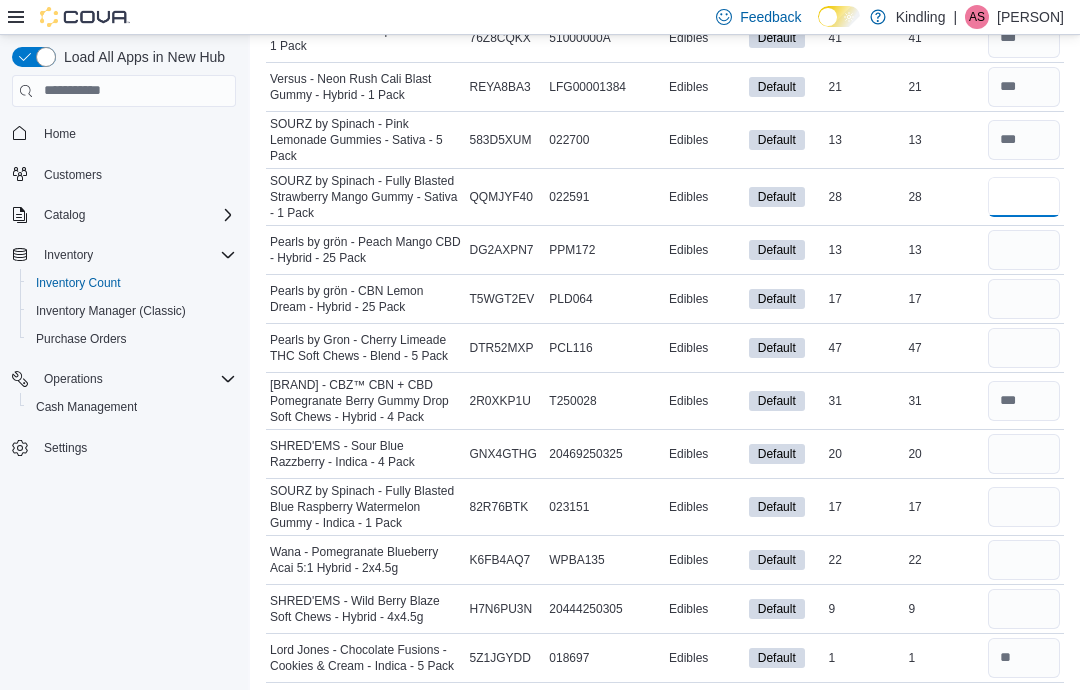 click at bounding box center (1024, 197) 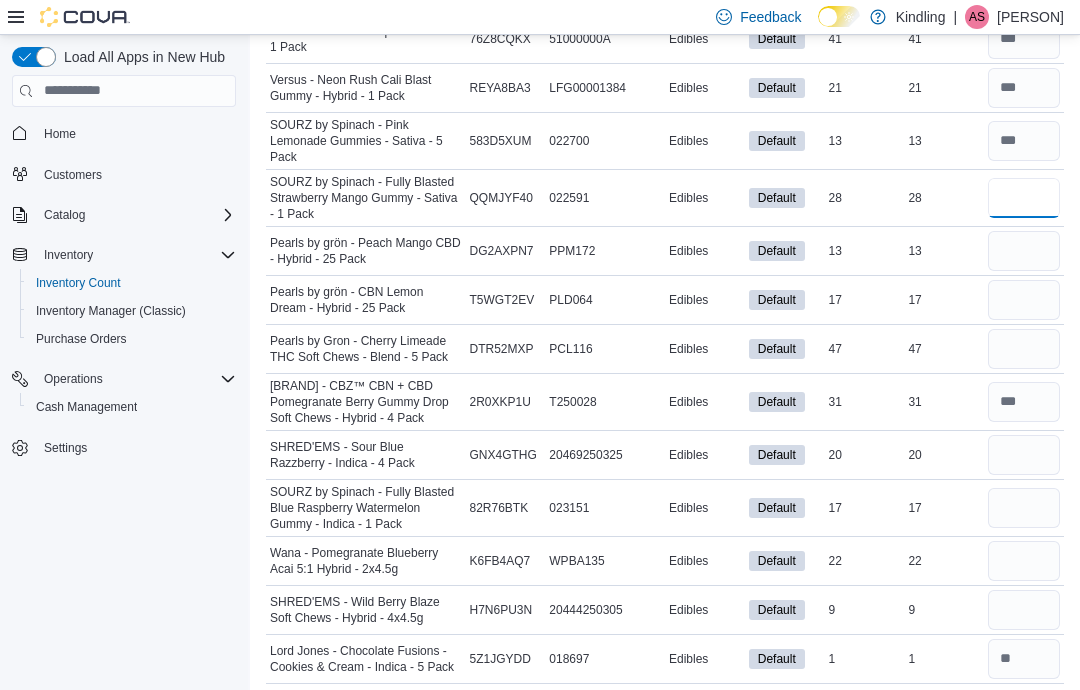 type on "**" 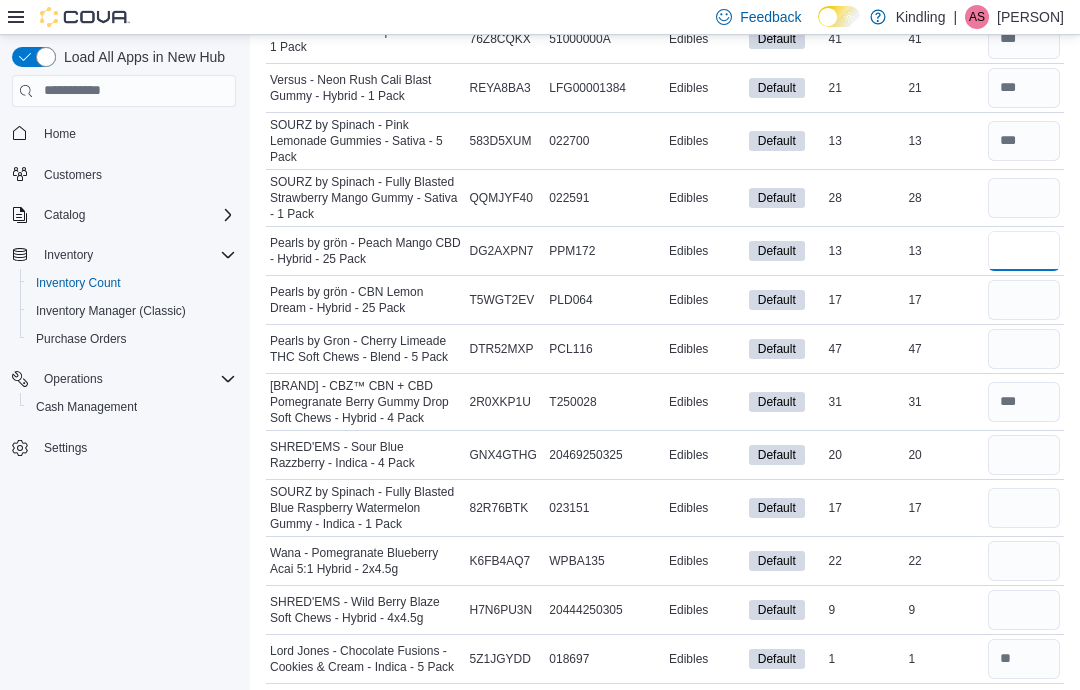 click at bounding box center (1024, 251) 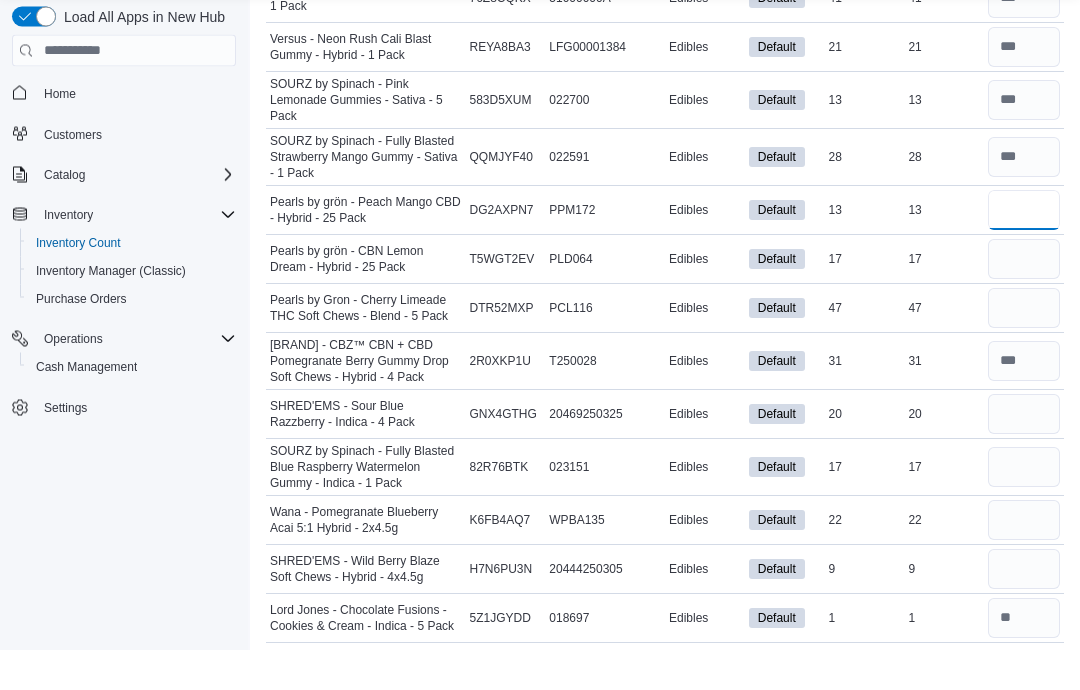 type on "**" 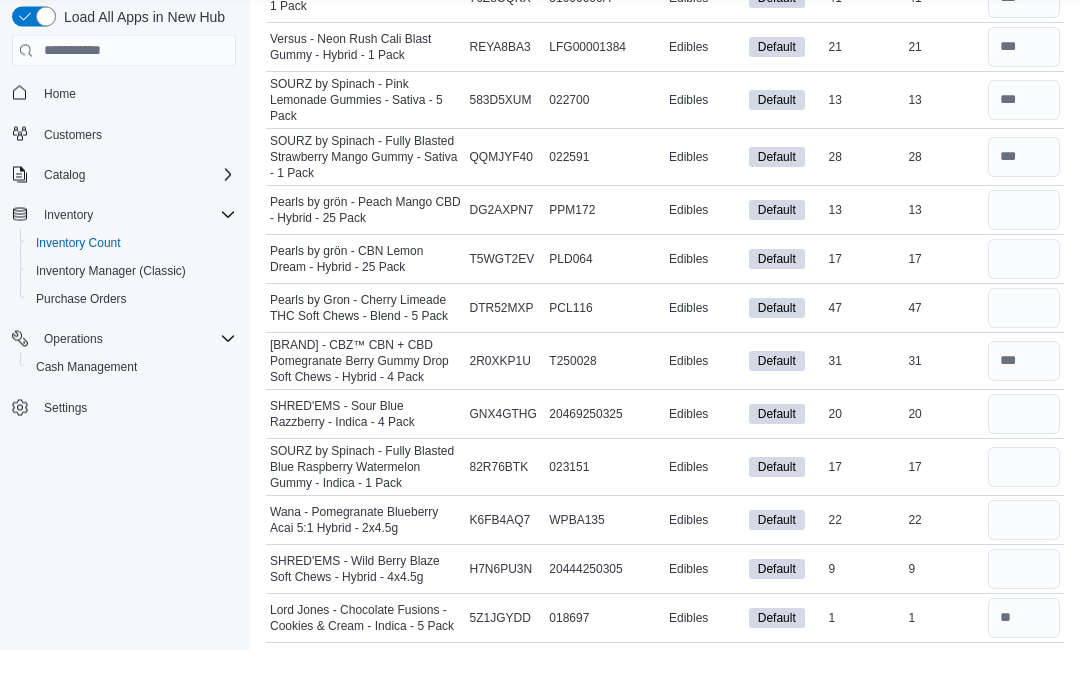 click at bounding box center [1024, 300] 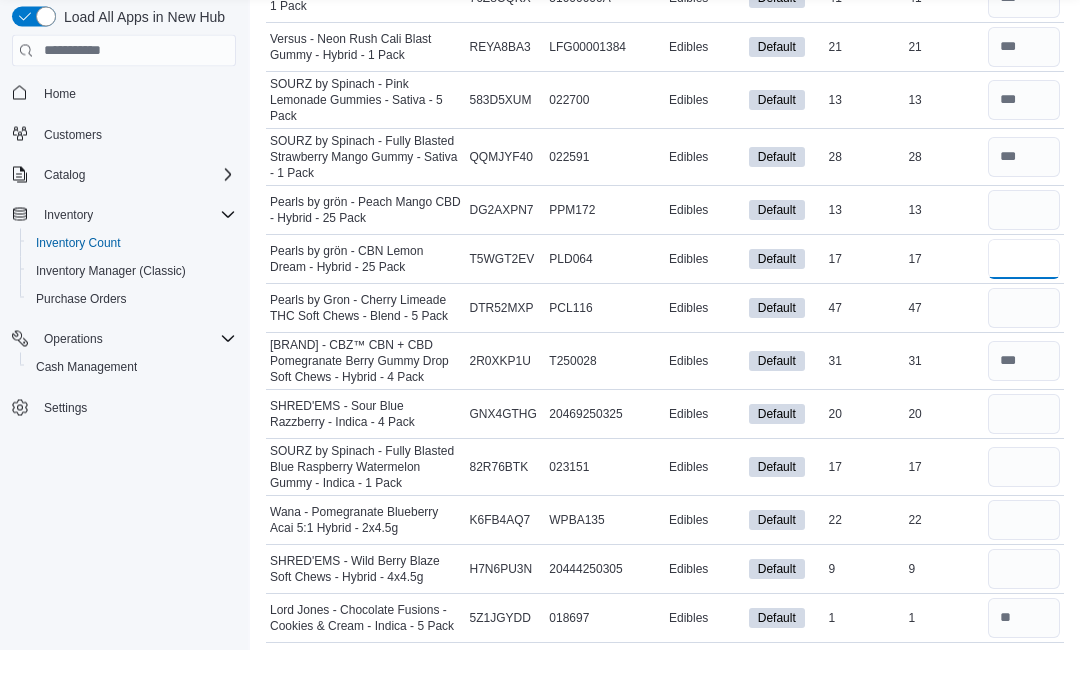 type 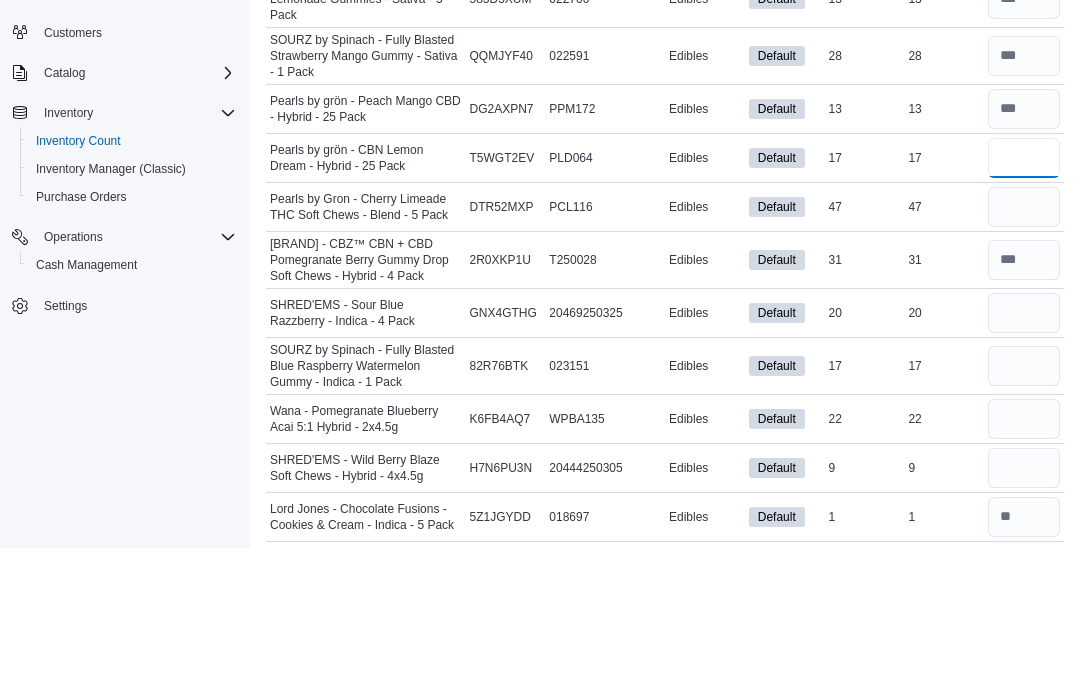 type on "**" 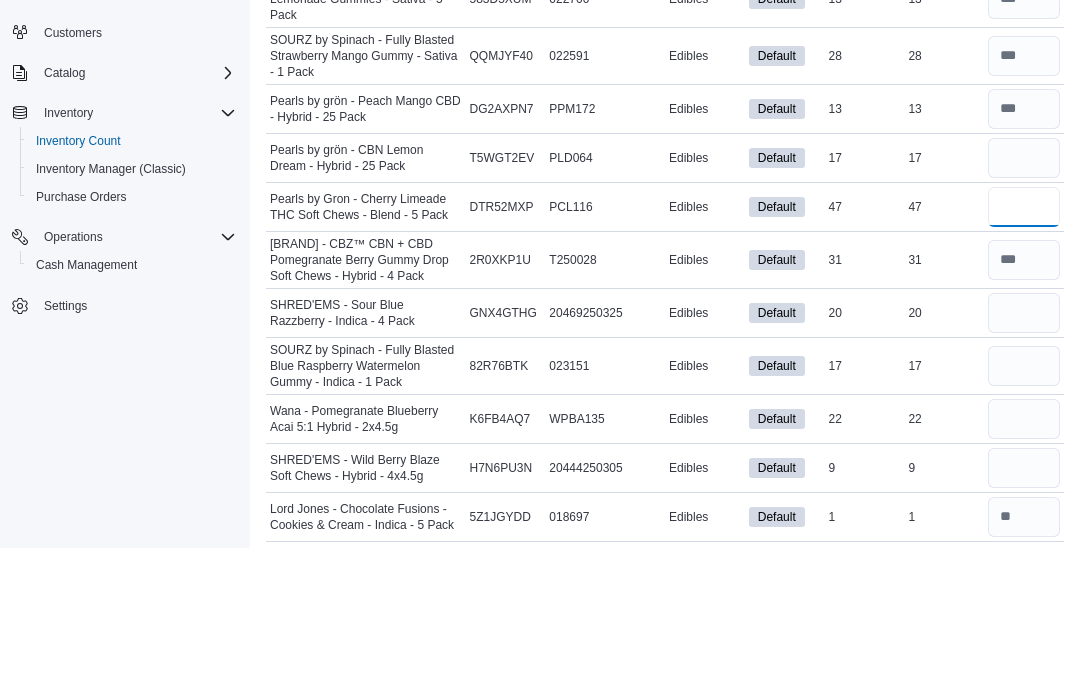 click at bounding box center (1024, 349) 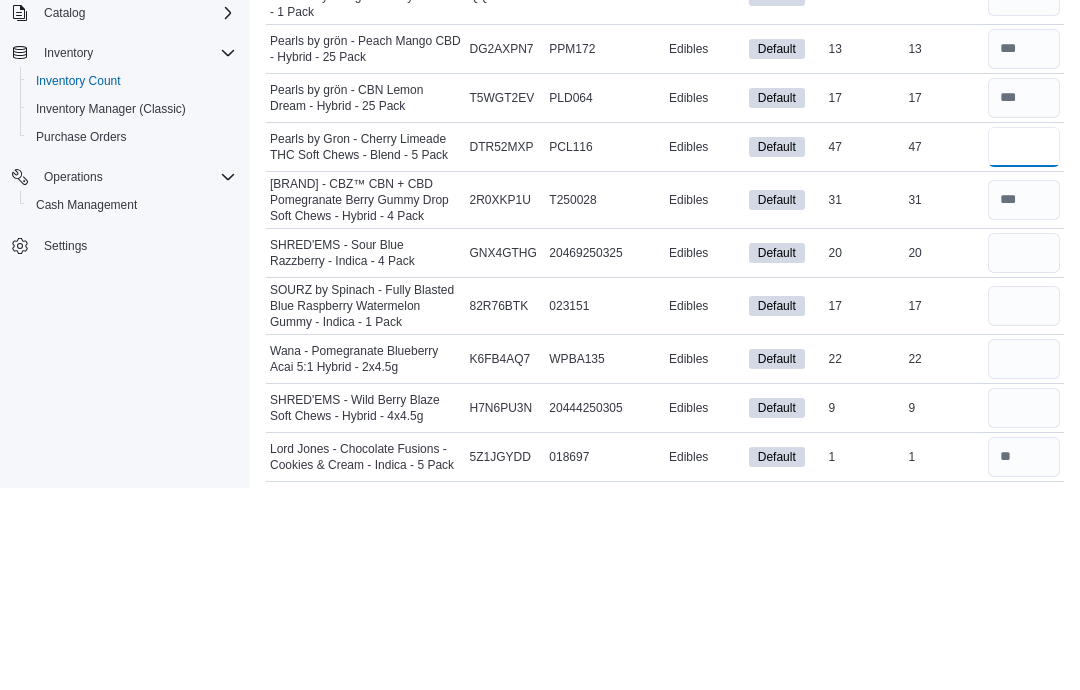type on "**" 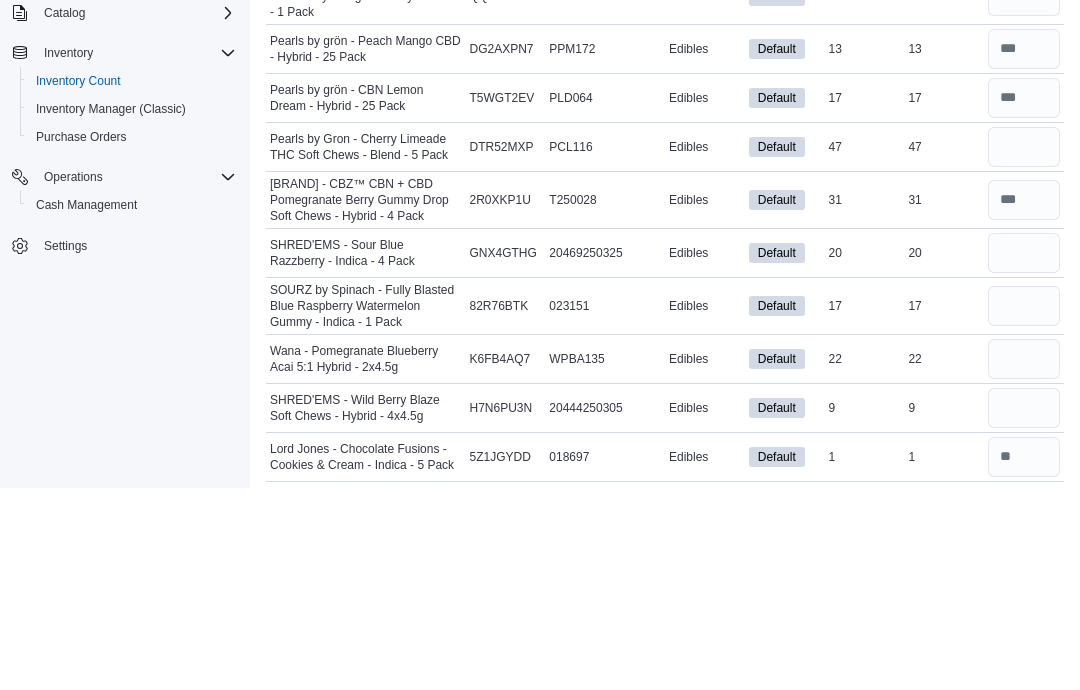 click at bounding box center (1024, 455) 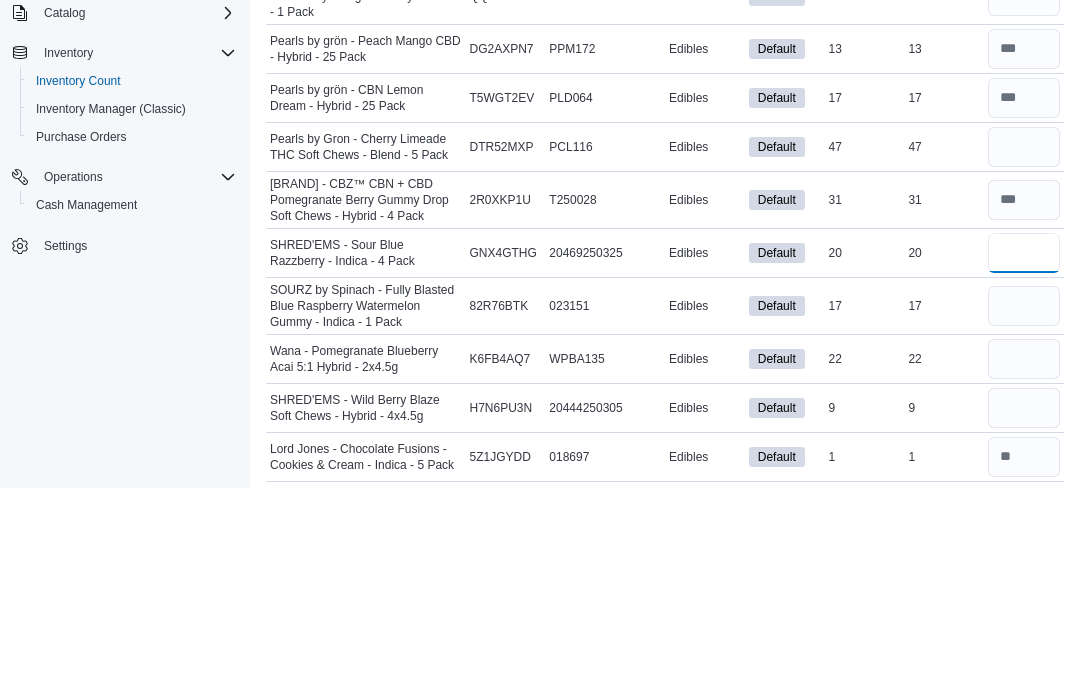 type 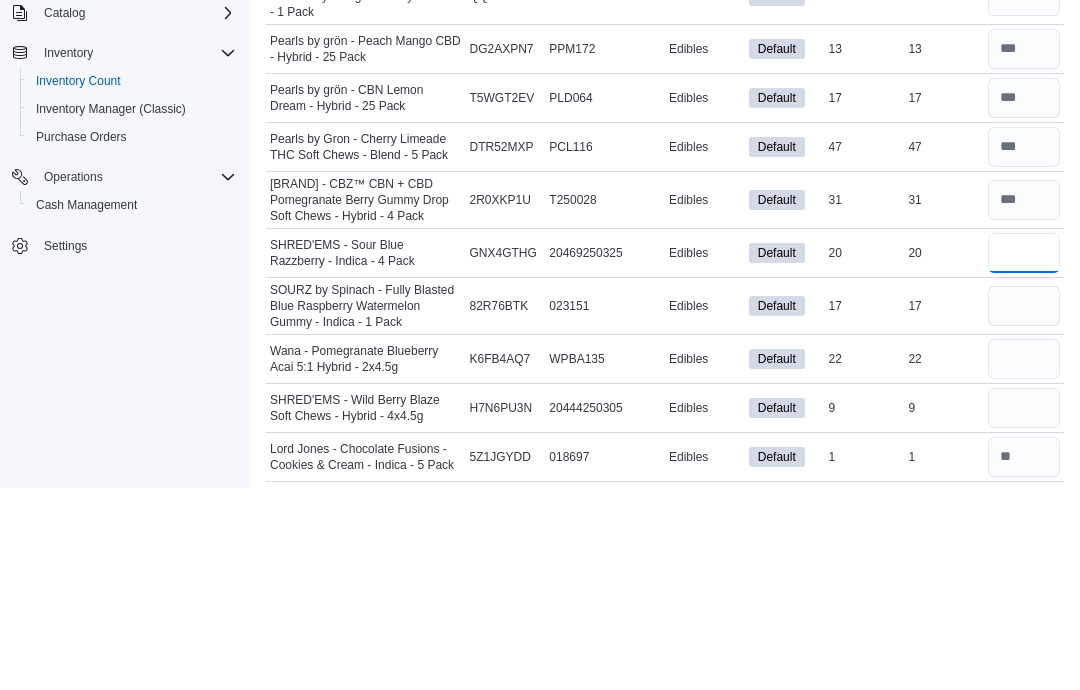 type on "**" 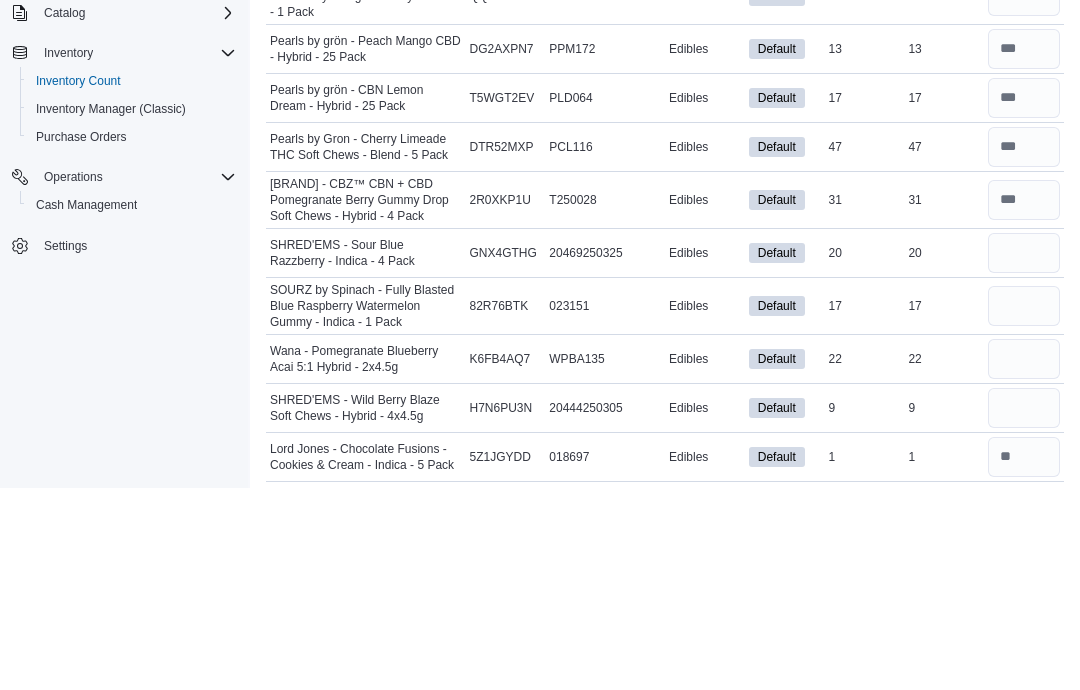 click on "17" at bounding box center (944, 508) 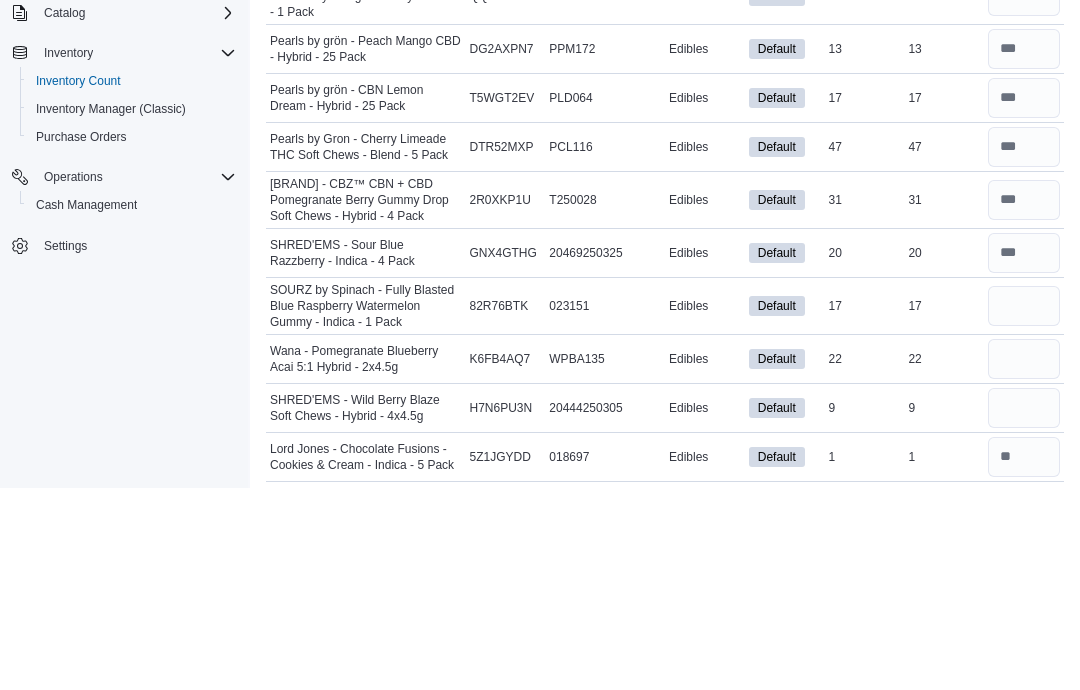 scroll, scrollTop: 3311, scrollLeft: 0, axis: vertical 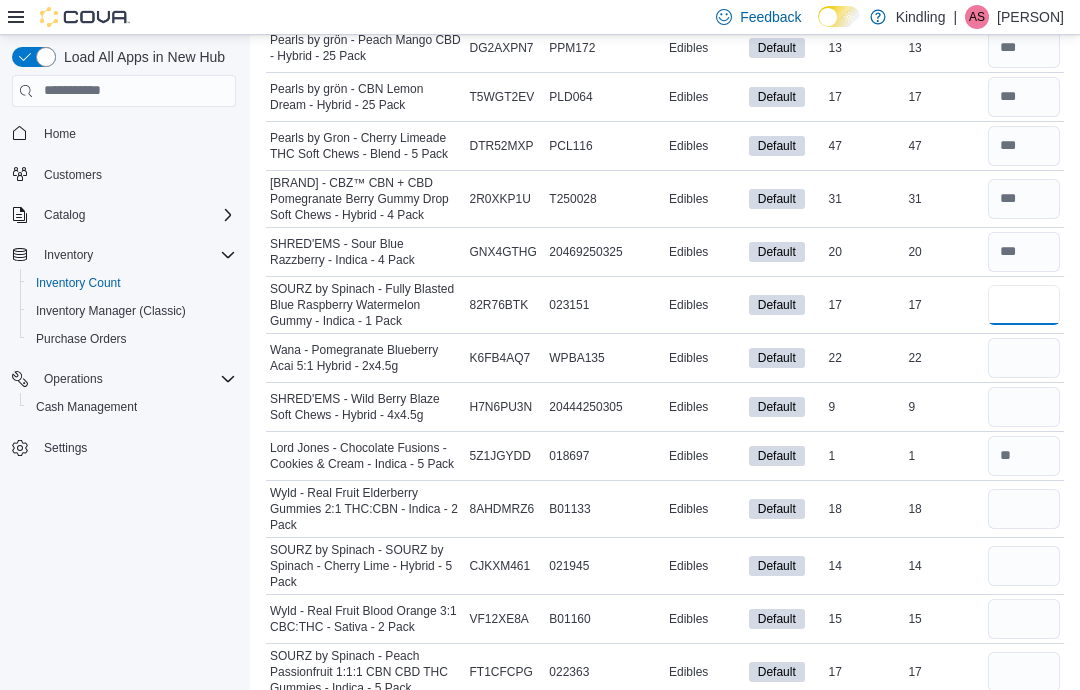click at bounding box center [1024, 305] 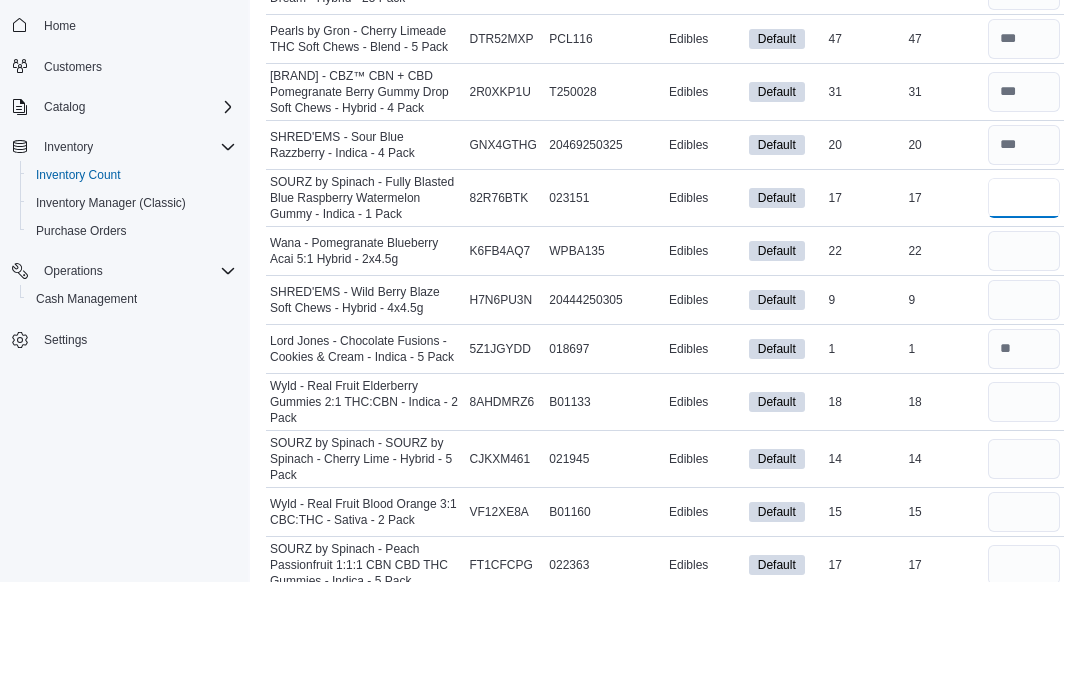 type on "**" 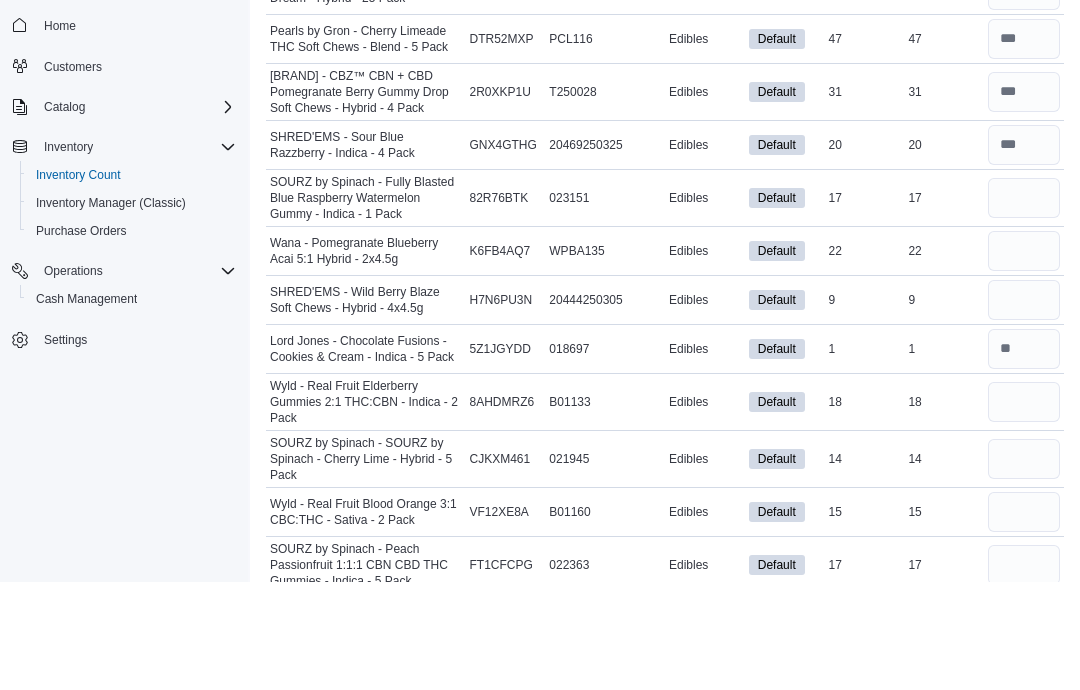click at bounding box center [1024, 359] 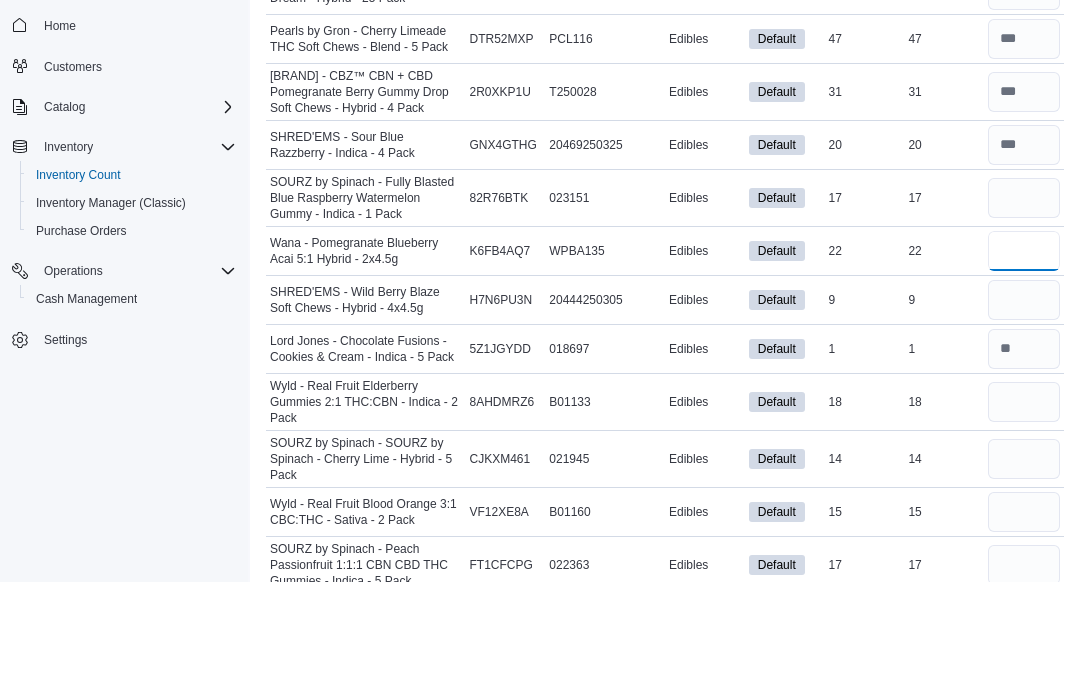 type 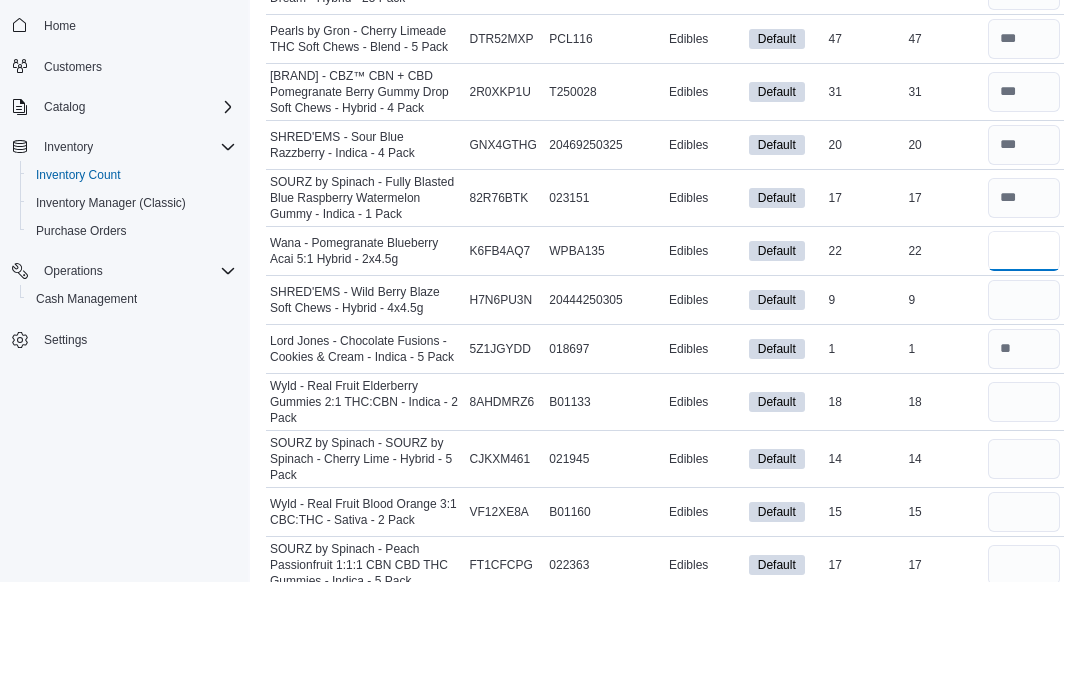 type on "**" 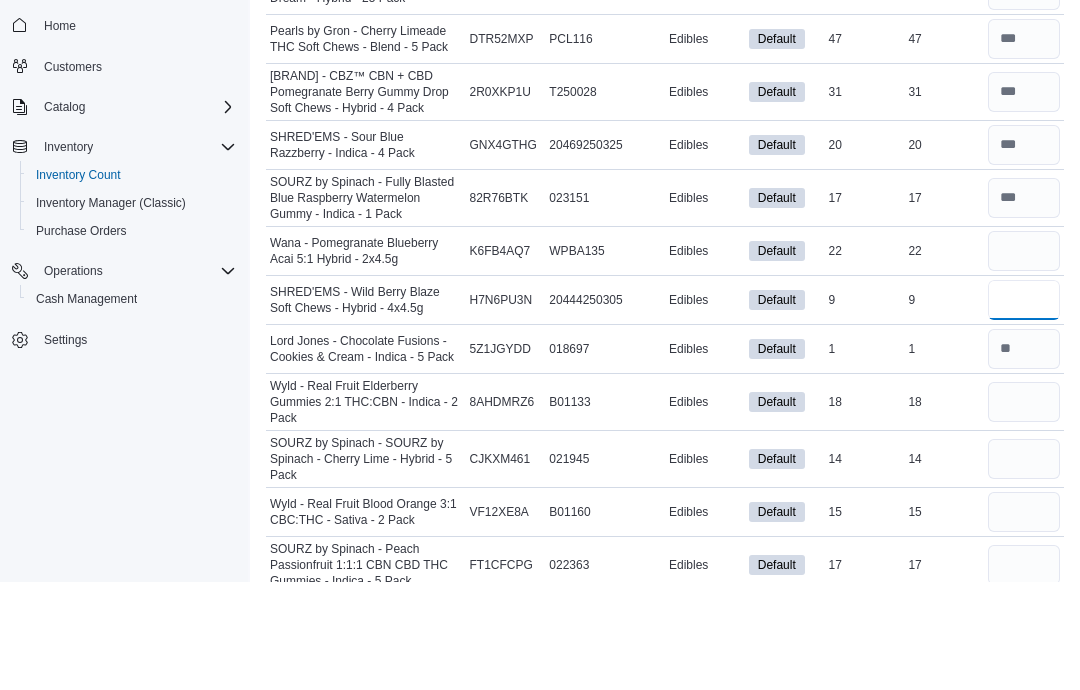 click at bounding box center (1024, 408) 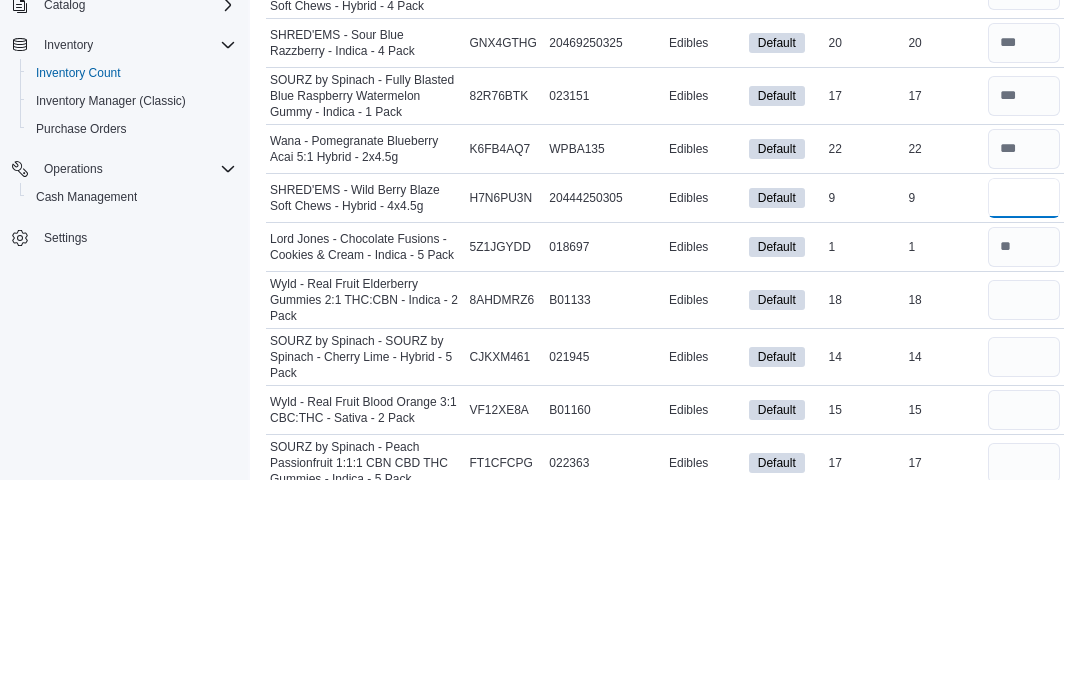 type on "*" 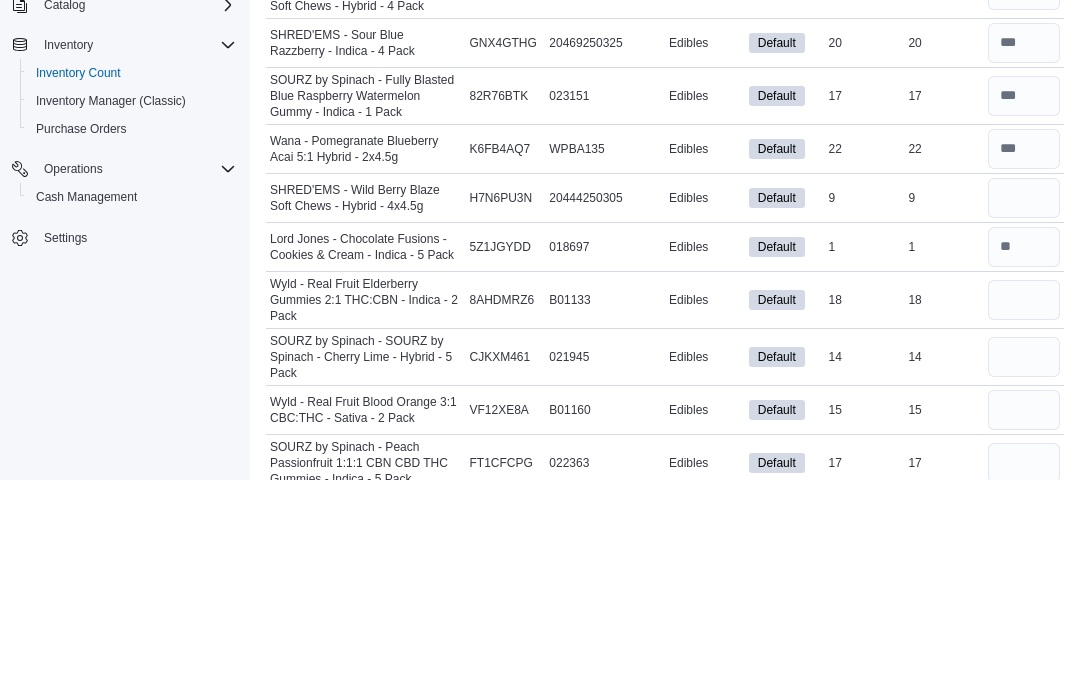click at bounding box center (1024, 510) 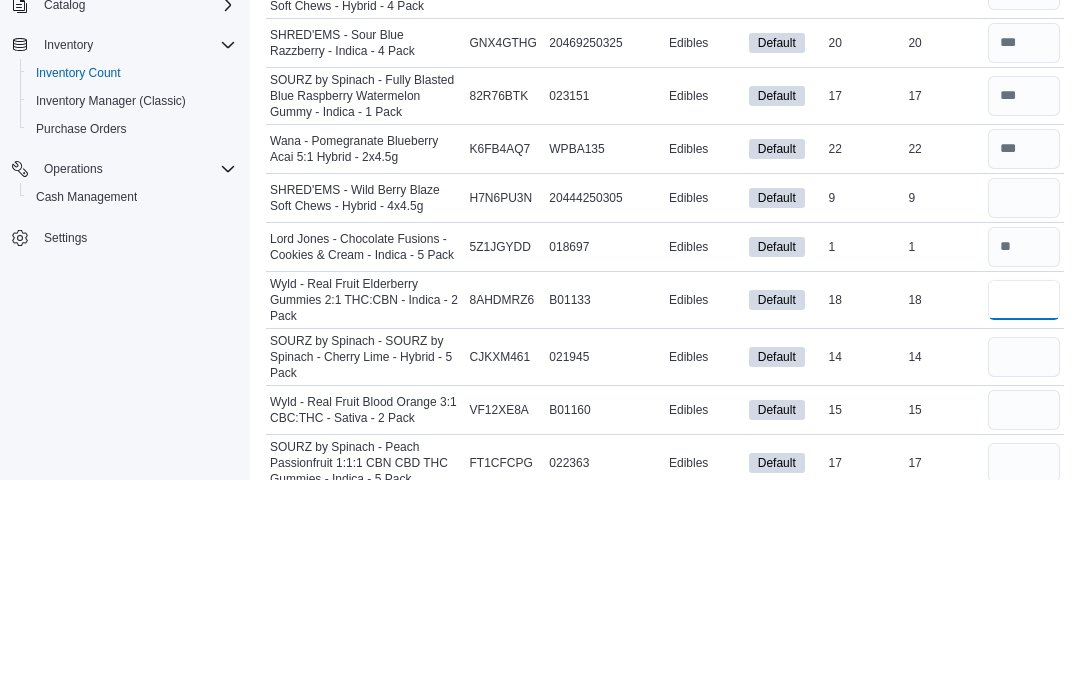 type 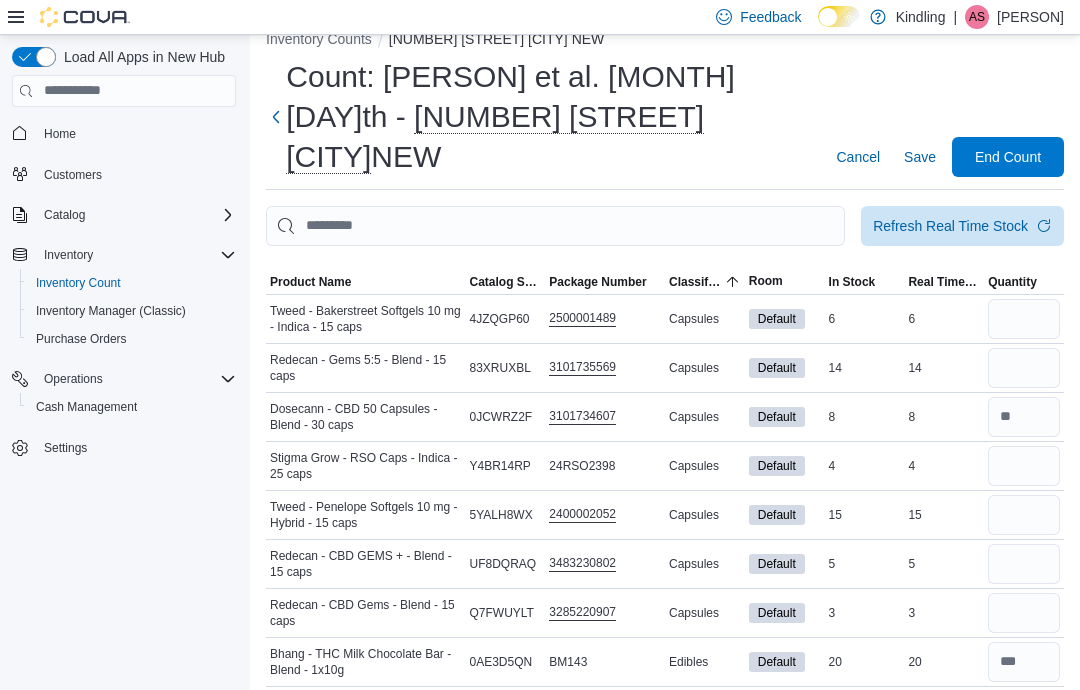 scroll, scrollTop: 0, scrollLeft: 0, axis: both 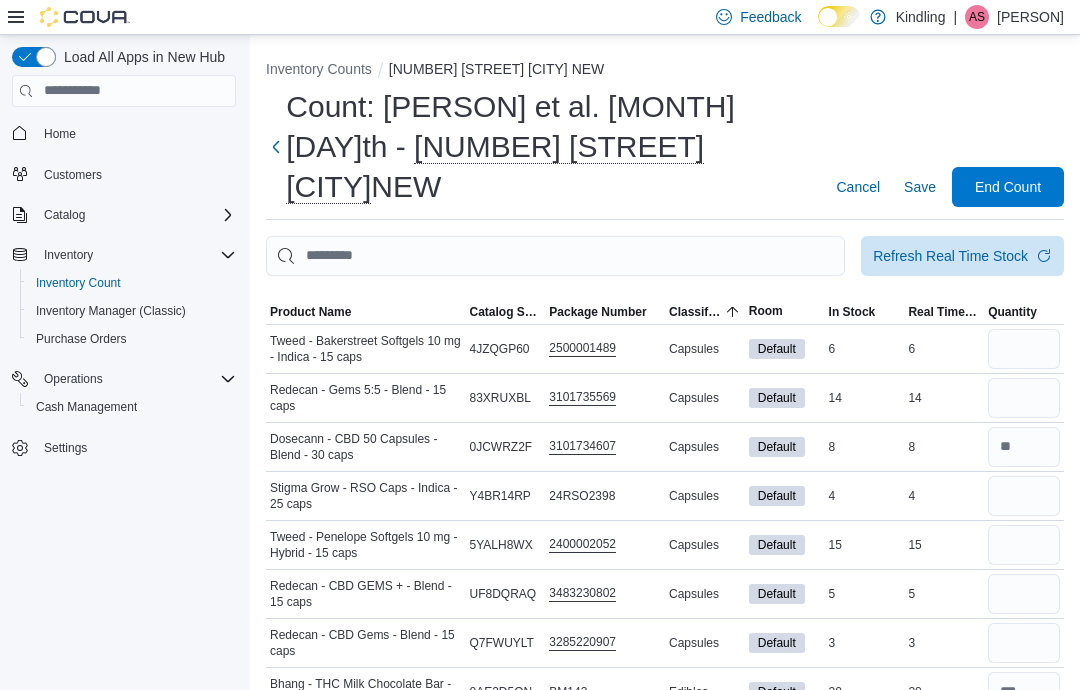 click on "Save" at bounding box center [920, 187] 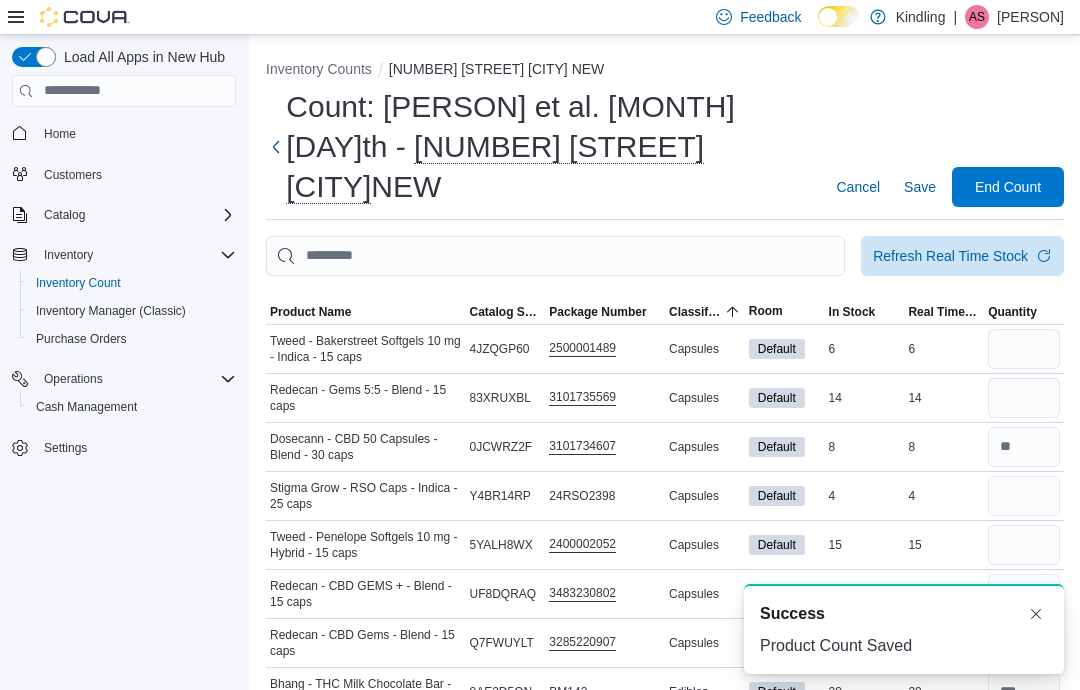 scroll, scrollTop: 0, scrollLeft: 0, axis: both 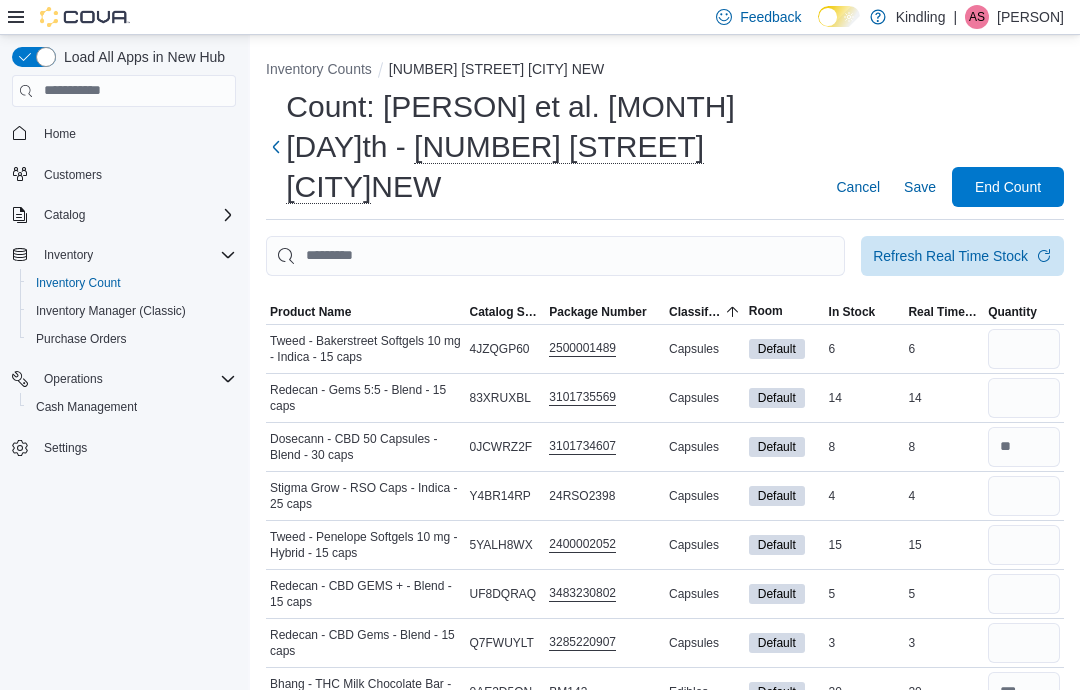 click on "Save" at bounding box center [920, 187] 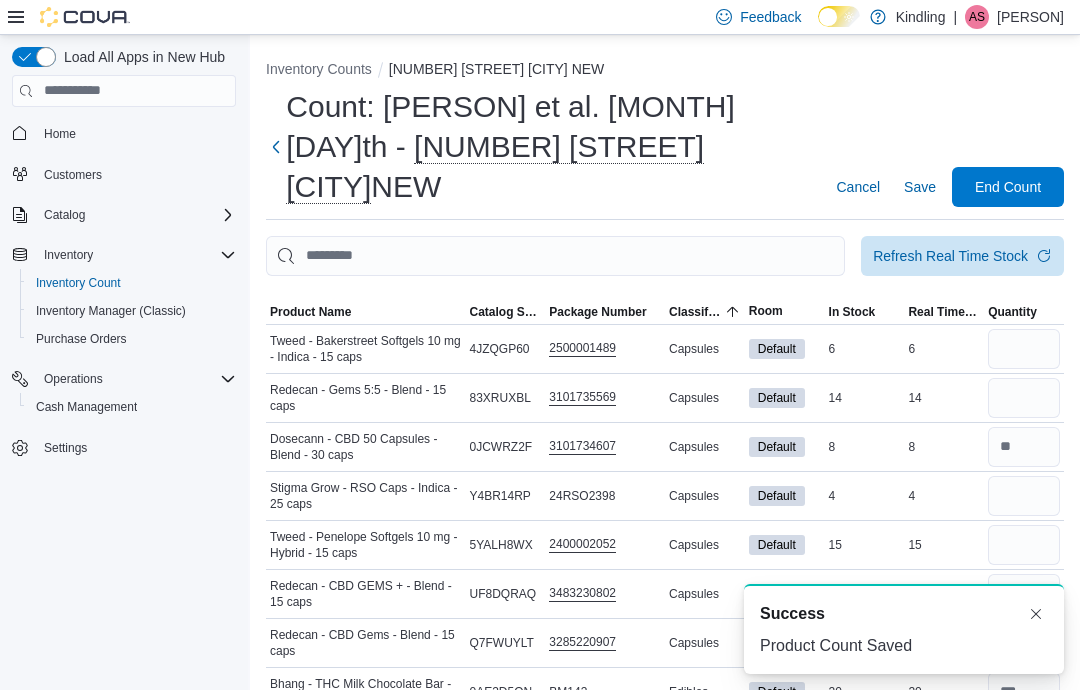 scroll, scrollTop: 0, scrollLeft: 0, axis: both 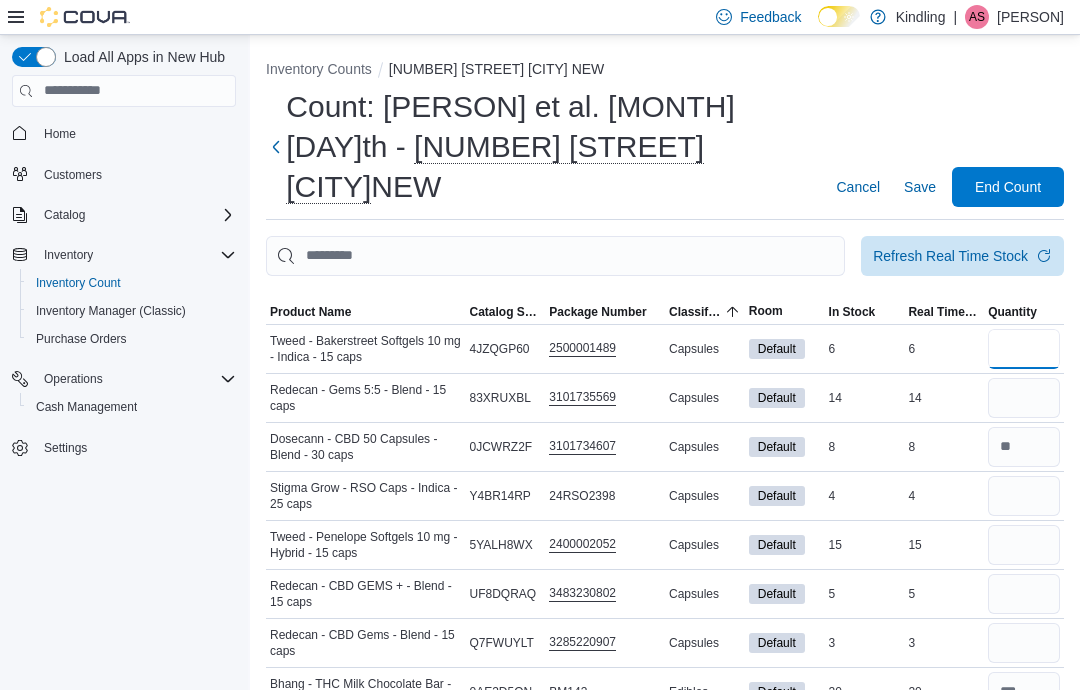 click at bounding box center [1024, 349] 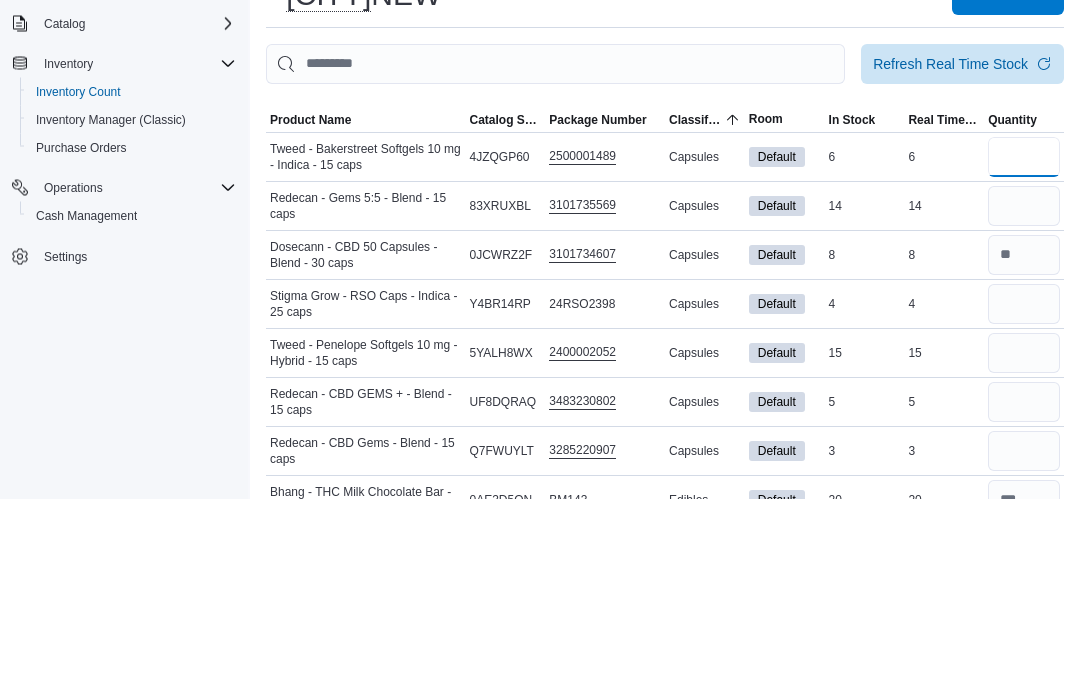 type on "*" 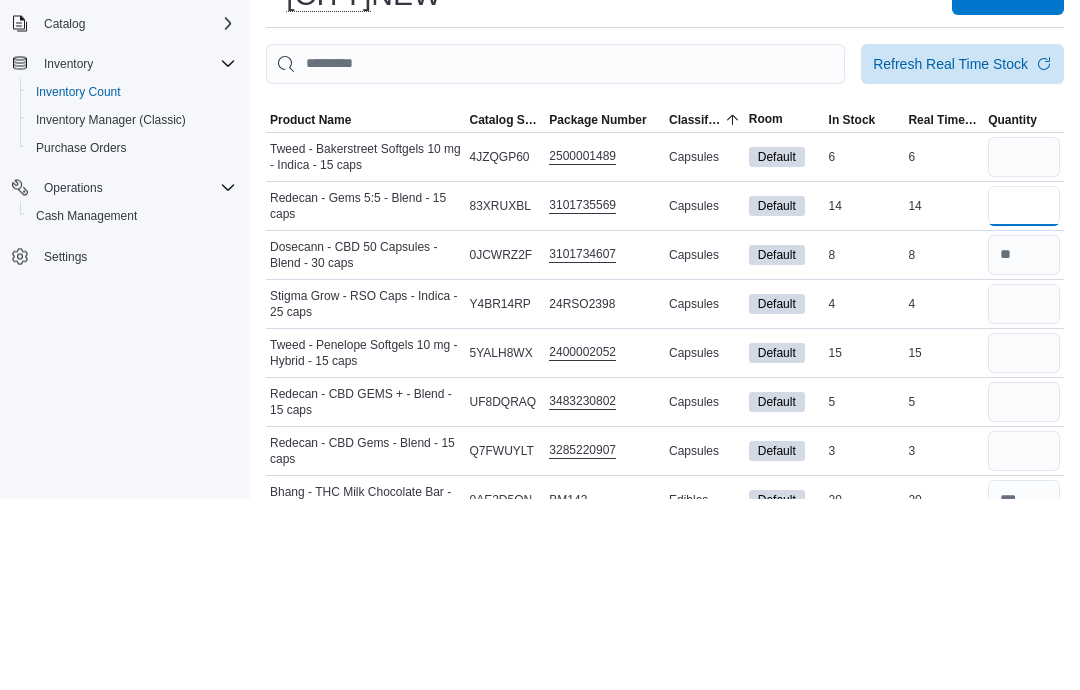 click at bounding box center [1024, 398] 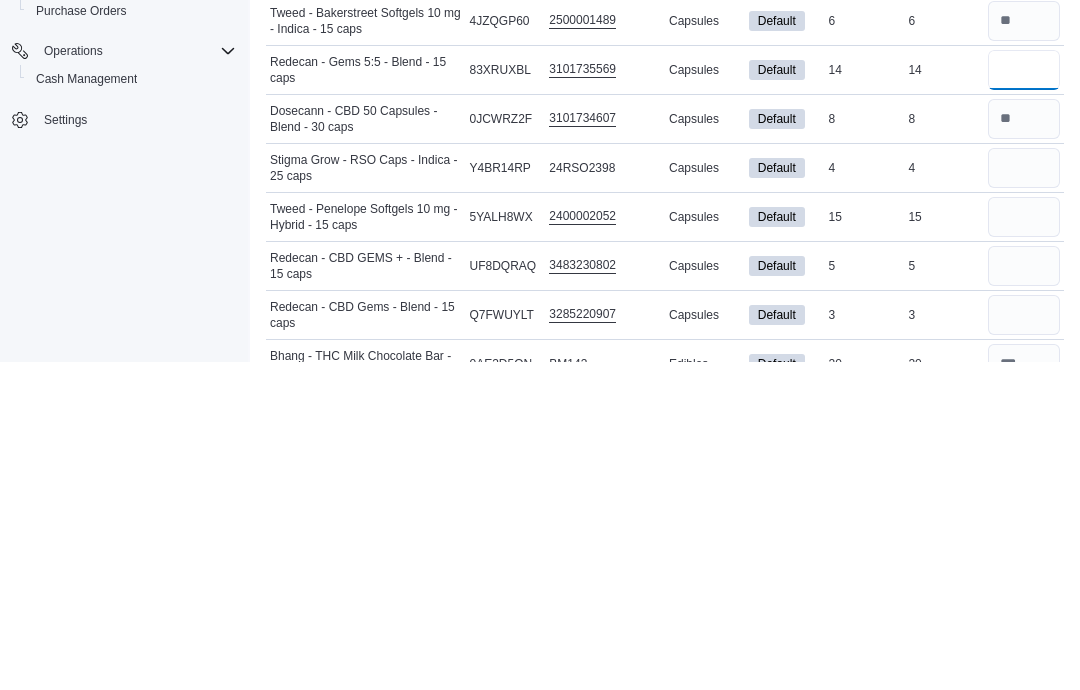 type on "**" 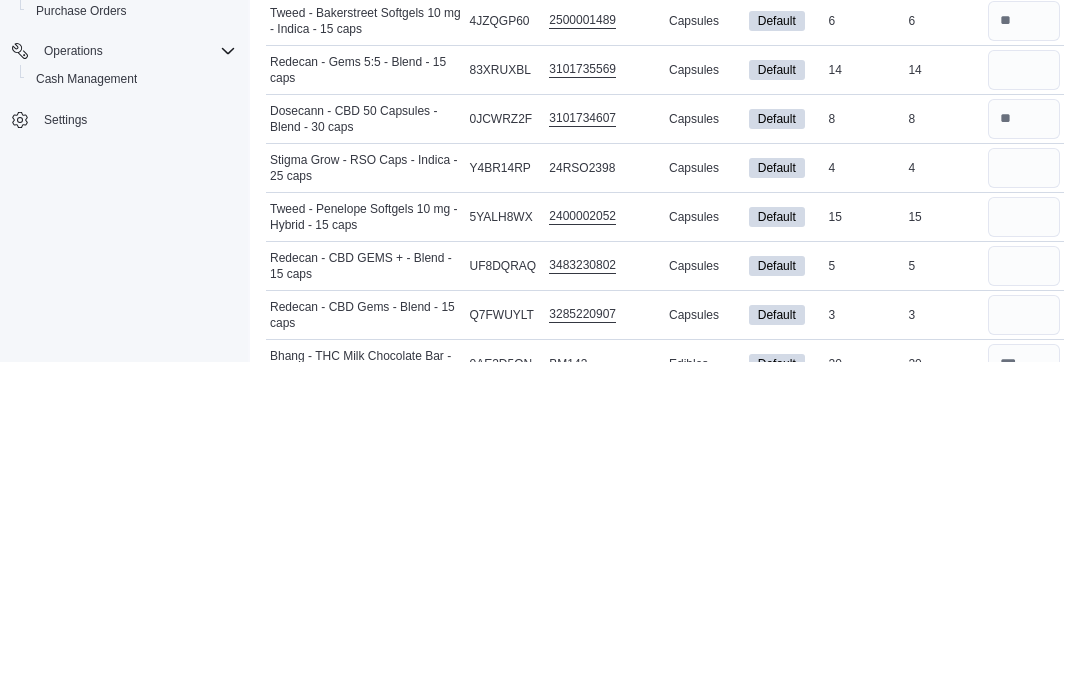 click at bounding box center (1024, 496) 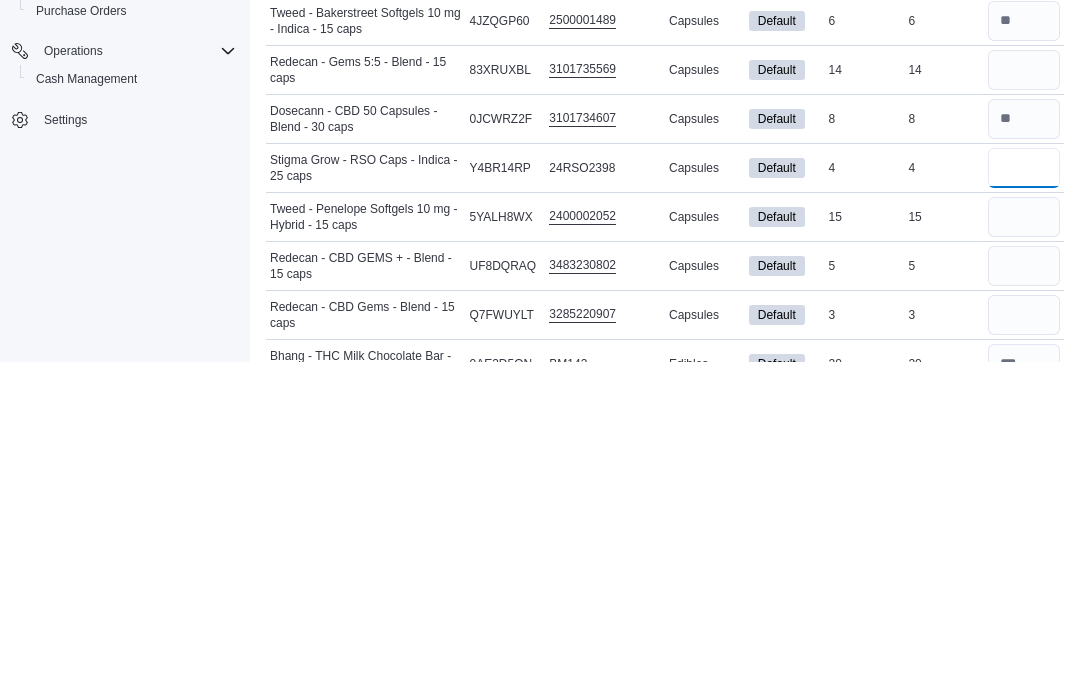 type 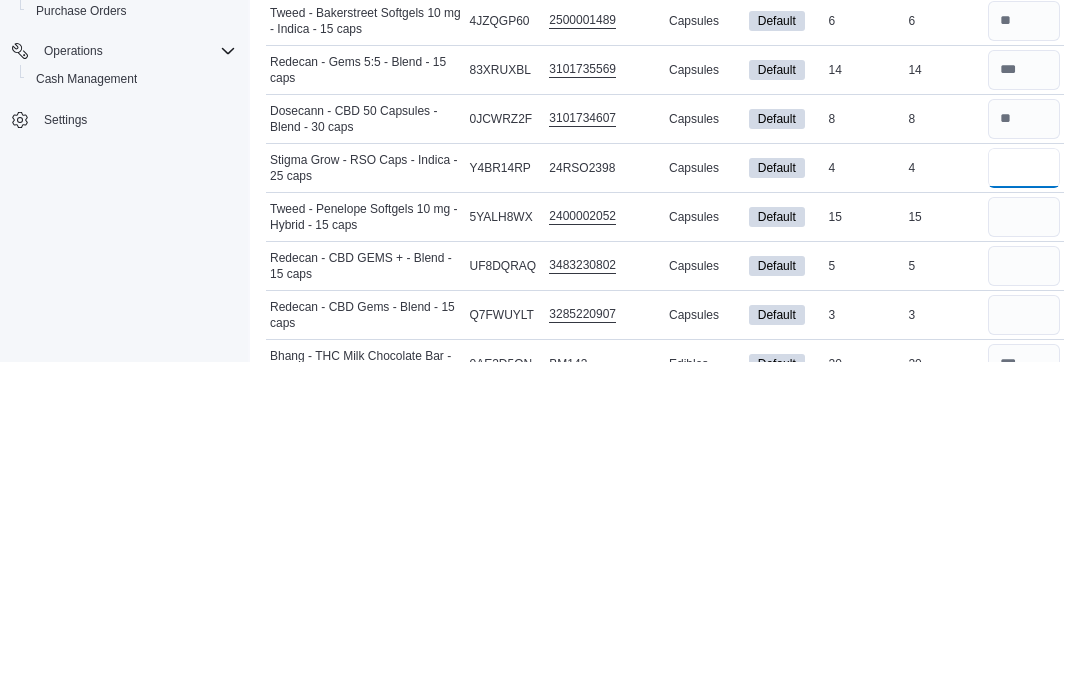 type on "*" 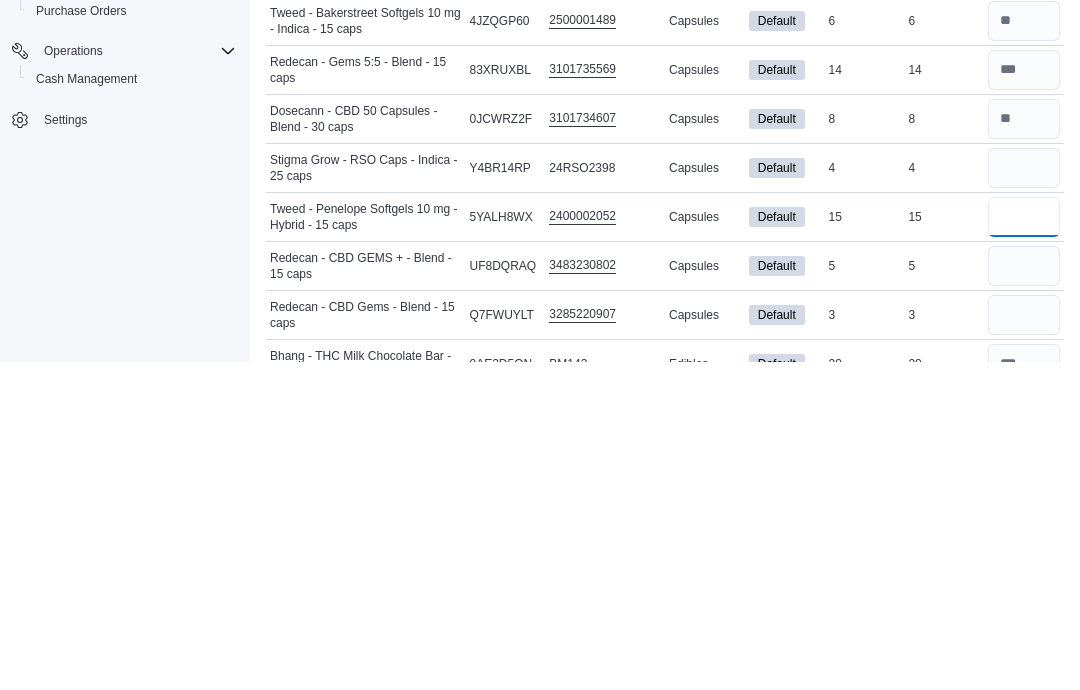 click at bounding box center [1024, 545] 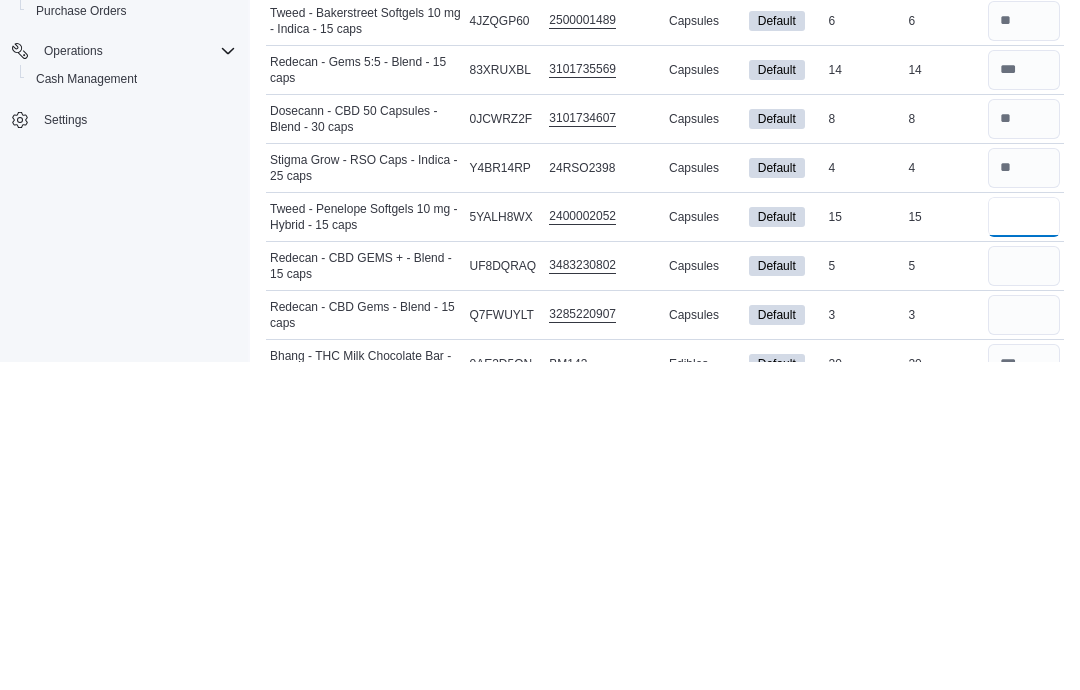 type on "**" 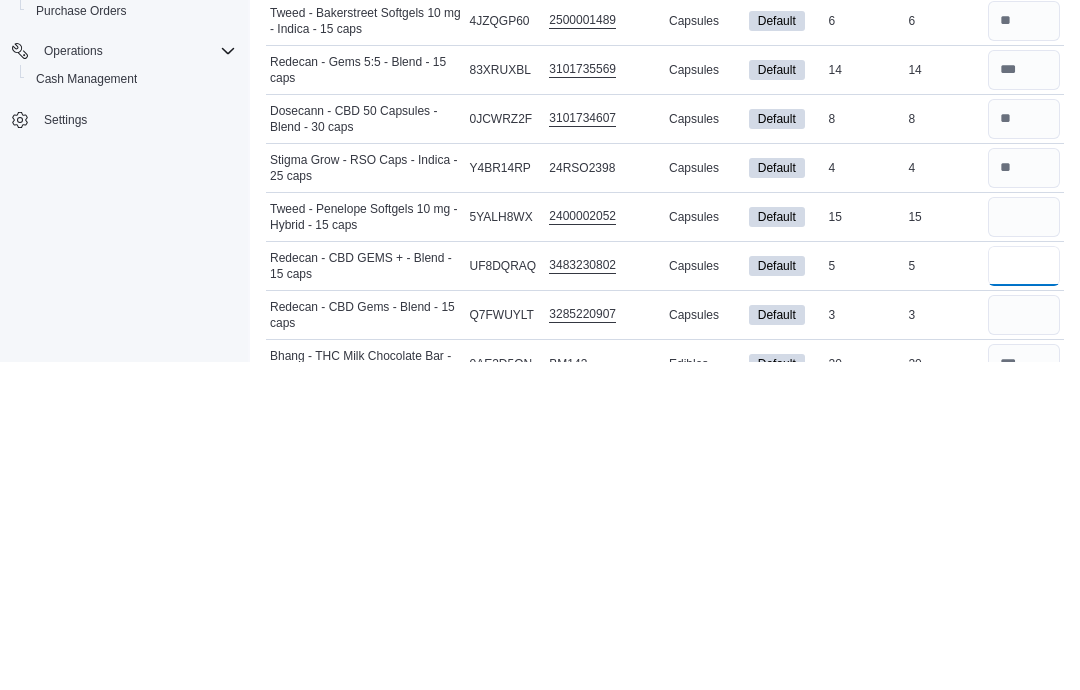click at bounding box center [1024, 594] 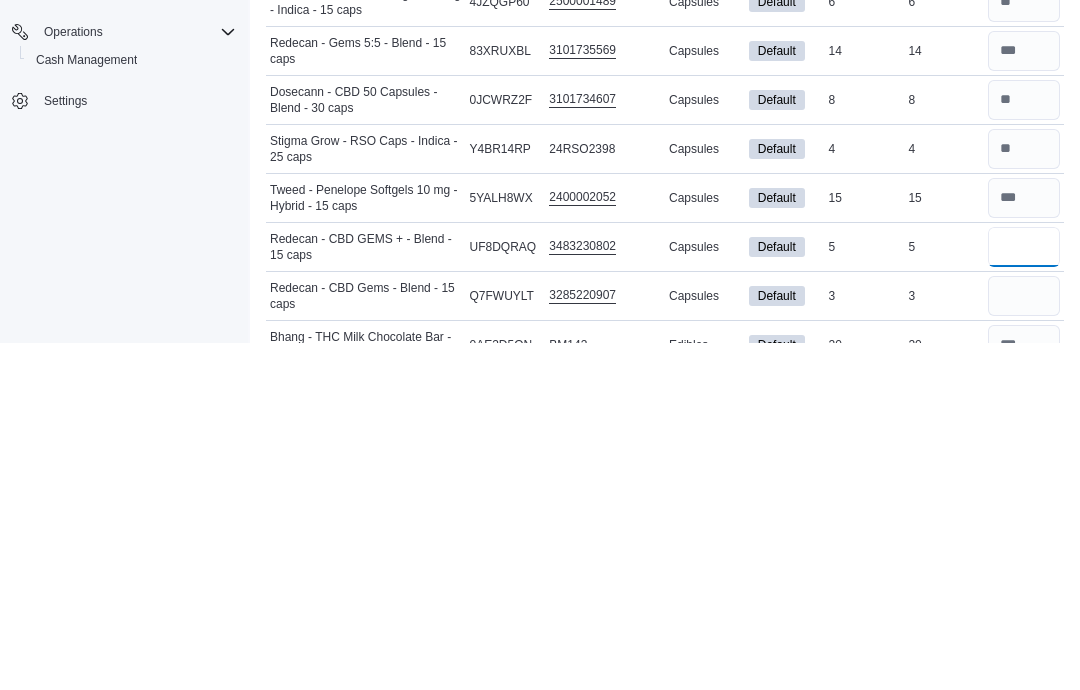 type on "*" 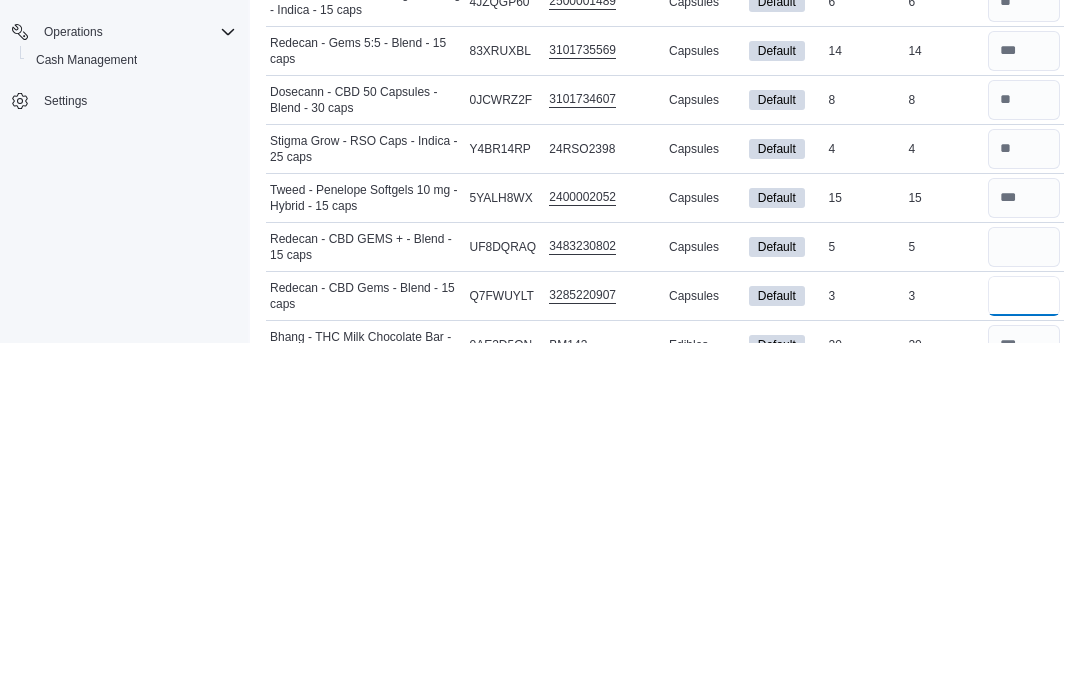 click at bounding box center [1024, 643] 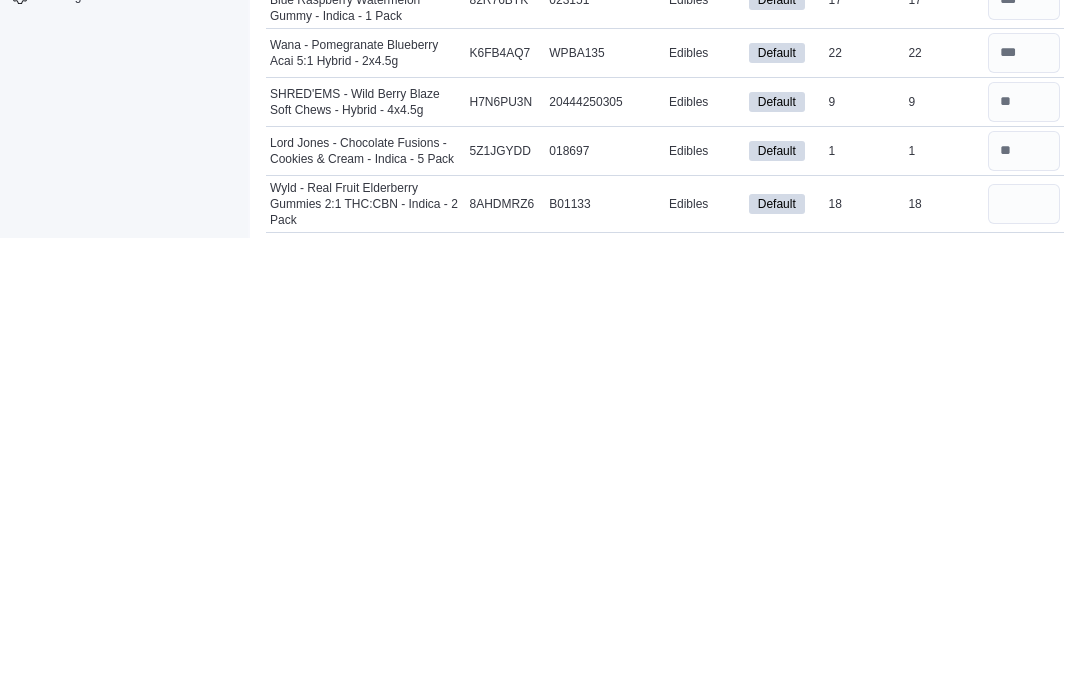 scroll, scrollTop: 3233, scrollLeft: 0, axis: vertical 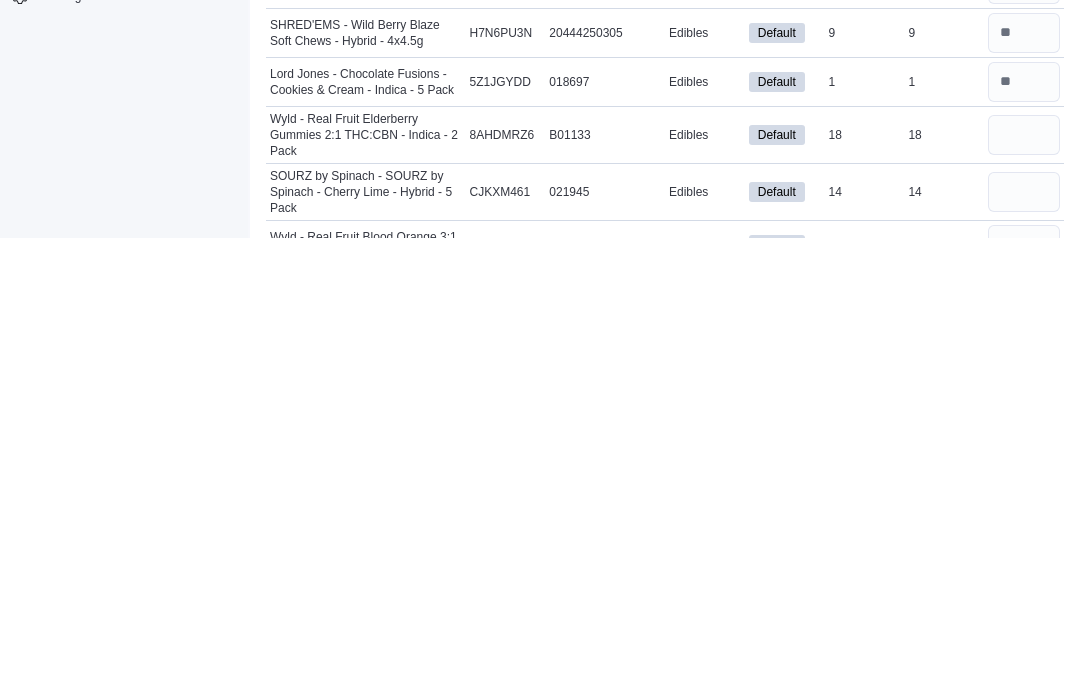type on "*" 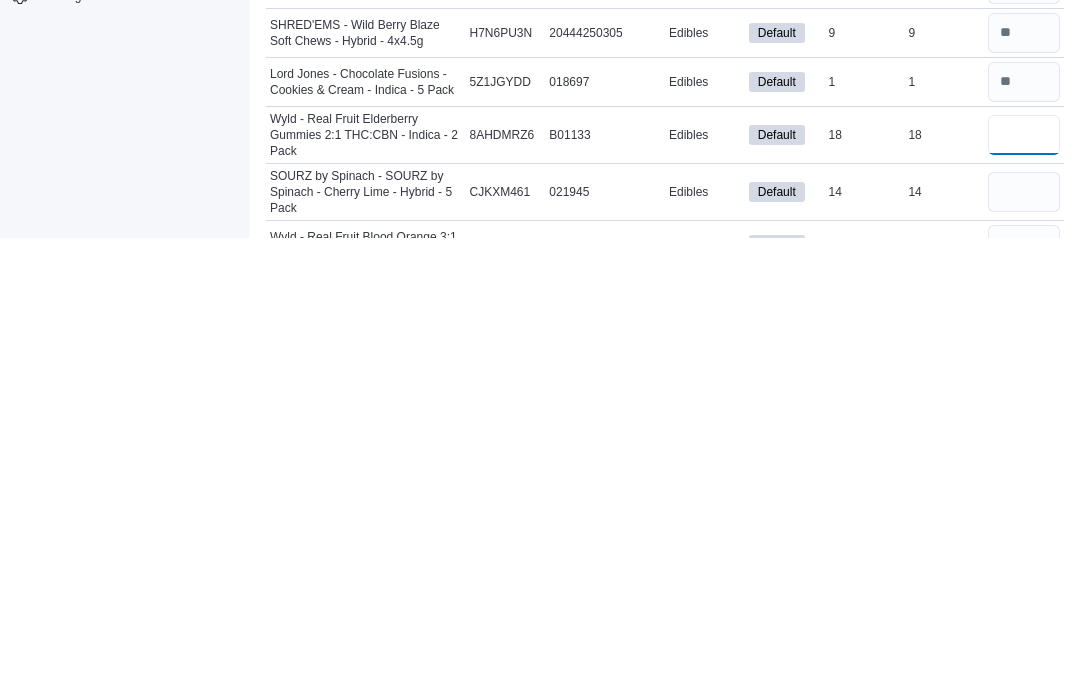 type 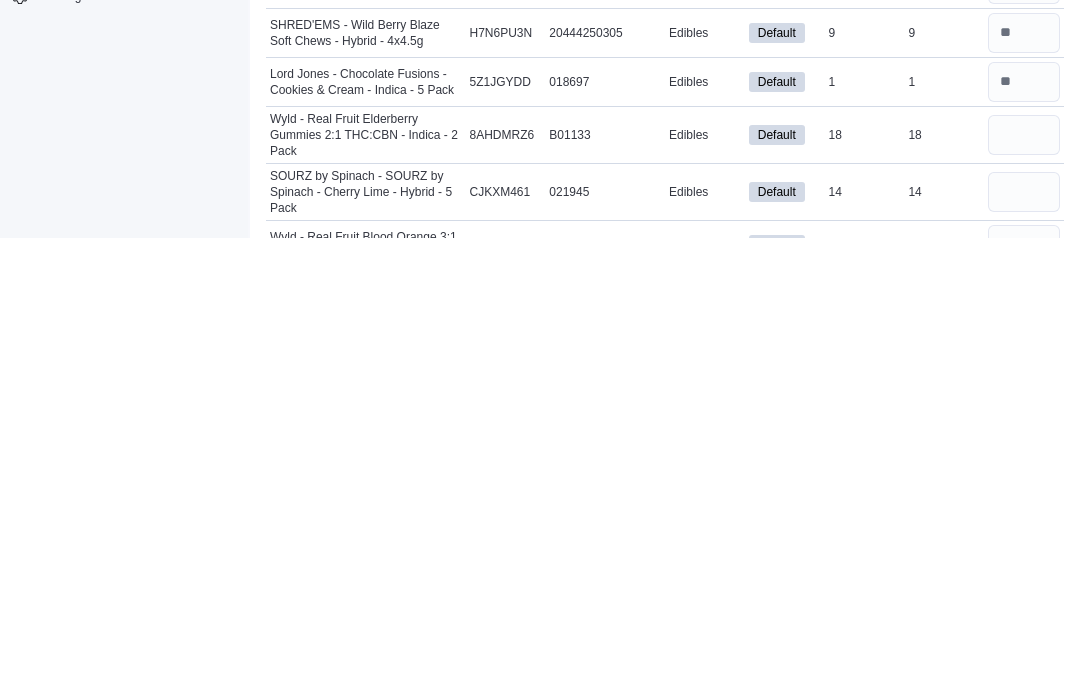 click at bounding box center (1024, 644) 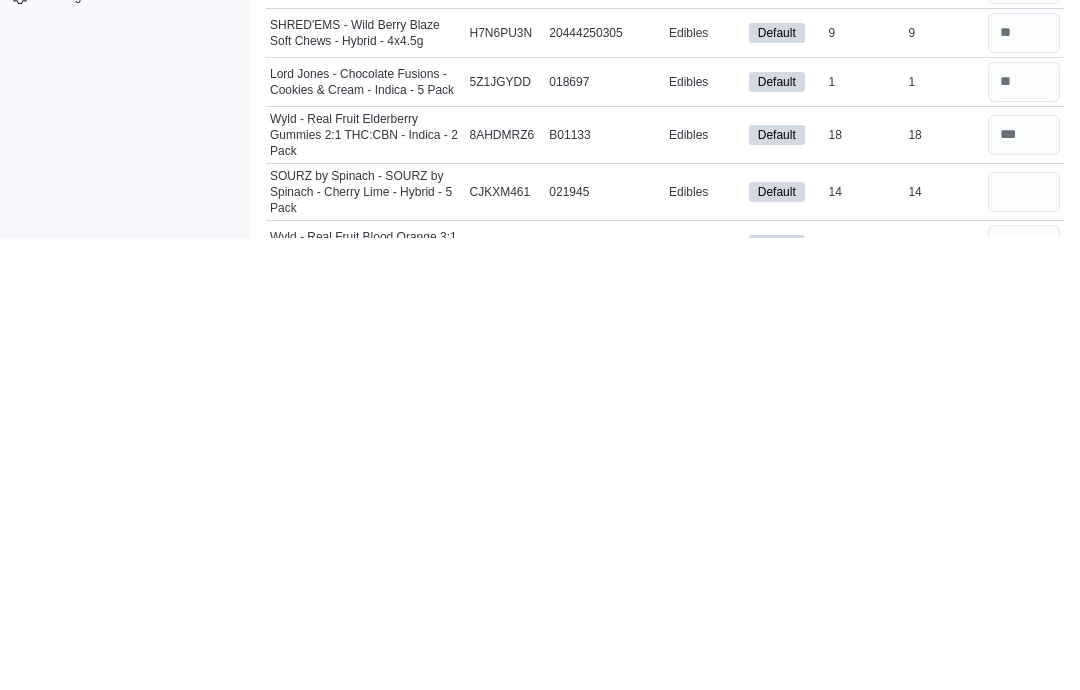 scroll, scrollTop: 3685, scrollLeft: 0, axis: vertical 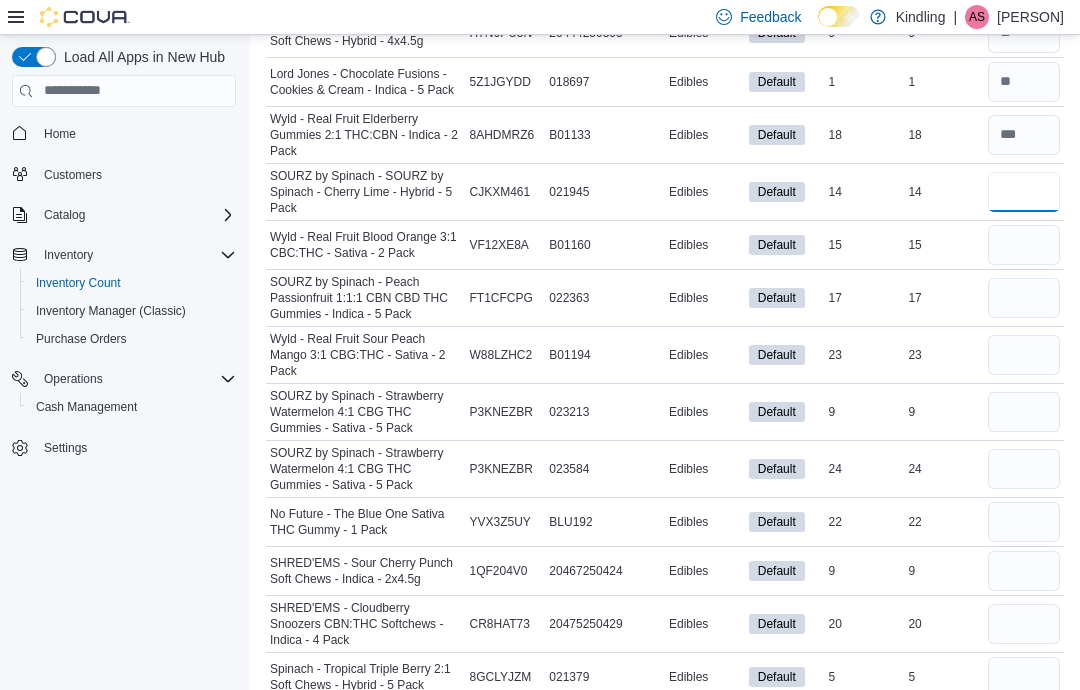 click at bounding box center (1024, 192) 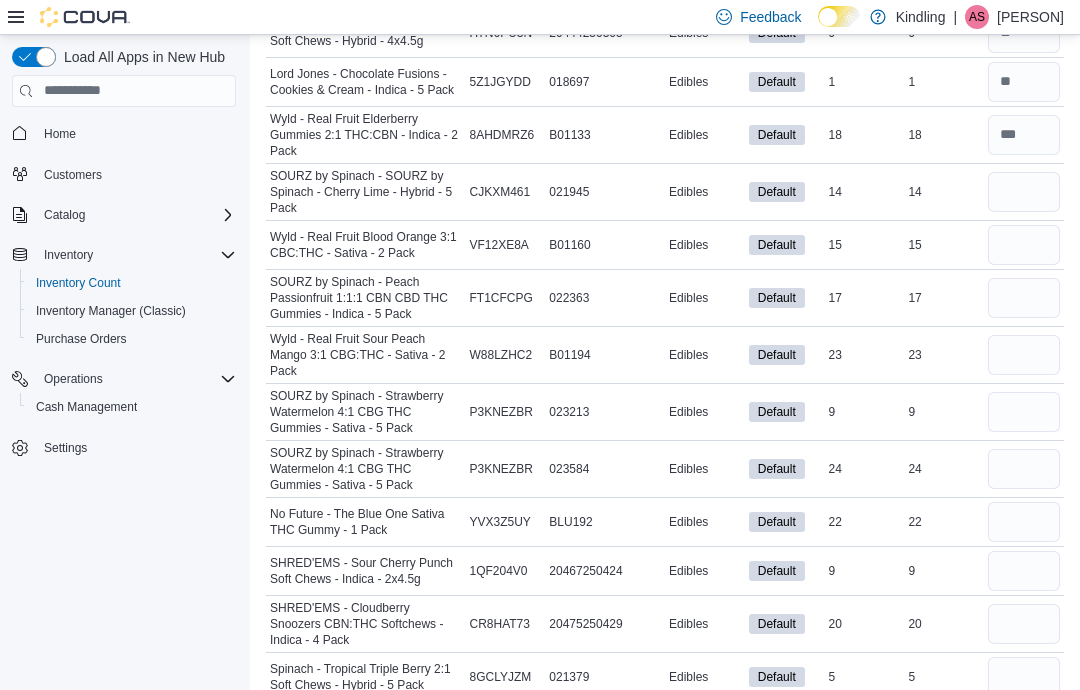 click at bounding box center (1024, 245) 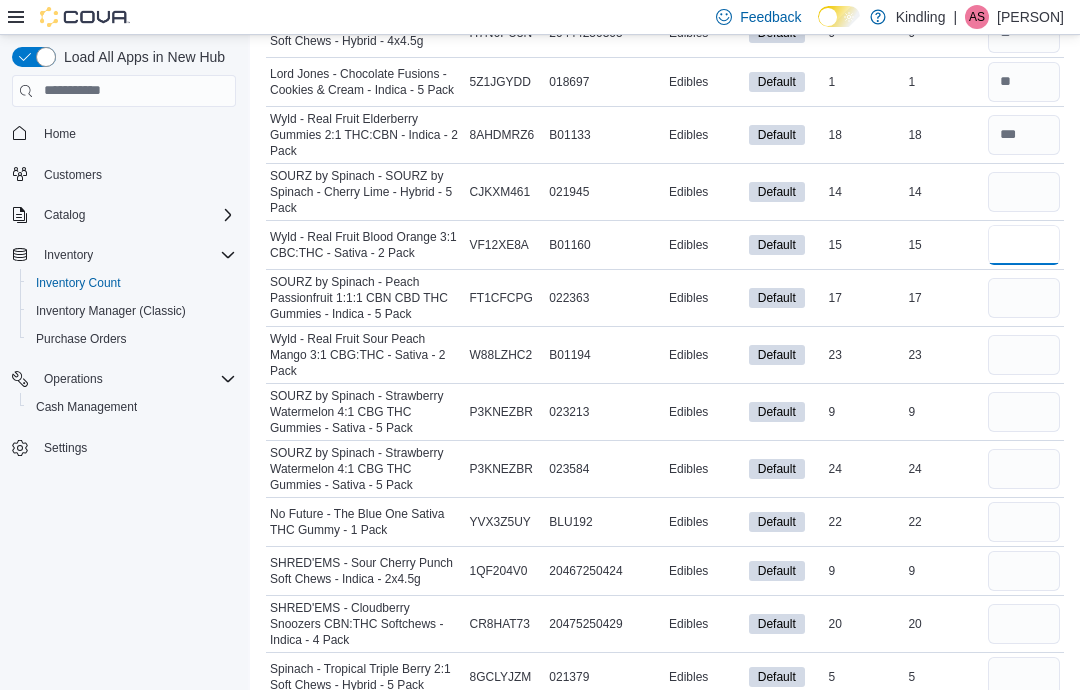 type 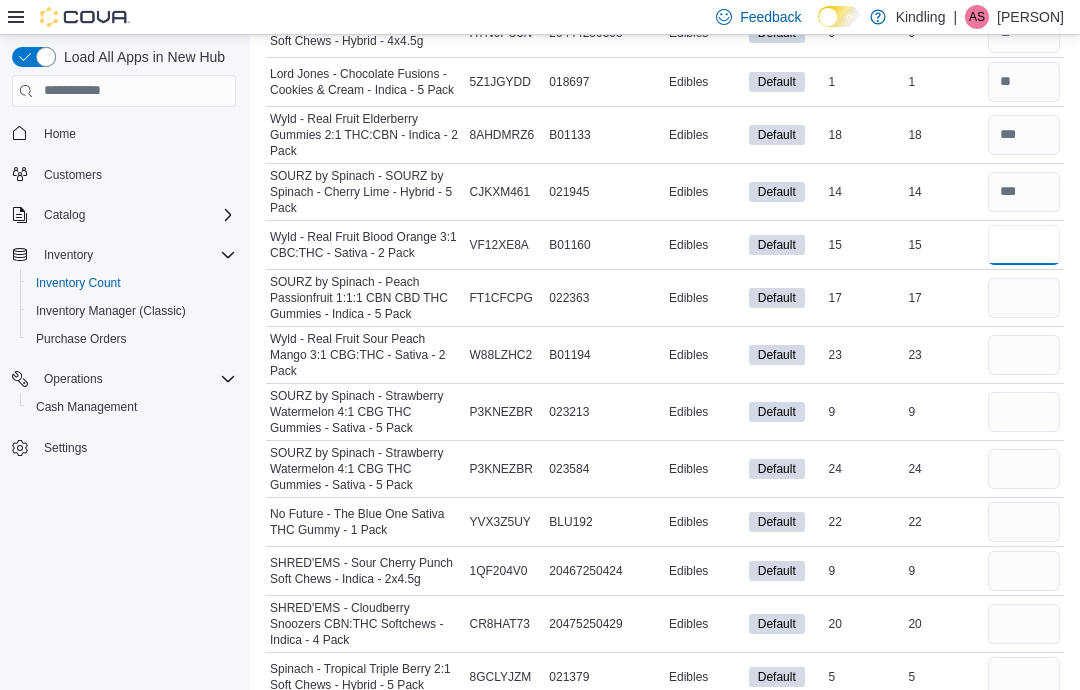 type on "**" 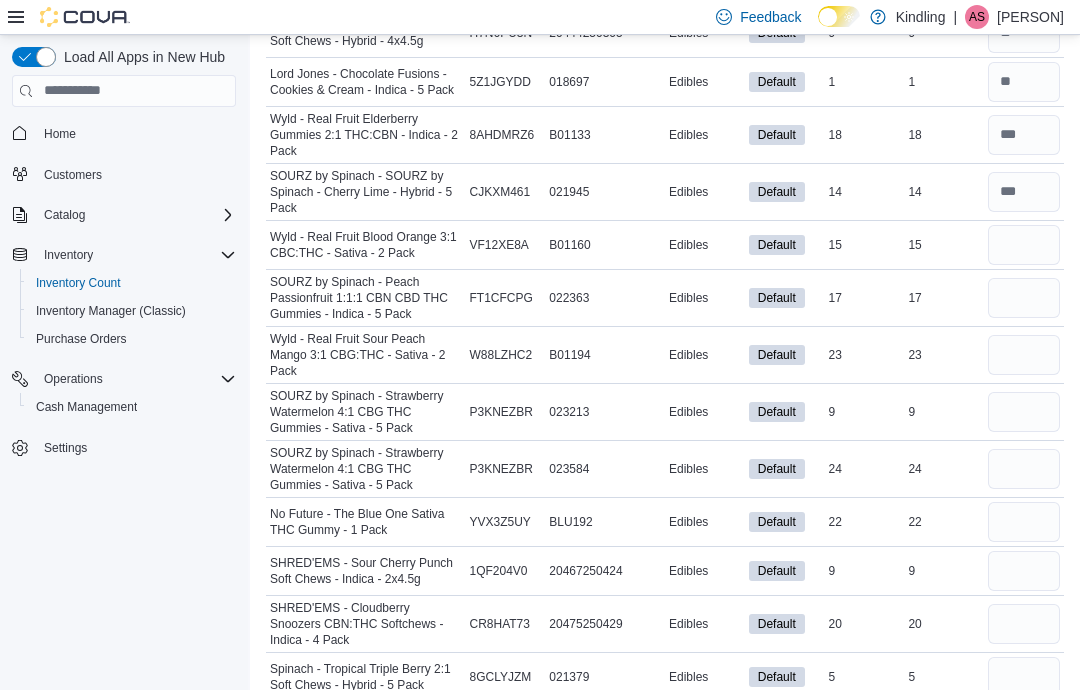 click at bounding box center (1024, 298) 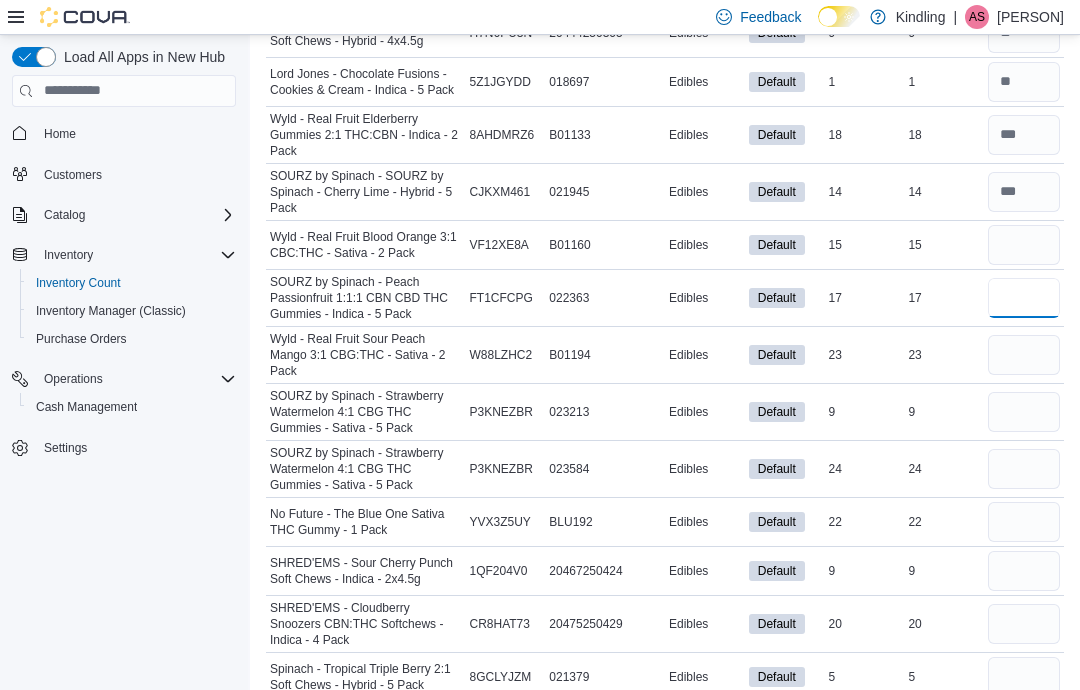 type 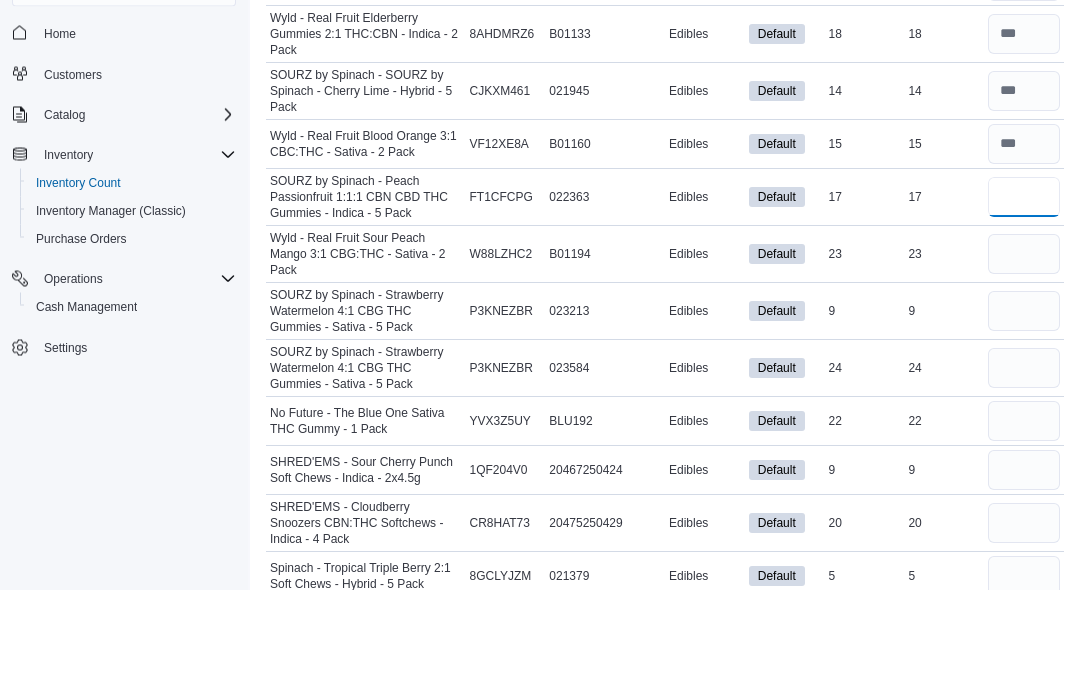 type on "**" 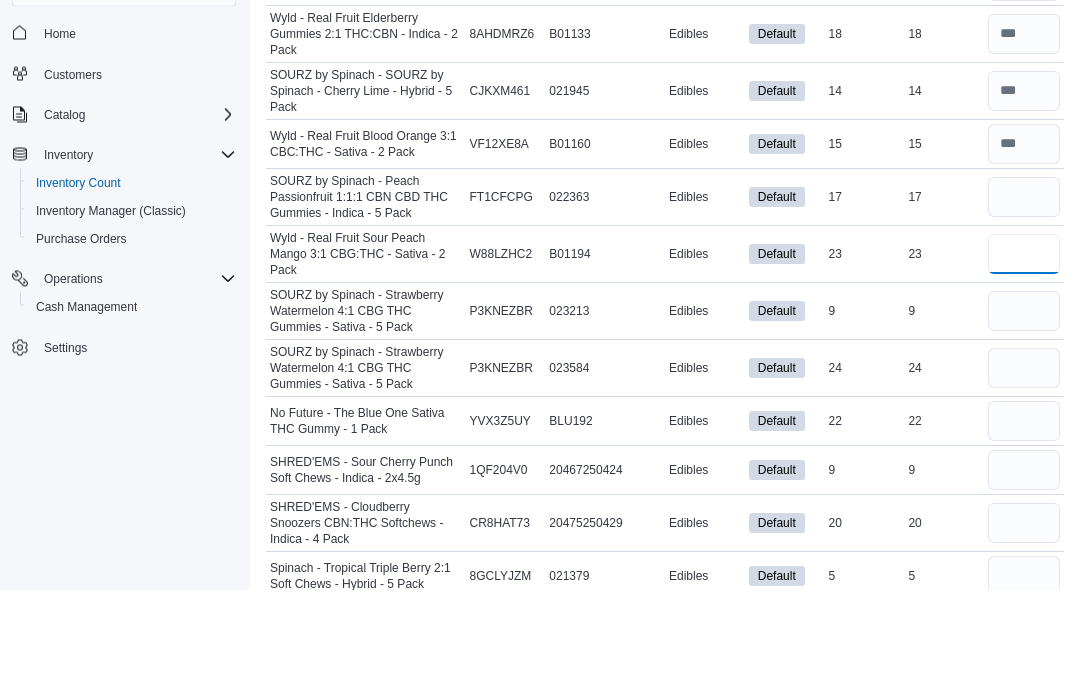 click at bounding box center [1024, 355] 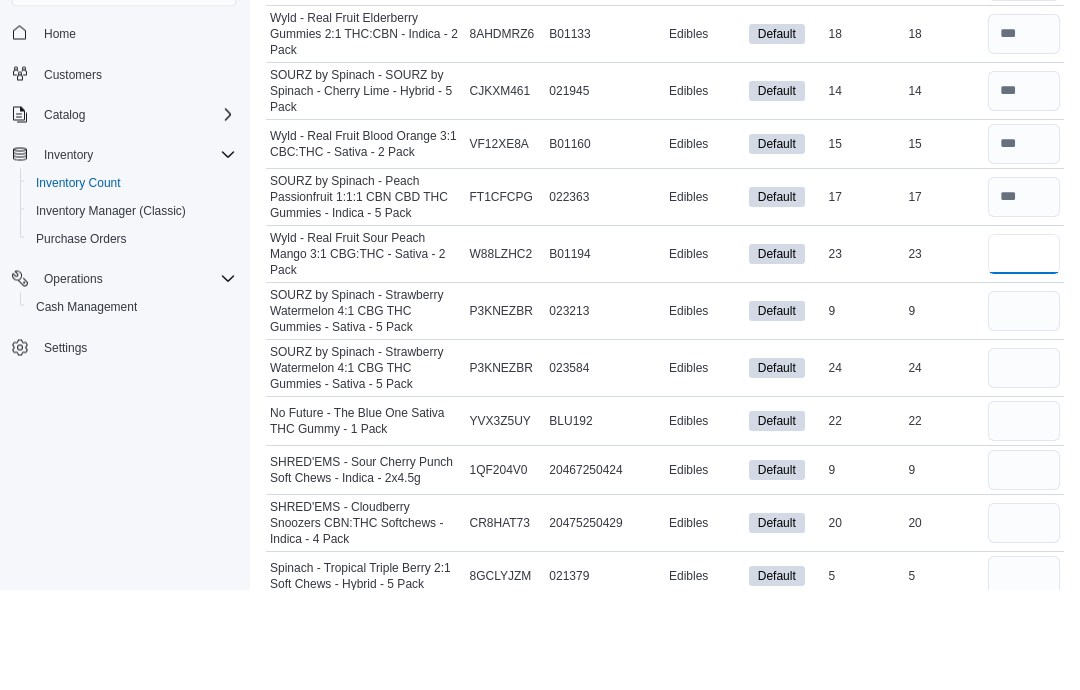 type on "**" 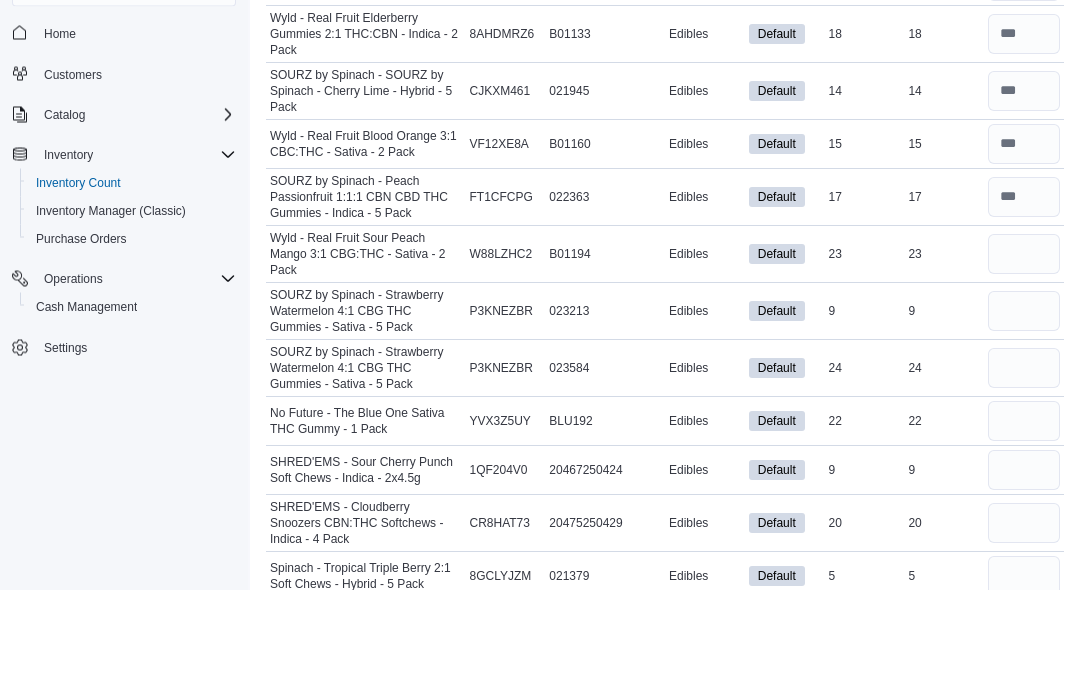 click at bounding box center [1024, 412] 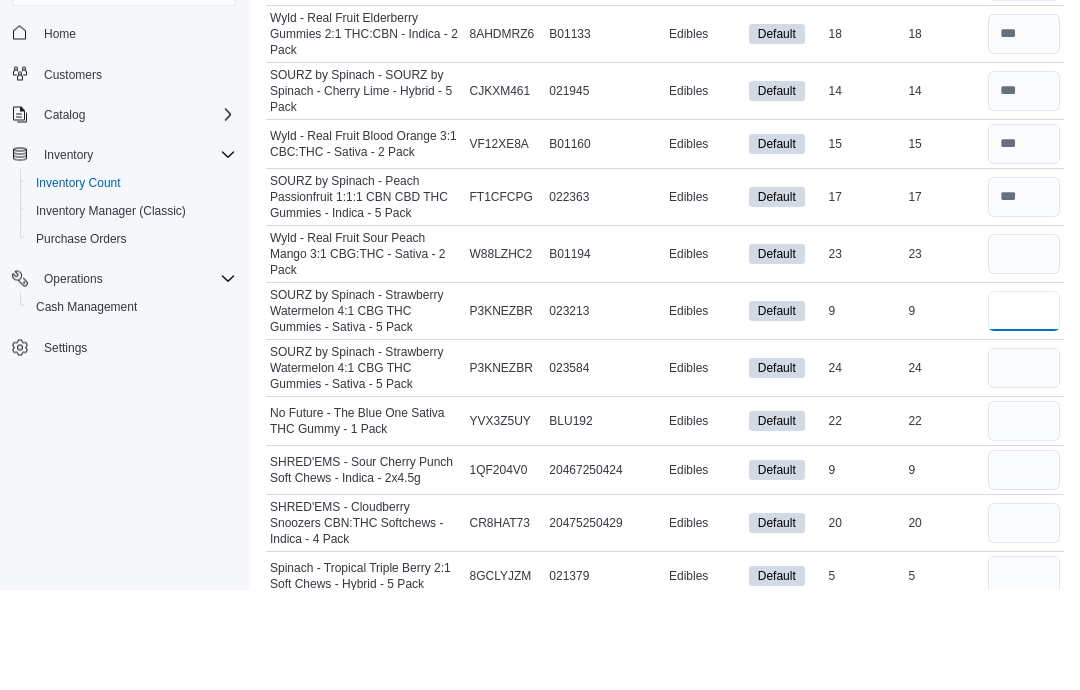 type 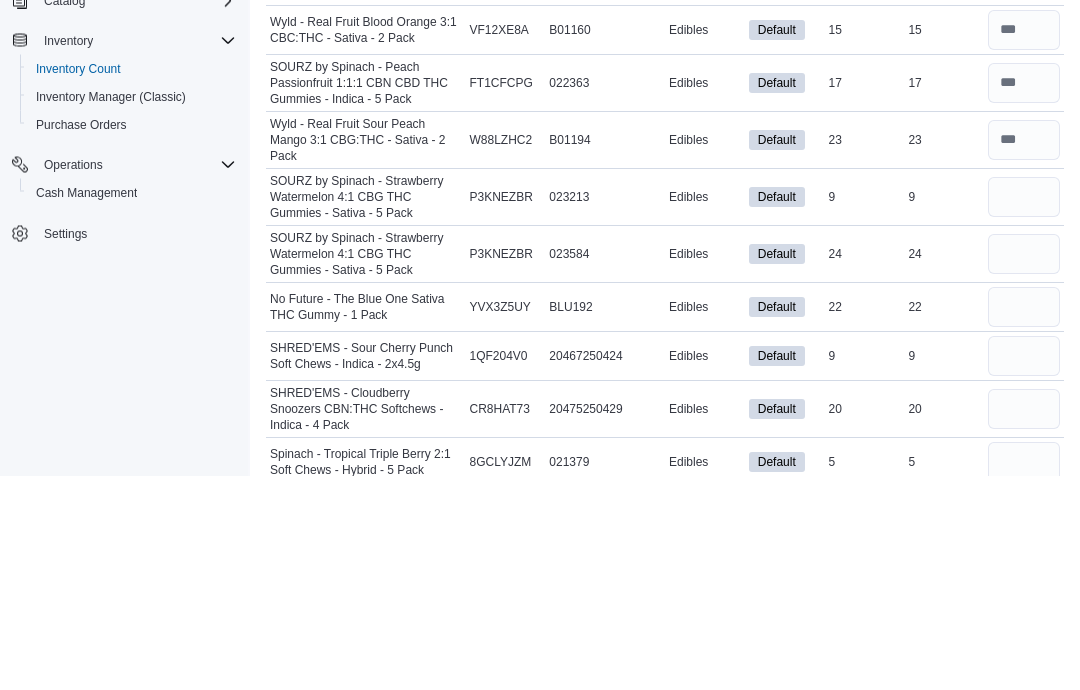 scroll, scrollTop: 3900, scrollLeft: 0, axis: vertical 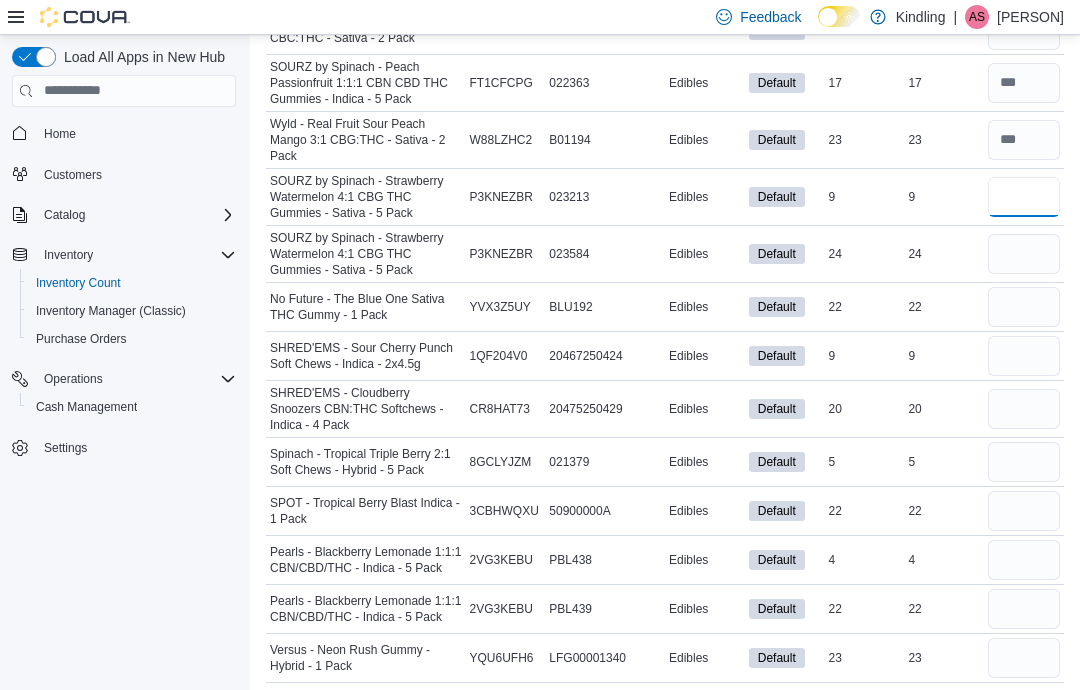 click at bounding box center (1024, 197) 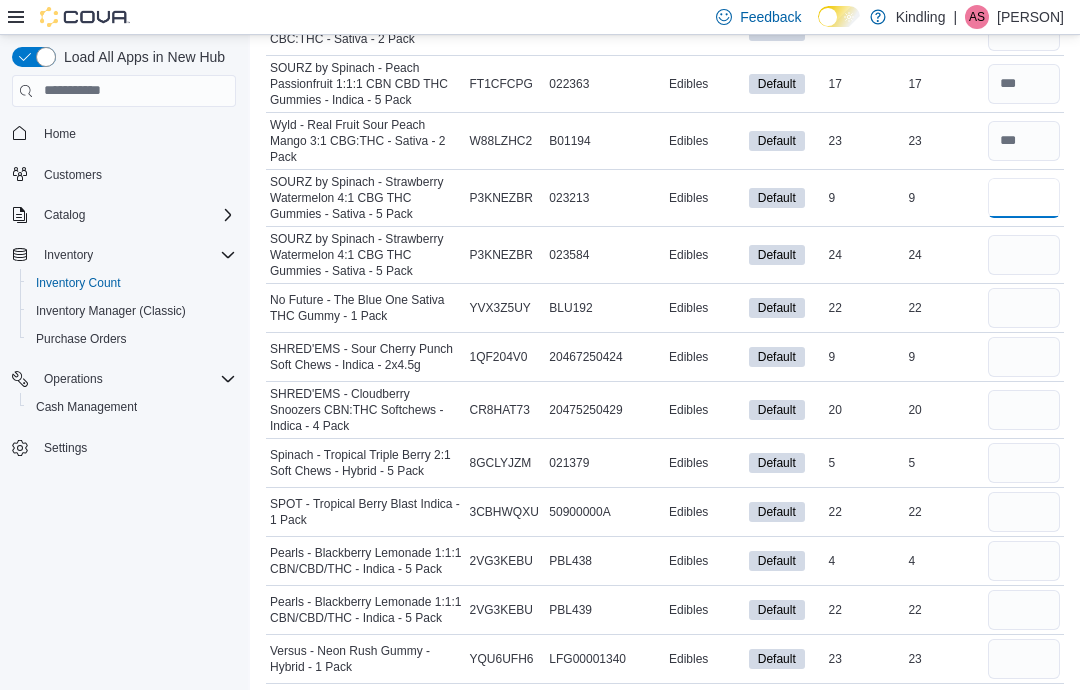type on "**" 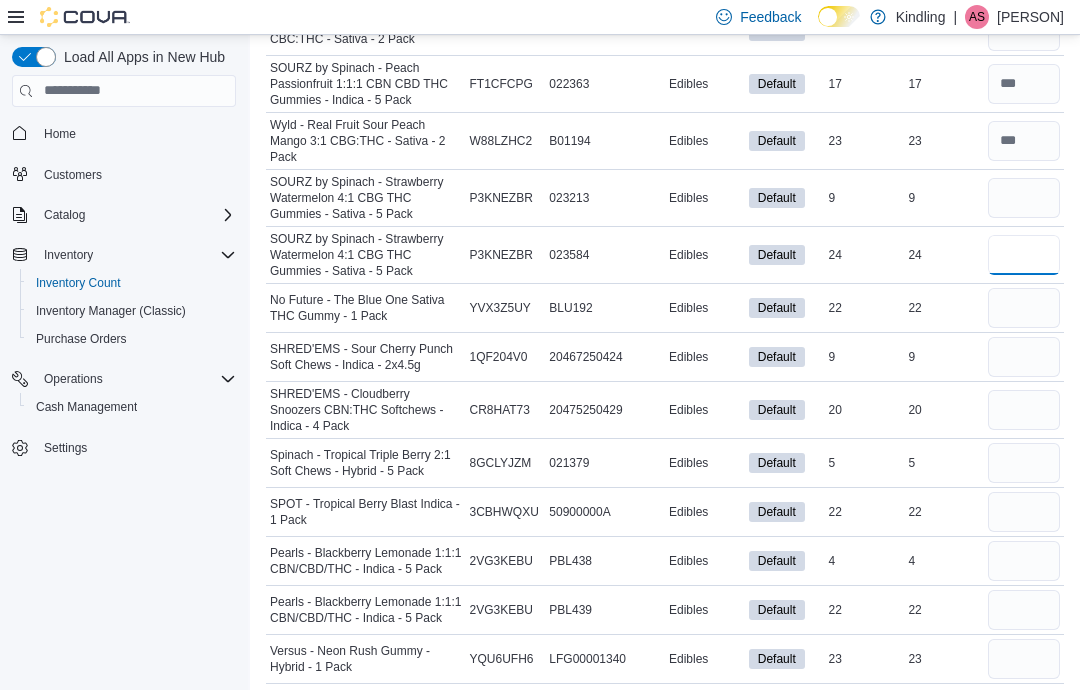 click at bounding box center (1024, 255) 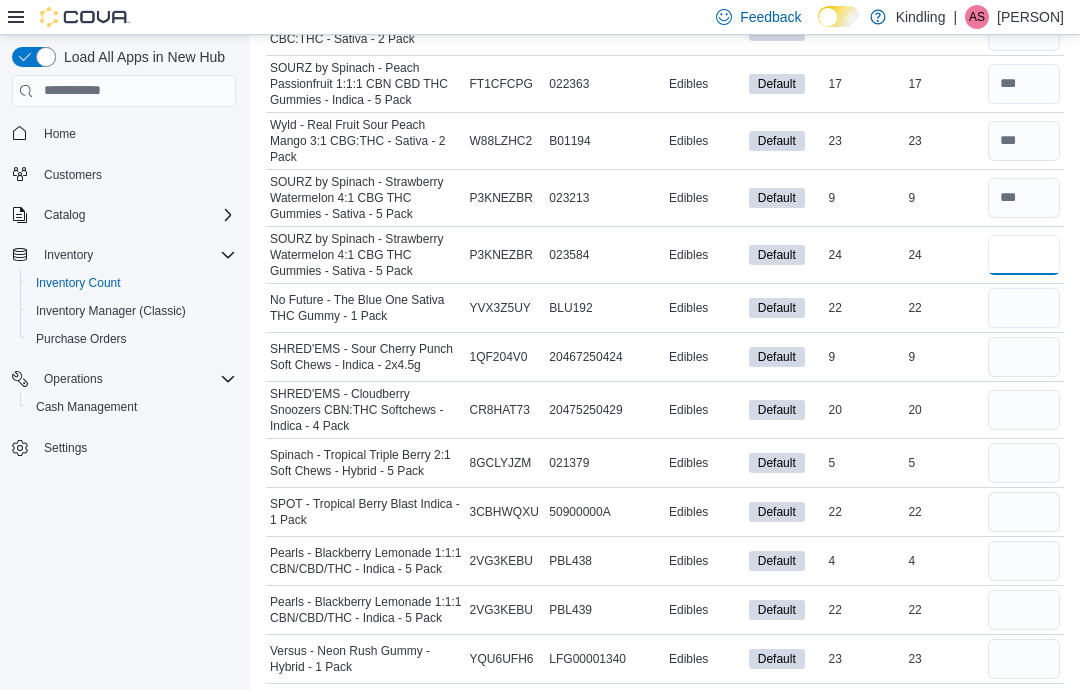 type on "**" 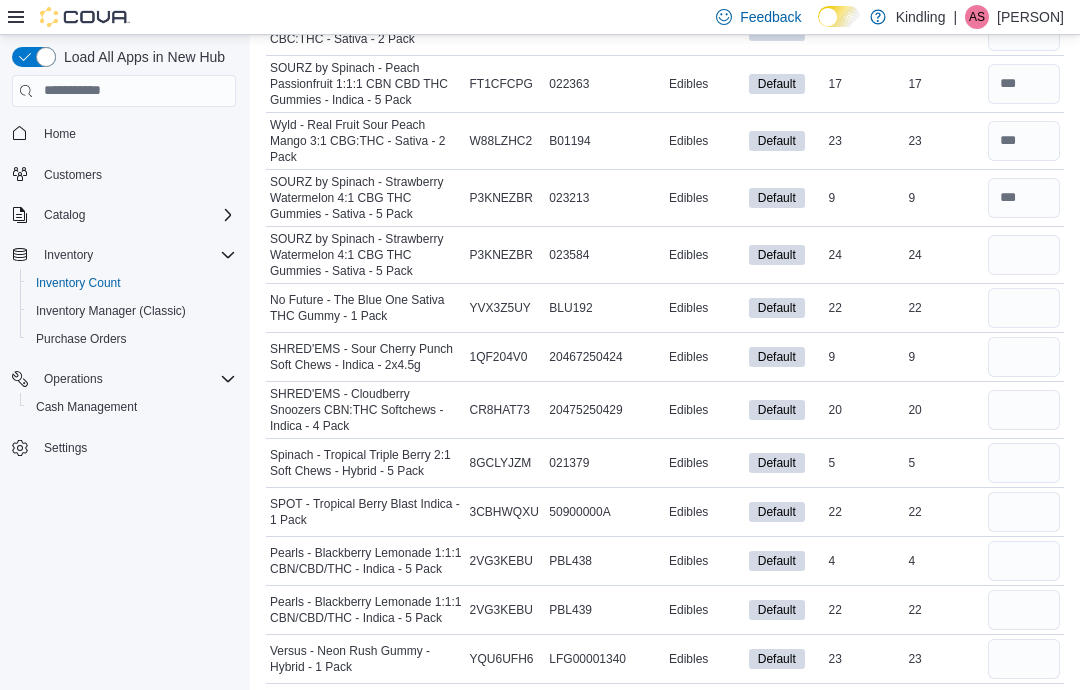 click at bounding box center [1024, 308] 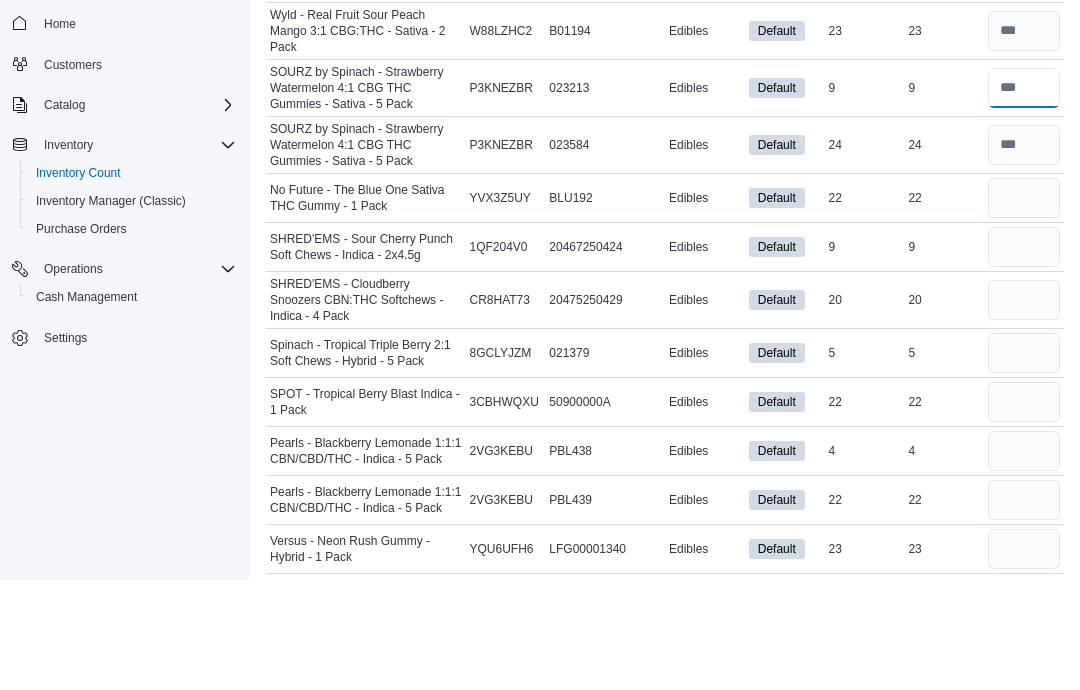 click at bounding box center (1024, 198) 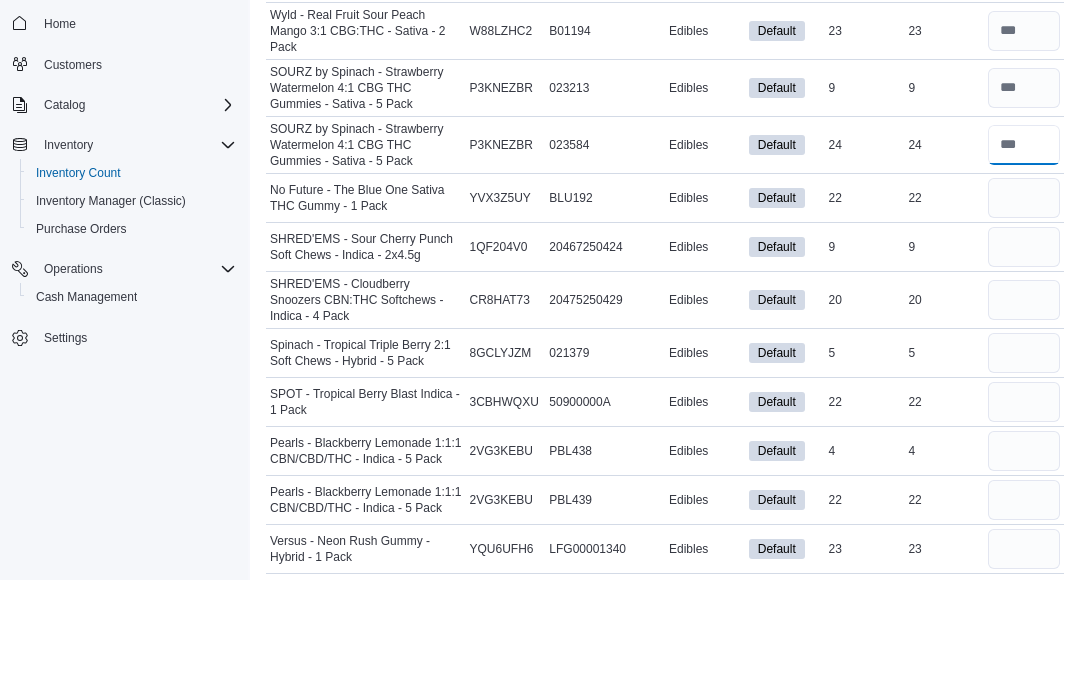 click at bounding box center (1024, 255) 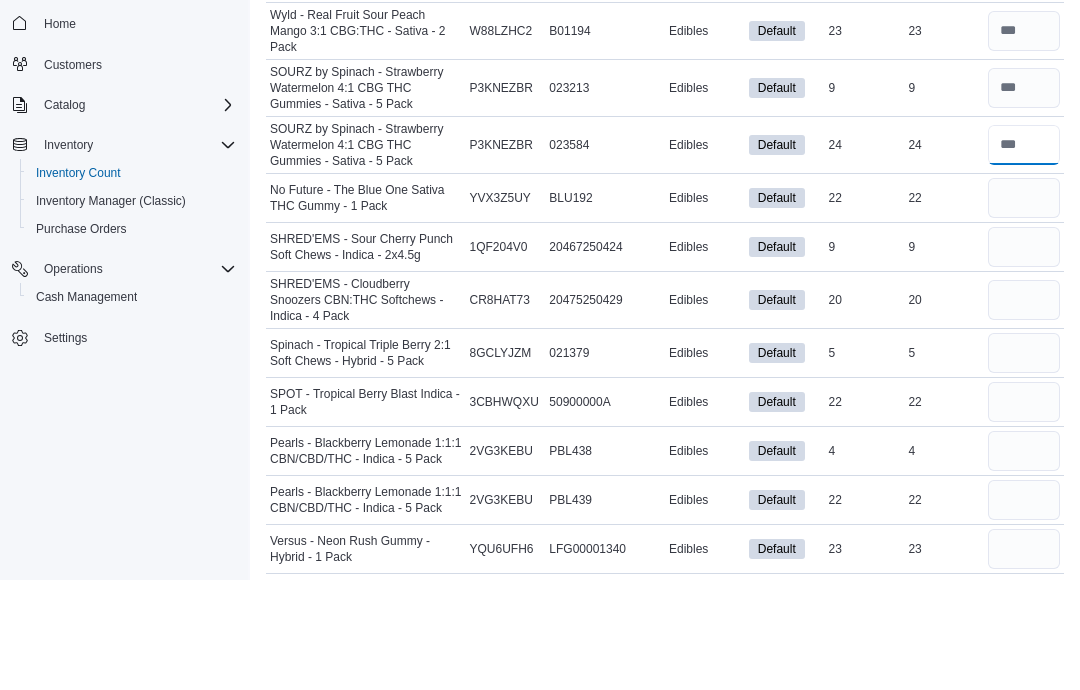 type on "**" 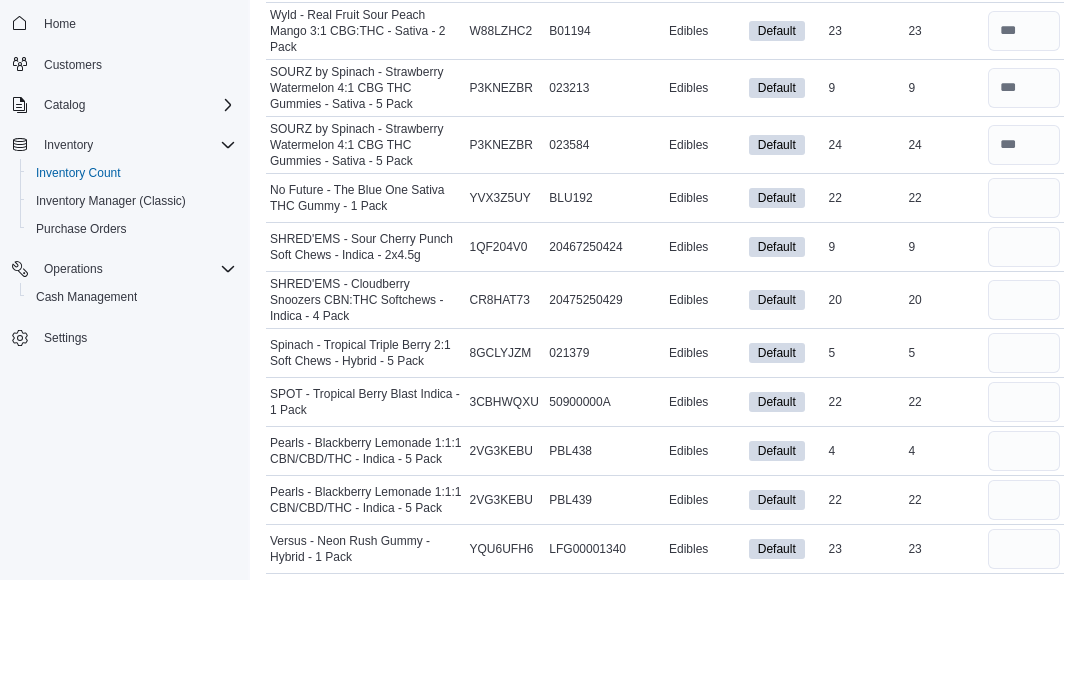 click at bounding box center (1024, 198) 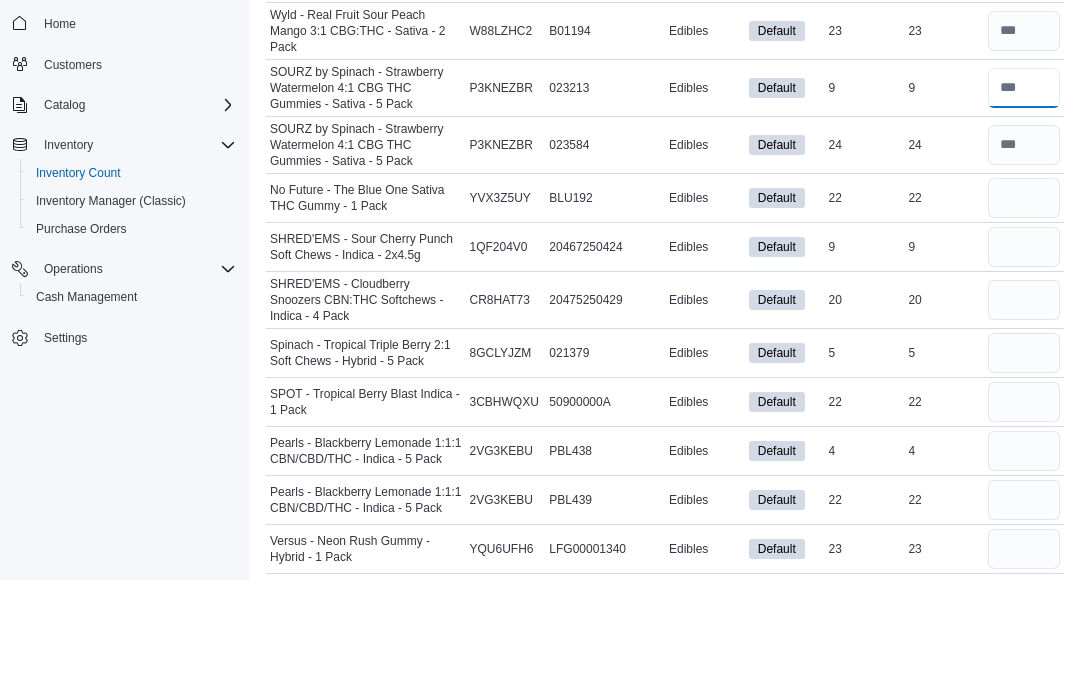 type 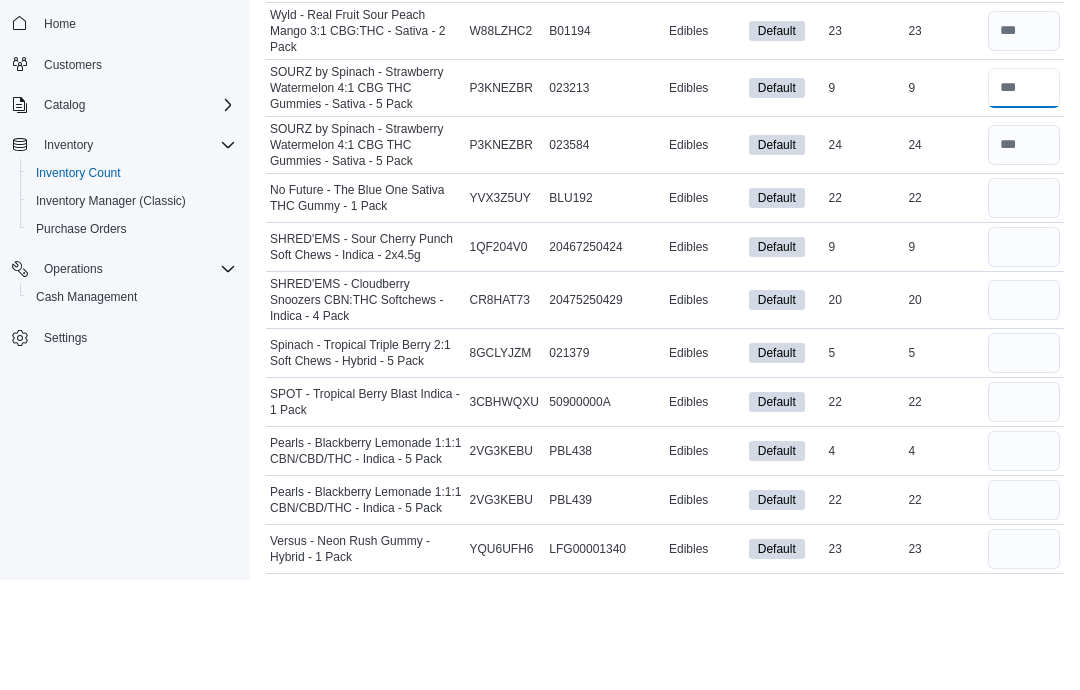 type on "*" 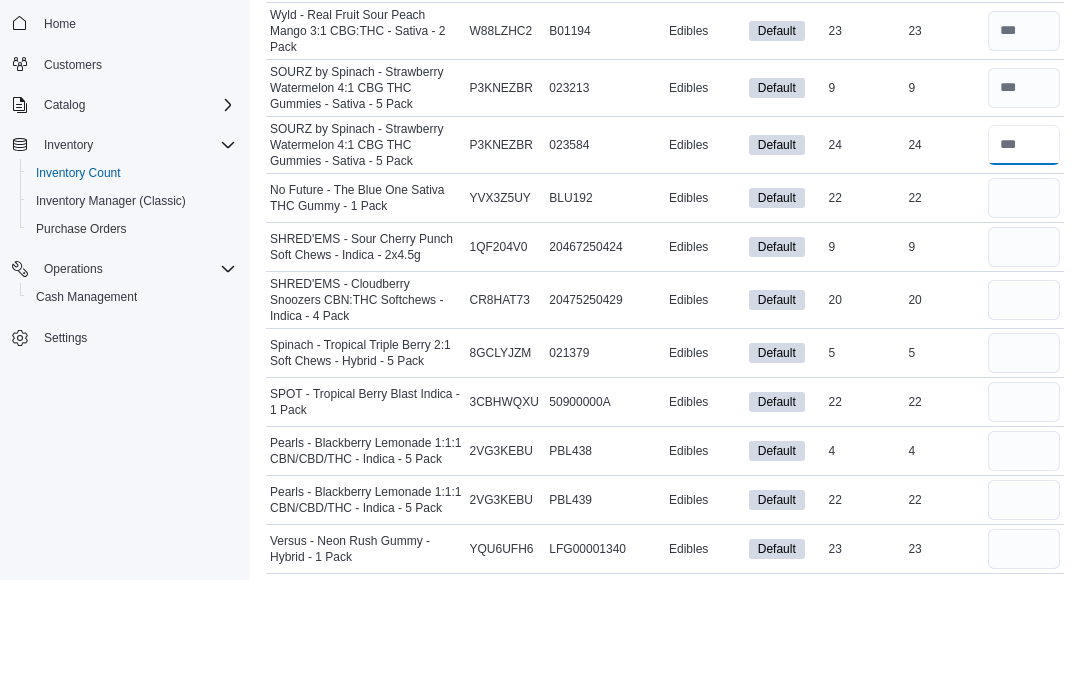 click at bounding box center (1024, 255) 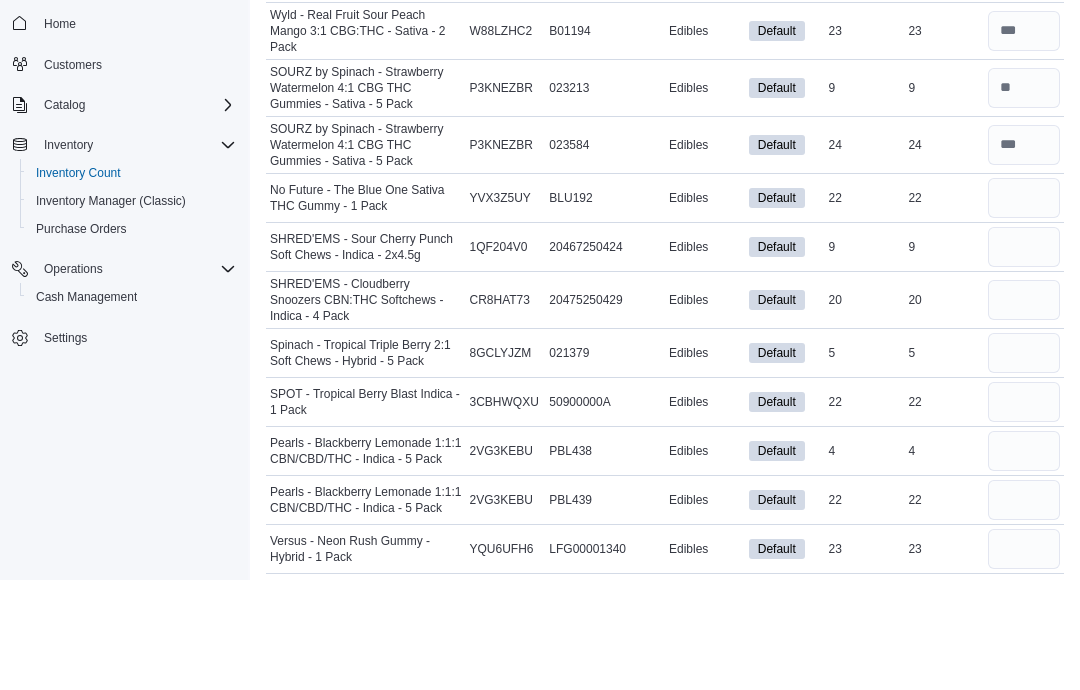 click at bounding box center [1024, 198] 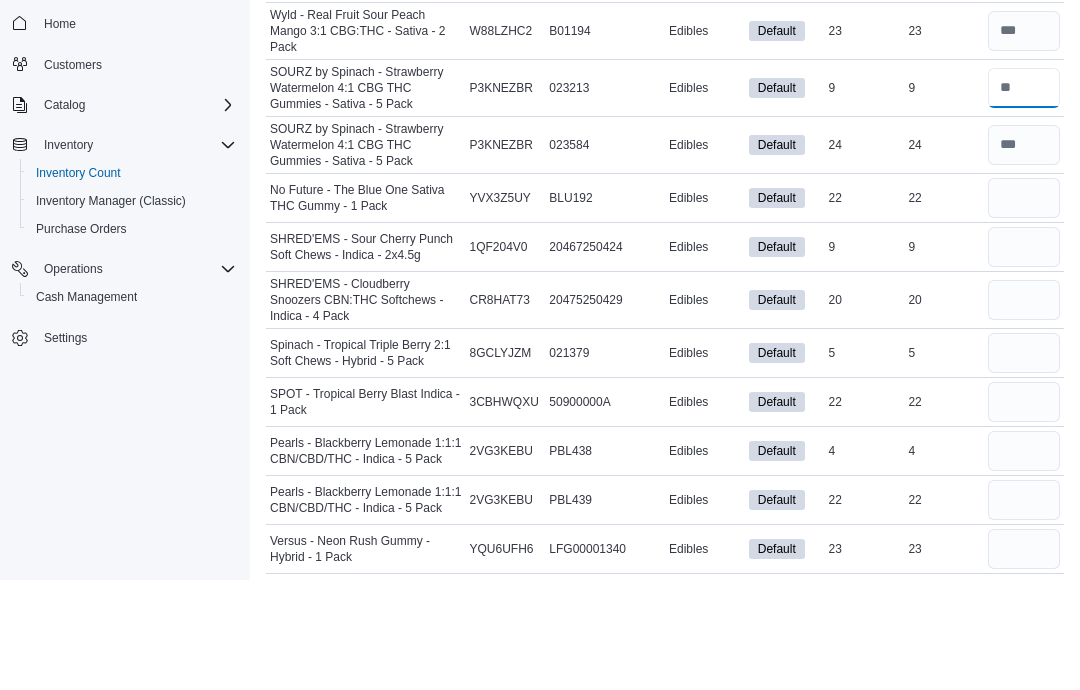 type on "**" 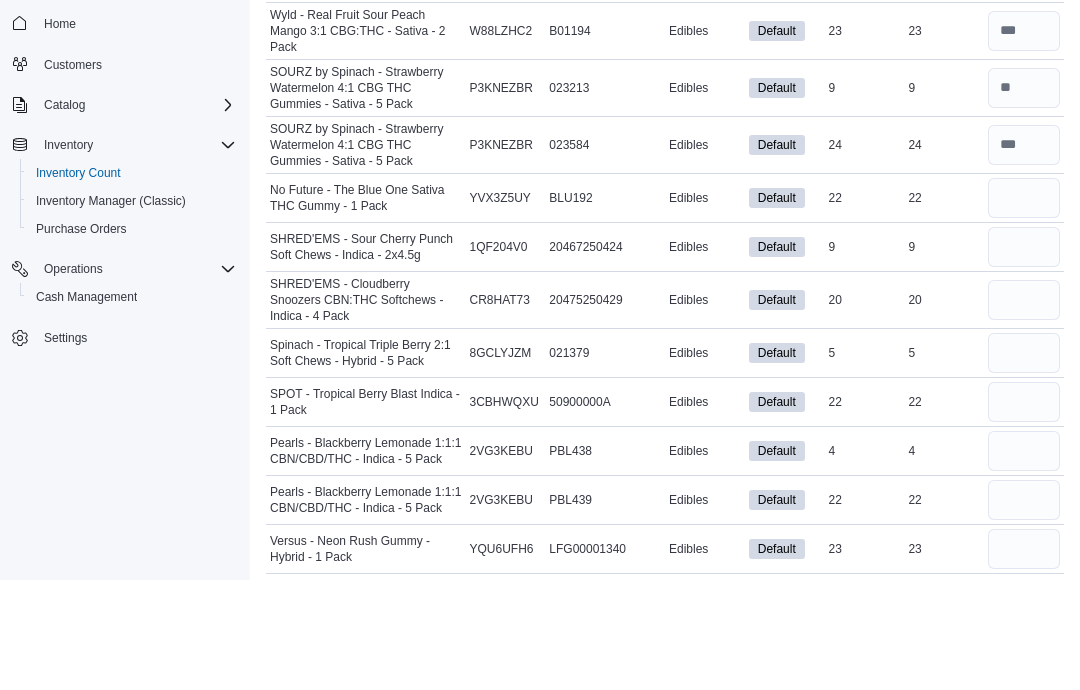 click at bounding box center [1024, 255] 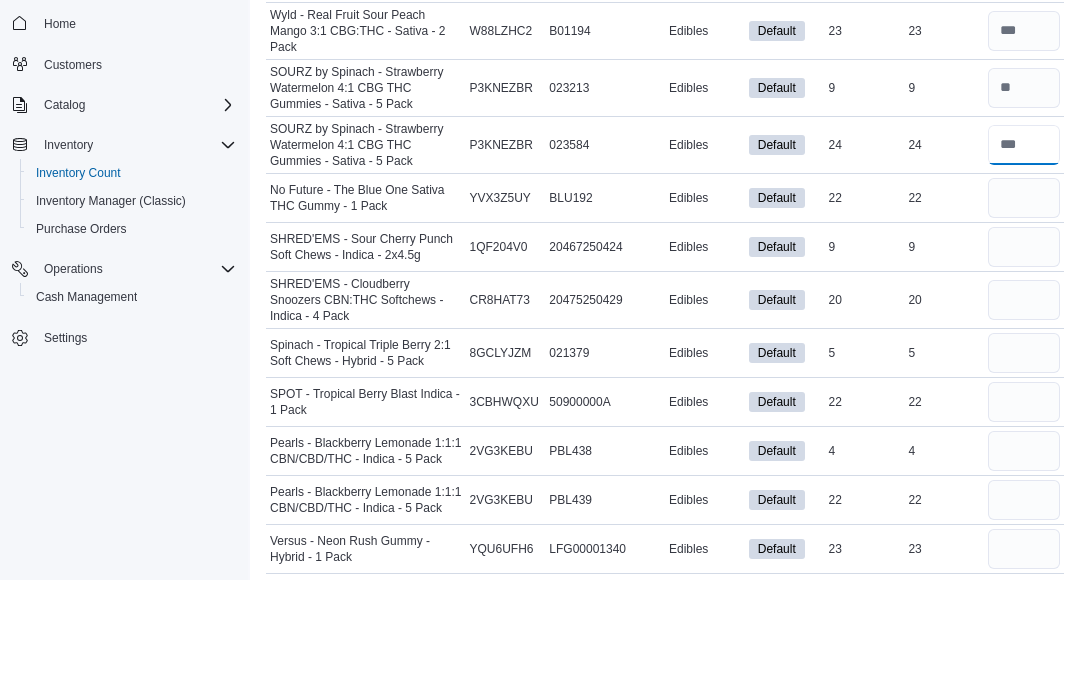 type 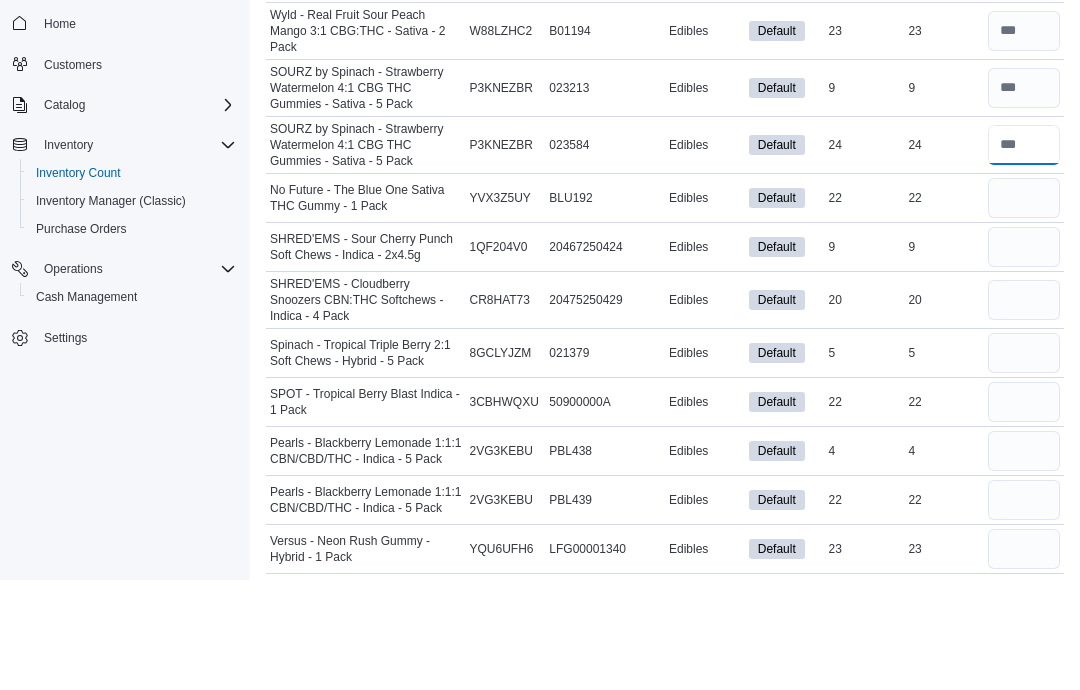 type on "**" 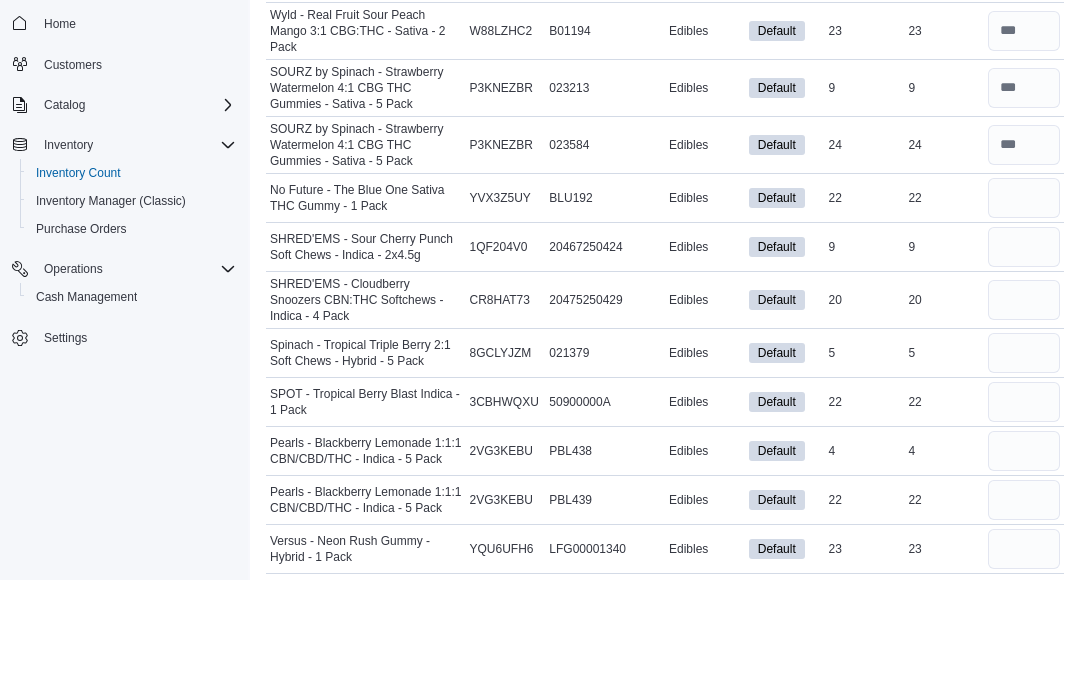 click at bounding box center [1024, 198] 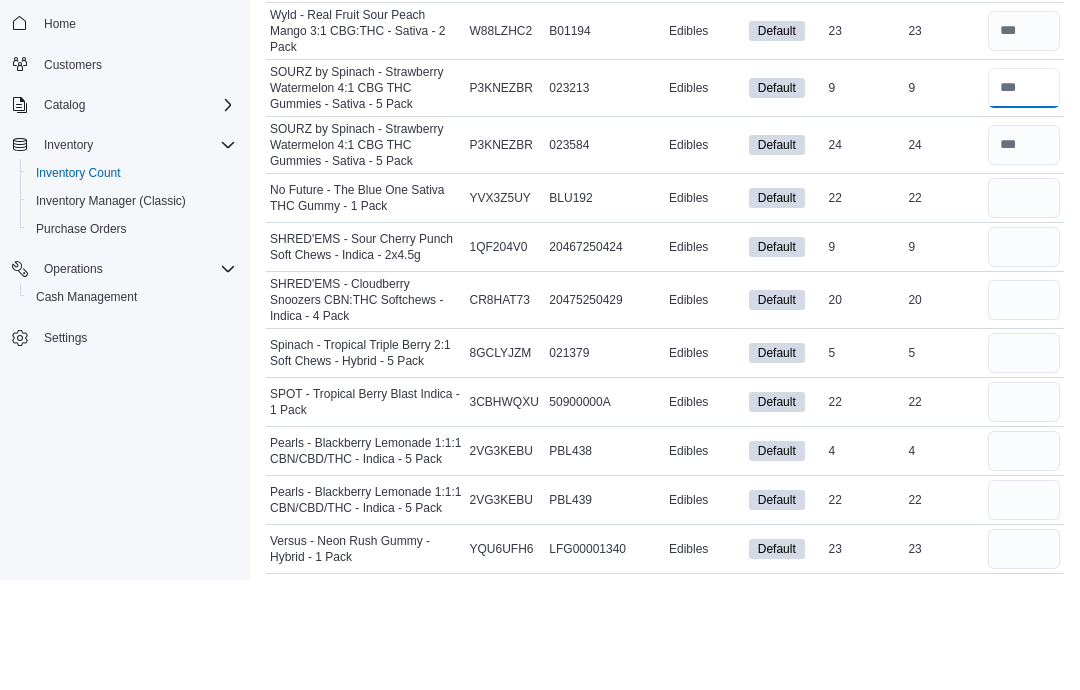 type 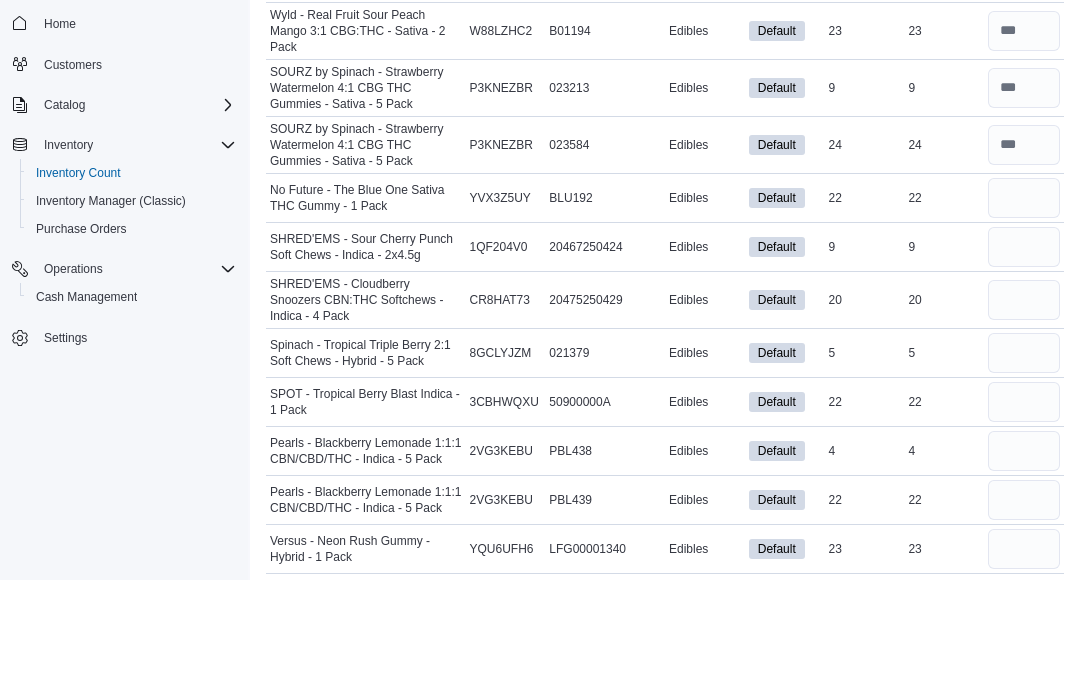 click at bounding box center (1024, 308) 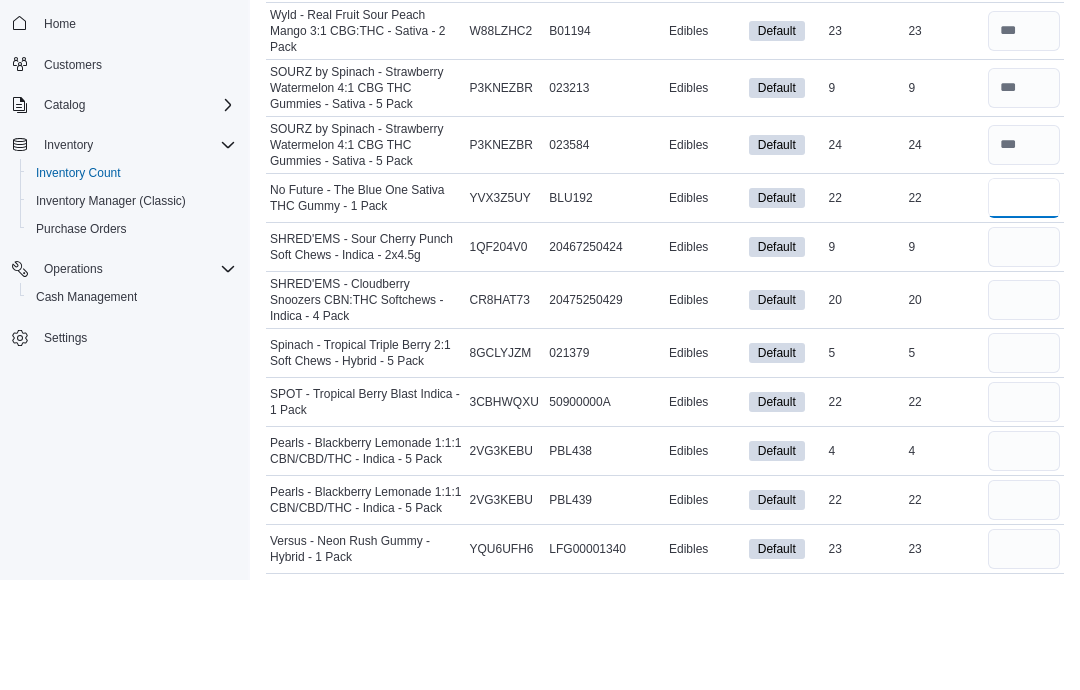 type on "*" 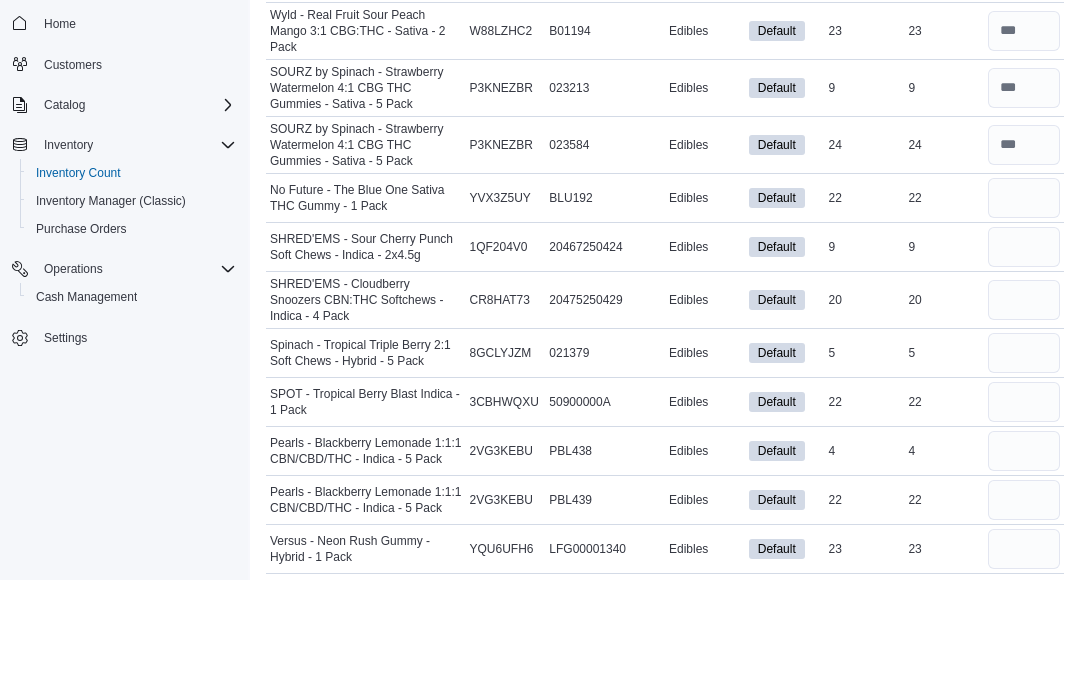 click at bounding box center [1024, 357] 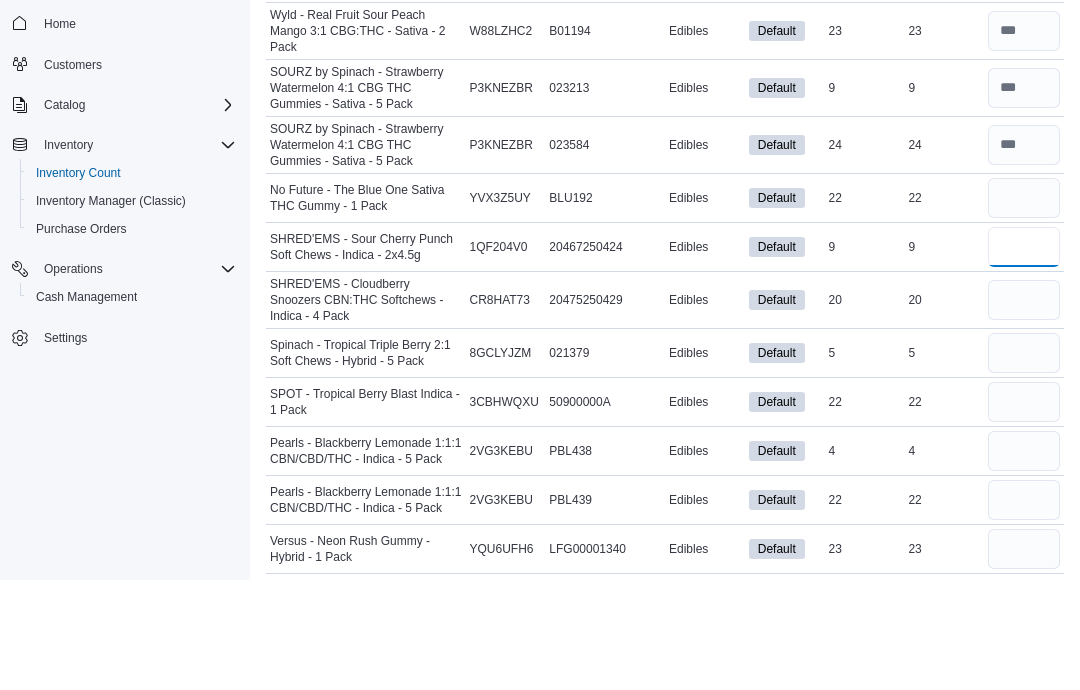 type 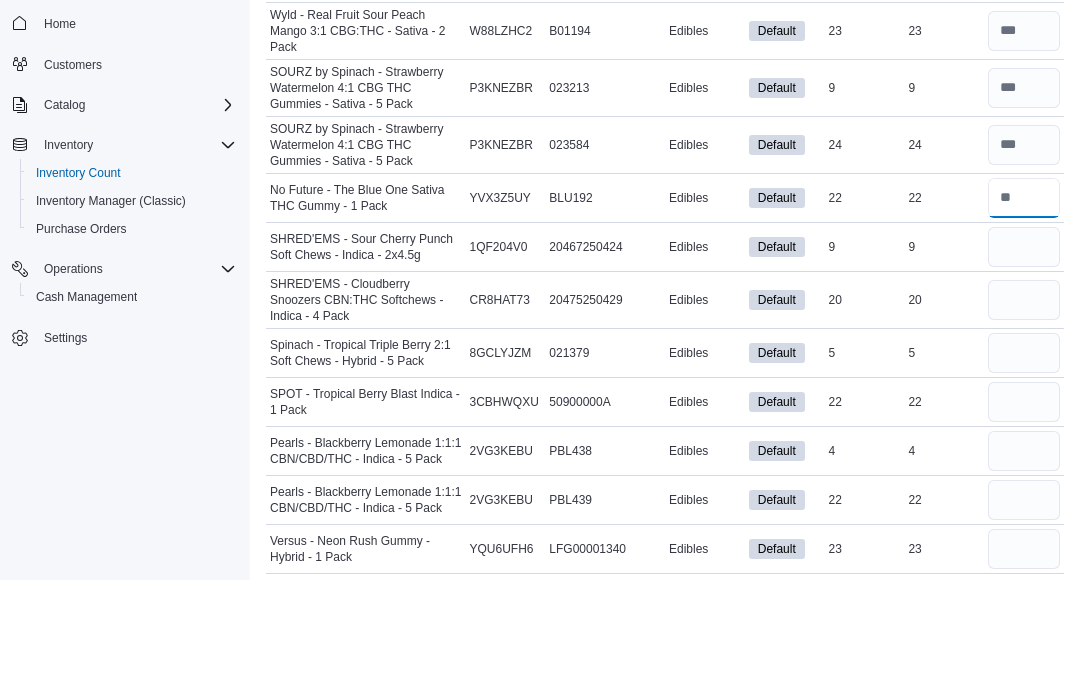 click at bounding box center [1024, 308] 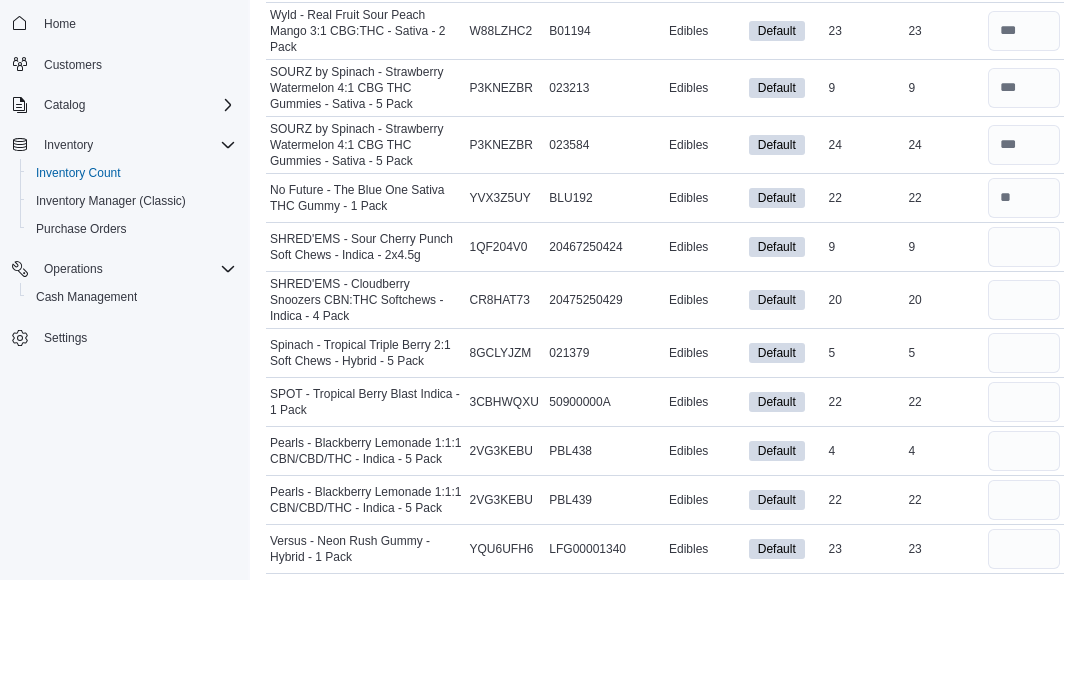 click at bounding box center [1024, 357] 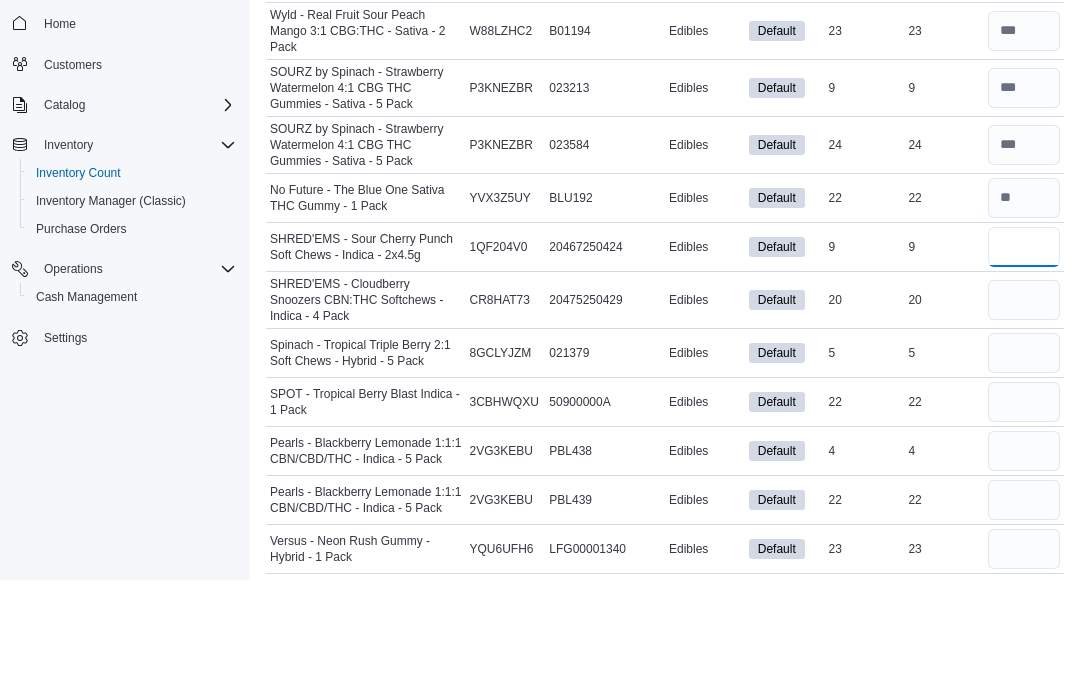 type on "*" 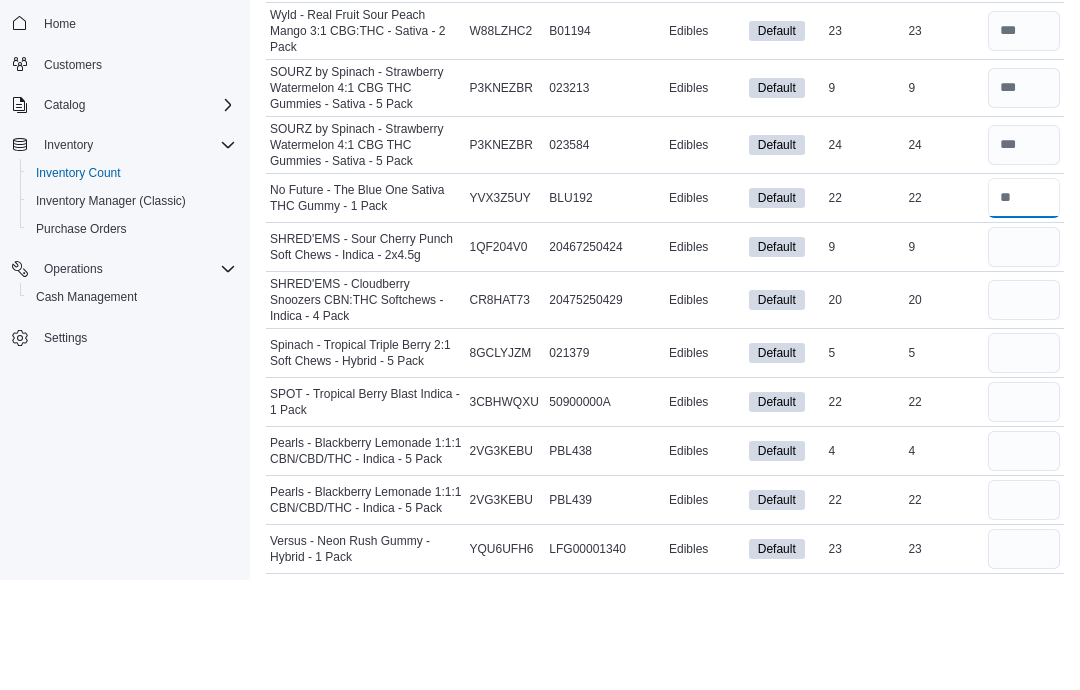 click at bounding box center (1024, 308) 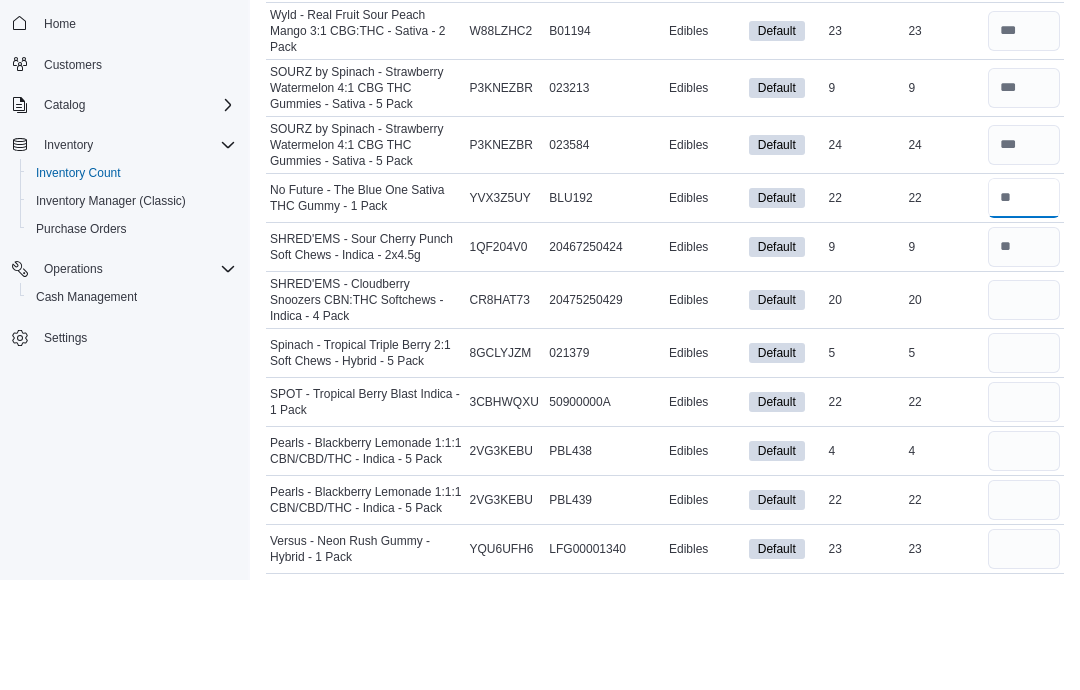 type on "**" 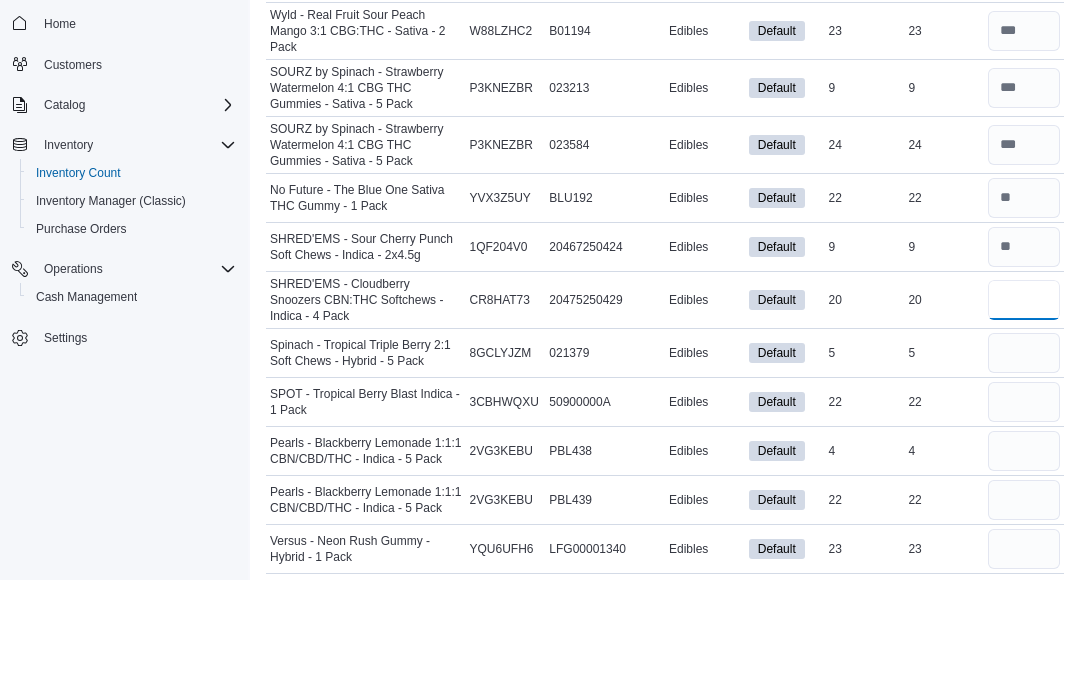 click at bounding box center (1024, 410) 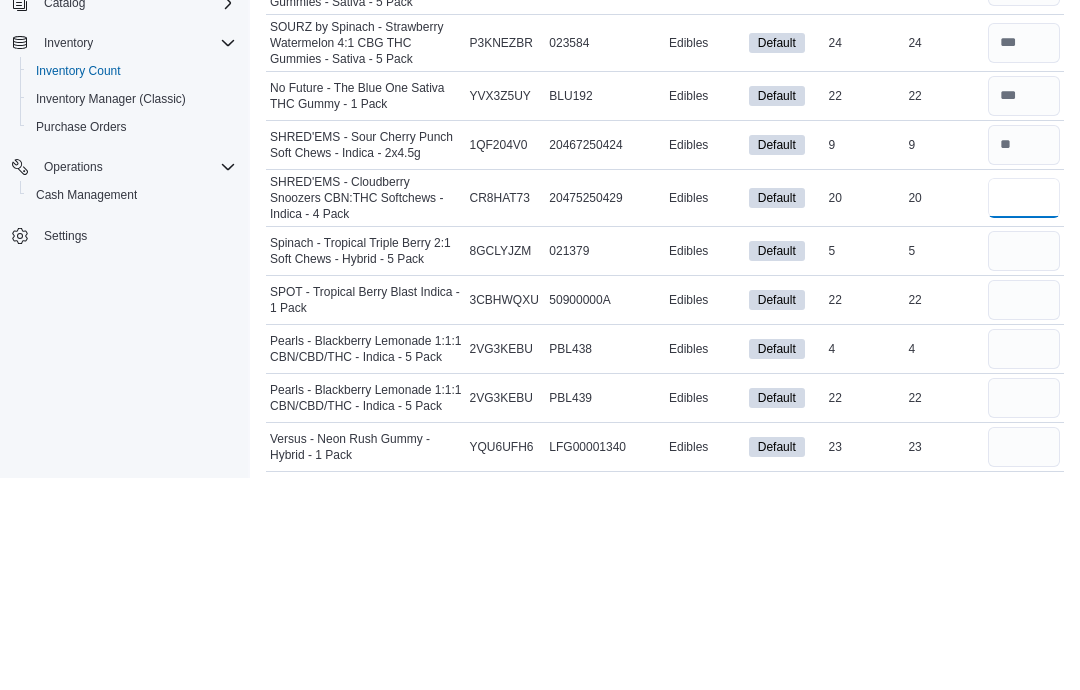 type on "**" 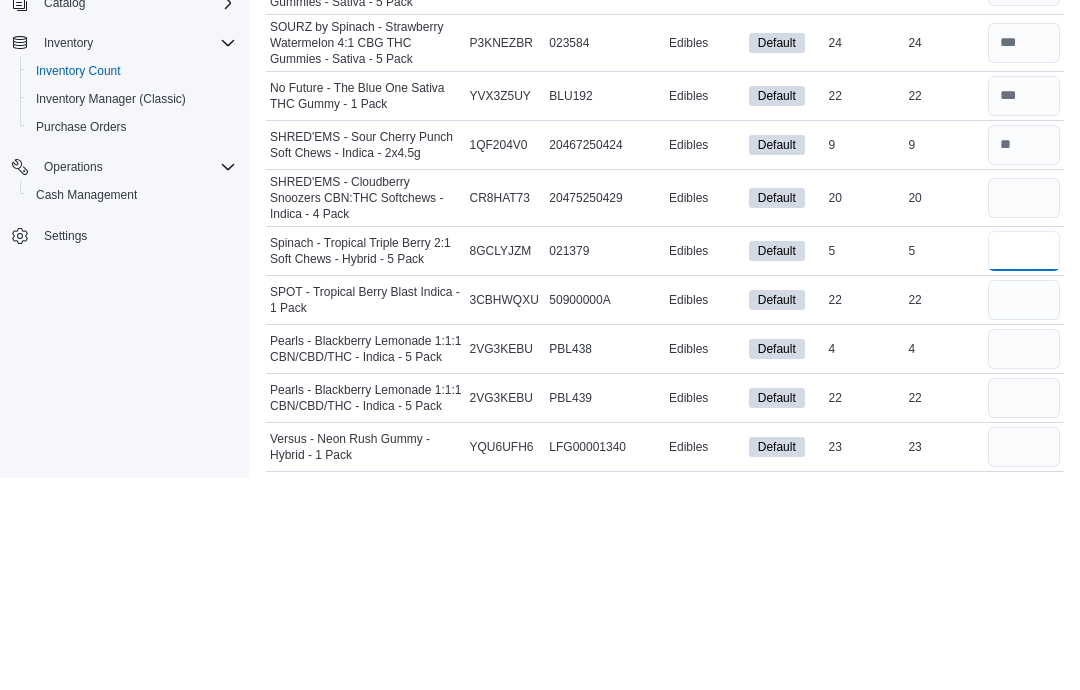 click at bounding box center (1024, 463) 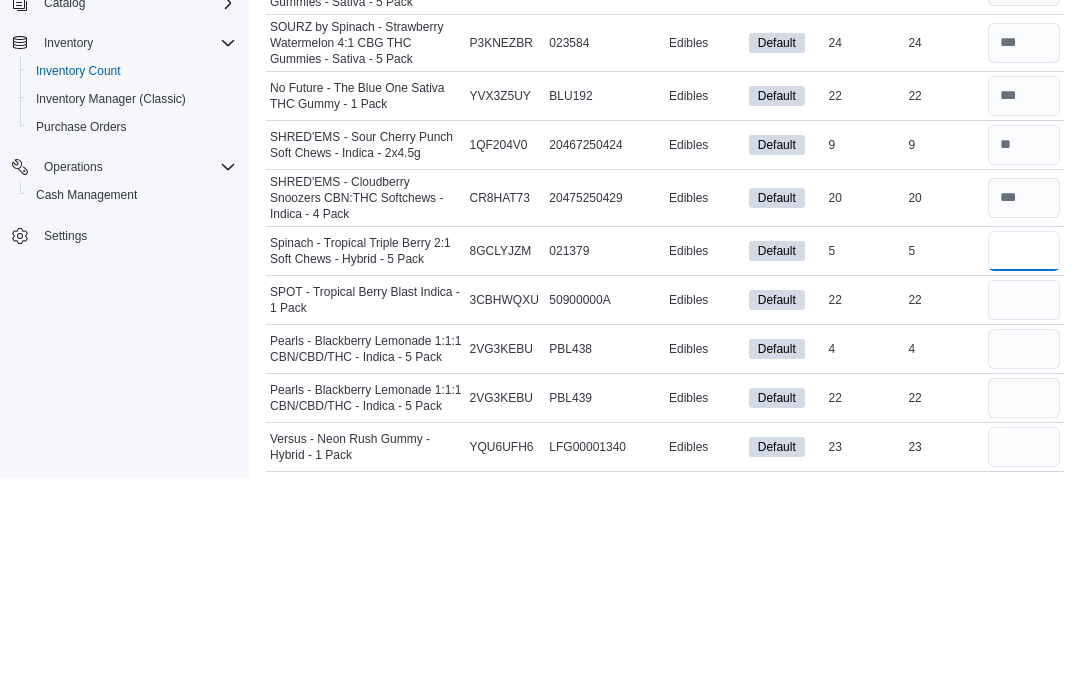 type on "*" 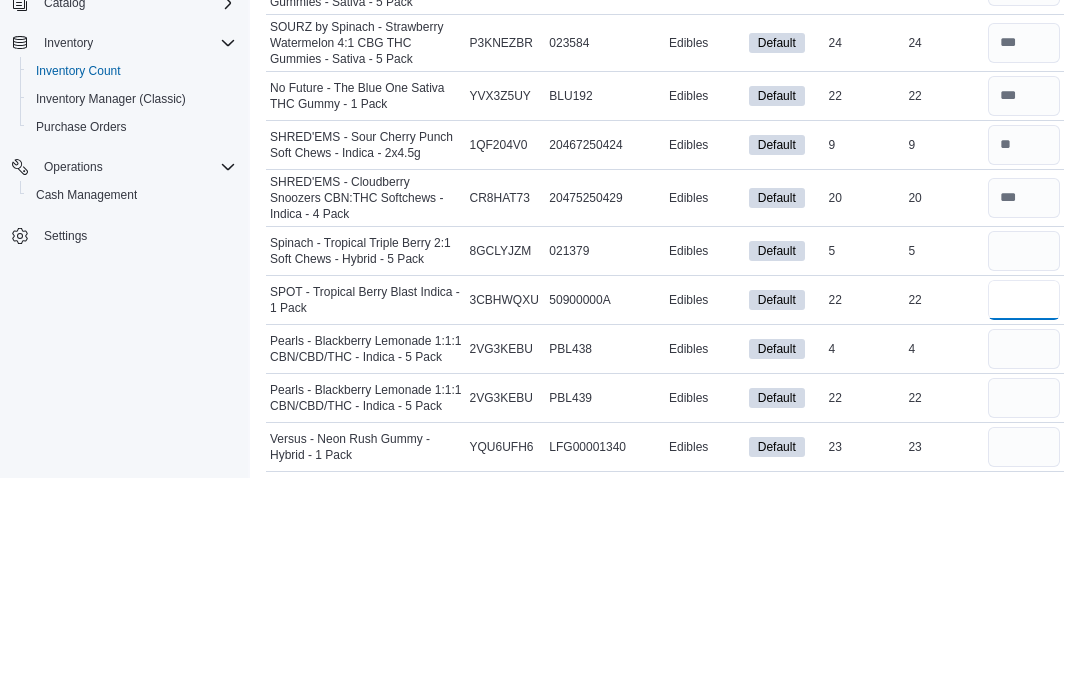 click at bounding box center [1024, 512] 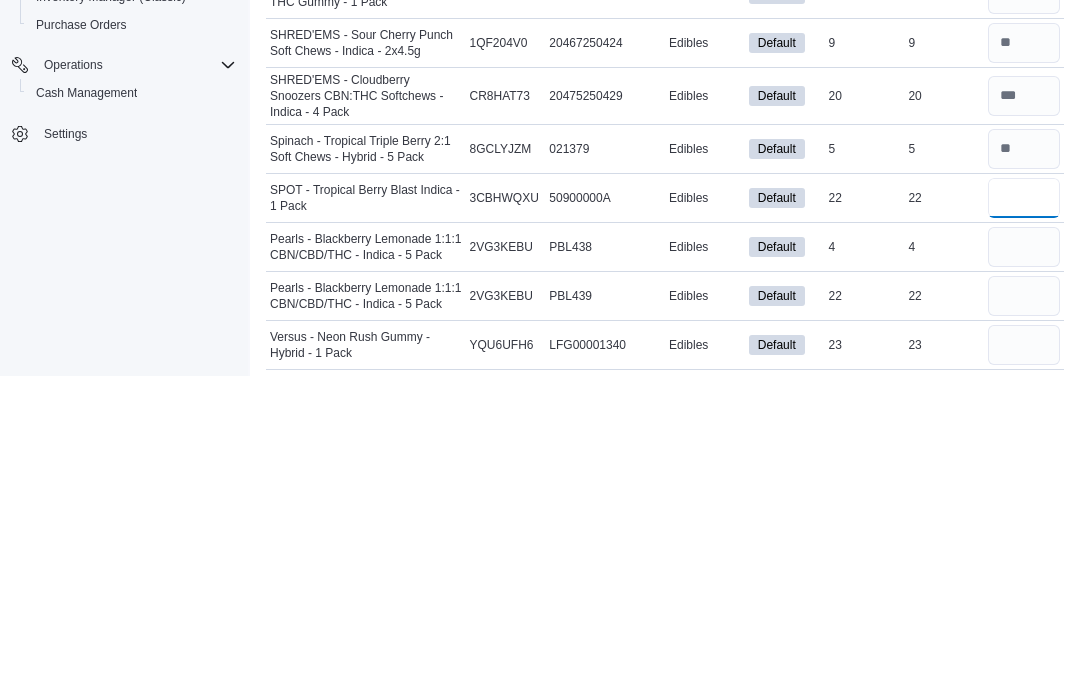 type on "**" 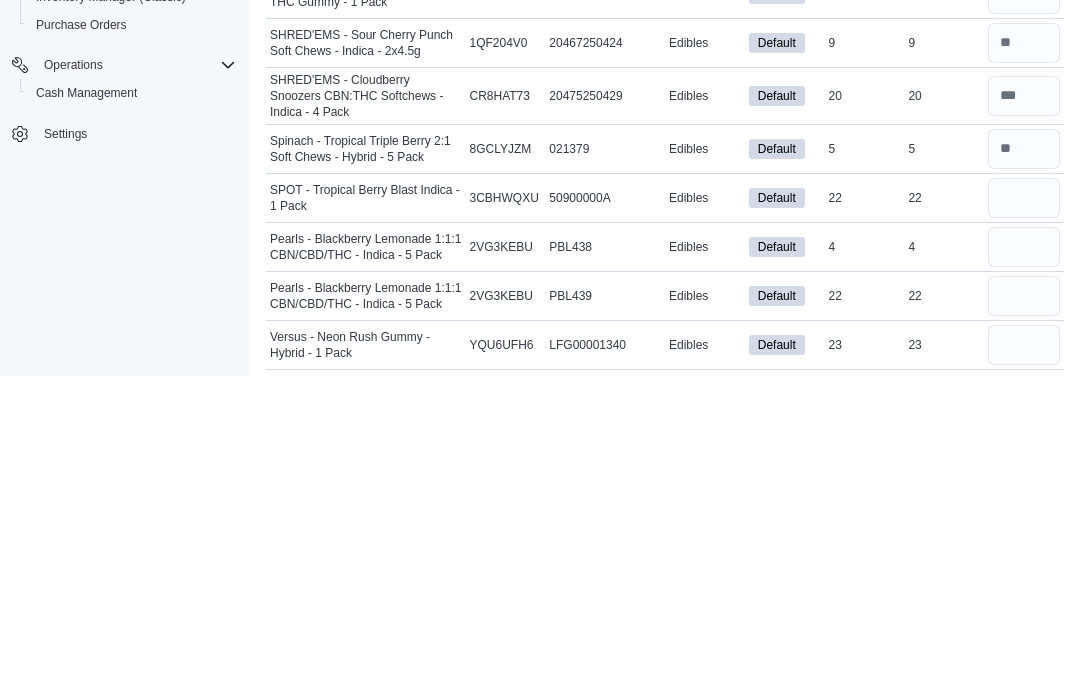 click at bounding box center (1024, 561) 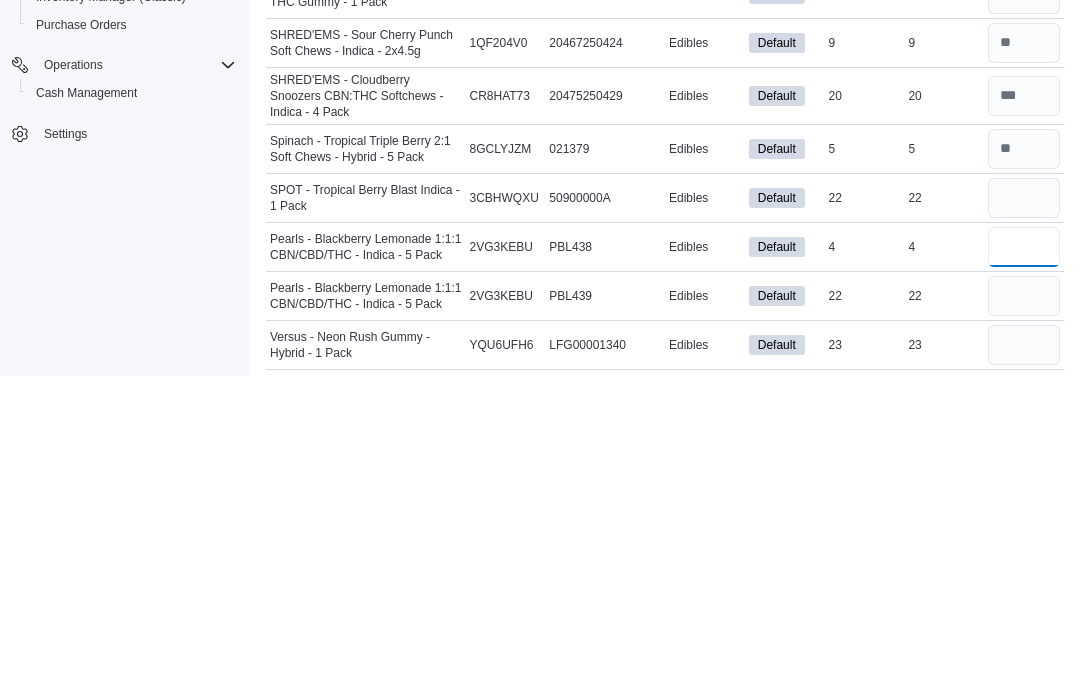 type 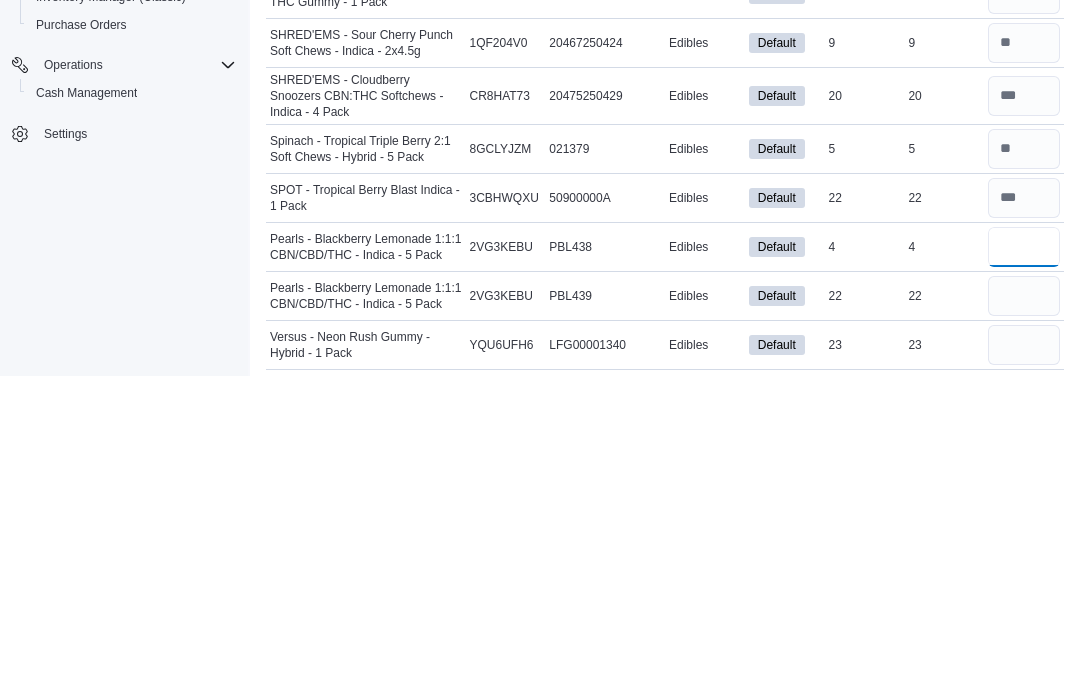 type 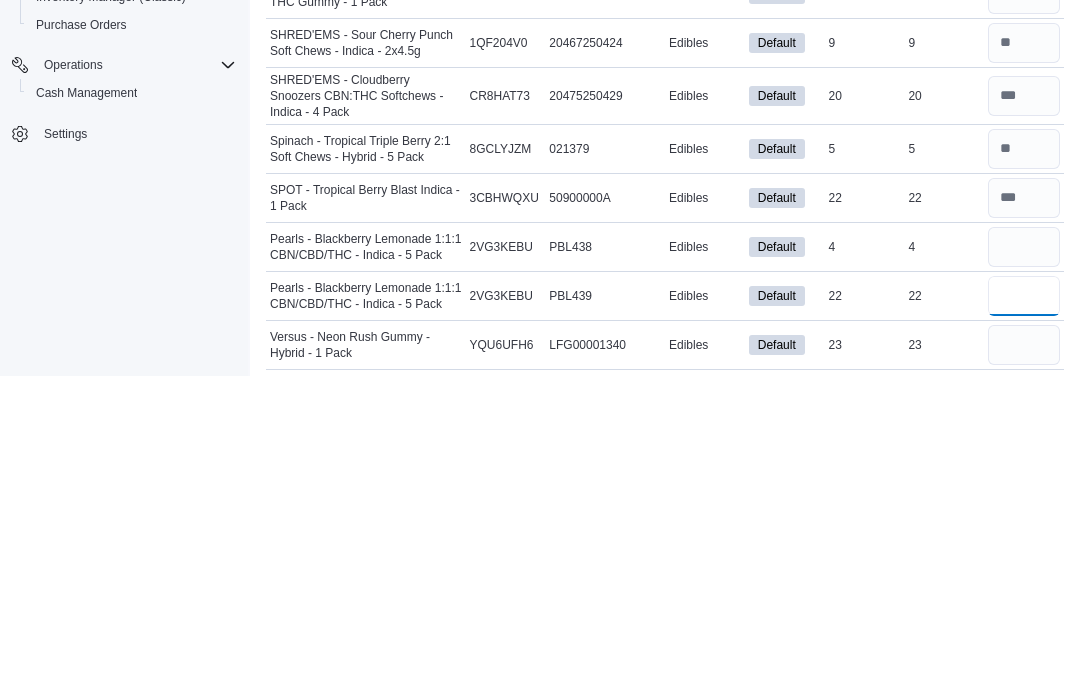 click at bounding box center [1024, 610] 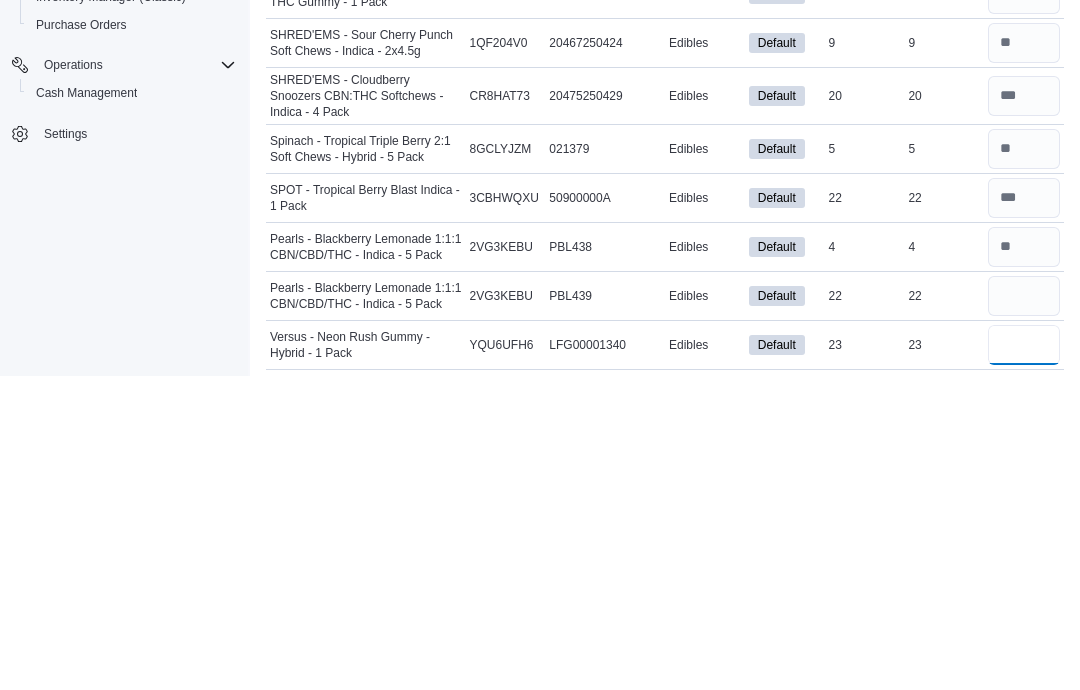 click at bounding box center [1024, 659] 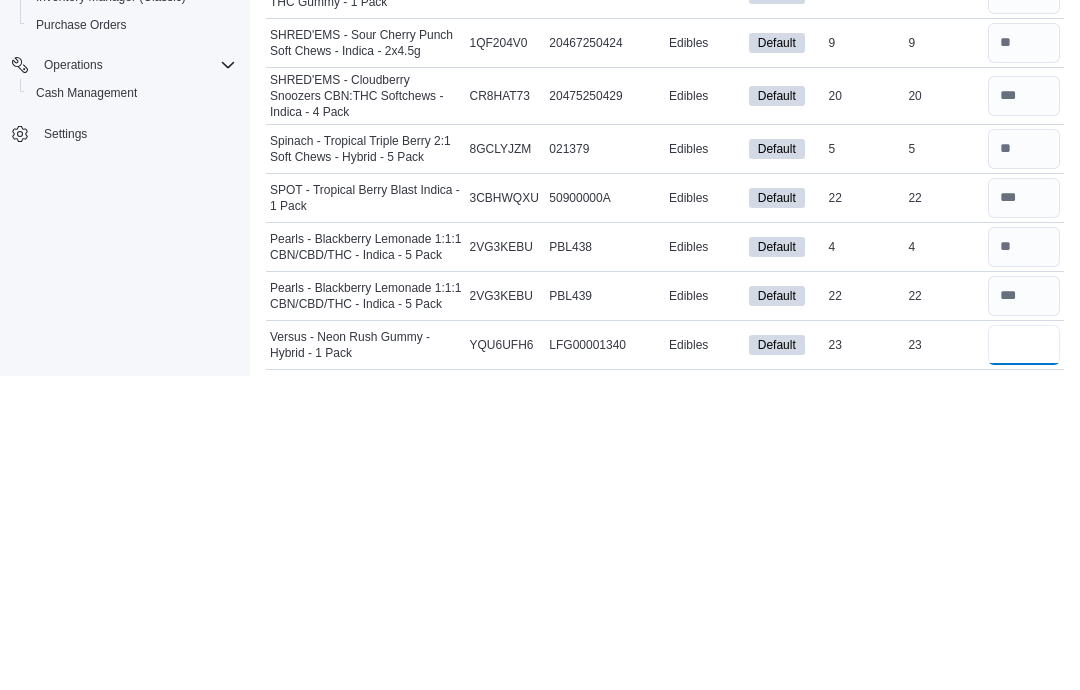 scroll, scrollTop: 3908, scrollLeft: 0, axis: vertical 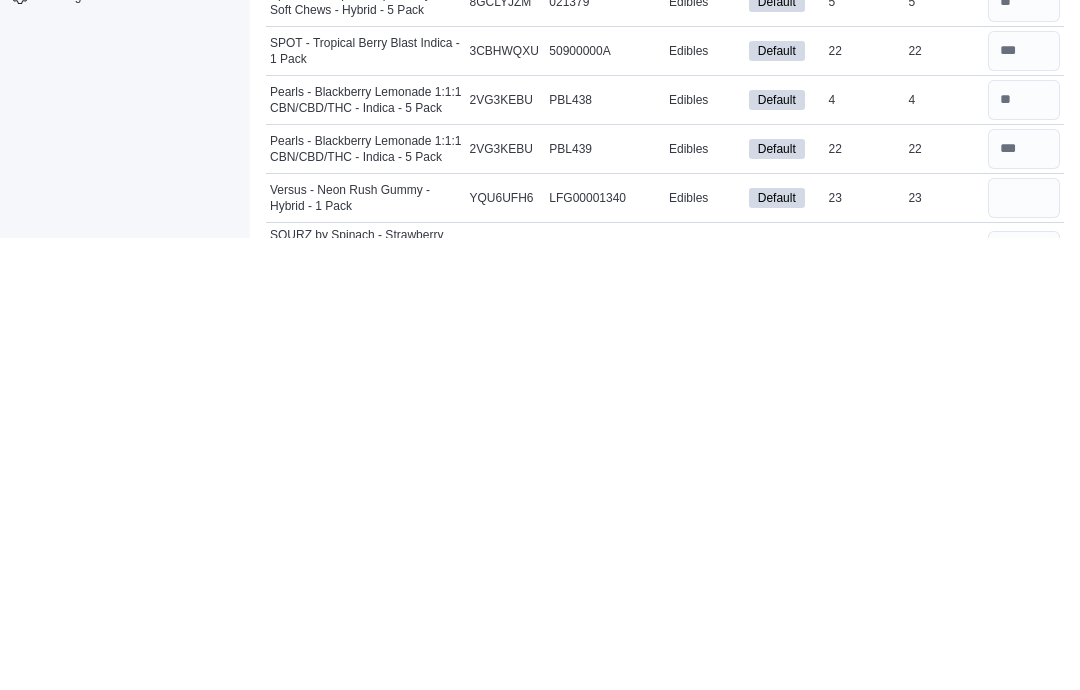 click at bounding box center (1024, 703) 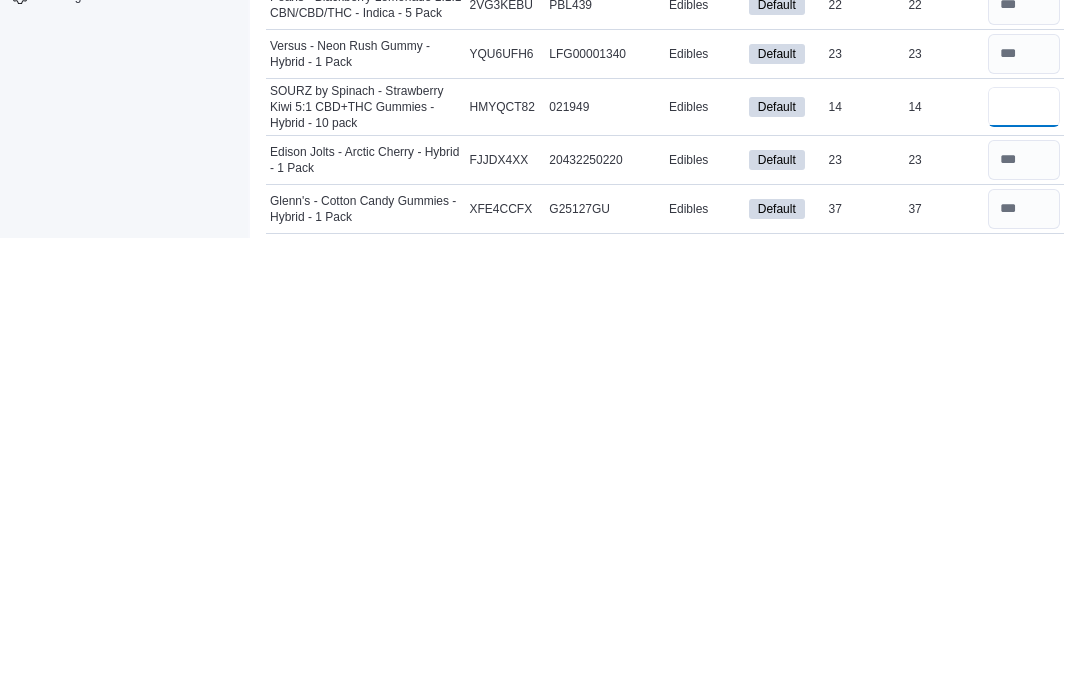 scroll, scrollTop: 4071, scrollLeft: 0, axis: vertical 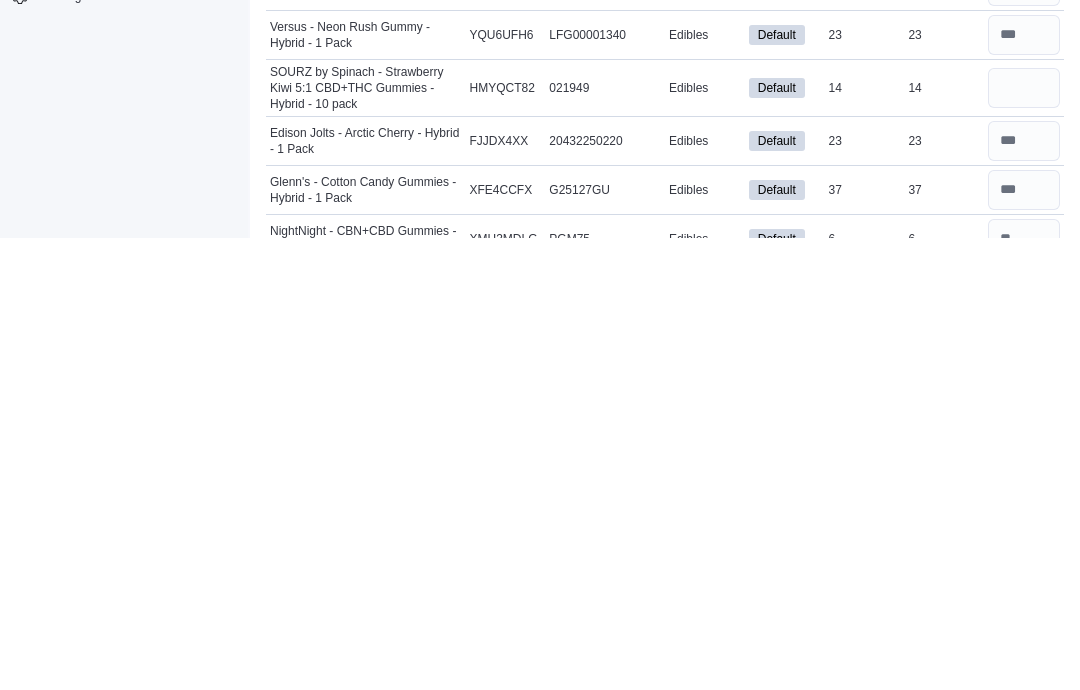 click at bounding box center (1024, 740) 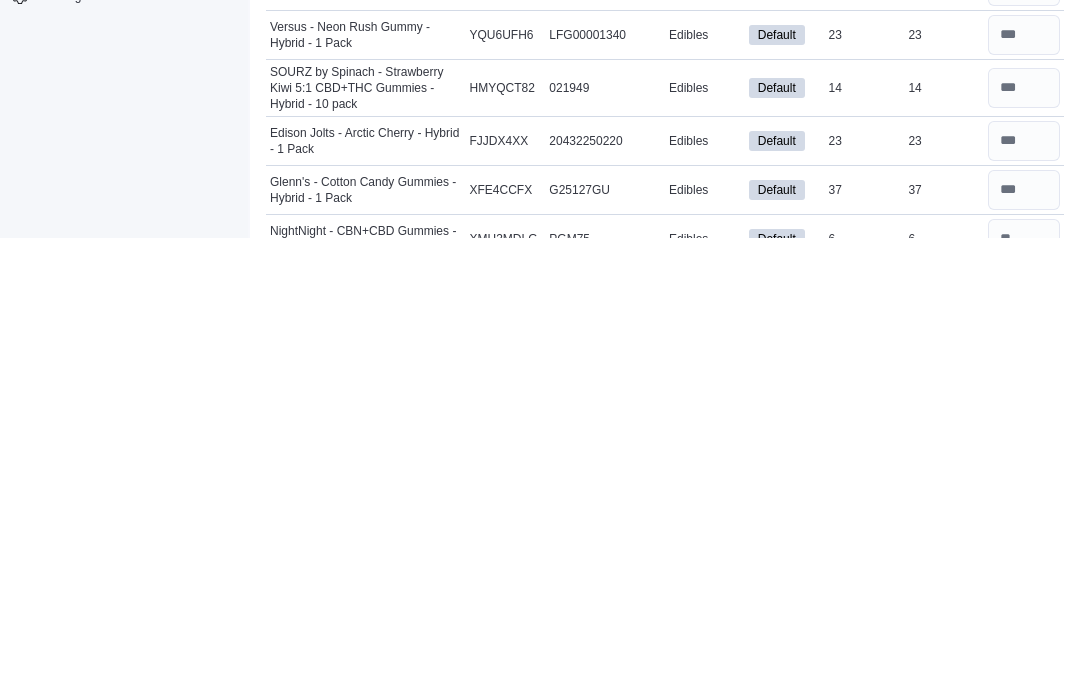 click at bounding box center (1024, 793) 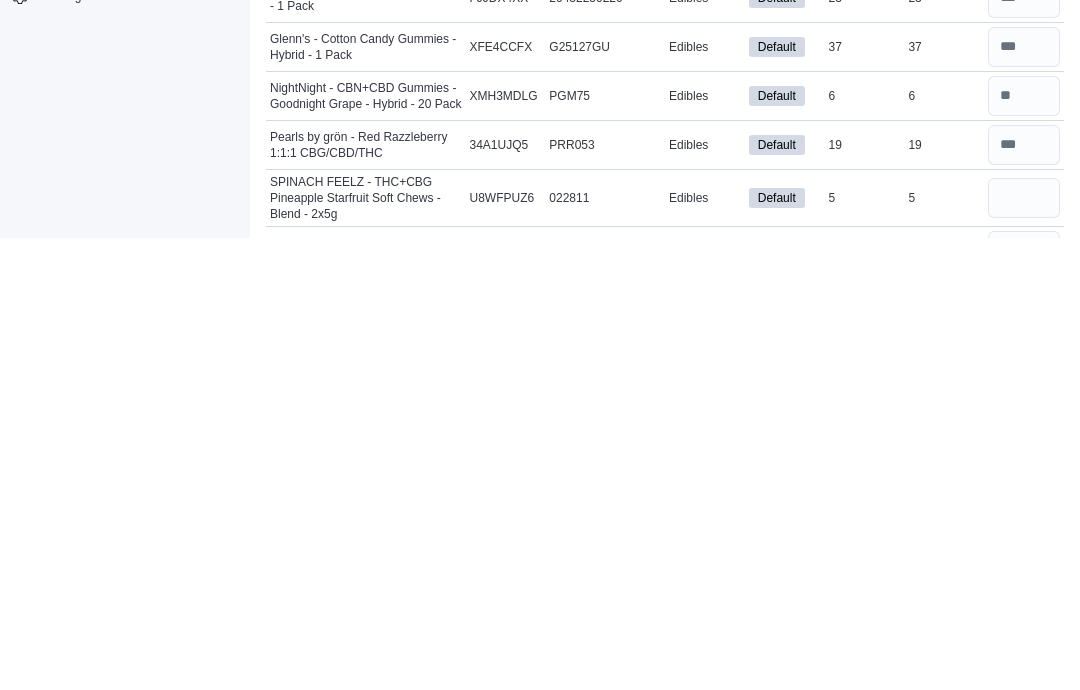 click at bounding box center [1024, 752] 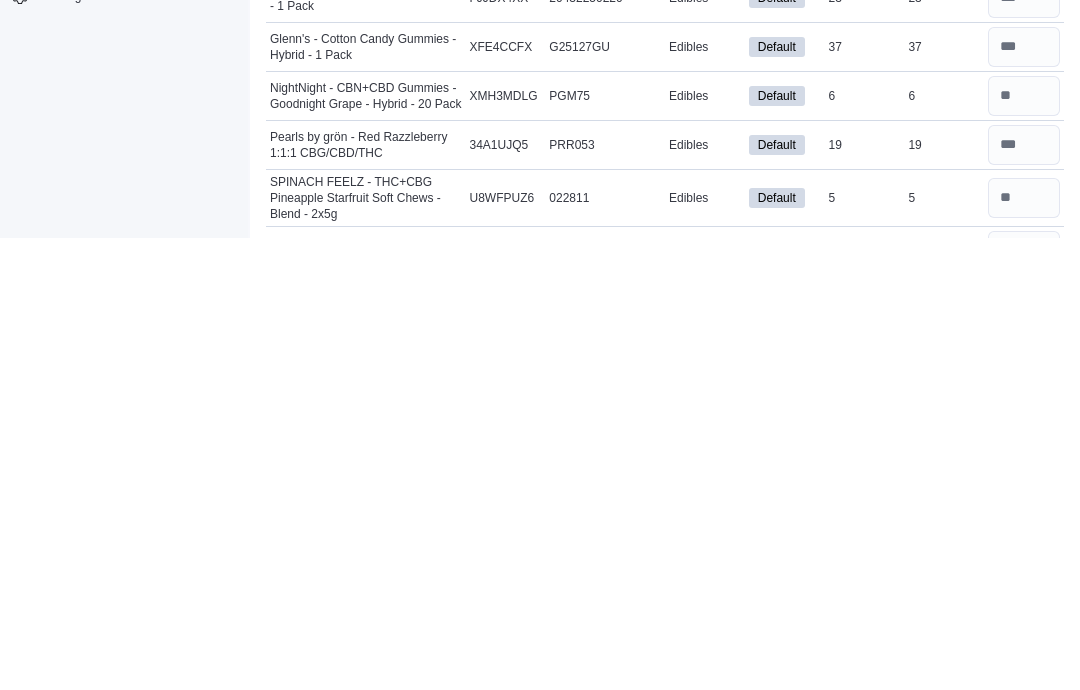 scroll, scrollTop: 4316, scrollLeft: 0, axis: vertical 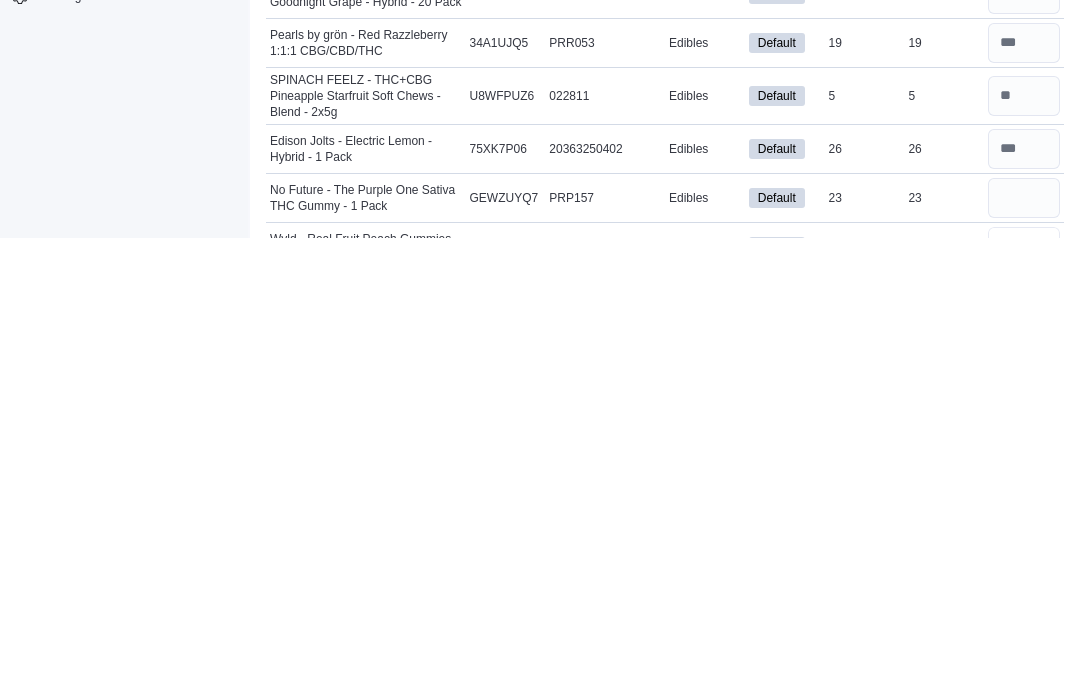click at bounding box center (1024, 699) 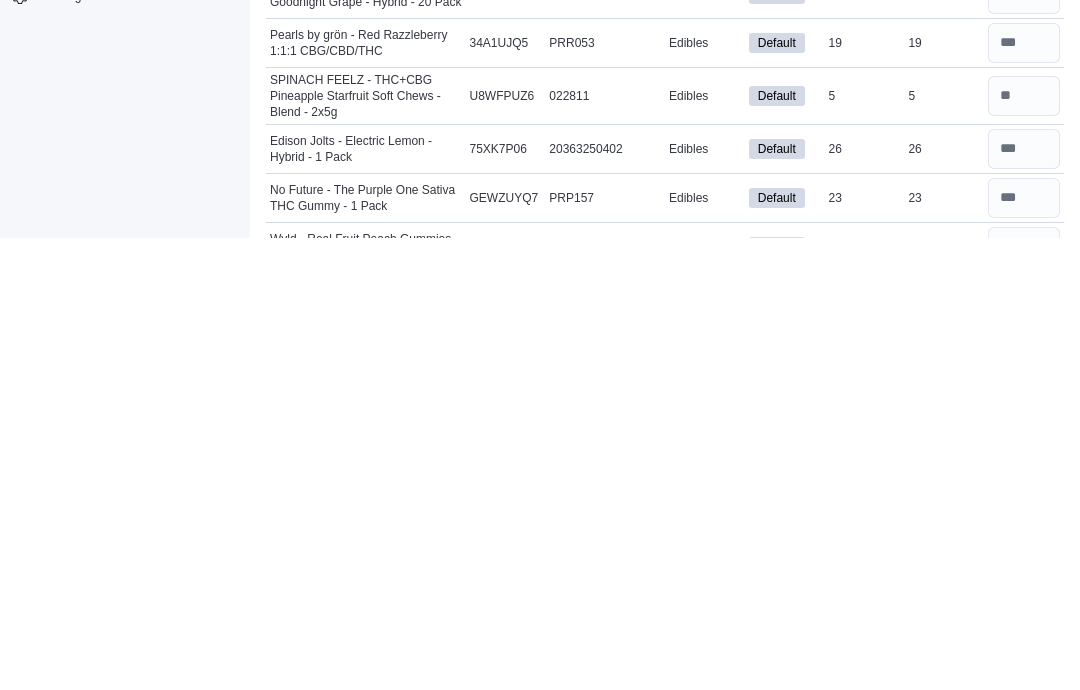 click at bounding box center (1024, 752) 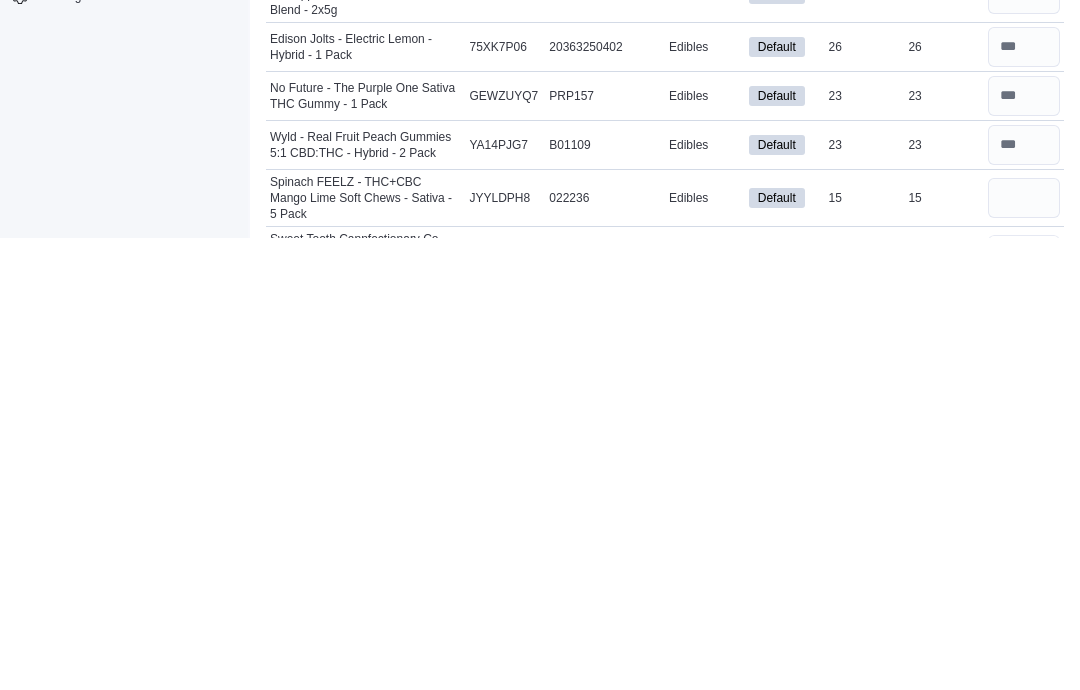 click at bounding box center [1024, 707] 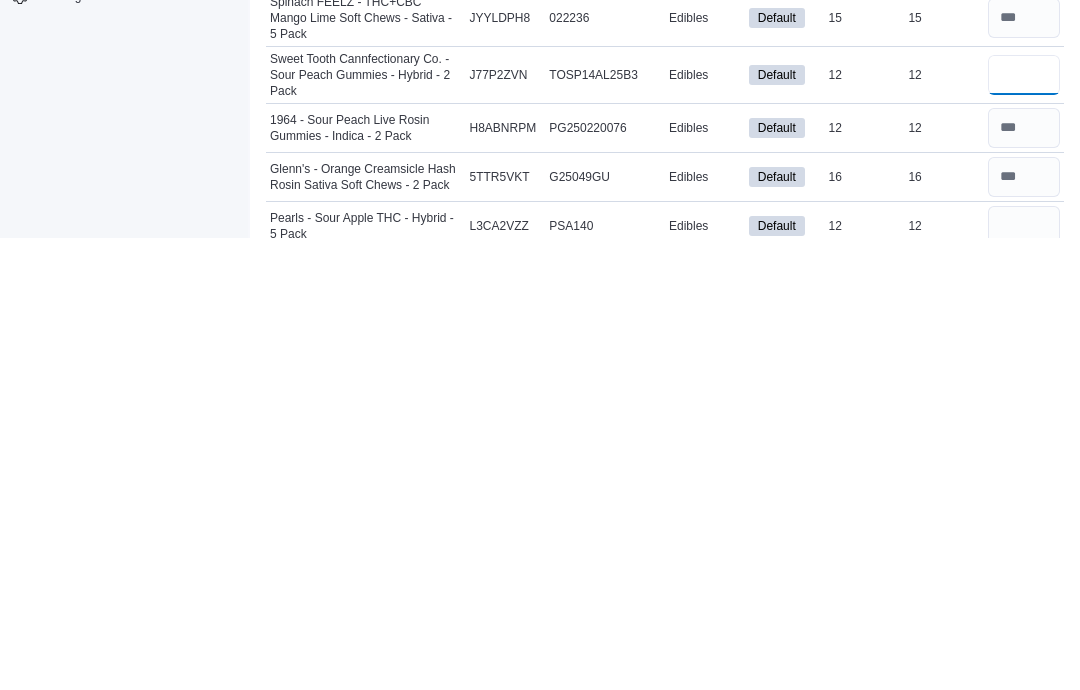scroll, scrollTop: 4599, scrollLeft: 0, axis: vertical 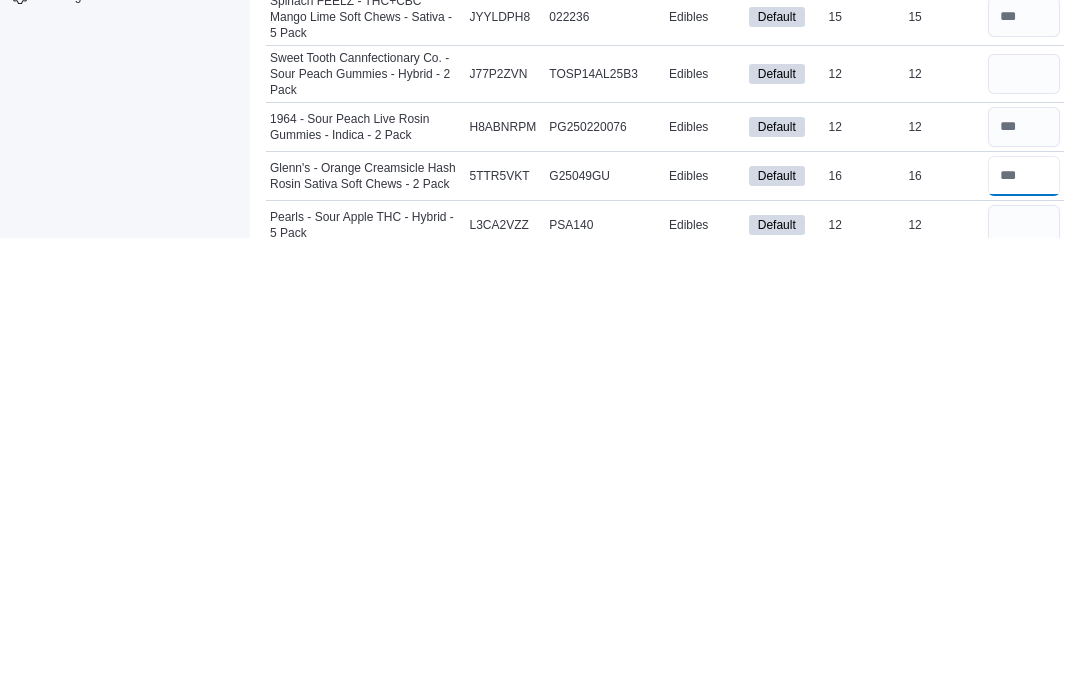 click at bounding box center (1024, 628) 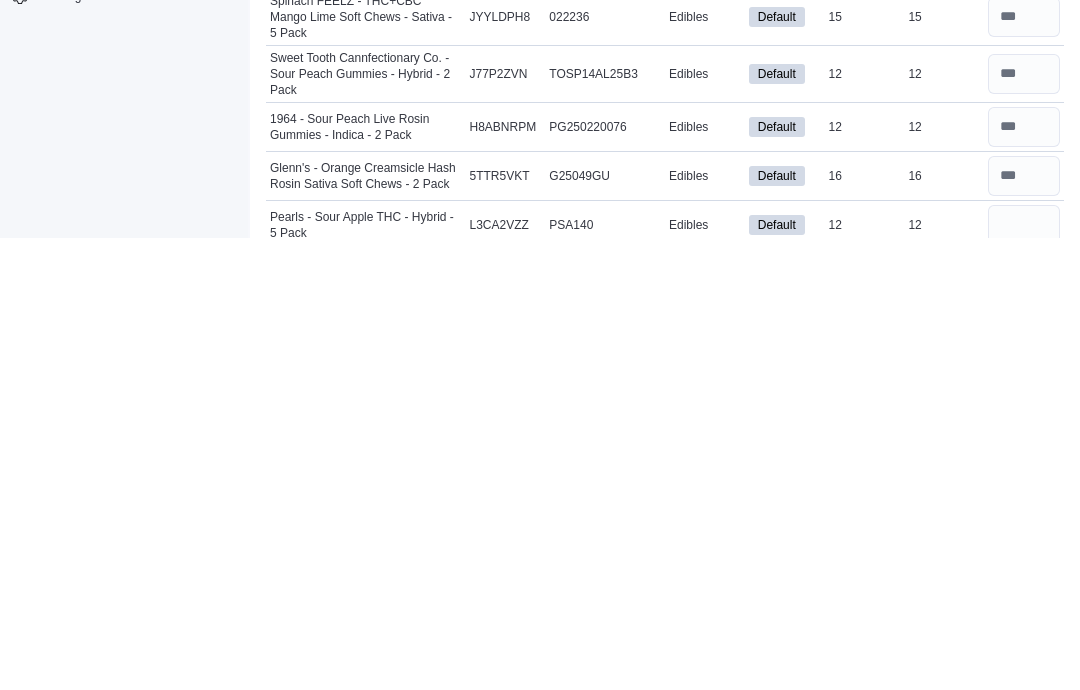 click at bounding box center [1024, 677] 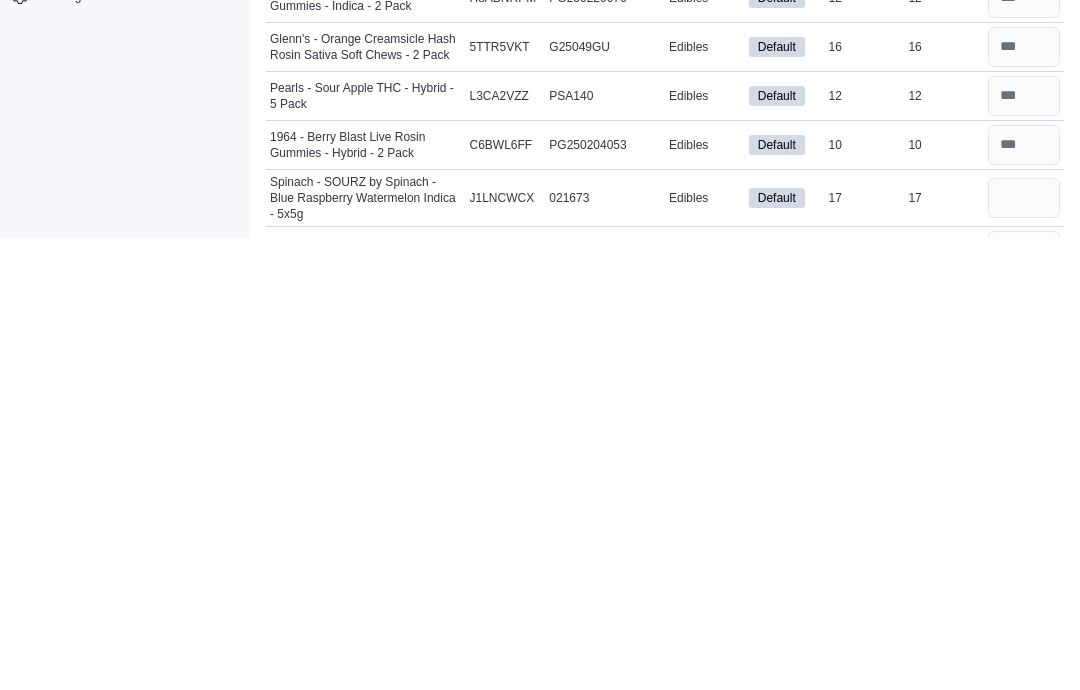 click at bounding box center [1024, 703] 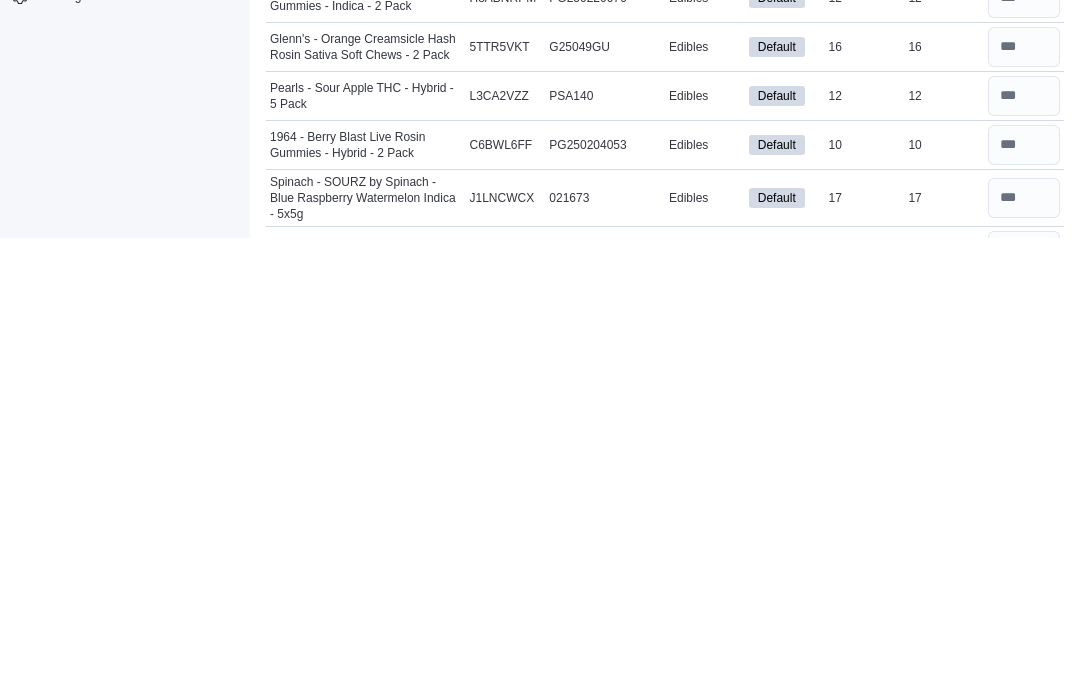 click at bounding box center [1024, 752] 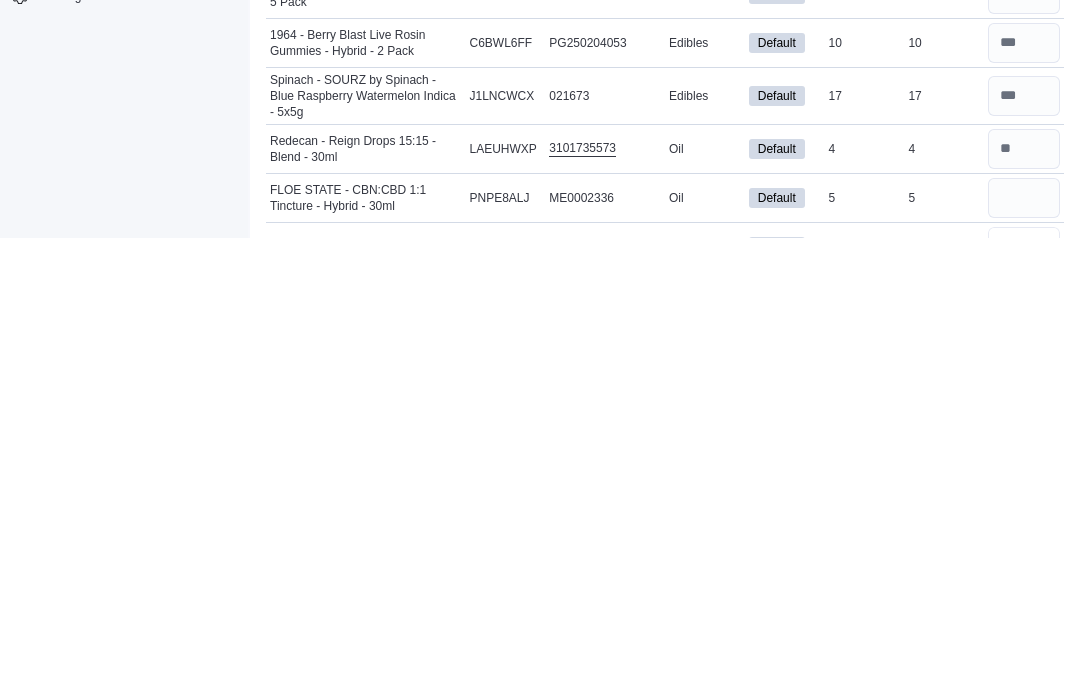 click at bounding box center (1024, 699) 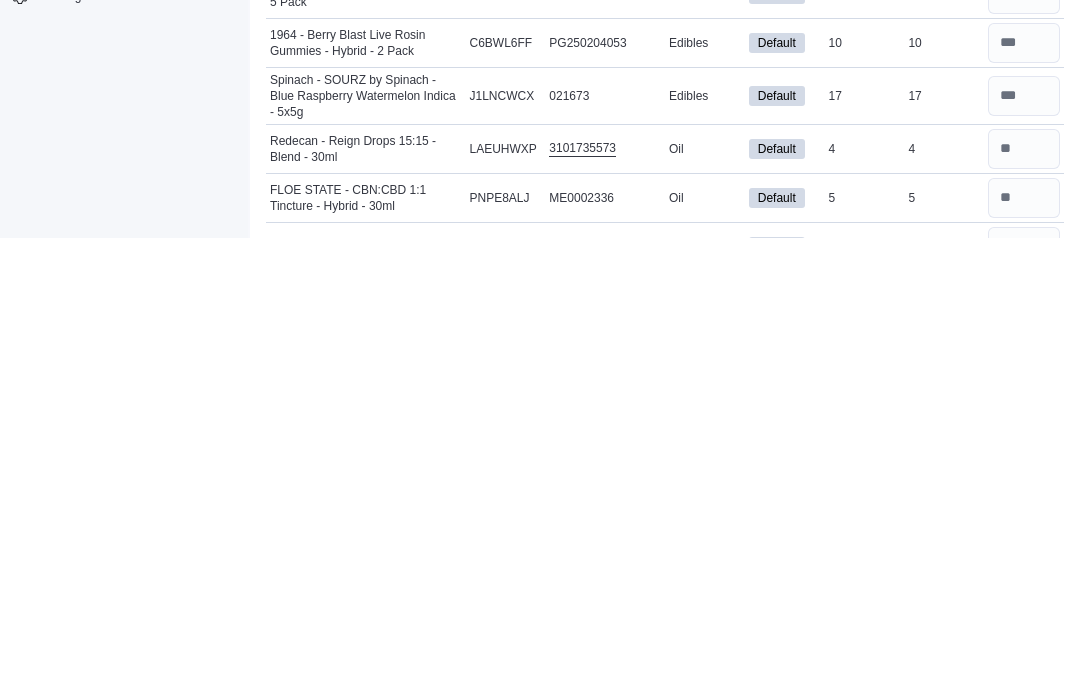 click at bounding box center (1024, 748) 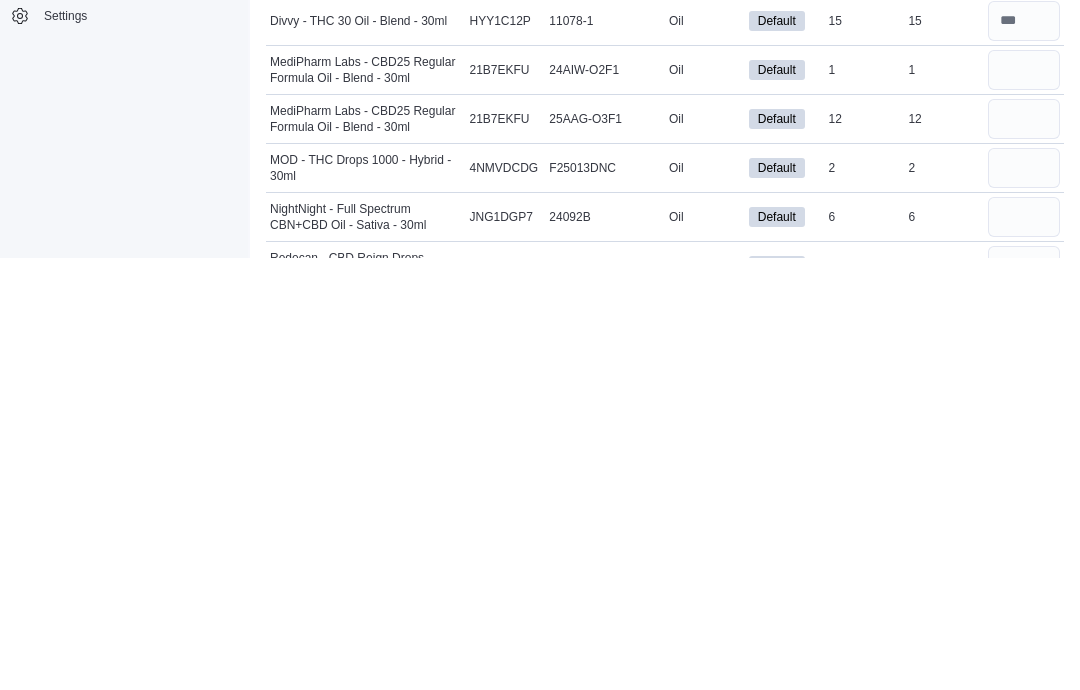 scroll, scrollTop: 5330, scrollLeft: 0, axis: vertical 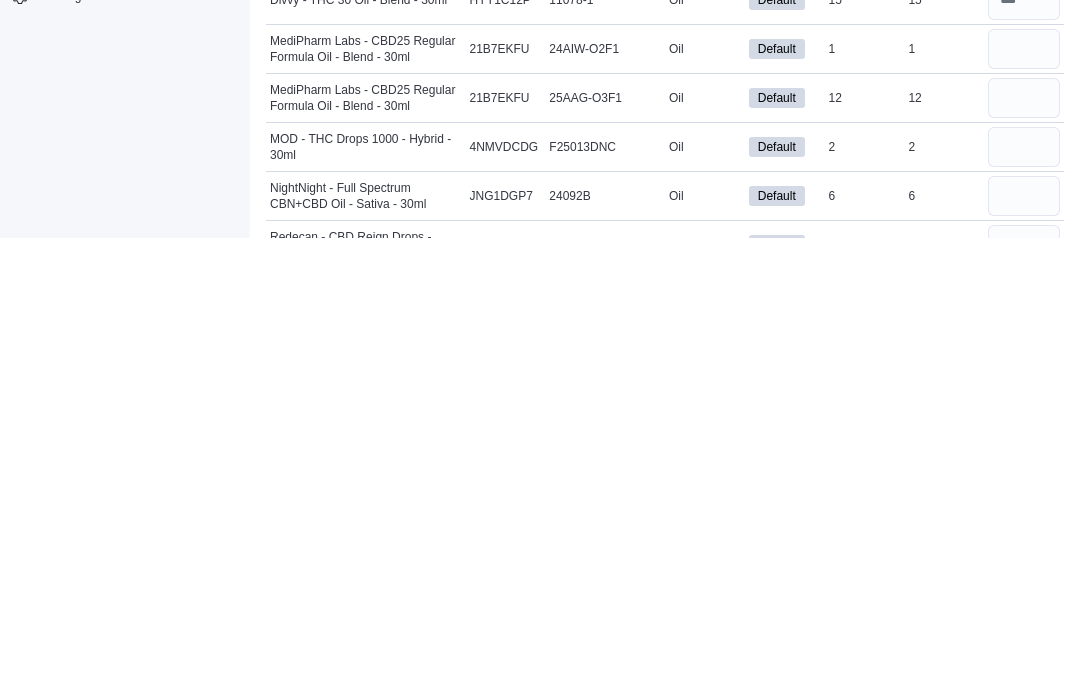 click at bounding box center [1024, 599] 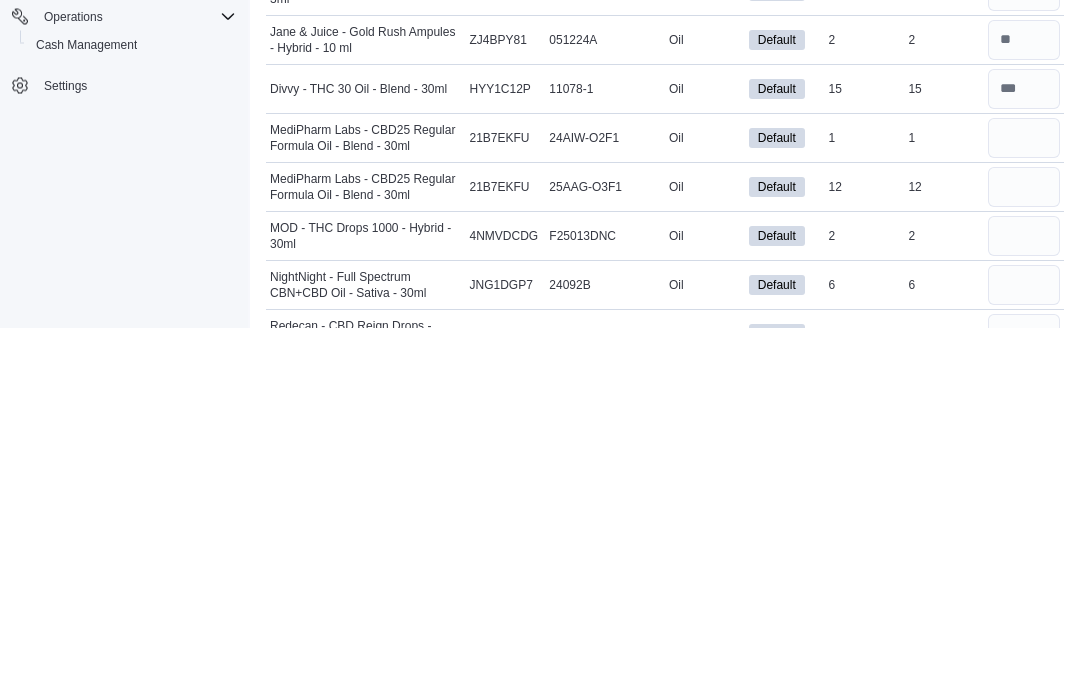 click at bounding box center [1024, 452] 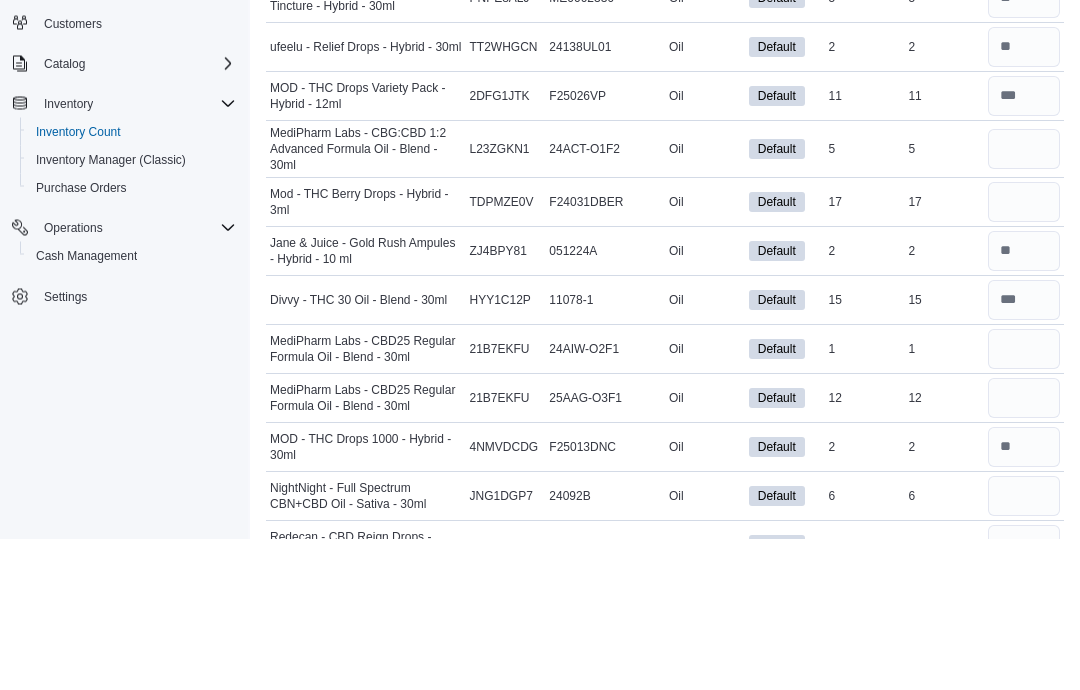 click at bounding box center (1024, 301) 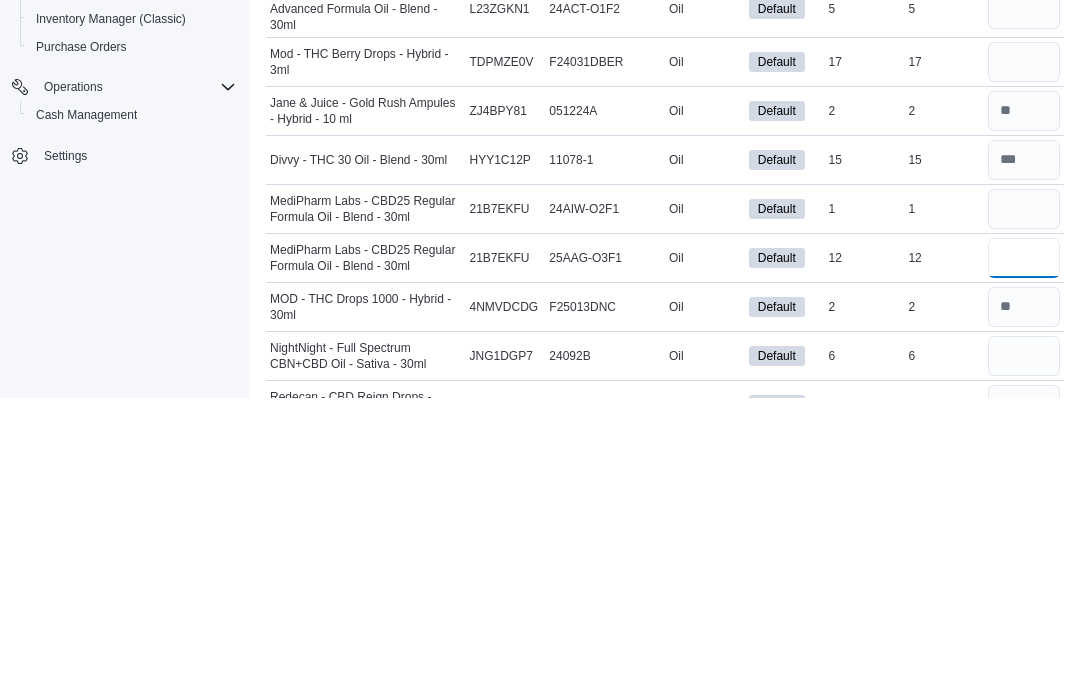 click at bounding box center [1024, 550] 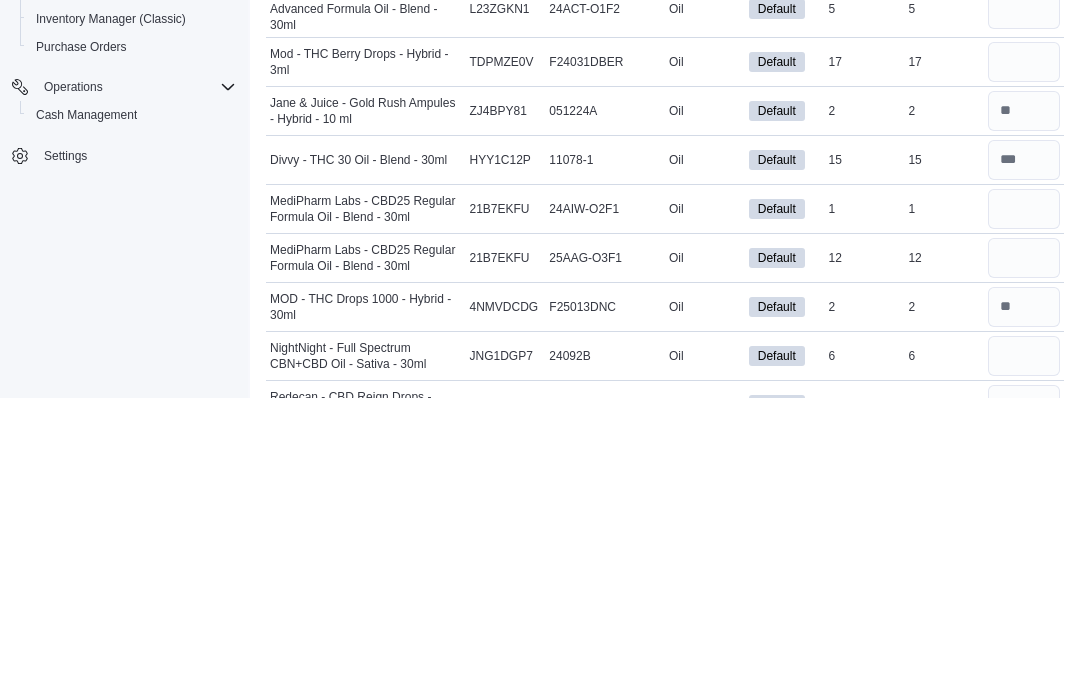 click at bounding box center [1024, 501] 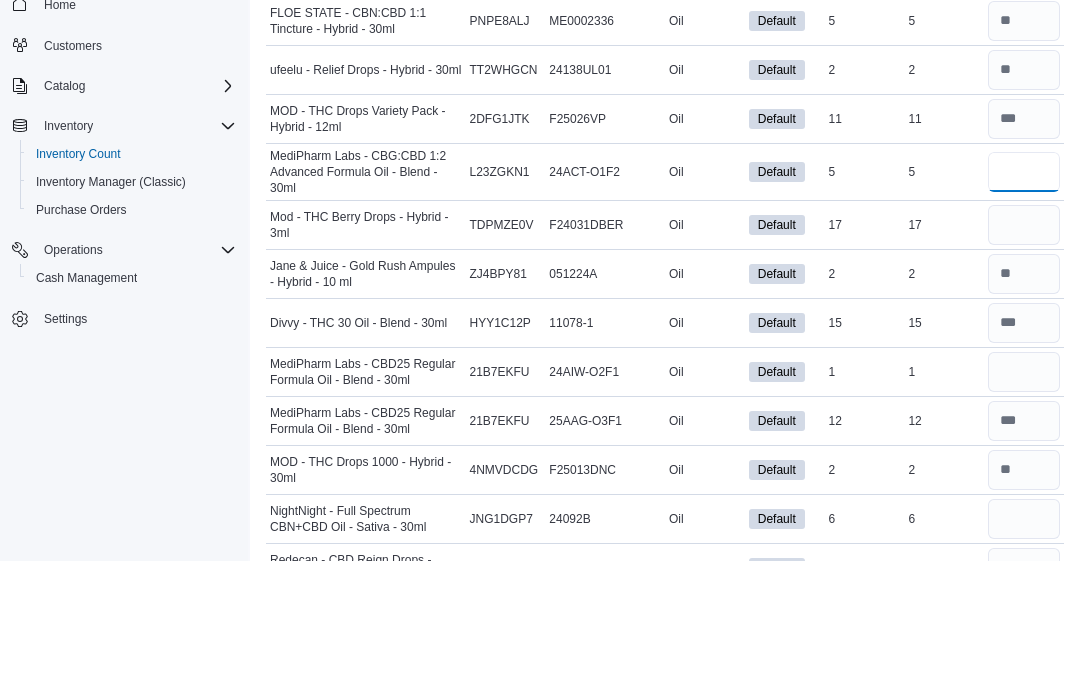 click at bounding box center (1024, 301) 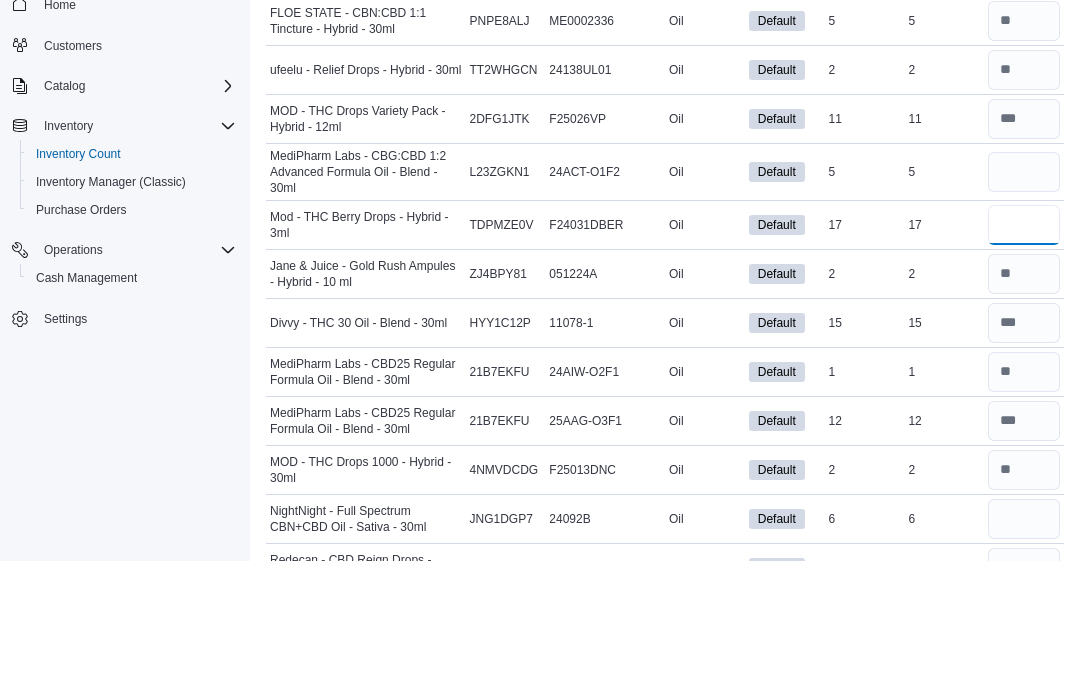 click at bounding box center (1024, 354) 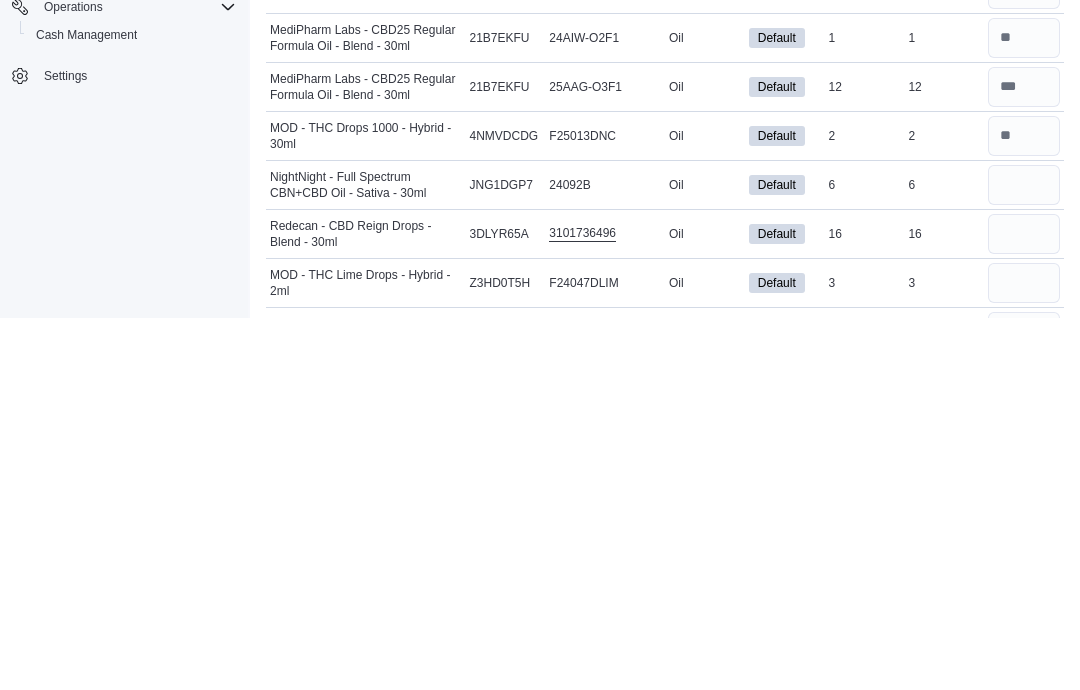 scroll, scrollTop: 5425, scrollLeft: 0, axis: vertical 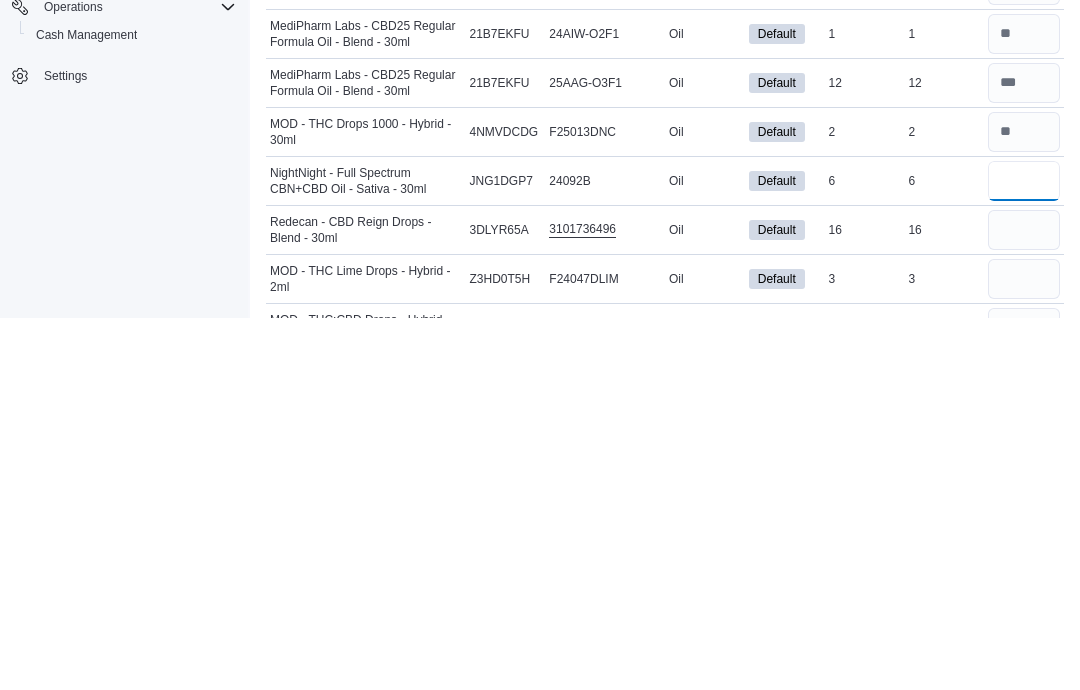 click at bounding box center (1024, 553) 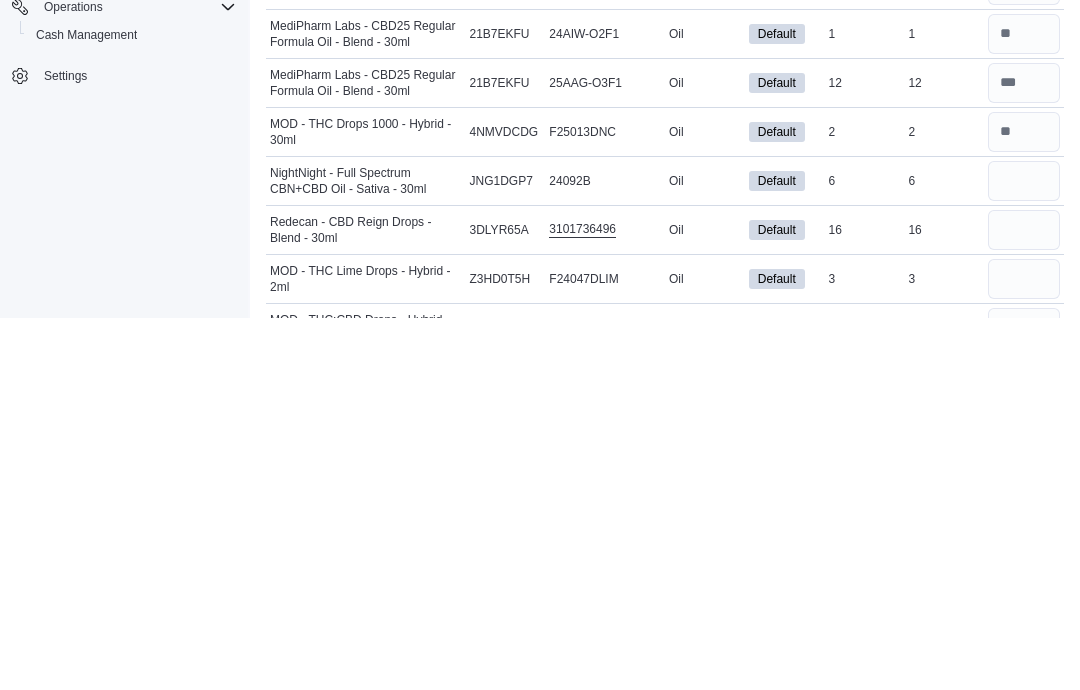 click at bounding box center (1024, 602) 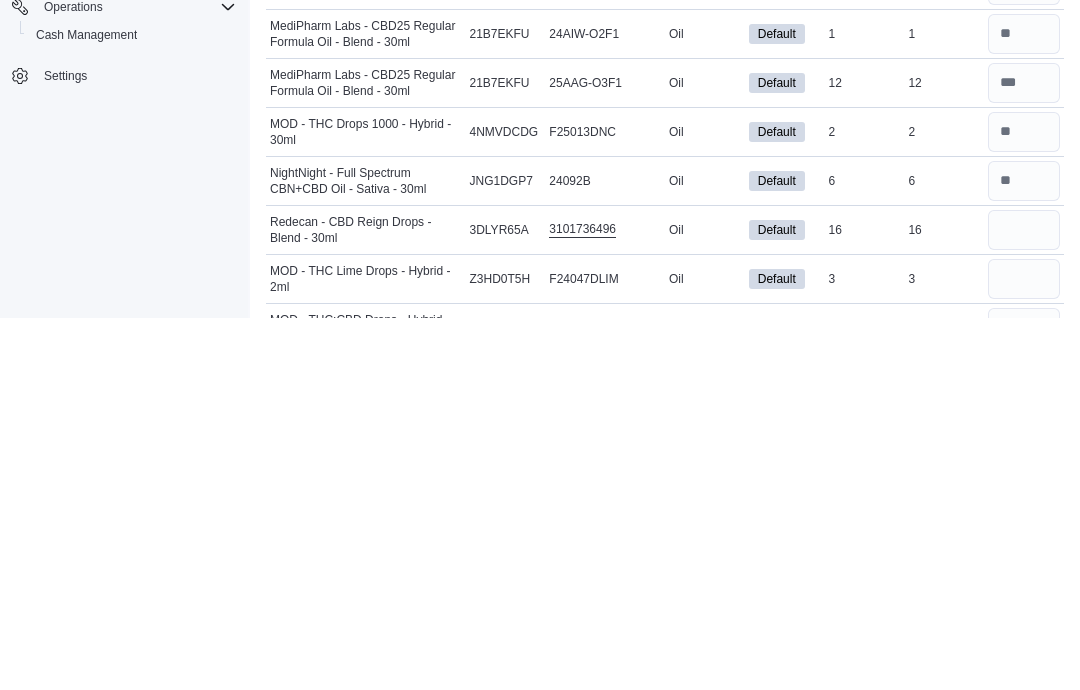 click at bounding box center (1024, 651) 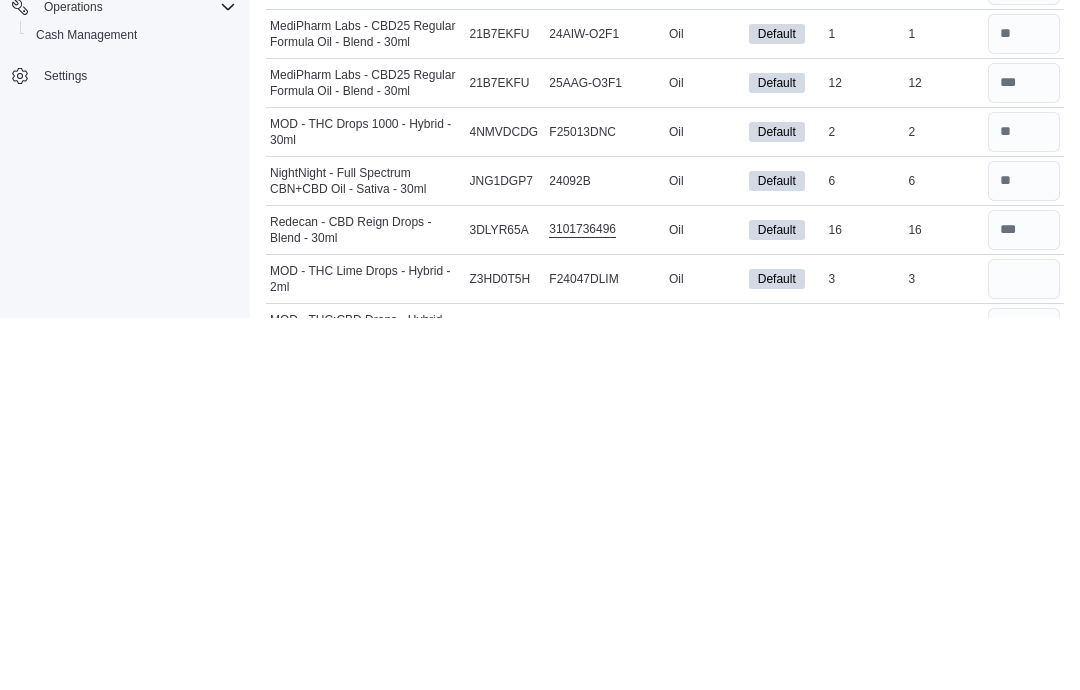 click at bounding box center (1024, 700) 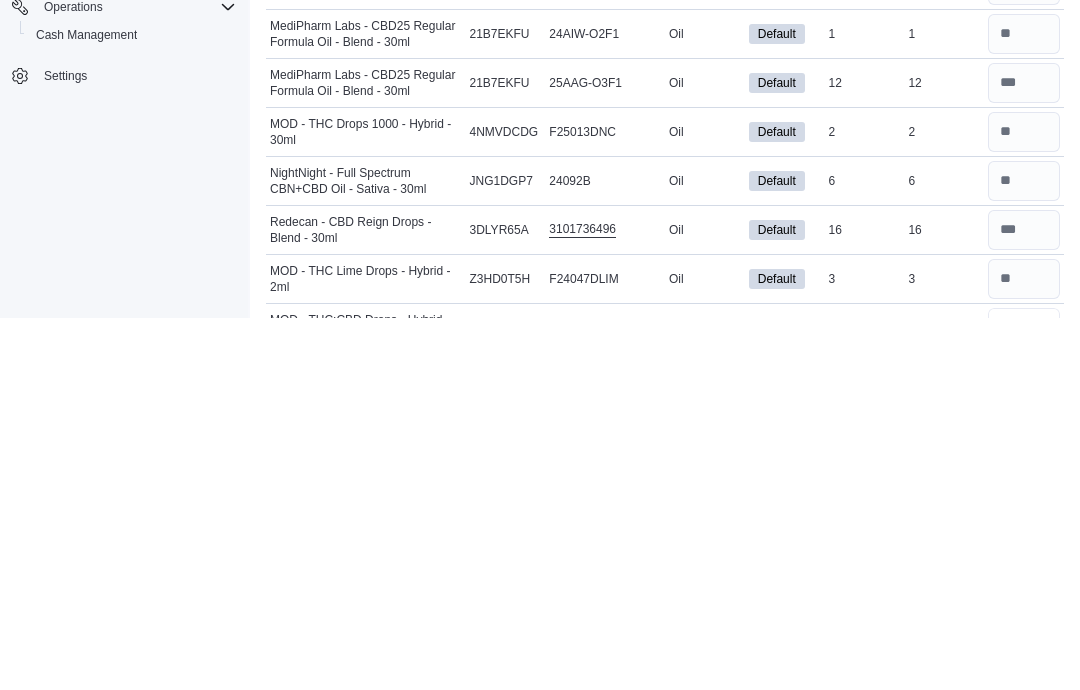scroll, scrollTop: 5555, scrollLeft: 0, axis: vertical 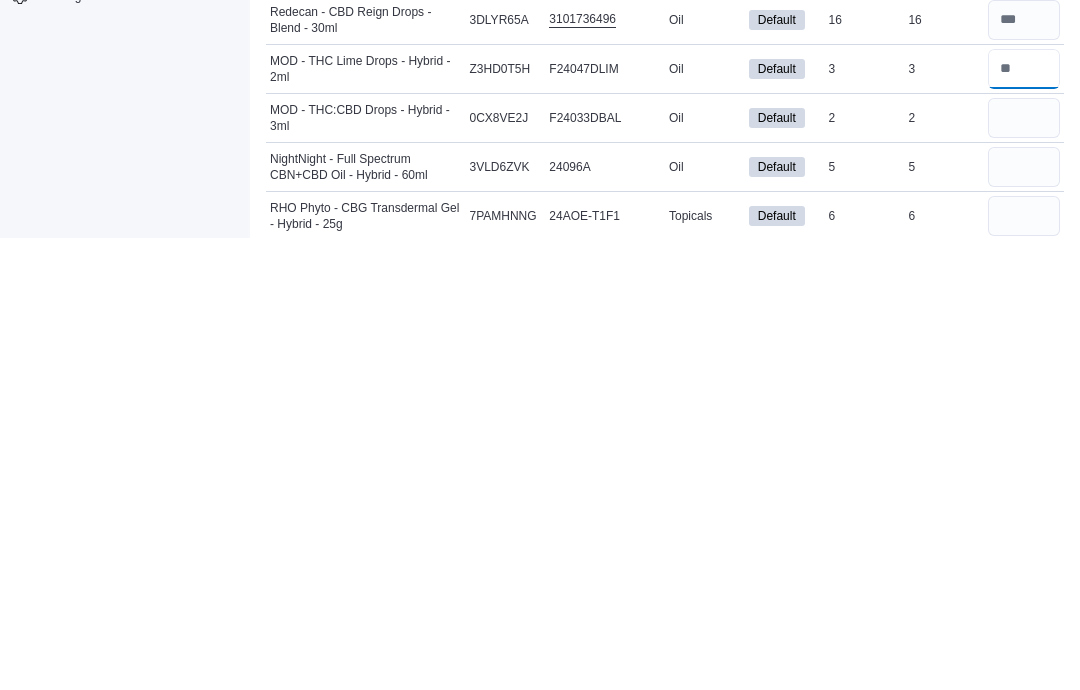 click at bounding box center [1024, 521] 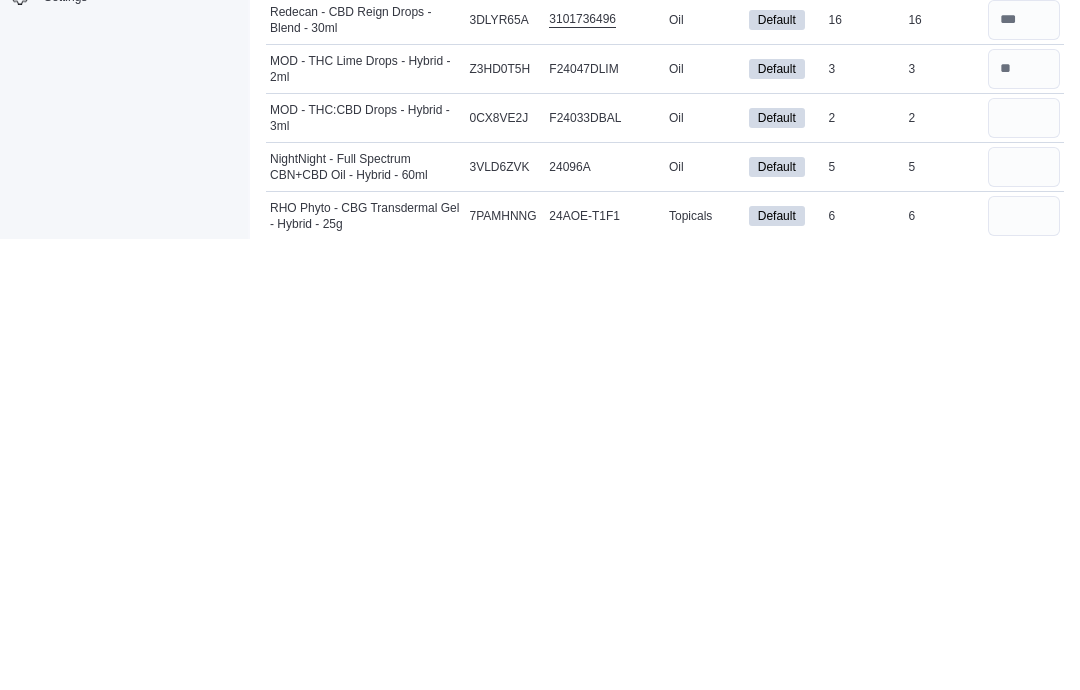 click at bounding box center (1024, 570) 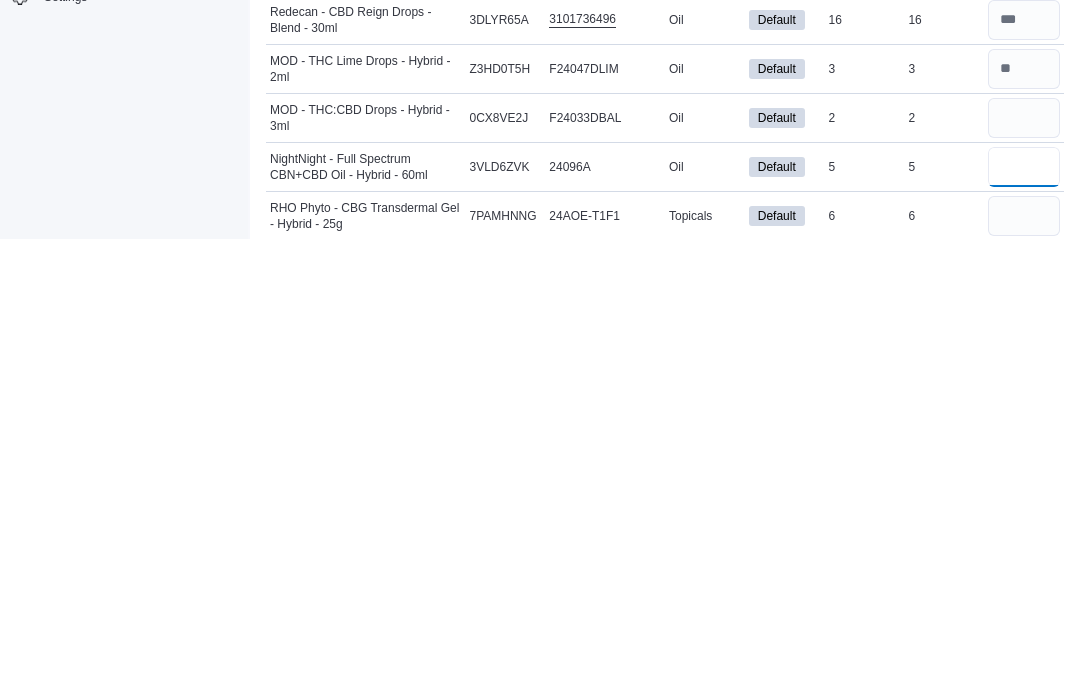 click at bounding box center (1024, 619) 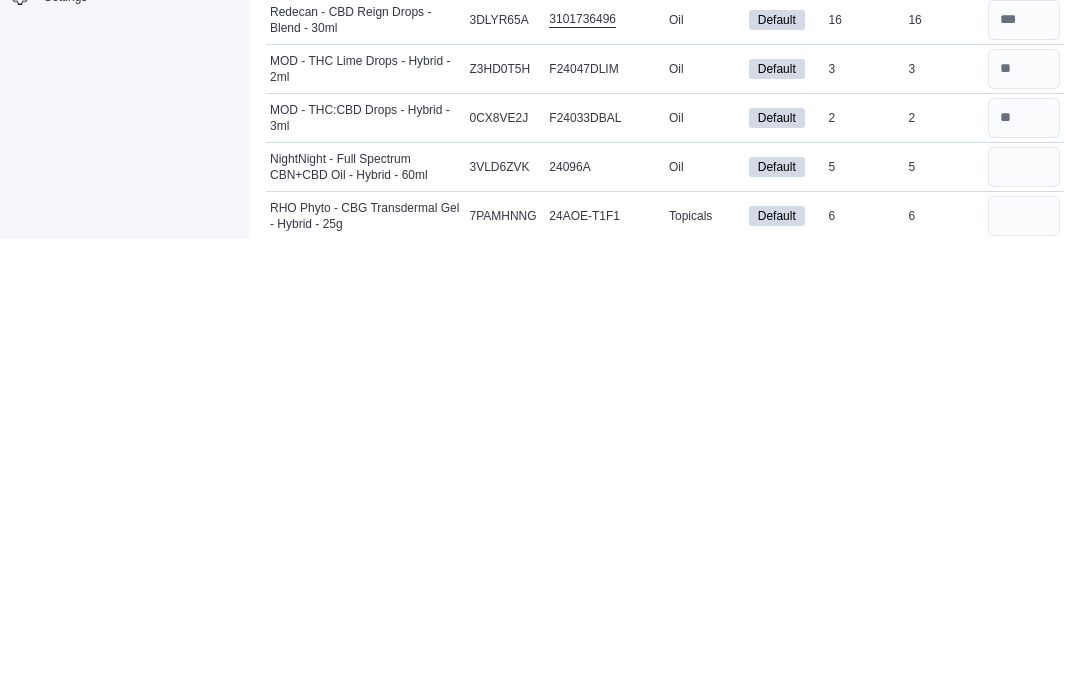 click at bounding box center [1024, 668] 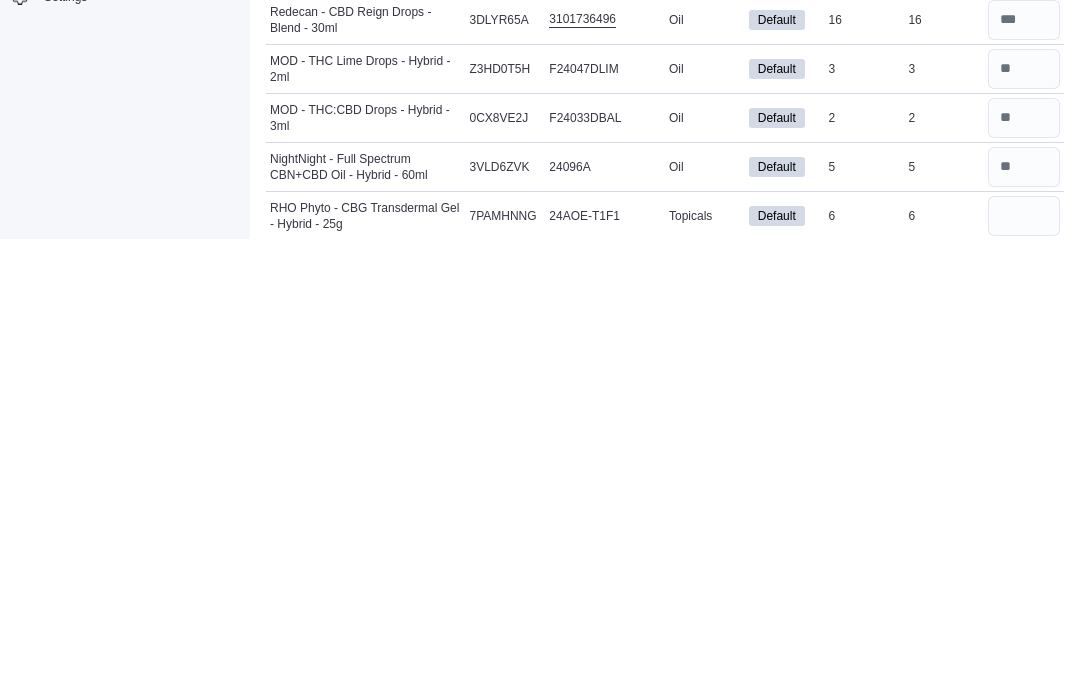 click on "Load All Apps in New Hub Home   Customers   Catalog   Inventory   Inventory Count   Inventory Manager (Classic)   Purchase Orders   Operations   Cash Management   Settings" at bounding box center (124, 366) 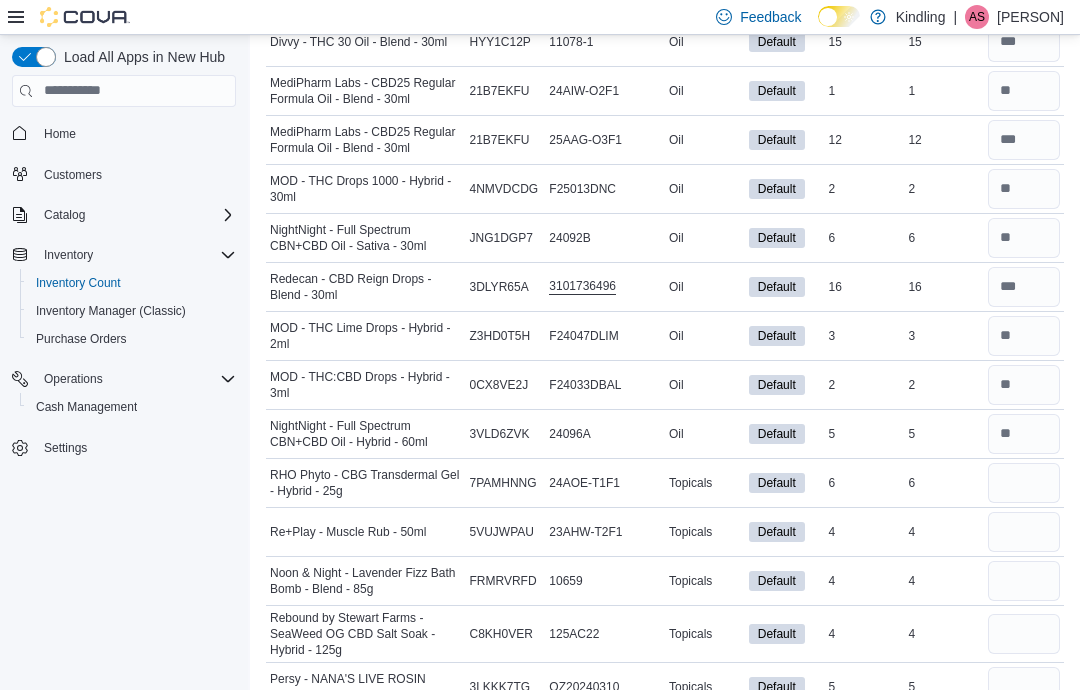 click on "Package Number 24096A" at bounding box center (605, 433) 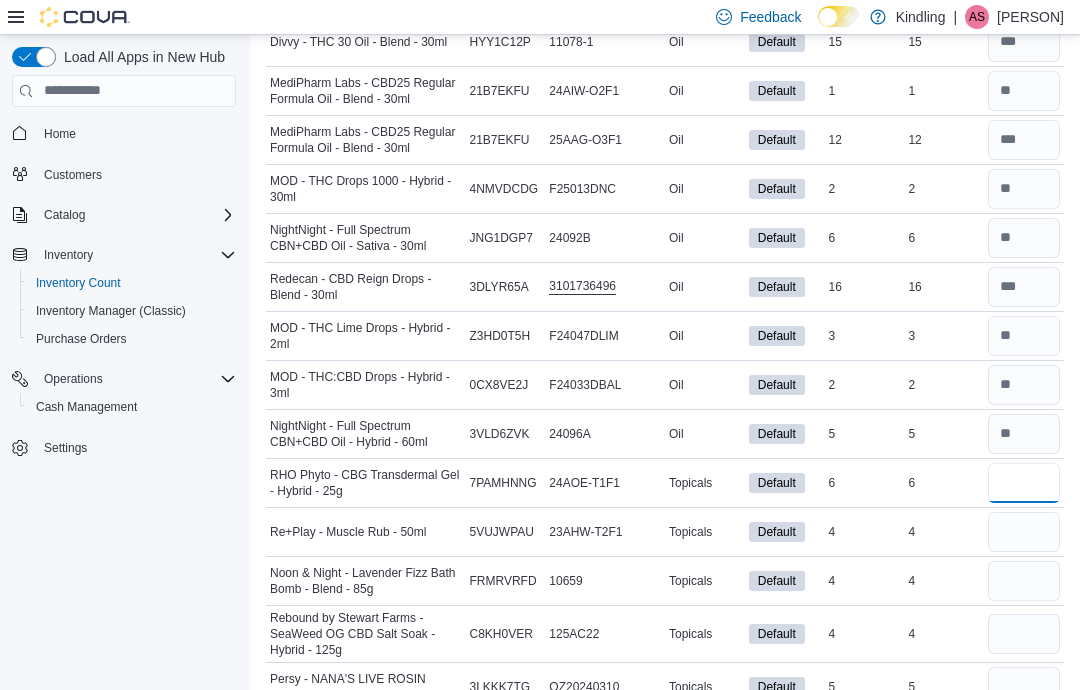 click at bounding box center (1024, 483) 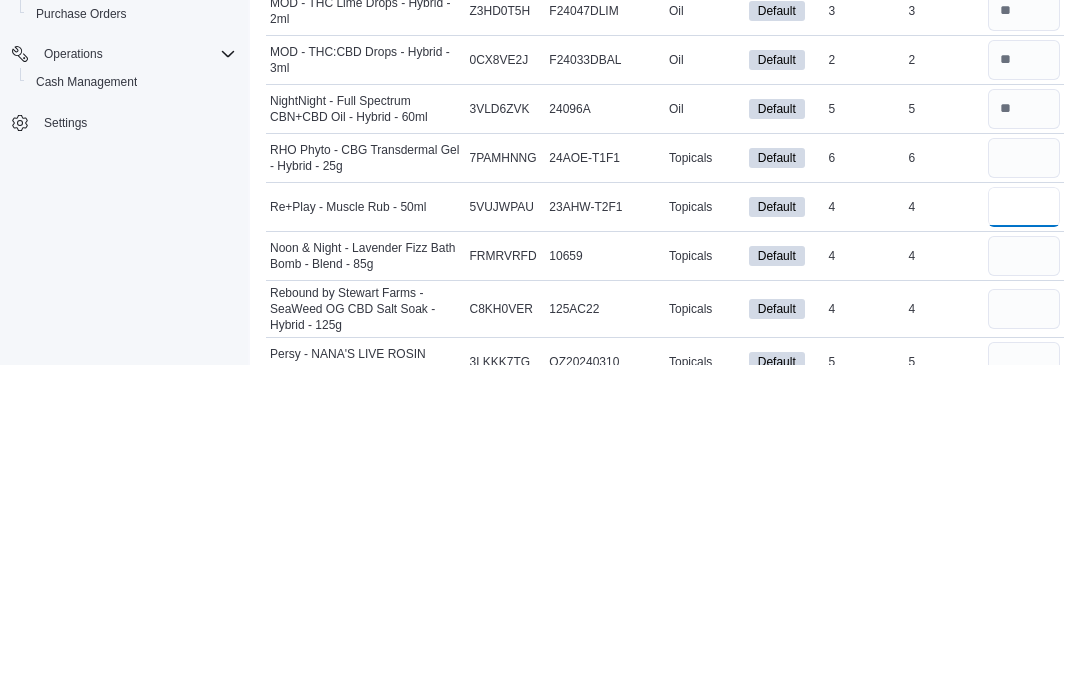 click at bounding box center [1024, 532] 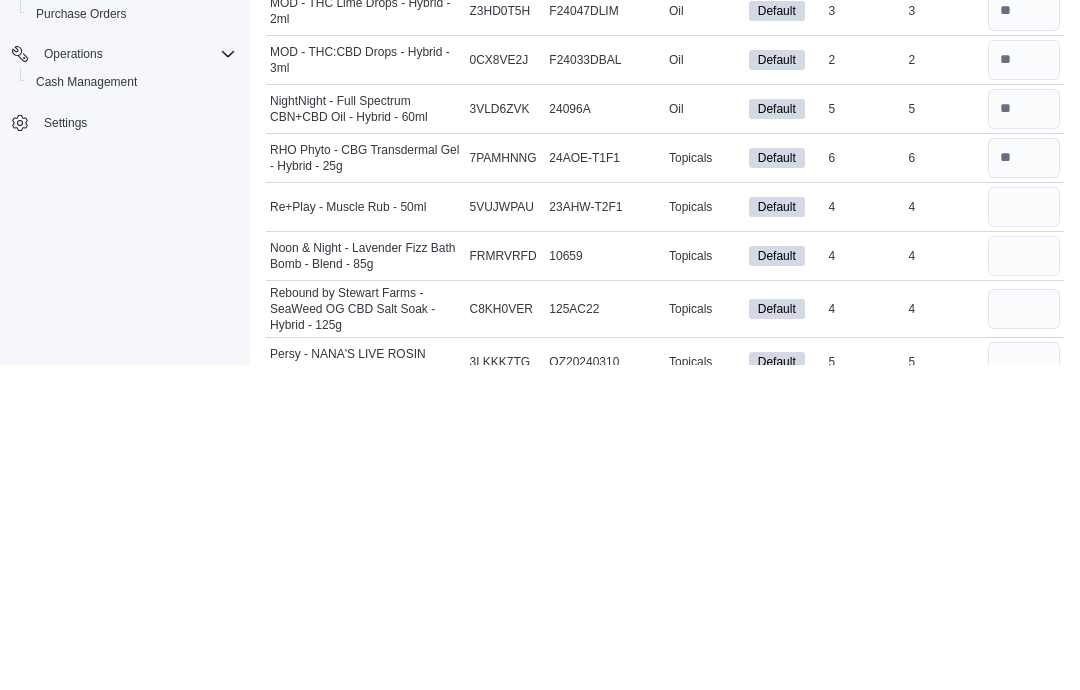 click at bounding box center [1024, 581] 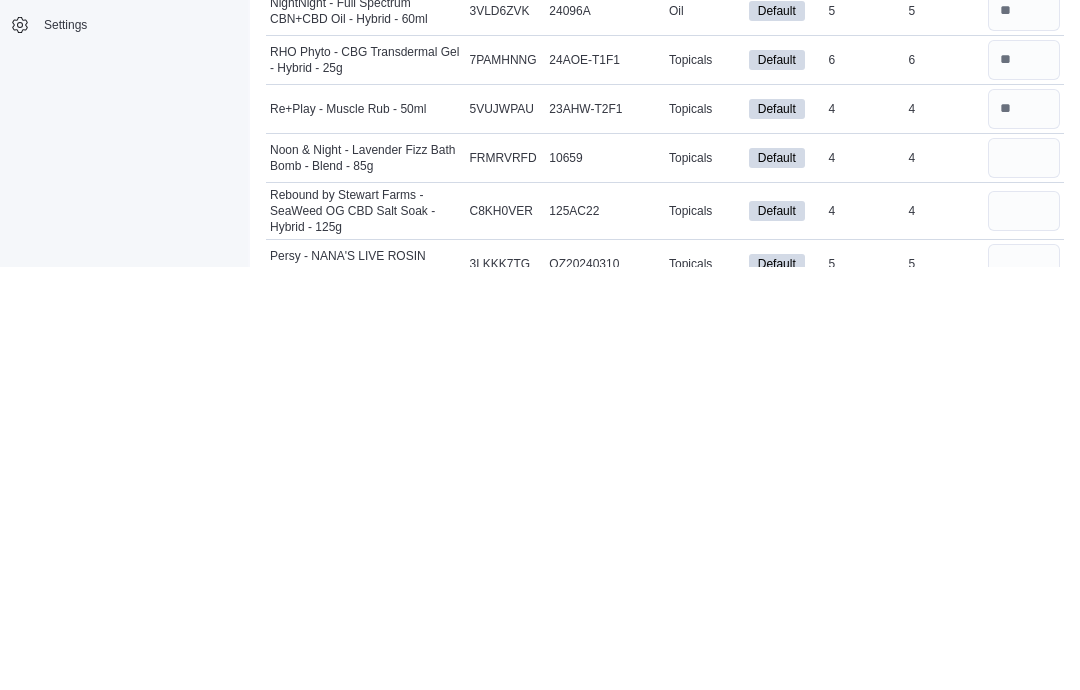 click at bounding box center [1024, 634] 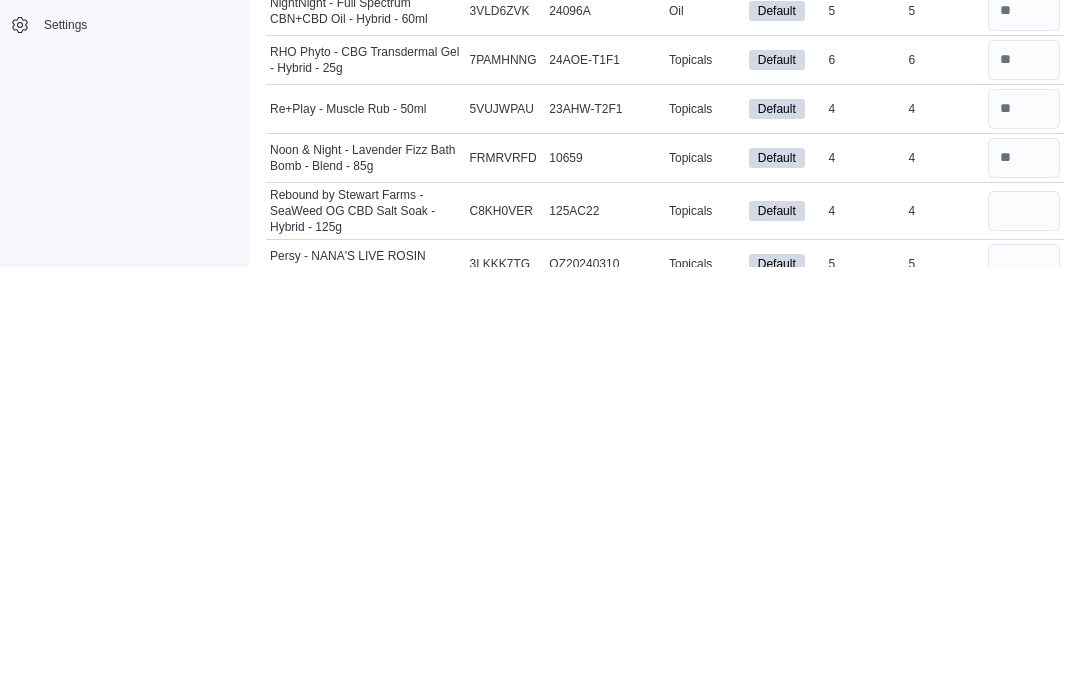 click at bounding box center [1024, 687] 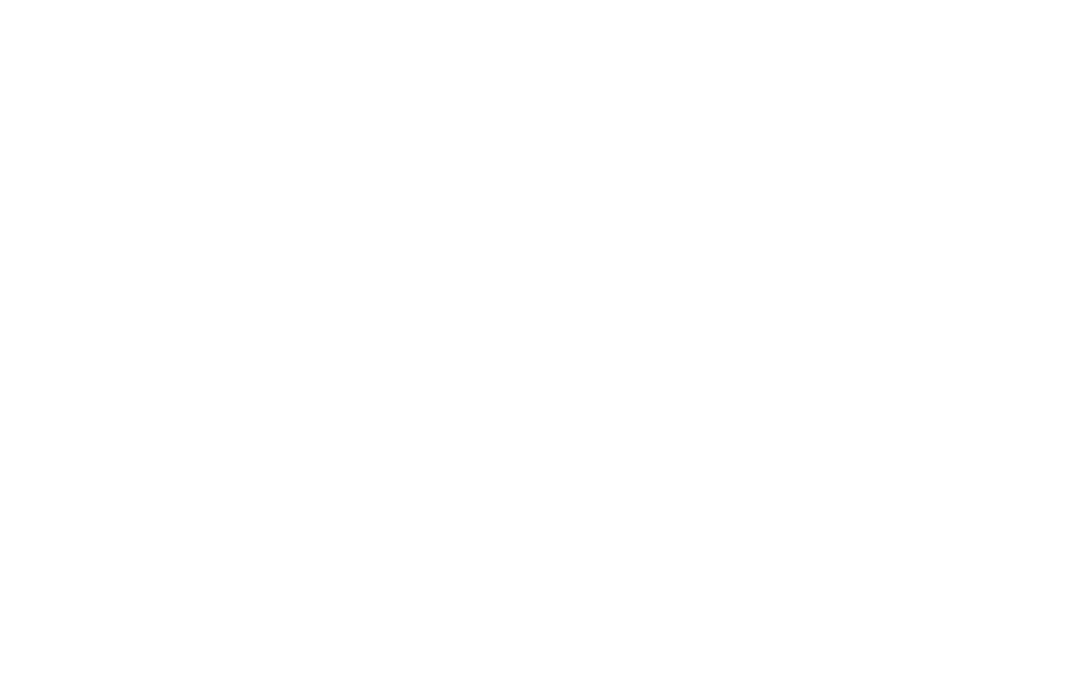 scroll, scrollTop: 0, scrollLeft: 0, axis: both 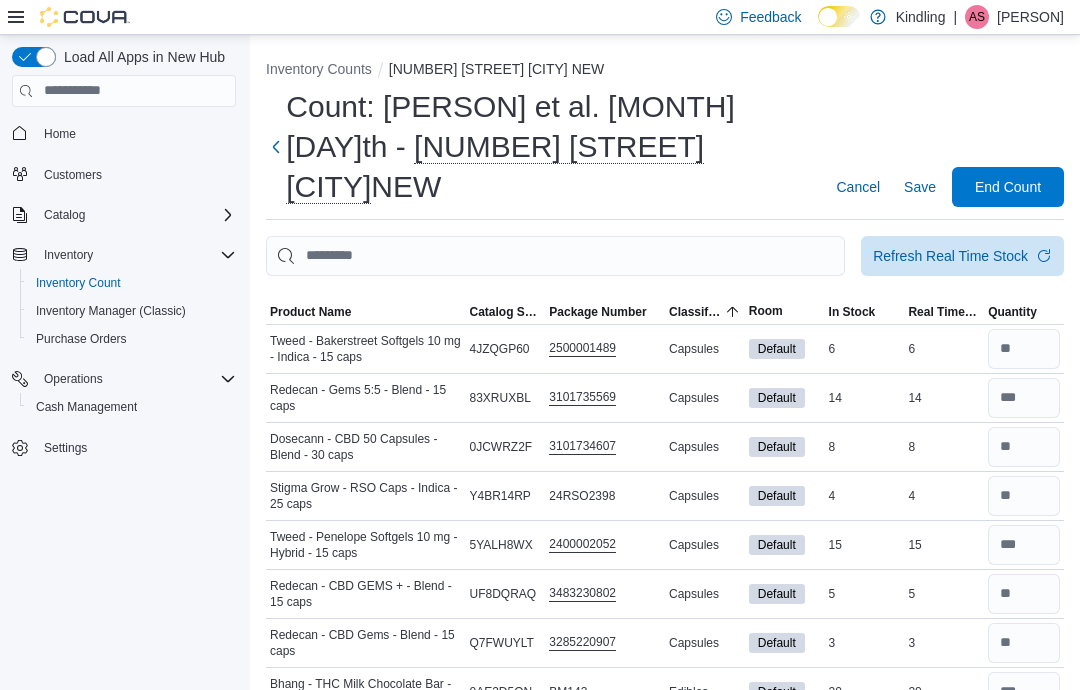 click on "Save" at bounding box center [920, 187] 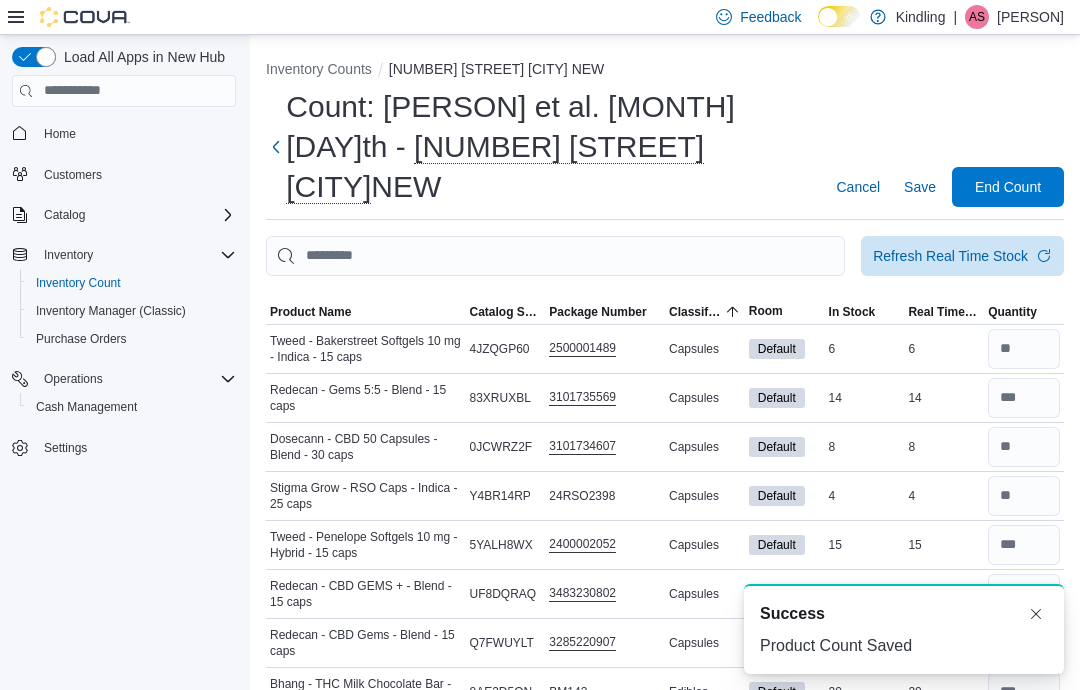 scroll, scrollTop: 0, scrollLeft: 0, axis: both 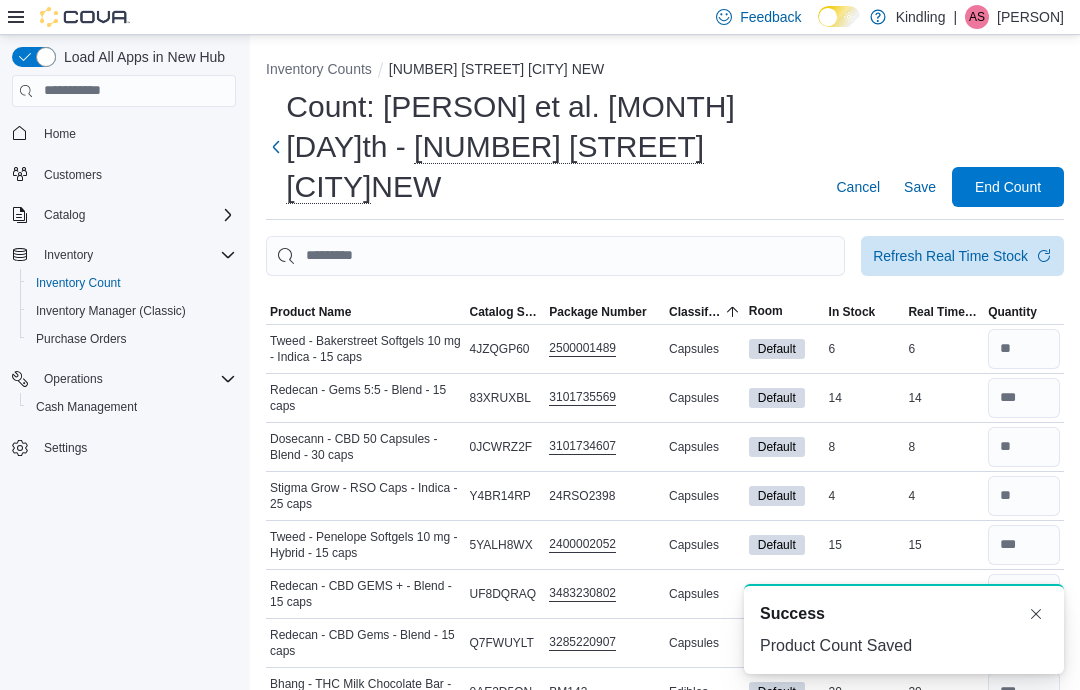 click on "End Count" at bounding box center [1008, 187] 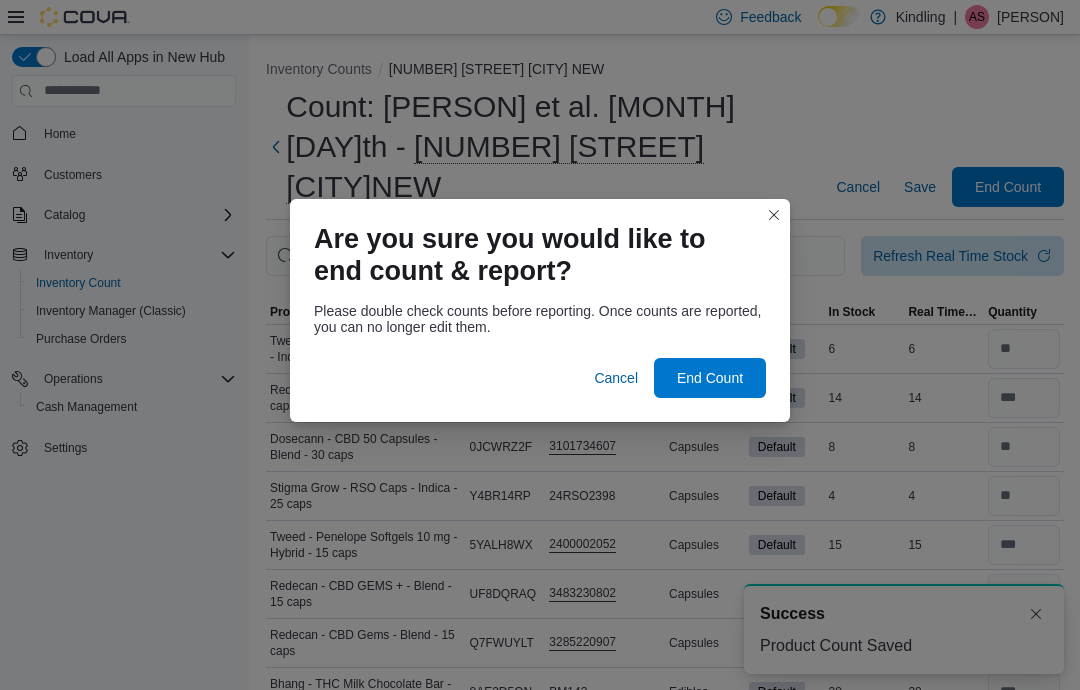 click on "End Count" at bounding box center (710, 378) 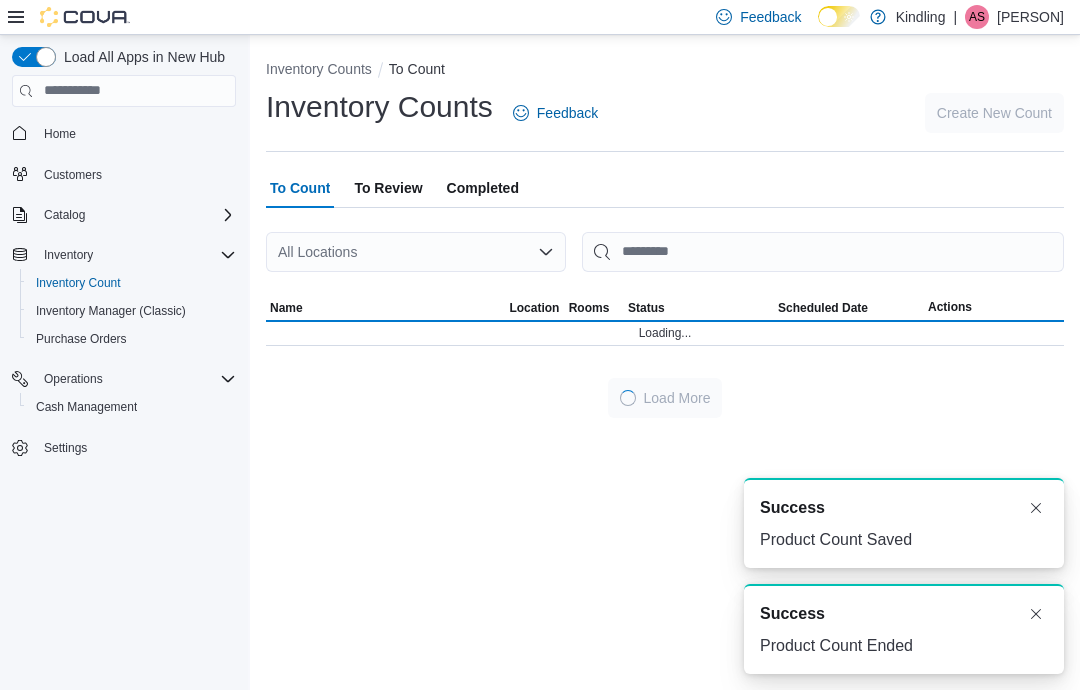 scroll, scrollTop: 0, scrollLeft: 0, axis: both 